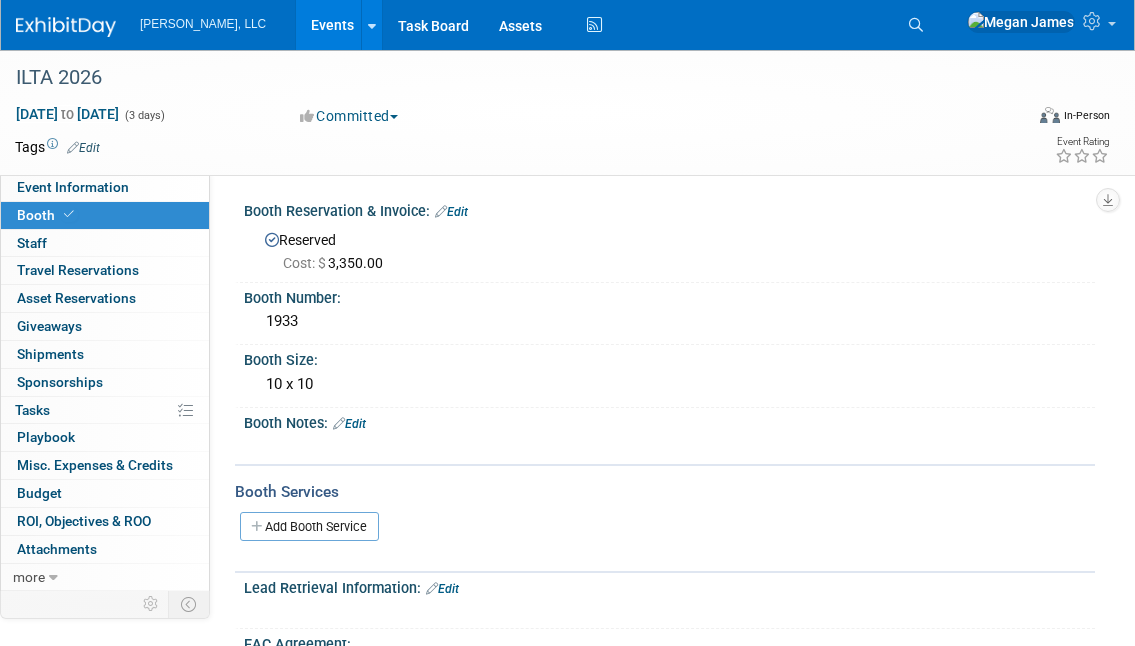 click on "Assets" at bounding box center (520, 25) 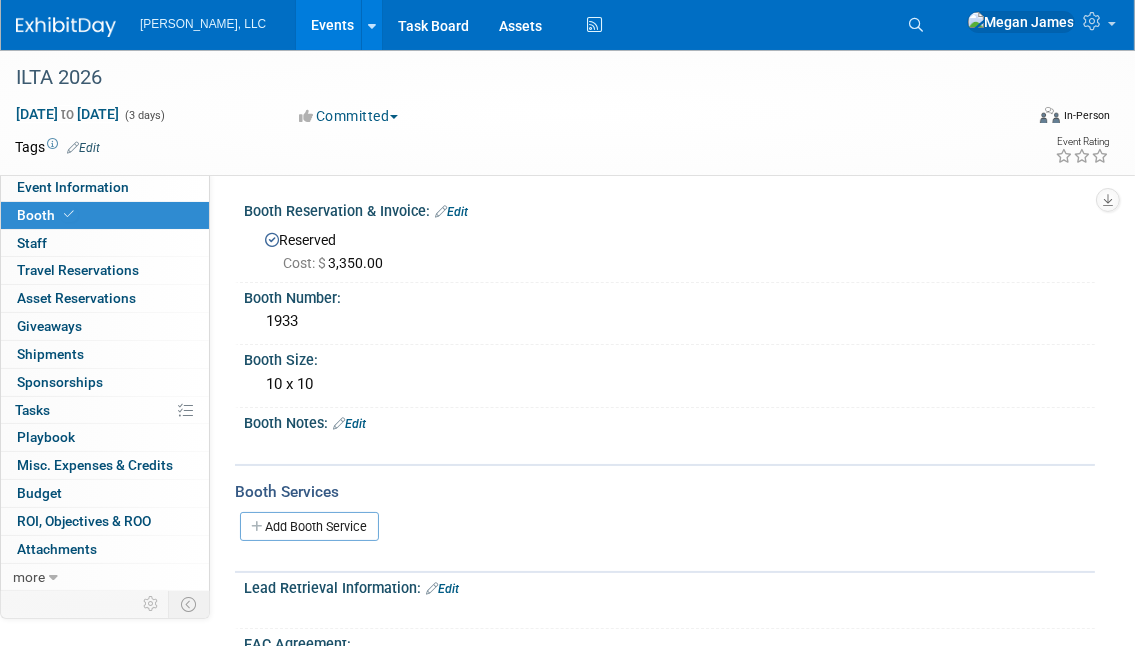 scroll, scrollTop: 0, scrollLeft: 0, axis: both 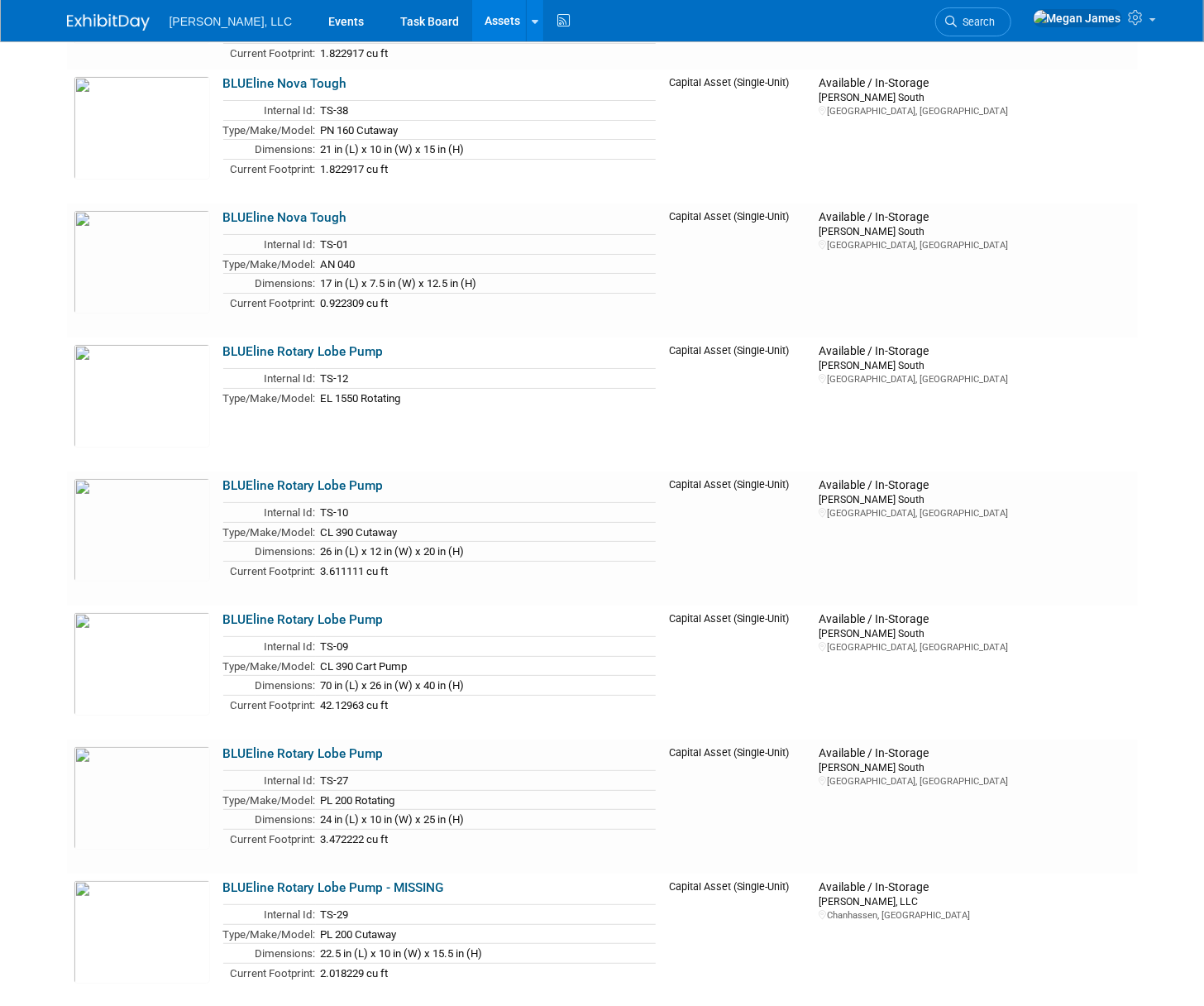 click on "Boerger, LLC
Events
Task Board
Assets
New Asset
Search Assets
Bulk Upload Assets
Storage Locations
Activity Feed
My Account
My Profile & Preferences
Sync to External Calendar...
Team Workspace
Users and Permissions
Workspace Settings
Metrics & Analytics
Budgeting, ROI & ROO
Annual Budgets (all events)
Refer & Earn
Contact us
Sign out
Search
Recently Viewed Events:
ILTA 2026
In-Person
Jun 15, 2026  to  Jun 17, 2026
(Committed)
OTC Brazil
In-Person
Oct 28, 2025  to  Oct 30, 2025
(Committed)
2025 Aqua Tech Mexico
In-Person
Ciudad de México, Mexico
Sep 2, 2025  to  Sep 5, 2025
(Committed)
The Water Expo
In-Person" at bounding box center [602, -2703] 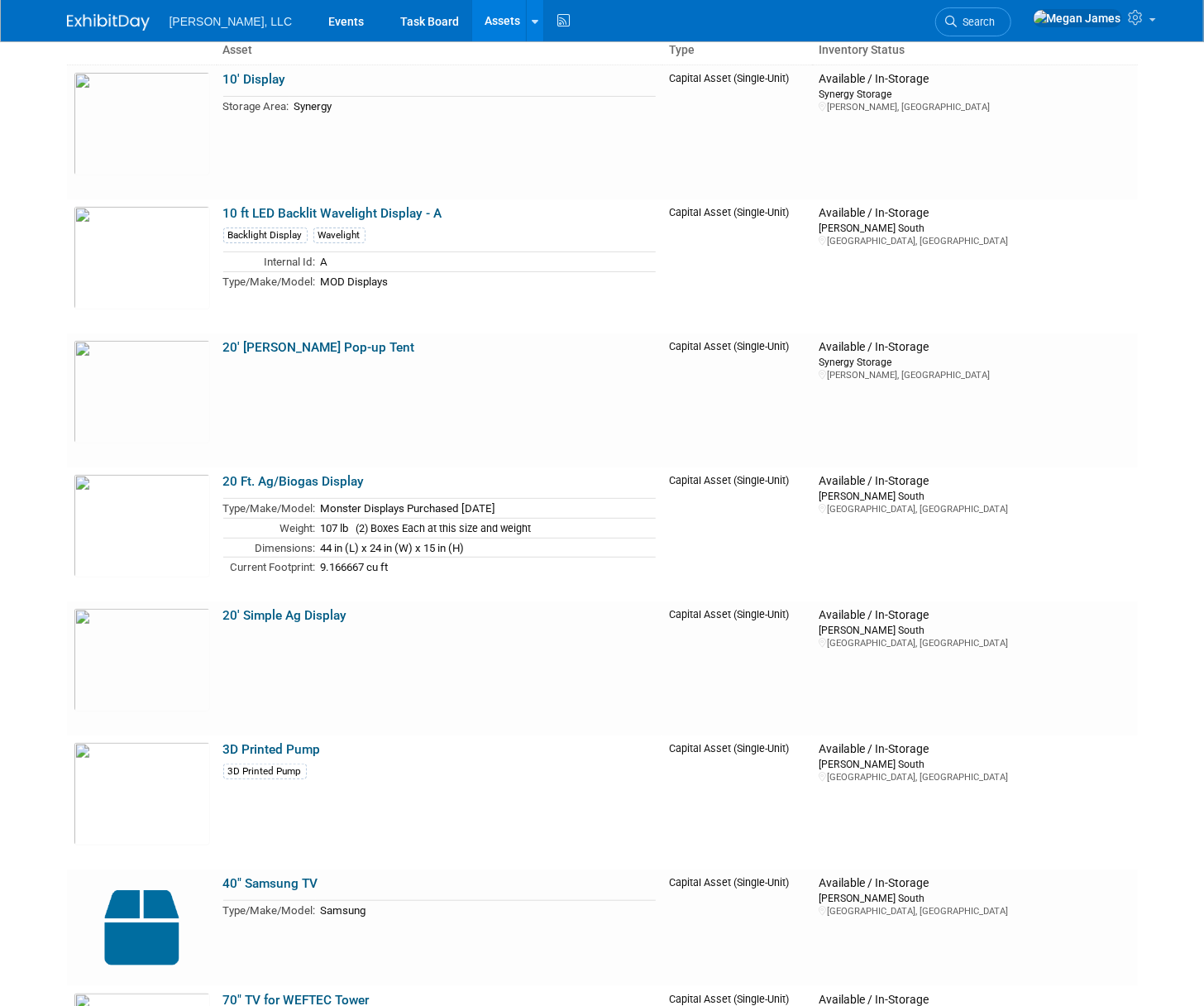 scroll, scrollTop: 0, scrollLeft: 0, axis: both 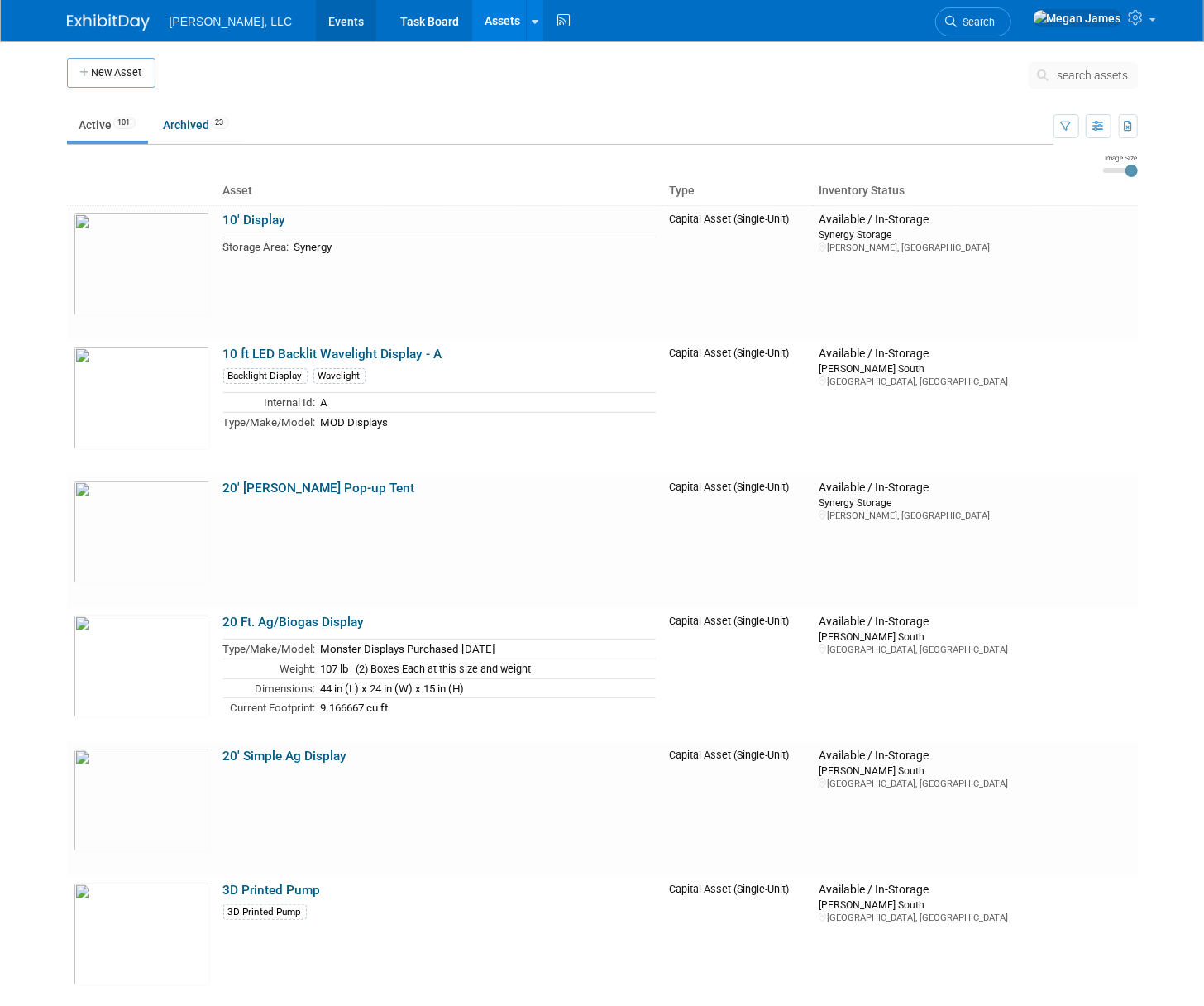 click on "Events" at bounding box center [346, 21] 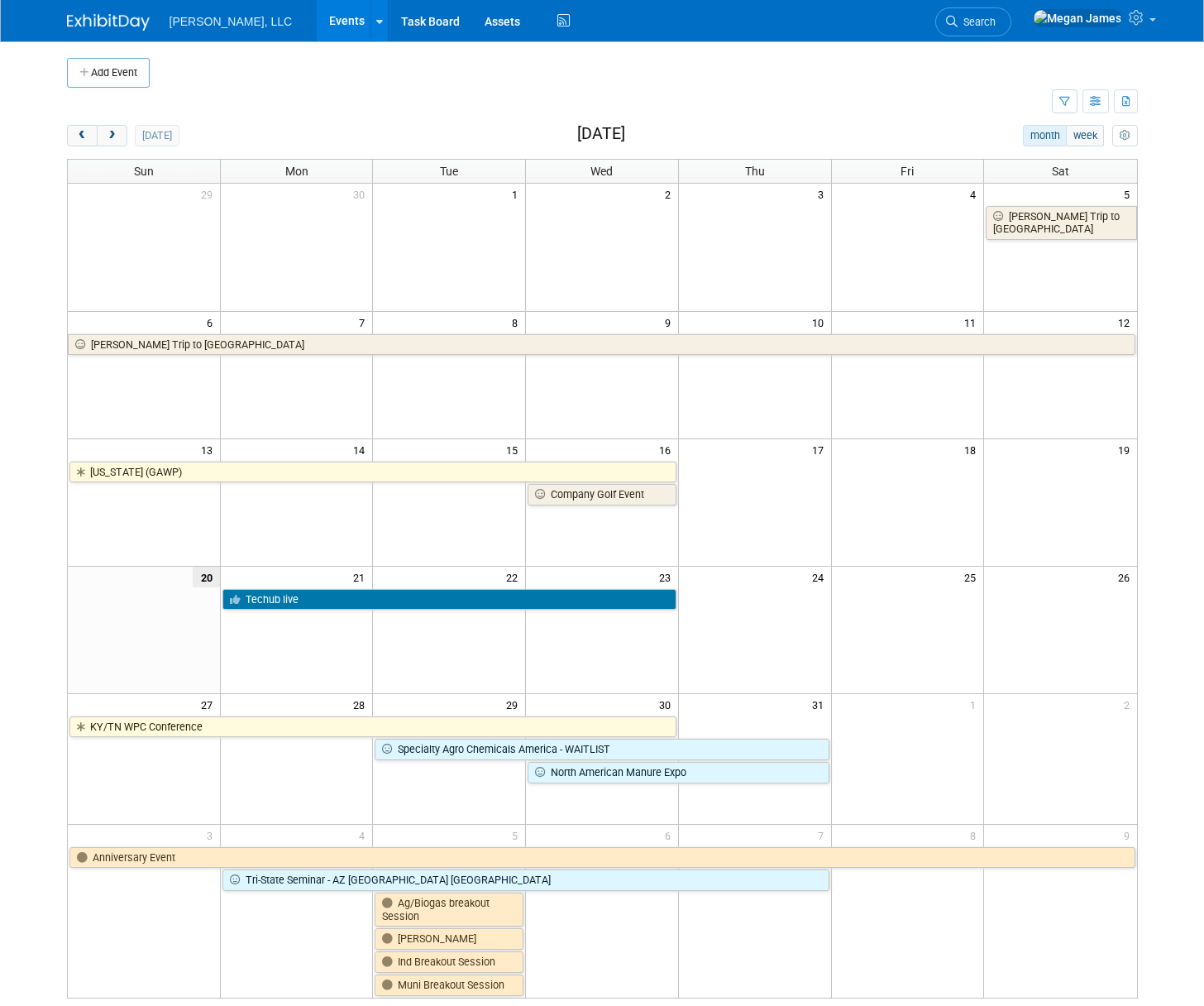 scroll, scrollTop: 0, scrollLeft: 0, axis: both 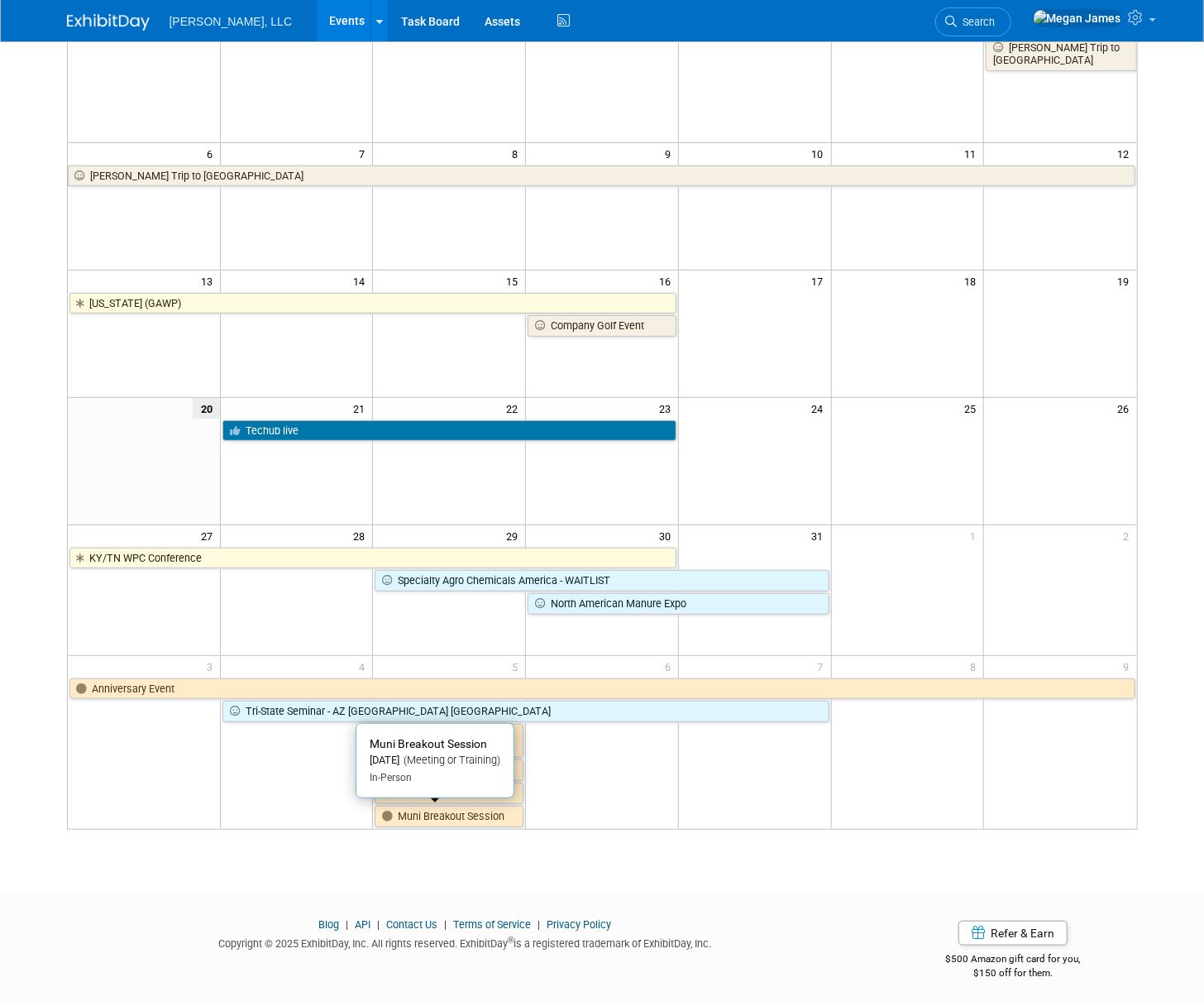 click on "Muni Breakout Session" at bounding box center [449, 817] 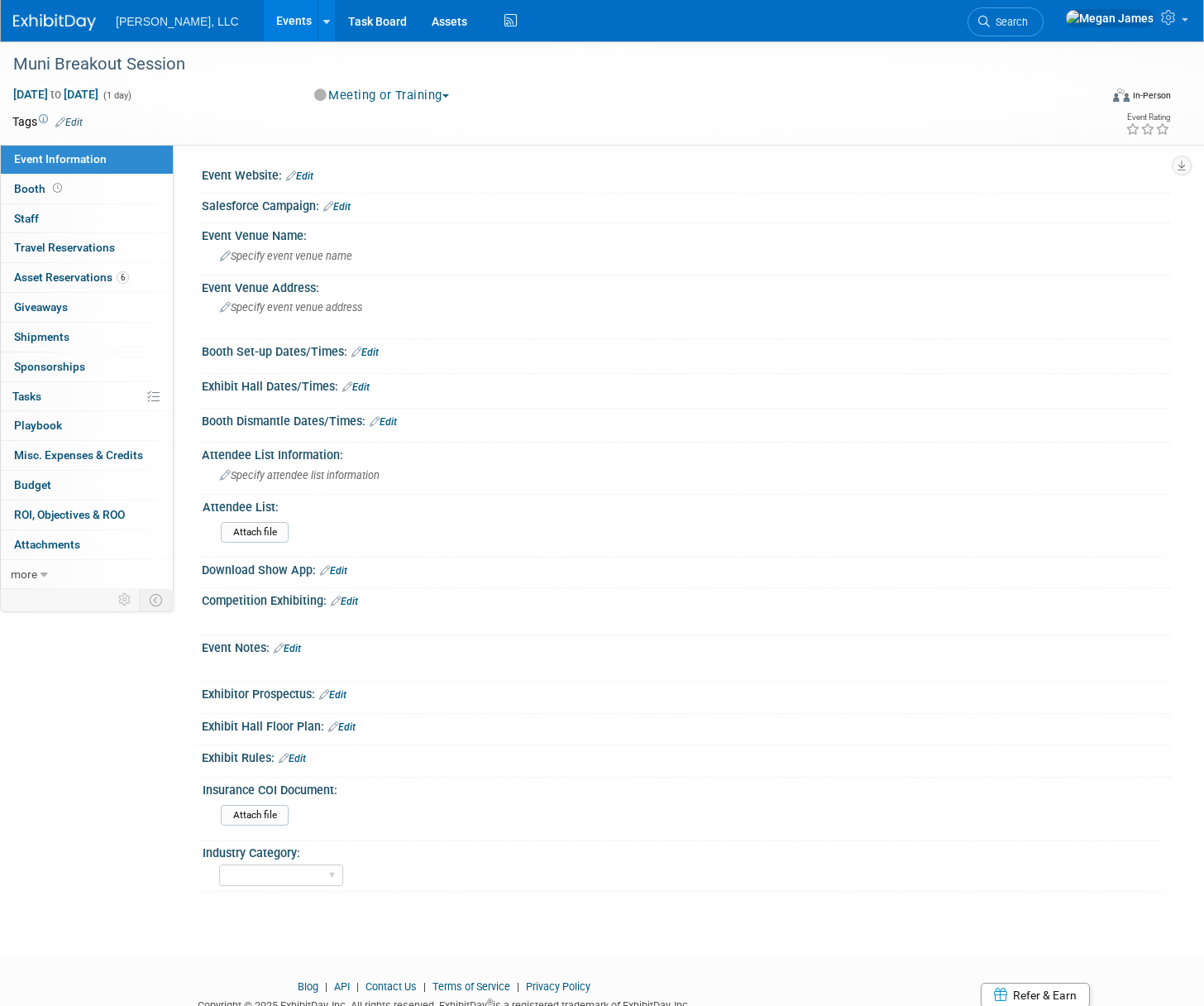 scroll, scrollTop: 0, scrollLeft: 0, axis: both 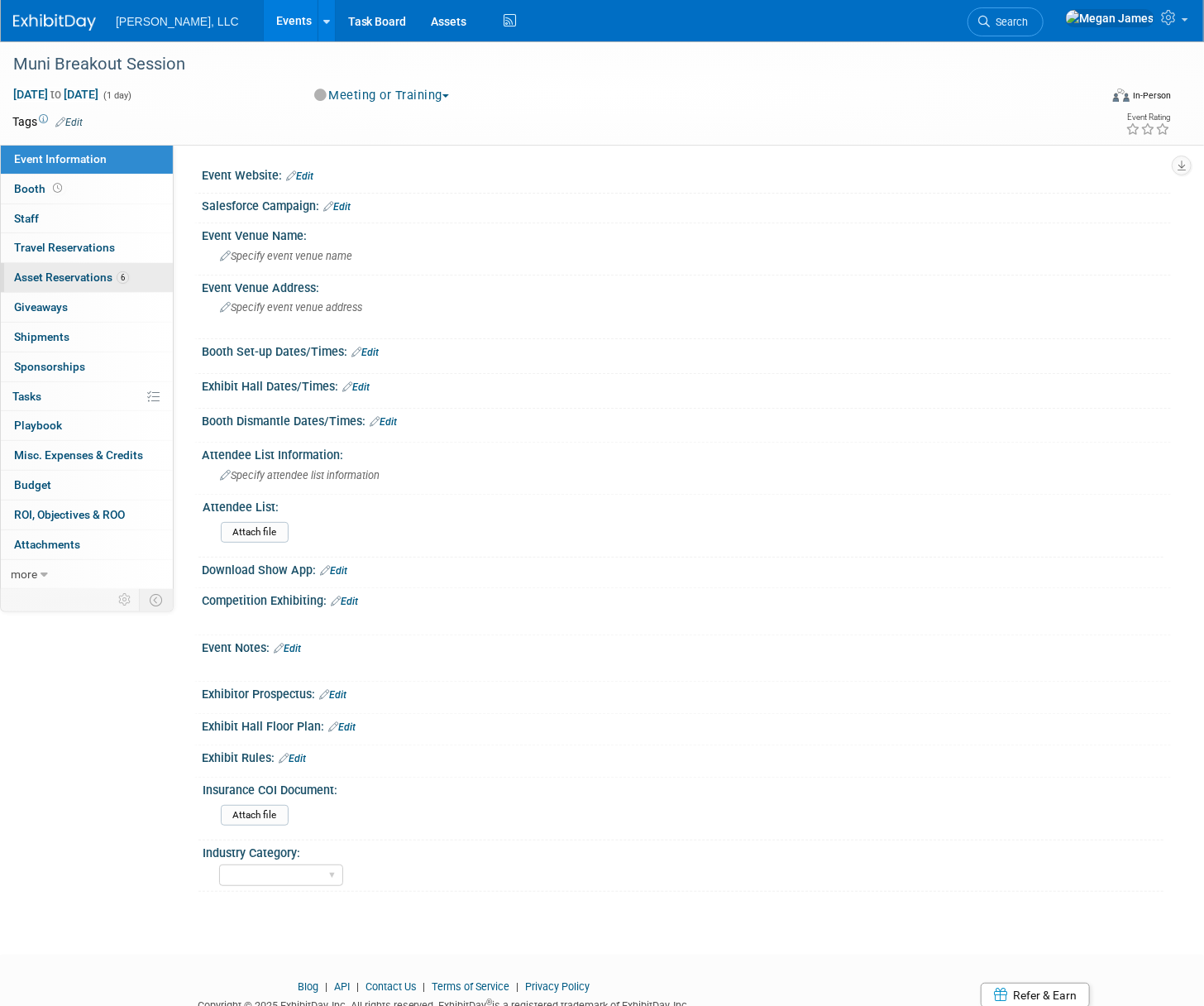 click on "Asset Reservations 6" at bounding box center (71, 277) 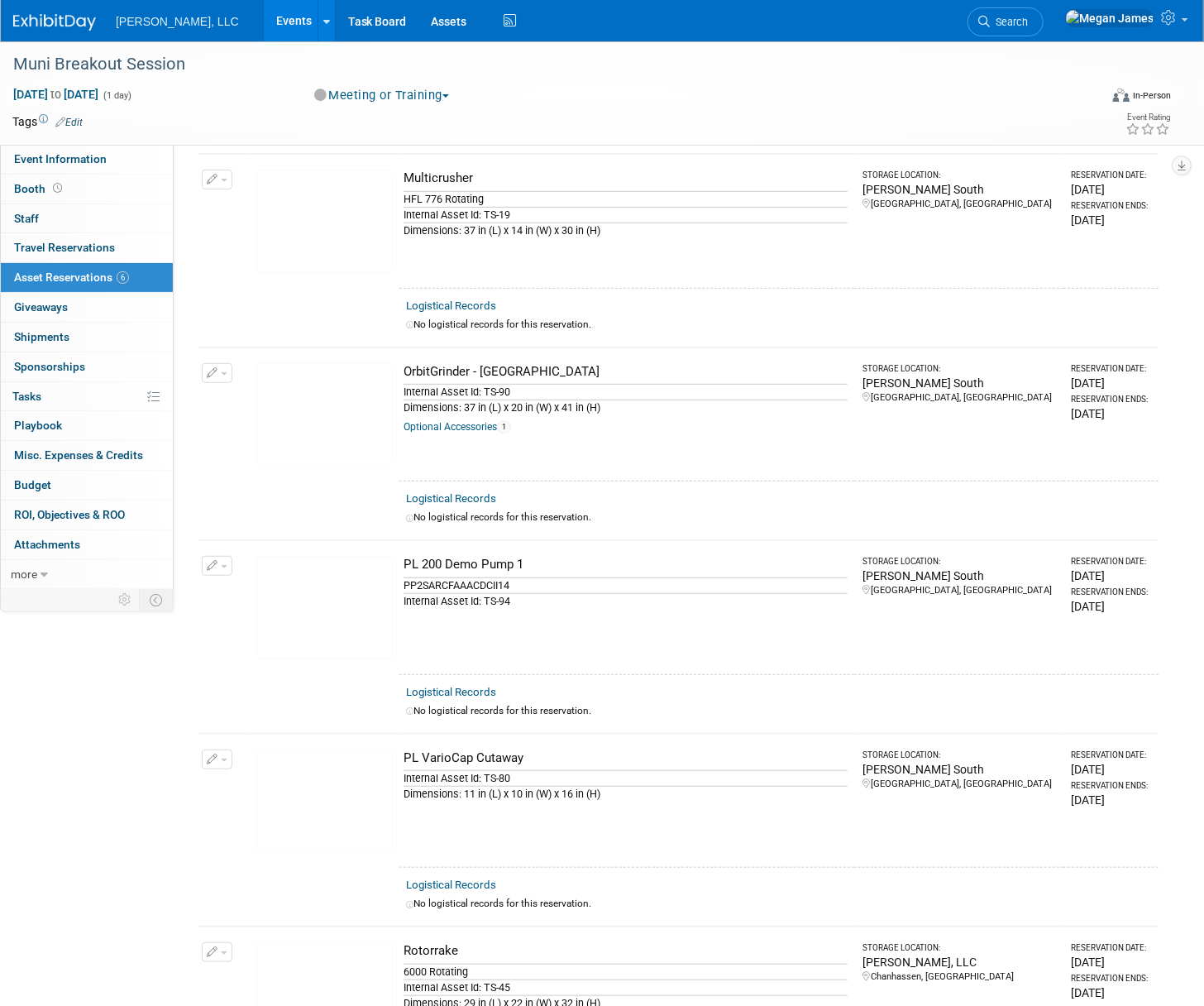 scroll, scrollTop: 0, scrollLeft: 0, axis: both 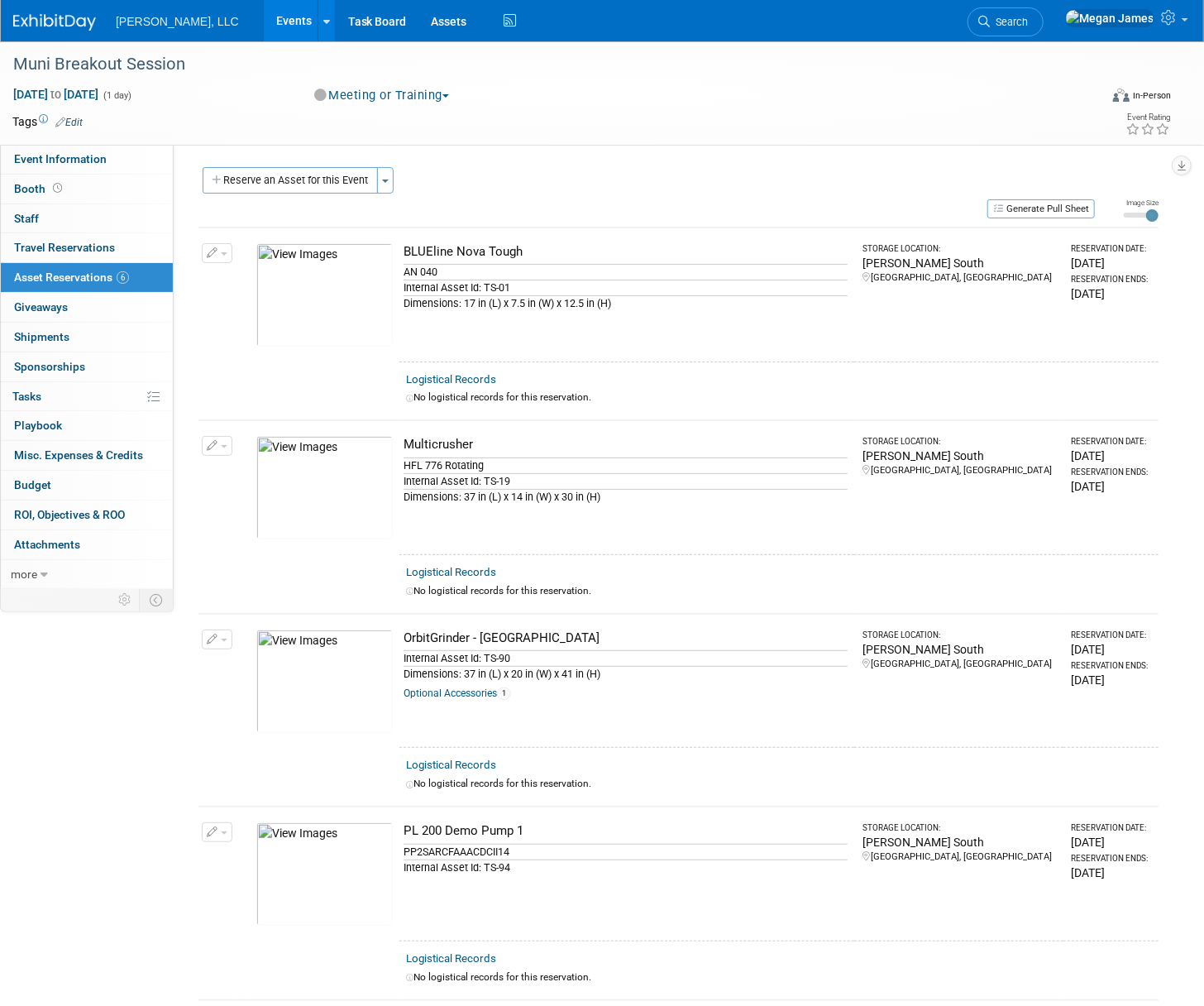 click on "BLUEline Nova Tough
AN 040
Internal Asset Id: TS-01
Dimensions: 17 in (L) x 7.5 in (W) x 12.5 in (H)" at bounding box center (627, 295) 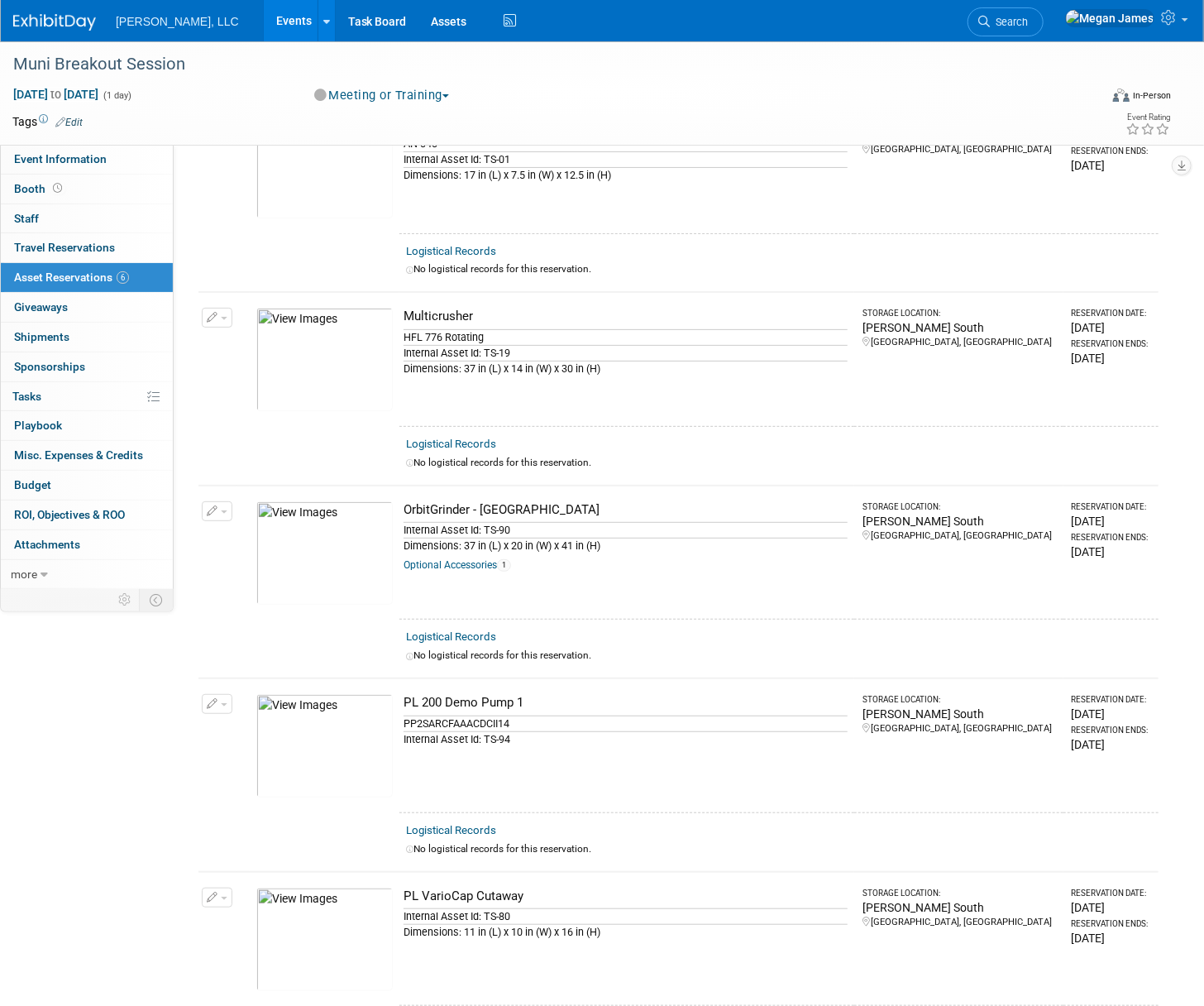 scroll, scrollTop: 150, scrollLeft: 0, axis: vertical 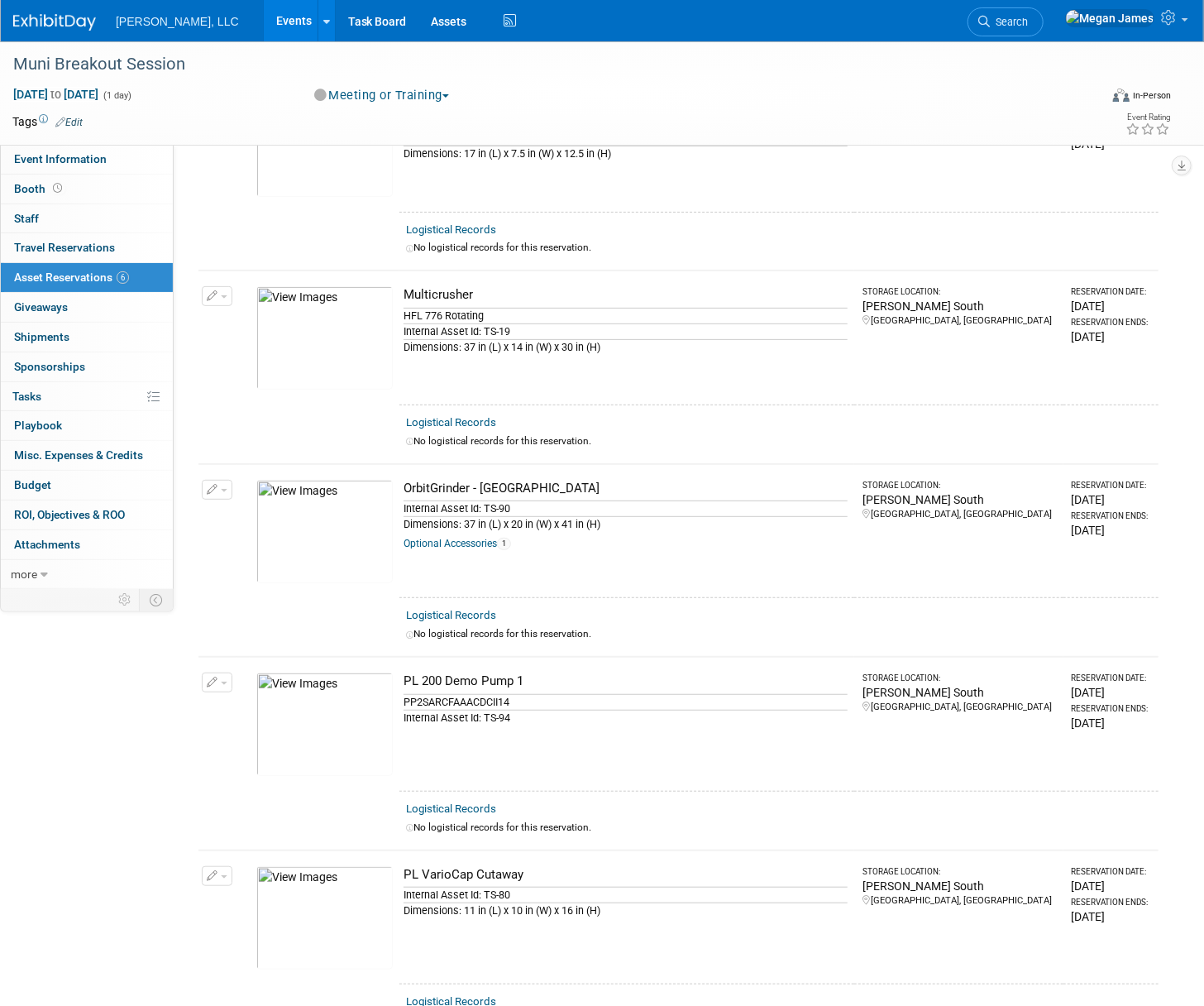 drag, startPoint x: 466, startPoint y: 290, endPoint x: 612, endPoint y: 357, distance: 160.63935 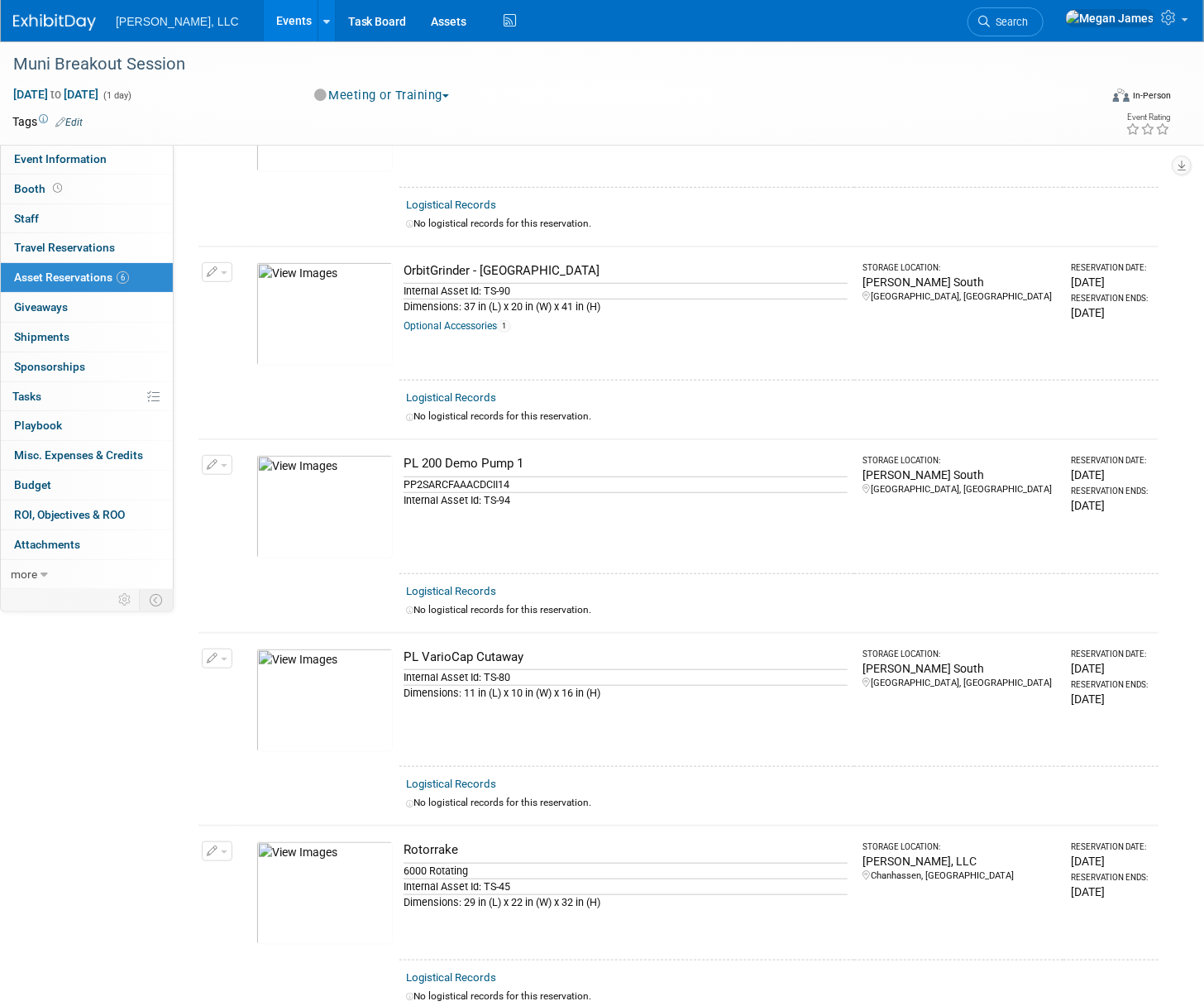 scroll, scrollTop: 376, scrollLeft: 0, axis: vertical 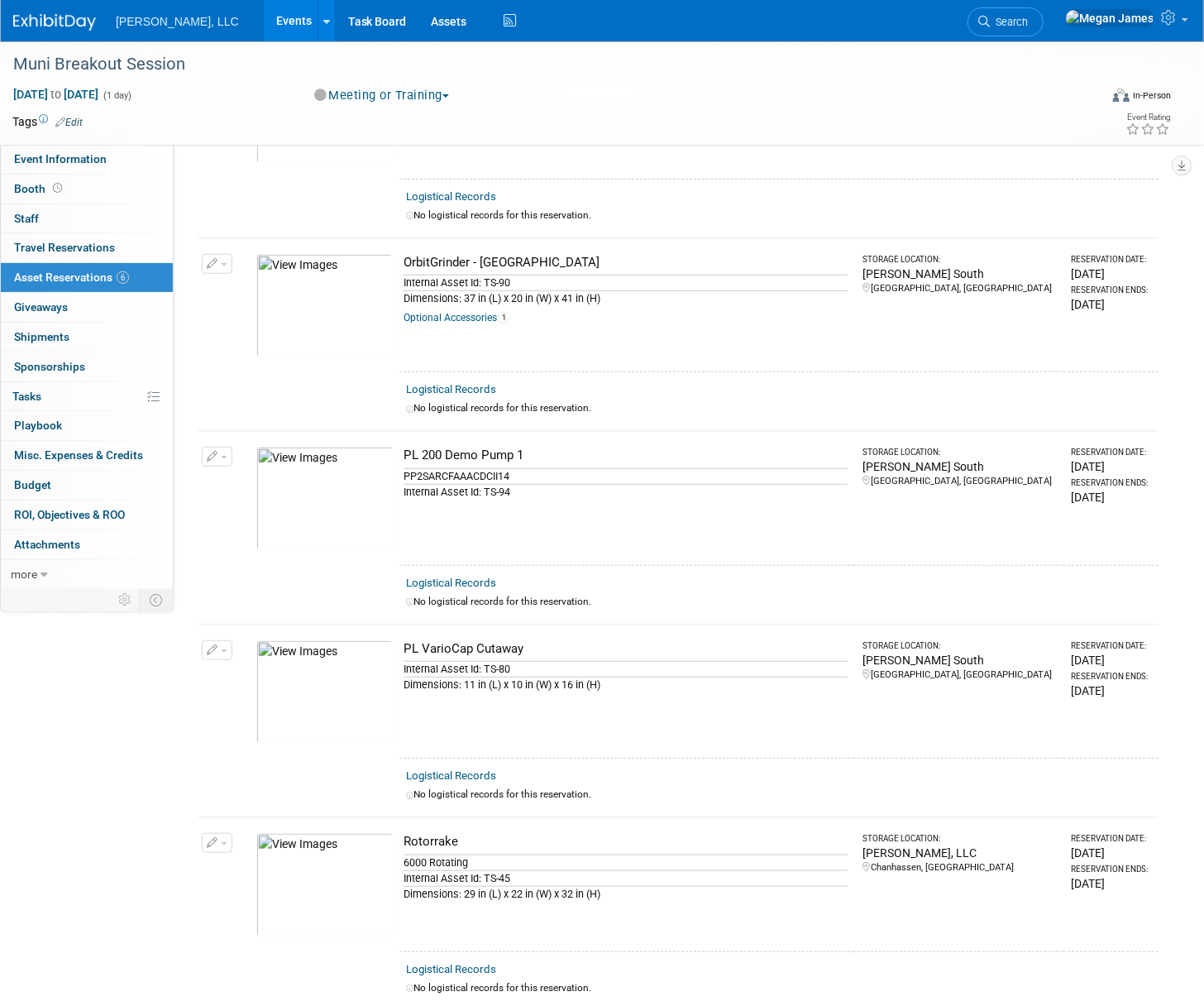 click on "OrbitGrinder - Germany
Internal Asset Id: TS-90
Dimensions: 37 in (L) x 20 in (W) x 41 in (H)
Optional Accessories  1
3  —   M12 x 40 mm Bolts" at bounding box center (627, 305) 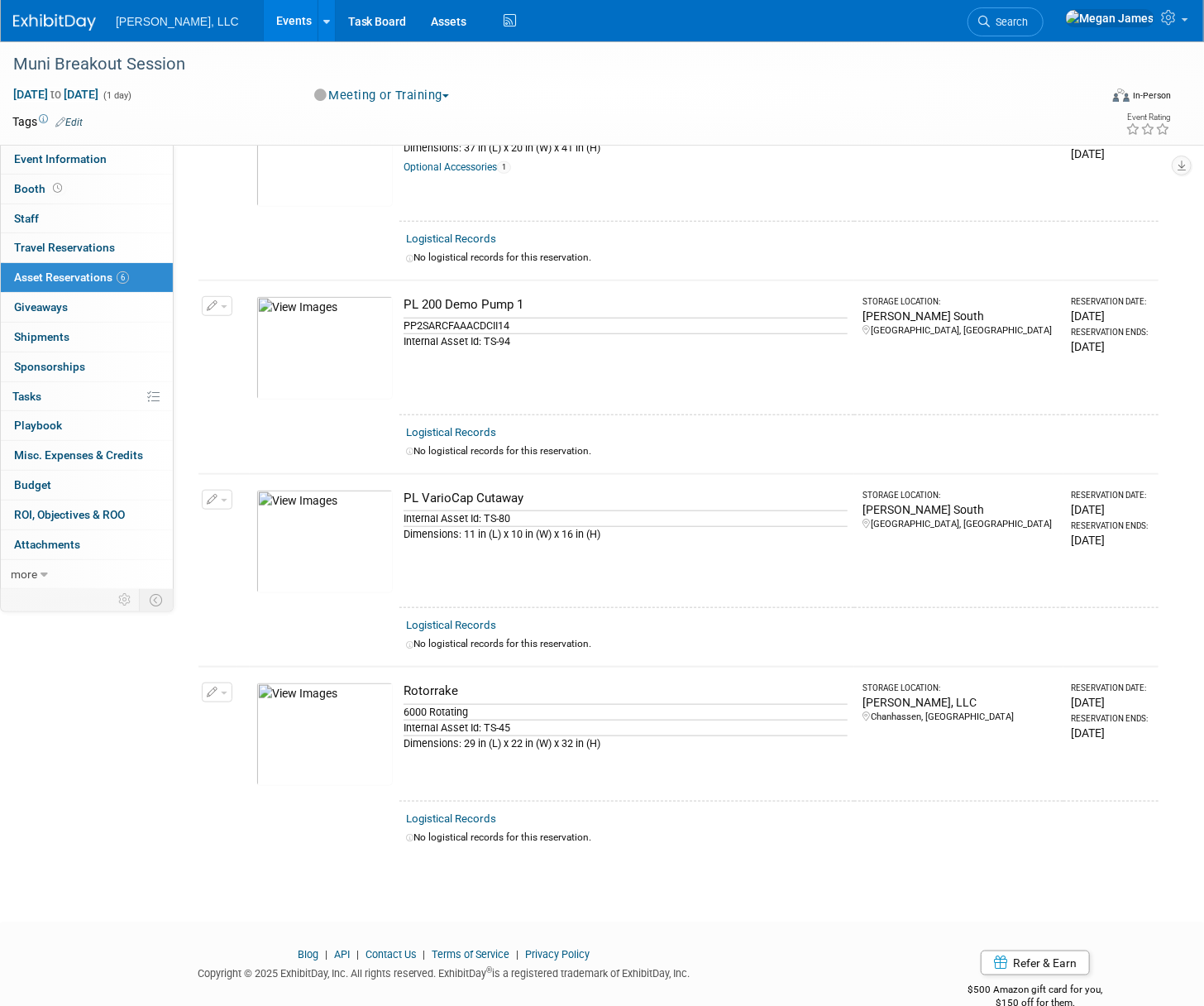 scroll, scrollTop: 551, scrollLeft: 0, axis: vertical 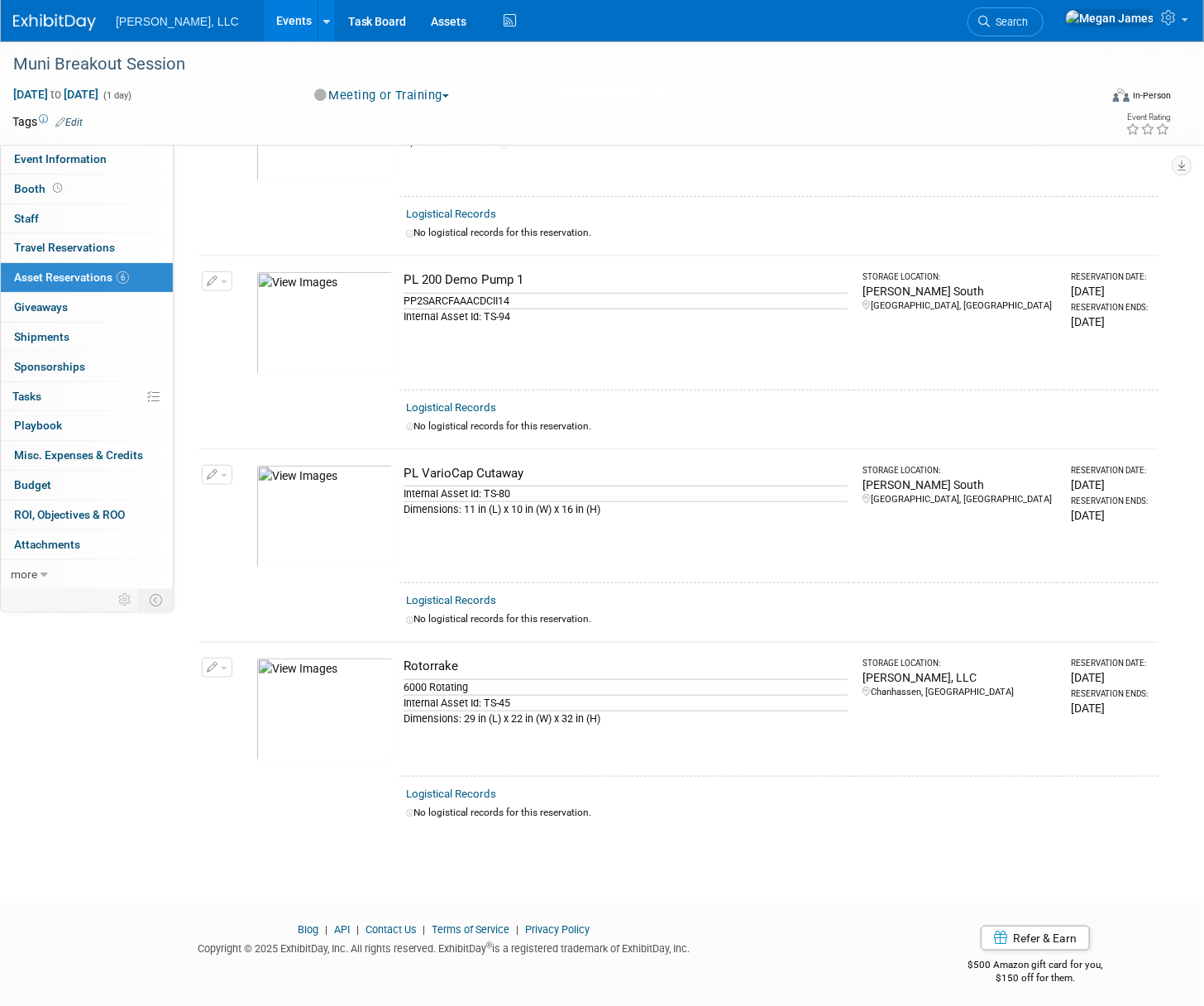 click on "PL 200 Demo Pump 1
PP2SARCFAAACDCII14
Internal Asset Id: TS-94" at bounding box center [627, 323] 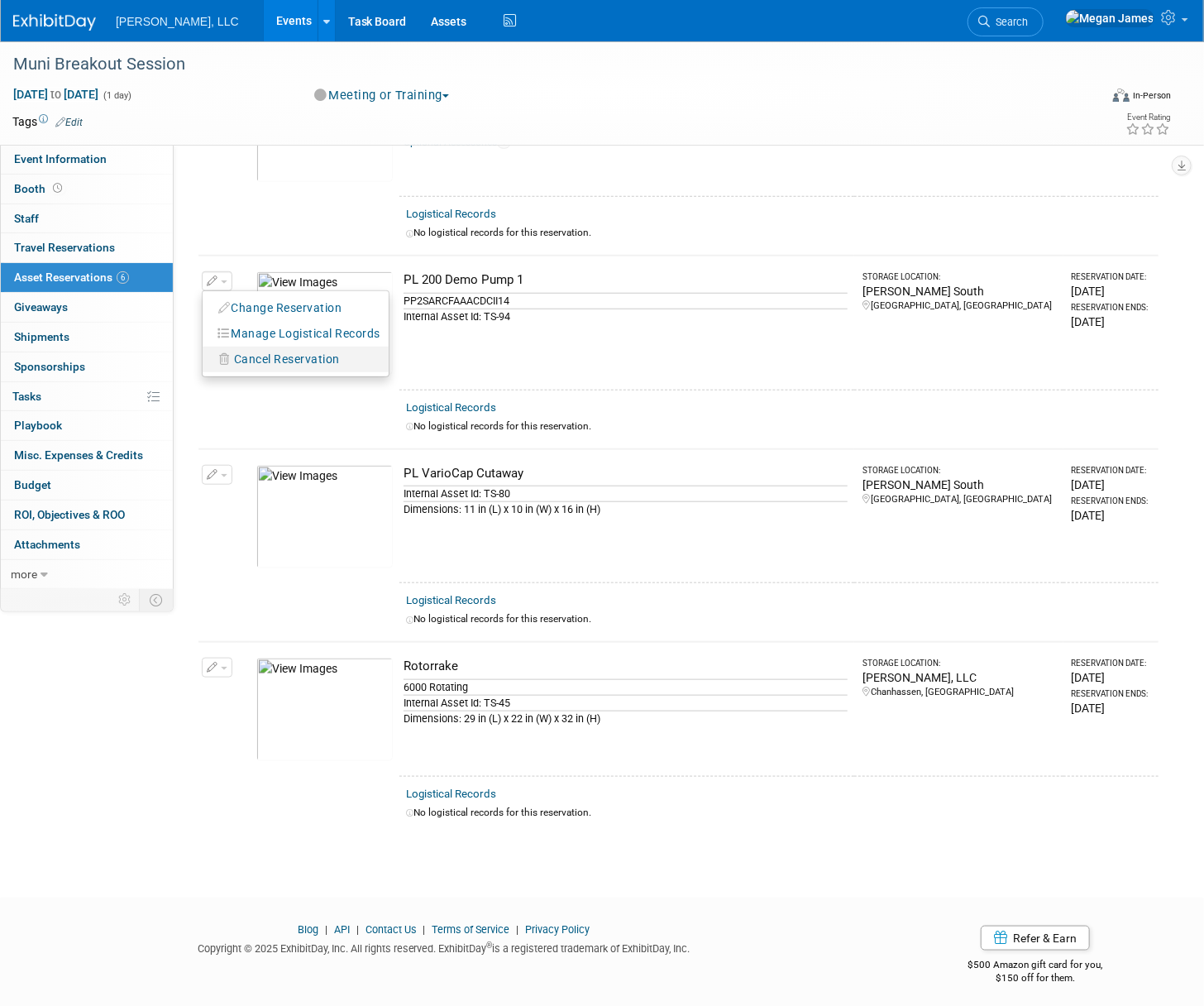 click on "Cancel Reservation" at bounding box center (287, 359) 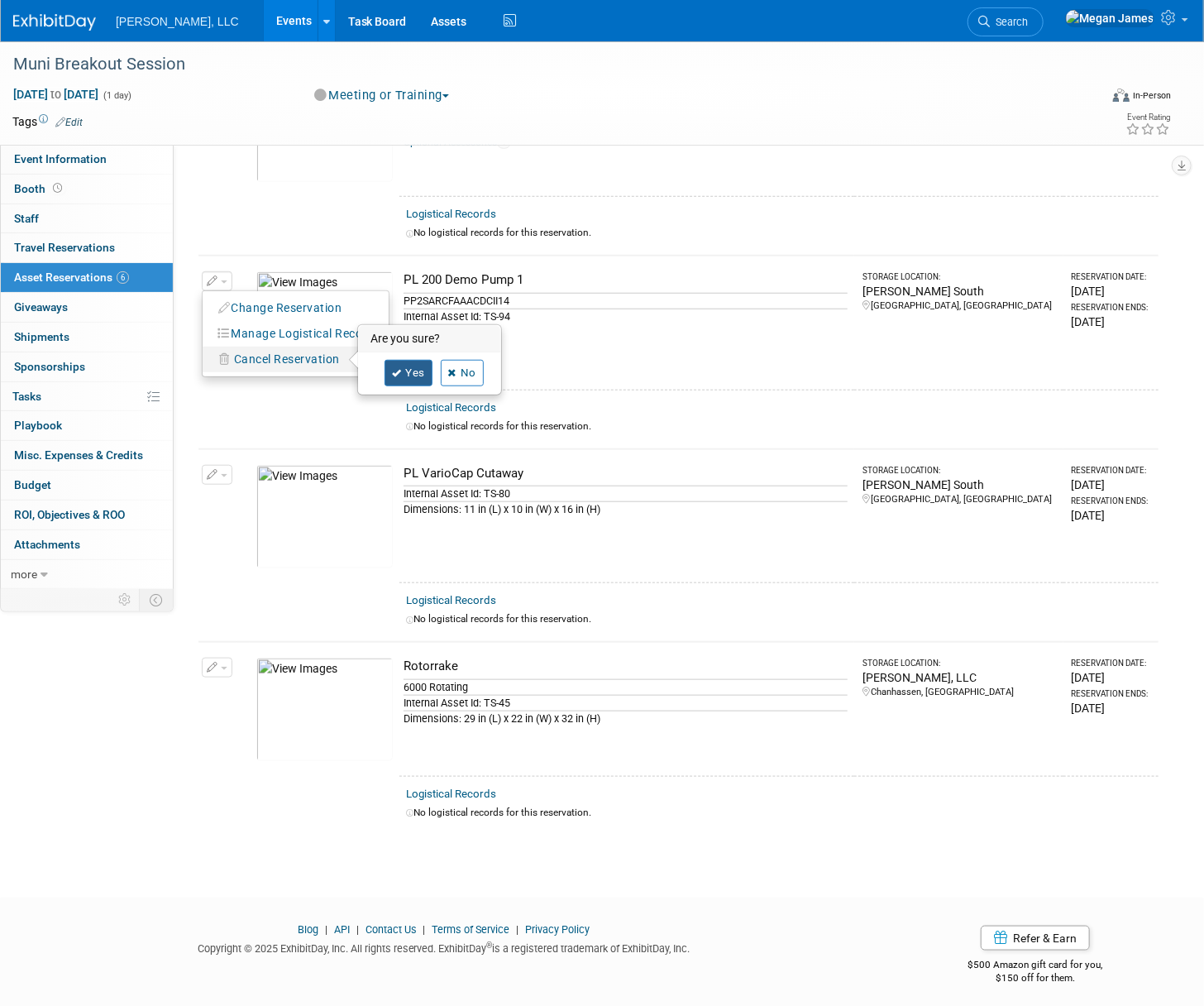click on "Yes" at bounding box center (408, 373) 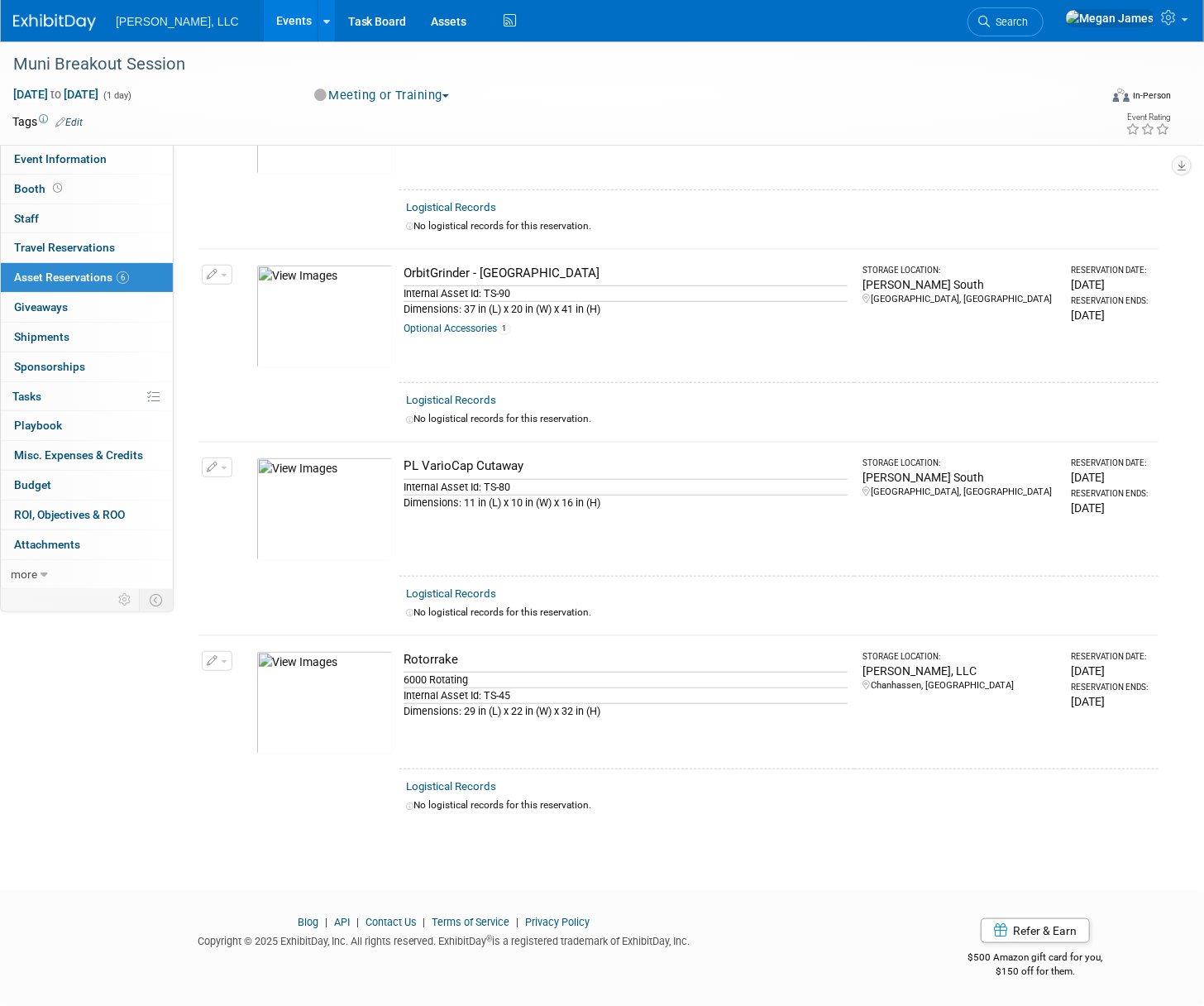 scroll, scrollTop: 359, scrollLeft: 0, axis: vertical 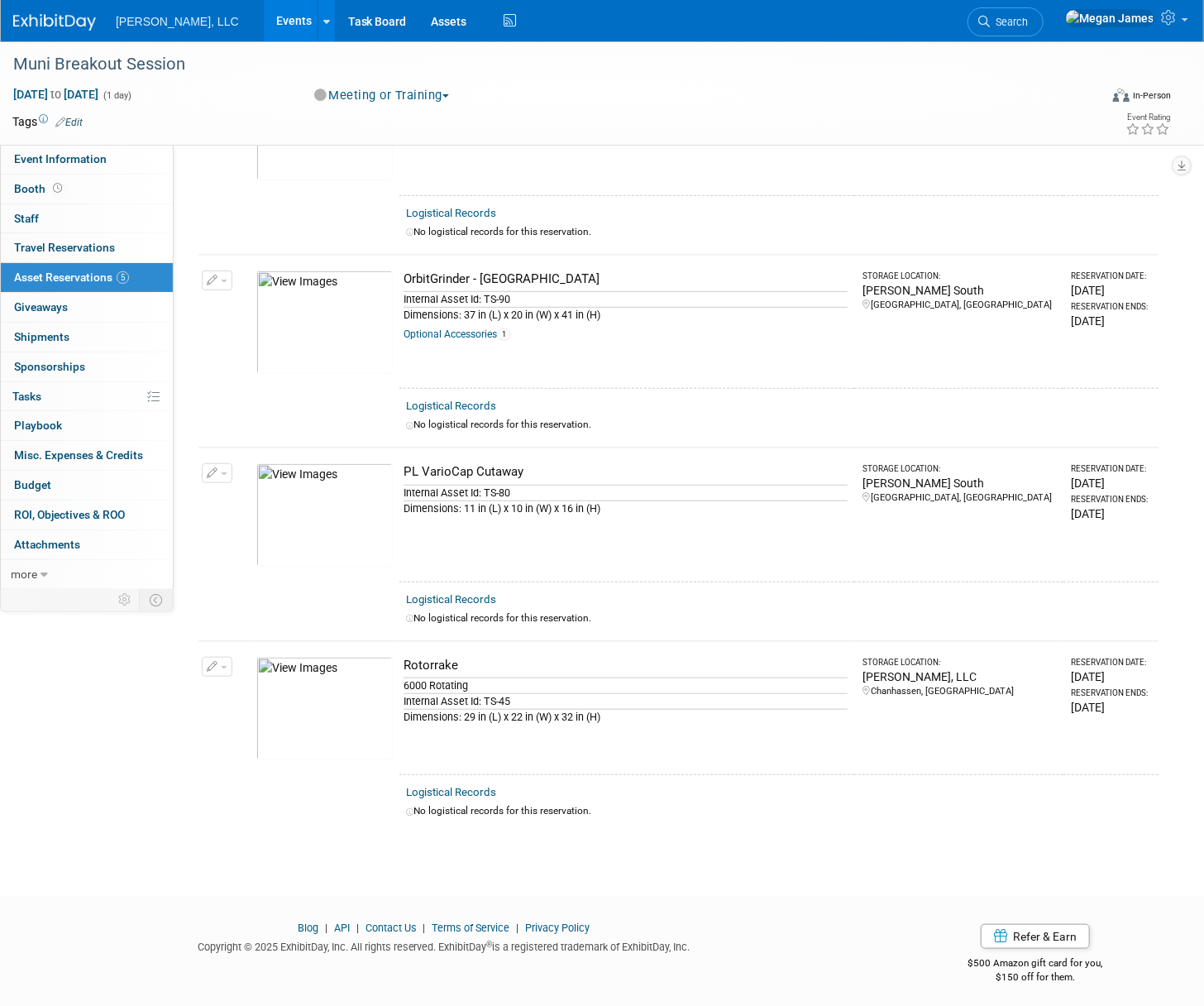 click on "Event Information
Event Info
Booth
Booth
0
Staff 0
Staff
0
Travel Reservations 0
Travel Reservations
5
Asset Reservations 5
Asset Reservations
0
Giveaways 0
Giveaways
0
Shipments 0
Shipments
0
Sponsorships 0
Sponsorships
0%
Tasks 0%
Tasks
0
Playbook 0
Playbook
0
Misc. Expenses & Credits 0
Misc. Expenses & Credits
Budget
Budget
0
ROI, Objectives & ROO 0
ROI, Objectives & ROO
0
Attachments 0
Attachments
more
more...
Event Binder (.pdf export)
Event Binder (.pdf export)
Copy/Duplicate Event
Copy/Duplicate Event
Event Settings
Event Settings
Logs
Logs
Delete Event
Delete Event
Event Website:
Edit
Salesforce Campaign:
Edit
Event Venue Name:" at bounding box center (602, 257) 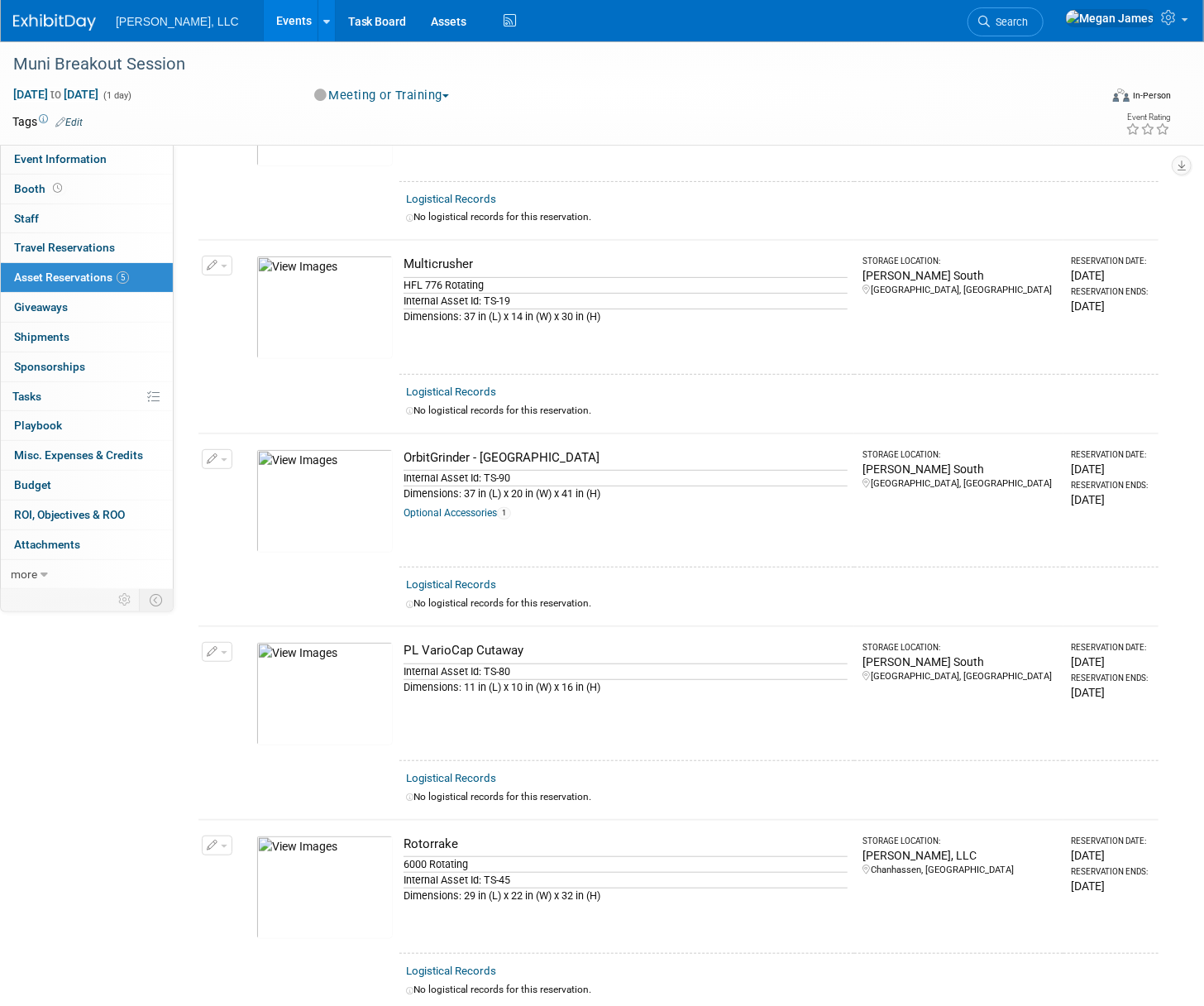 scroll, scrollTop: 0, scrollLeft: 0, axis: both 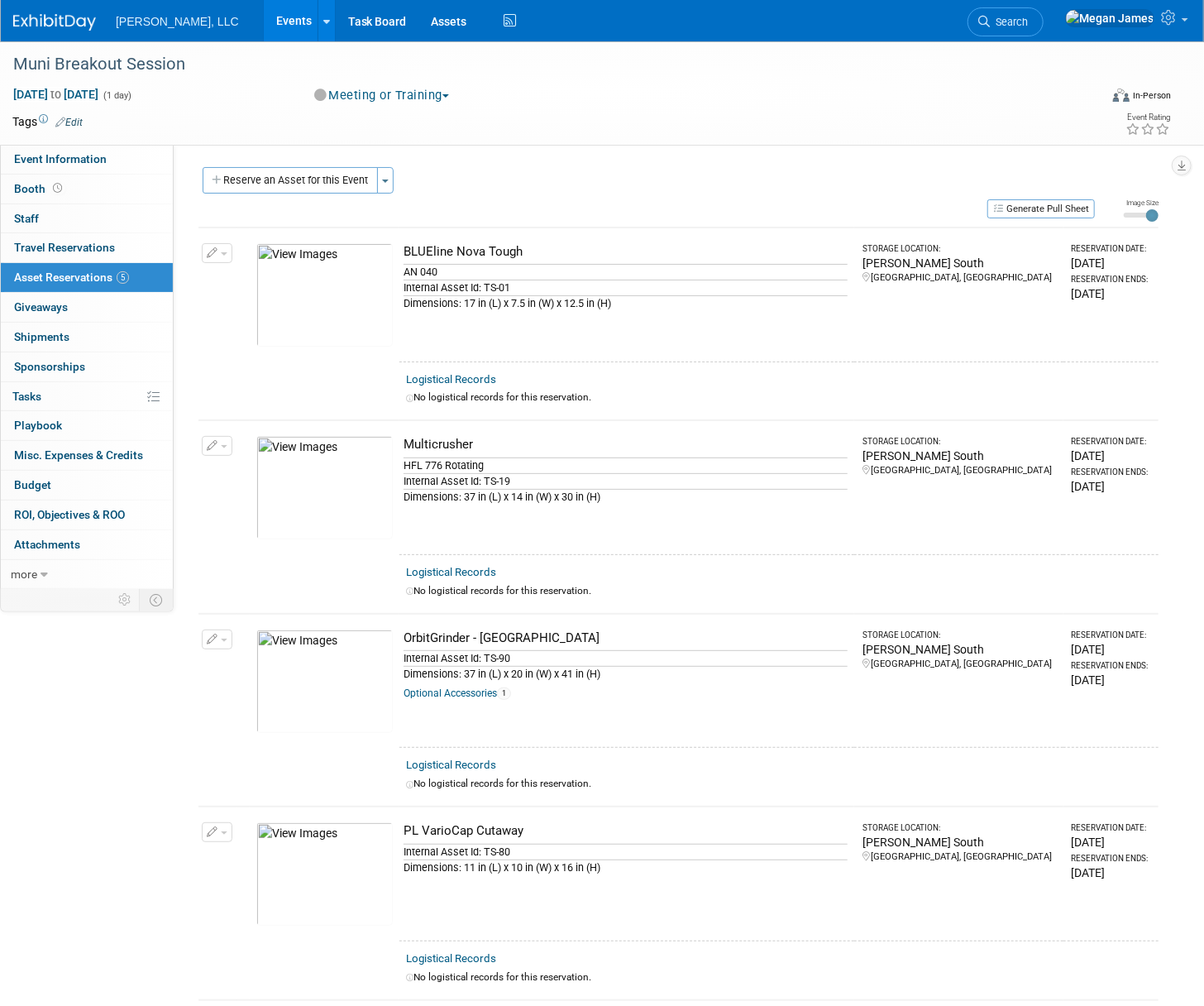 drag, startPoint x: 317, startPoint y: 178, endPoint x: 370, endPoint y: 177, distance: 53.00943 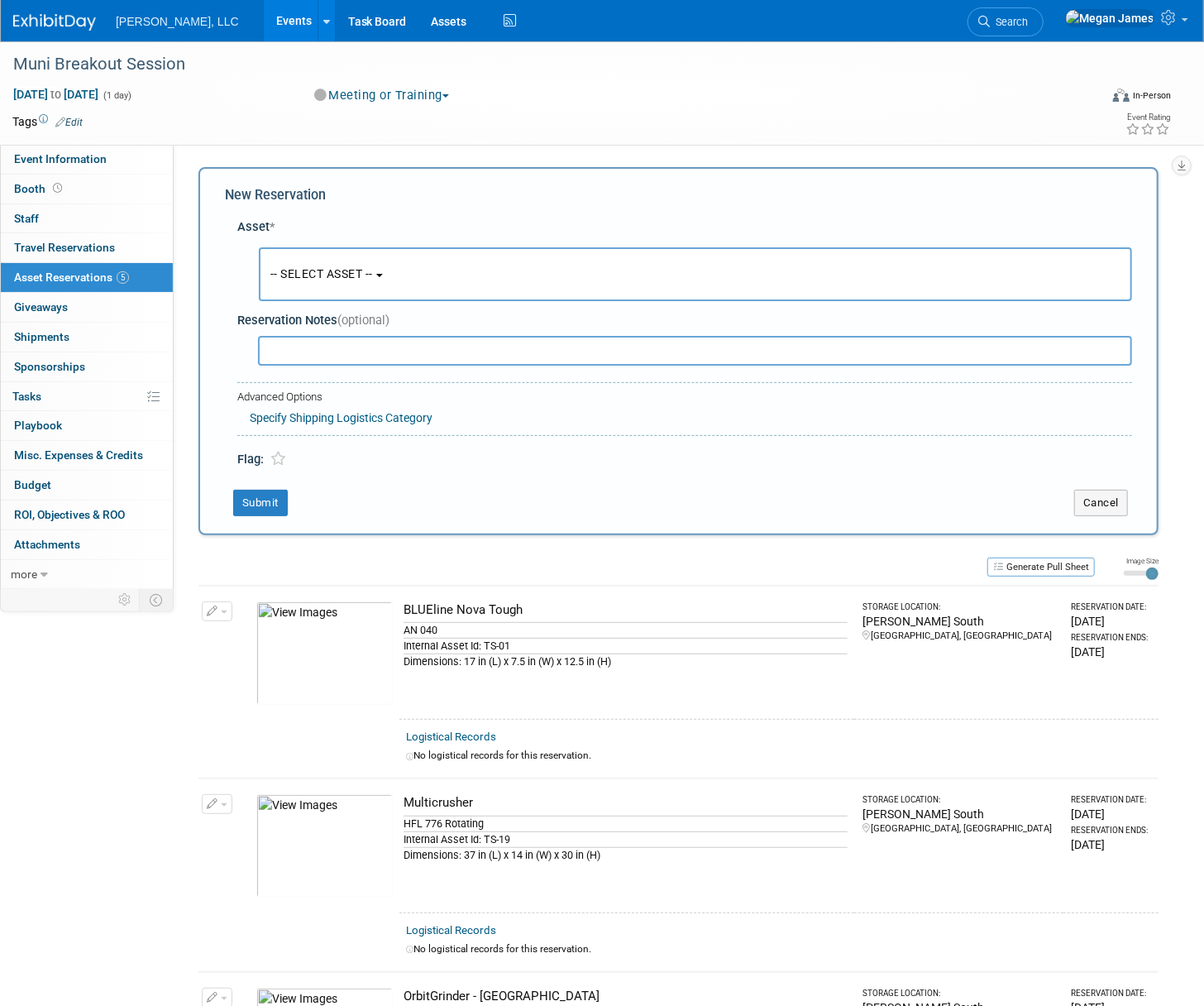 scroll, scrollTop: 16, scrollLeft: 0, axis: vertical 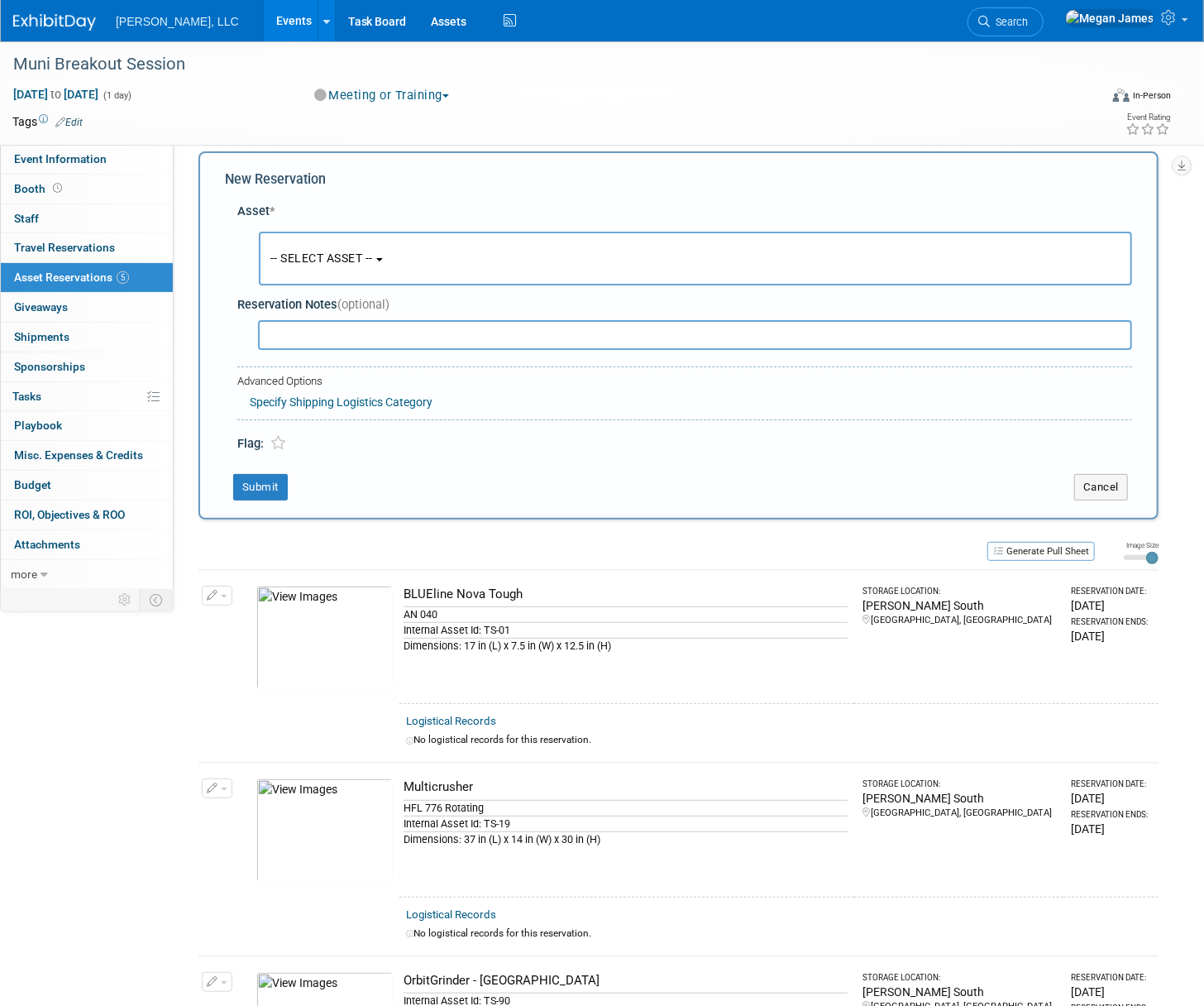 click on "-- SELECT ASSET --" at bounding box center (695, 258) 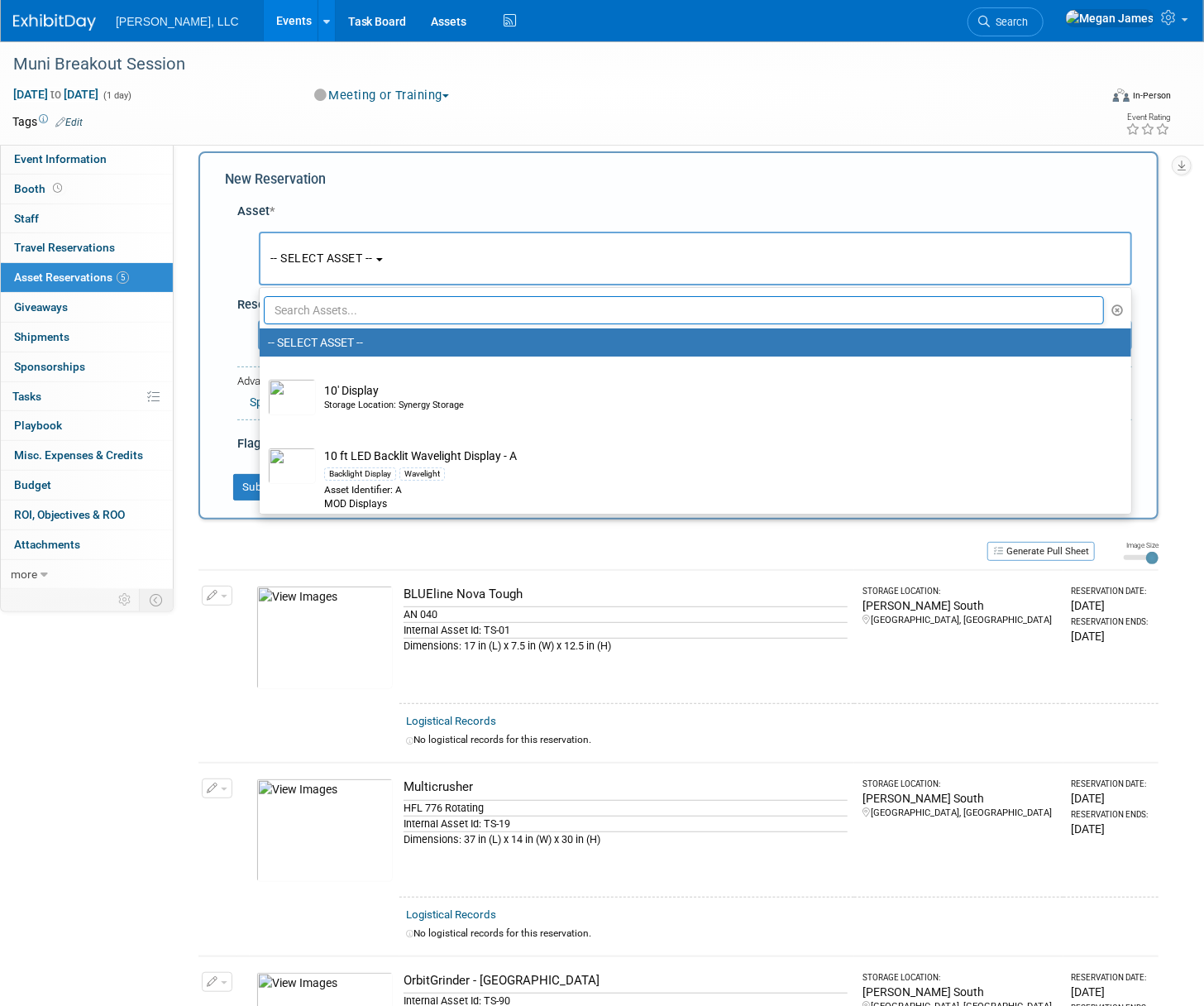 click at bounding box center (684, 310) 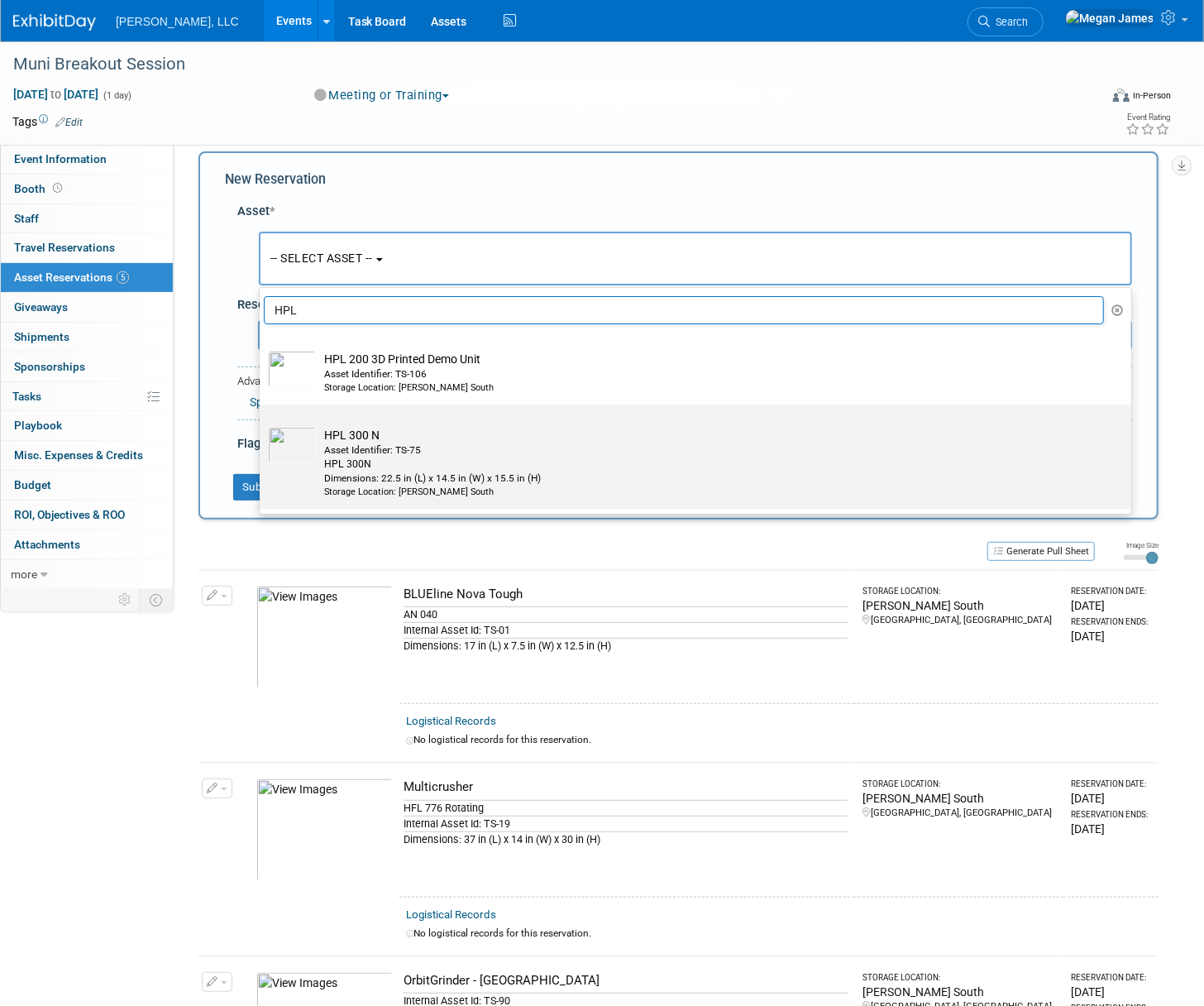 type on "HPL" 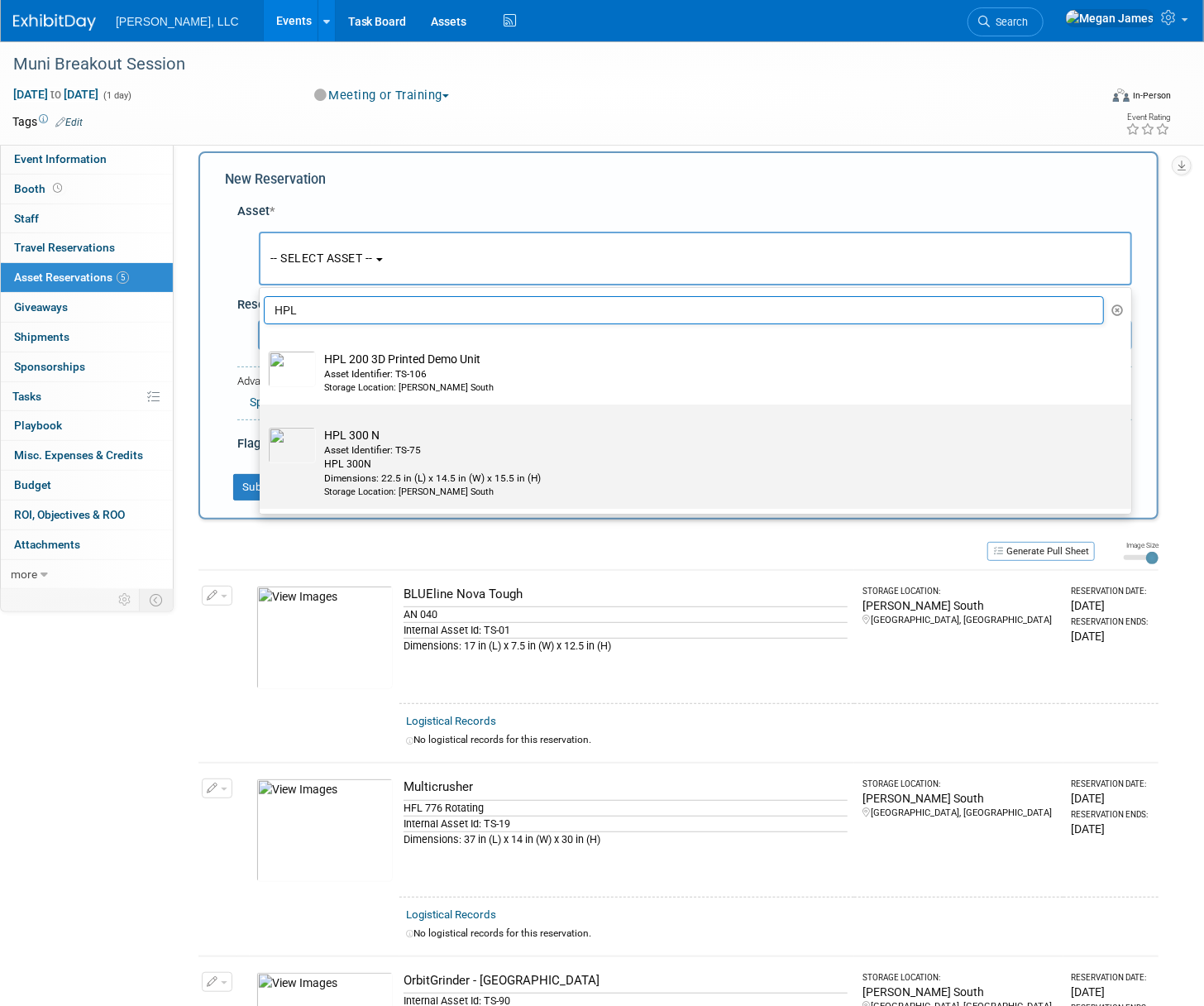 click on "Asset Identifier: TS-75" at bounding box center (711, 450) 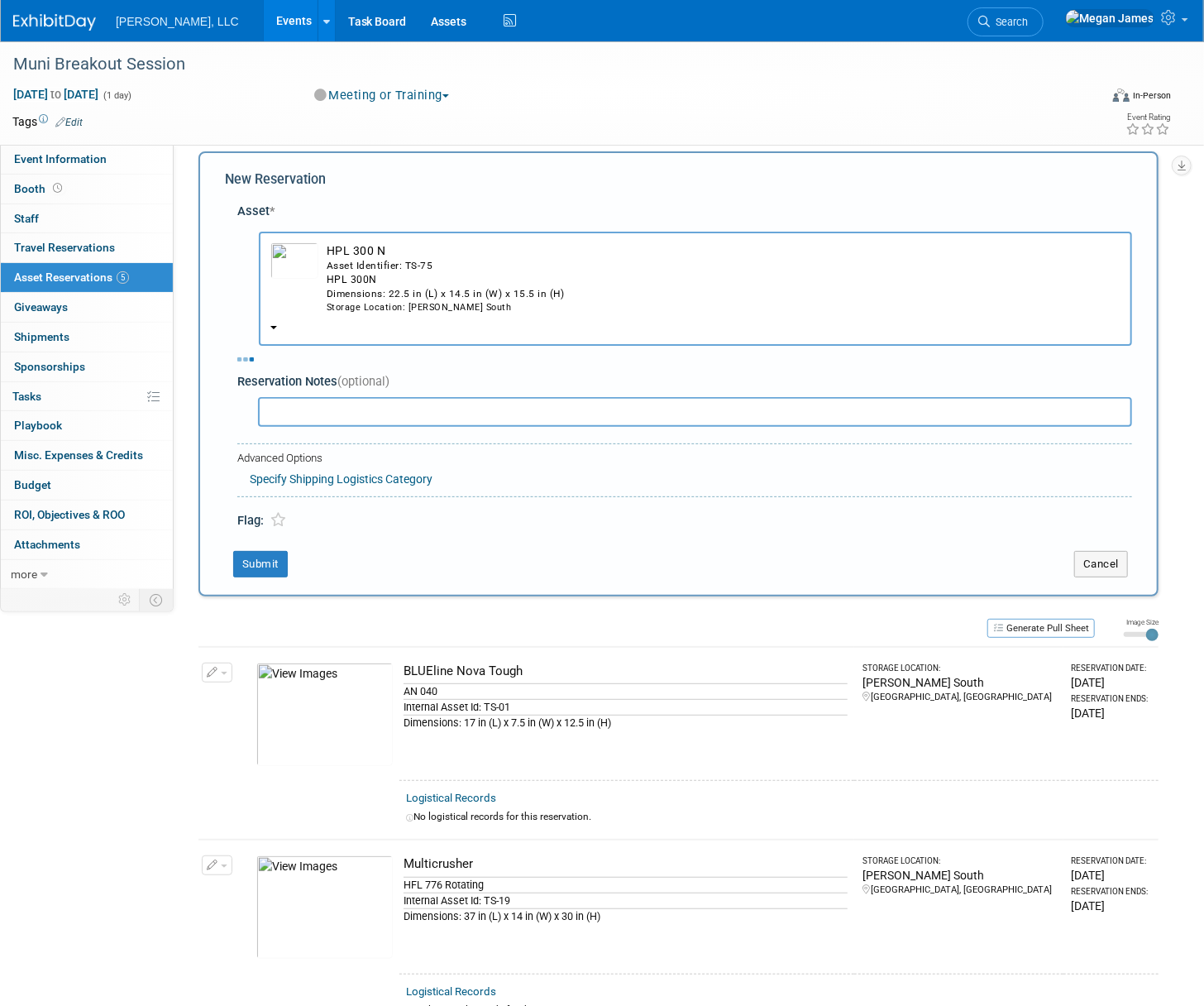 select on "7" 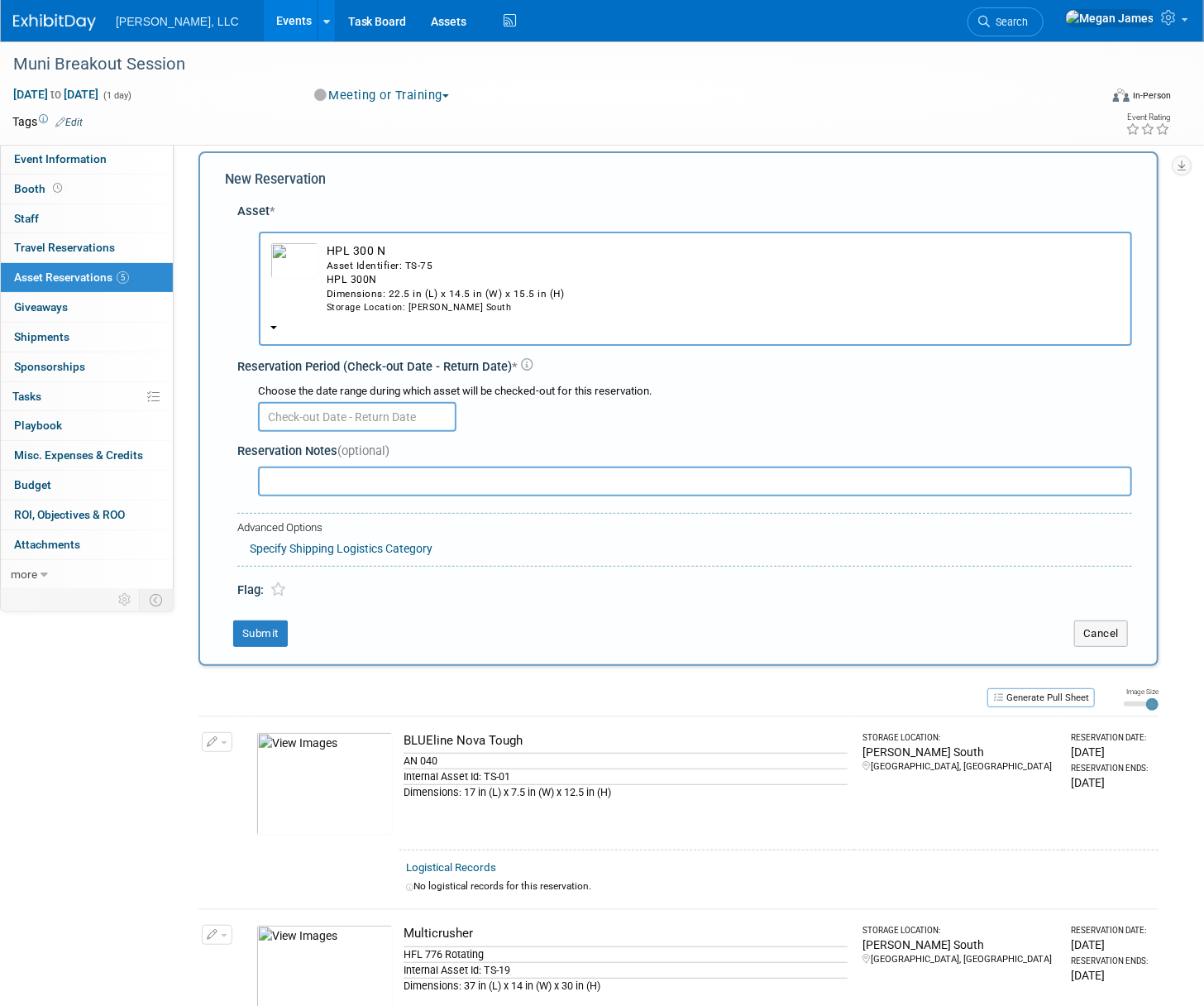 click at bounding box center (357, 417) 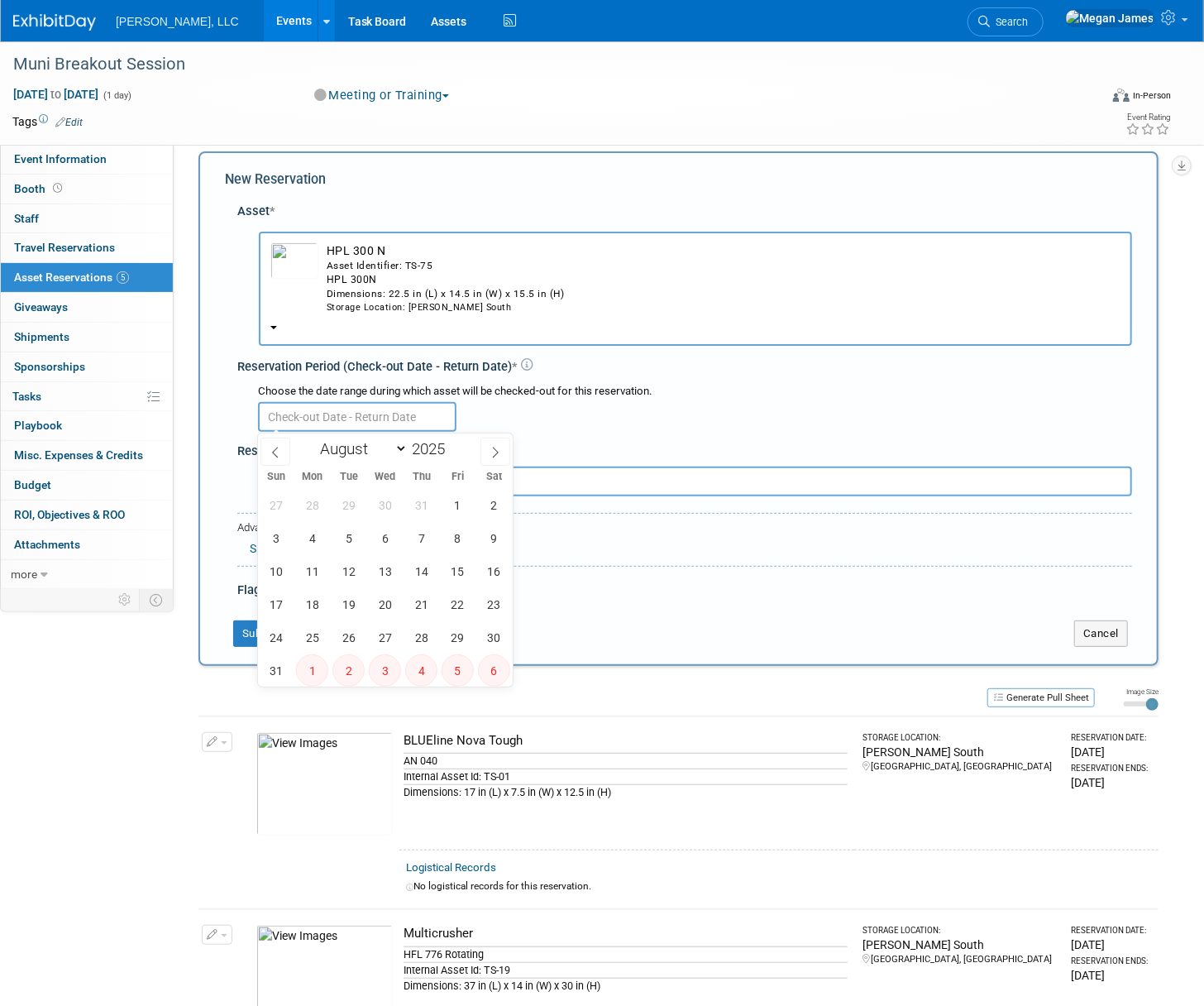 click at bounding box center (695, 415) 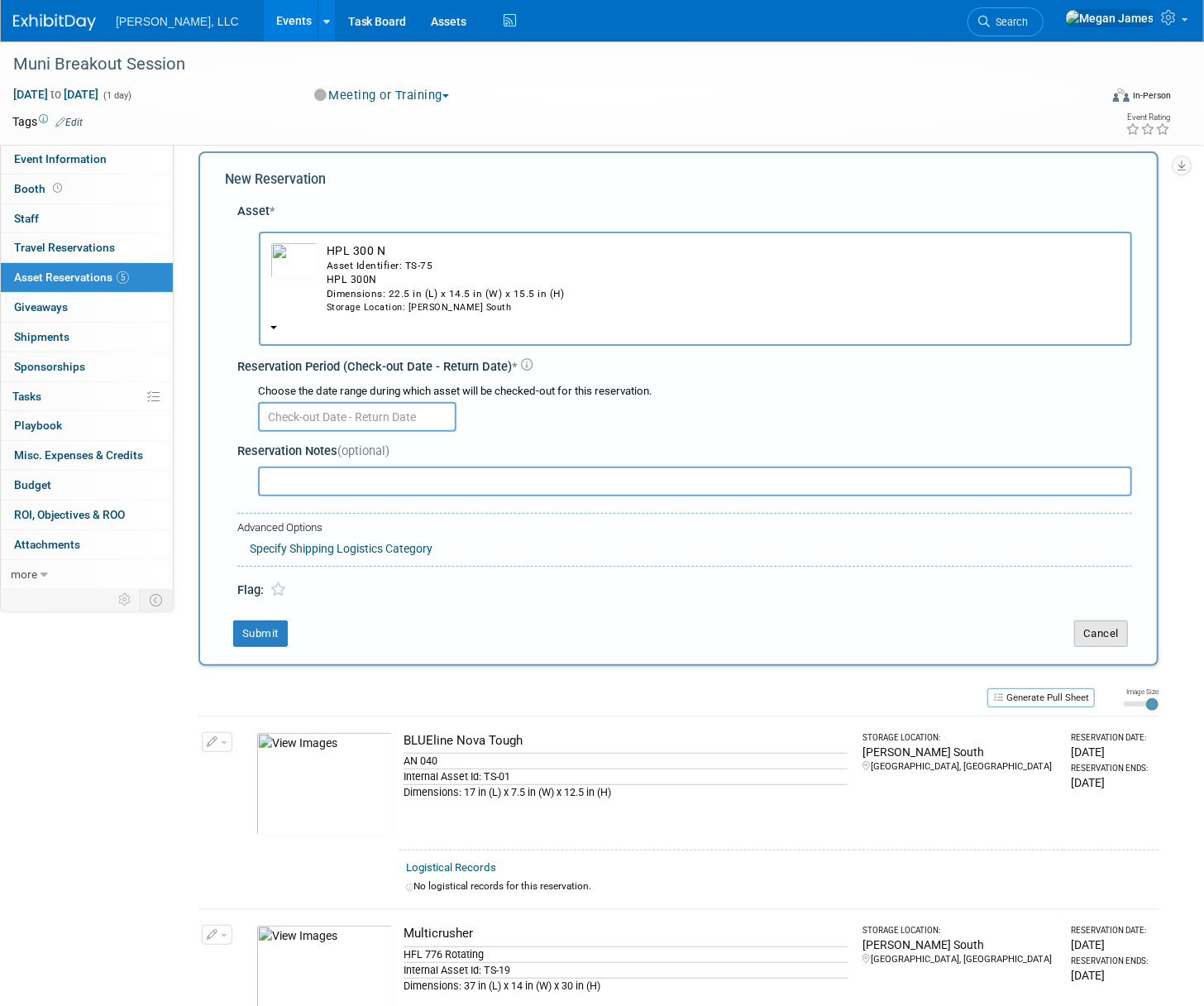 click on "Cancel" at bounding box center (1101, 634) 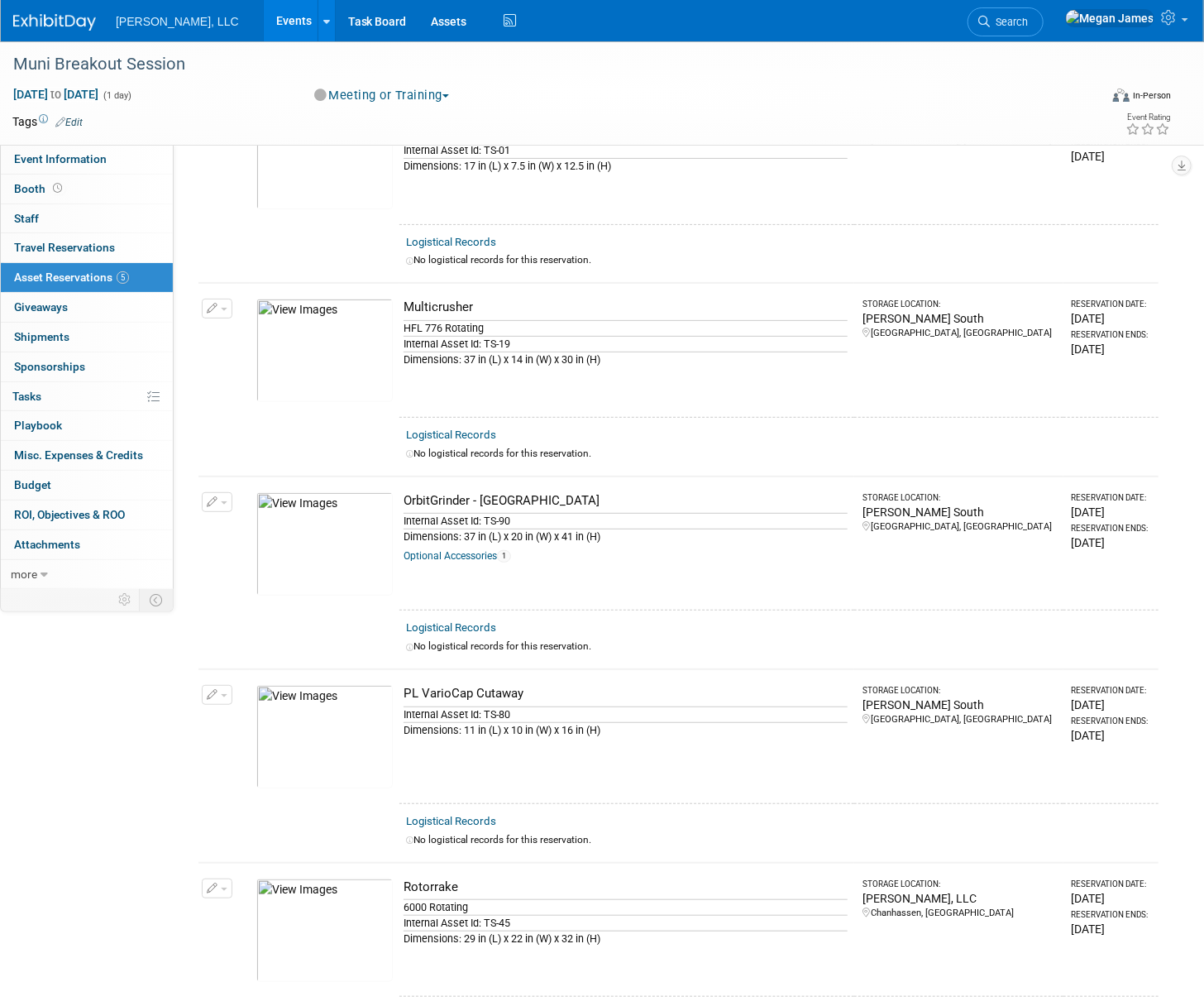 scroll, scrollTop: 0, scrollLeft: 0, axis: both 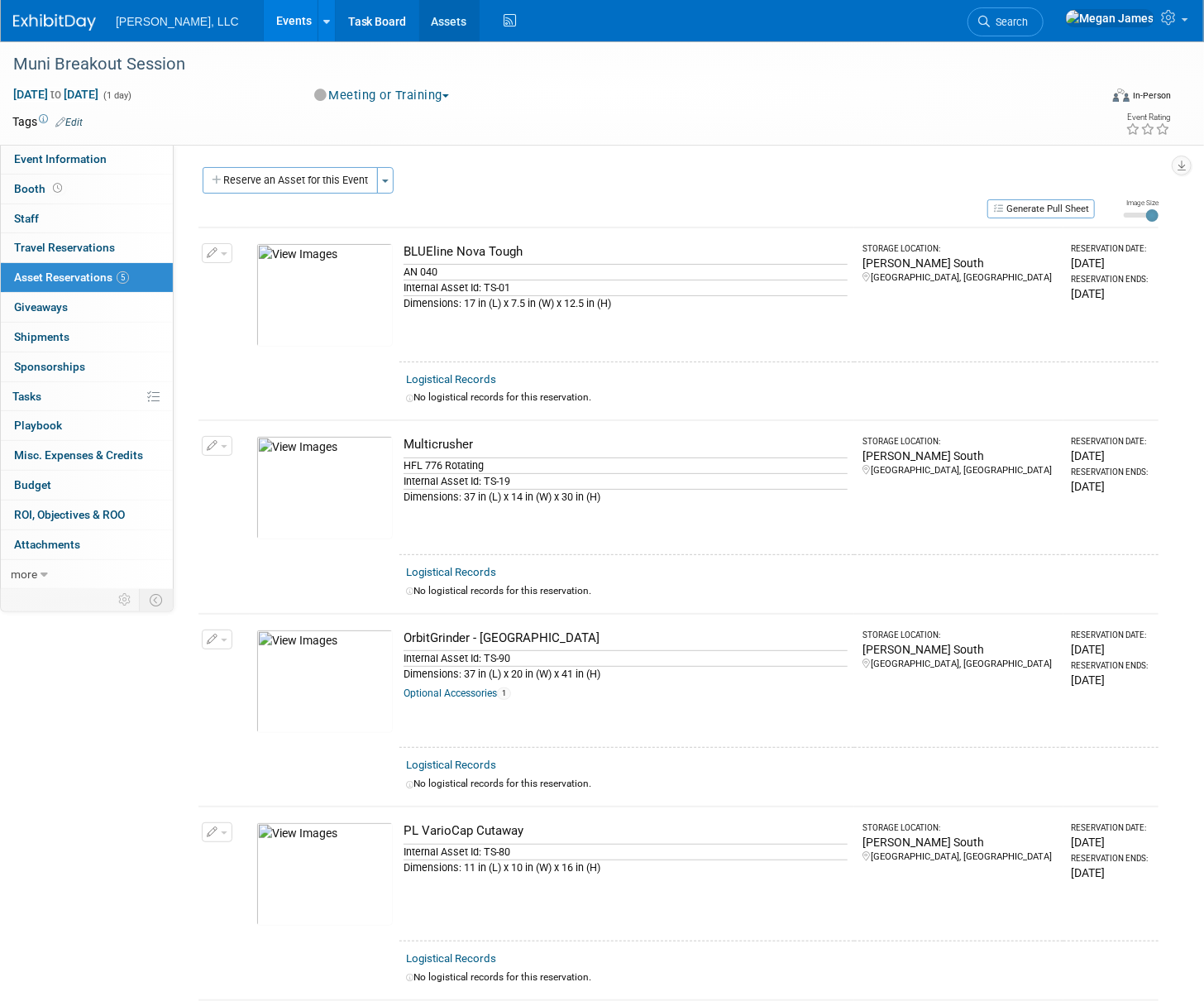 click on "Assets" at bounding box center (449, 21) 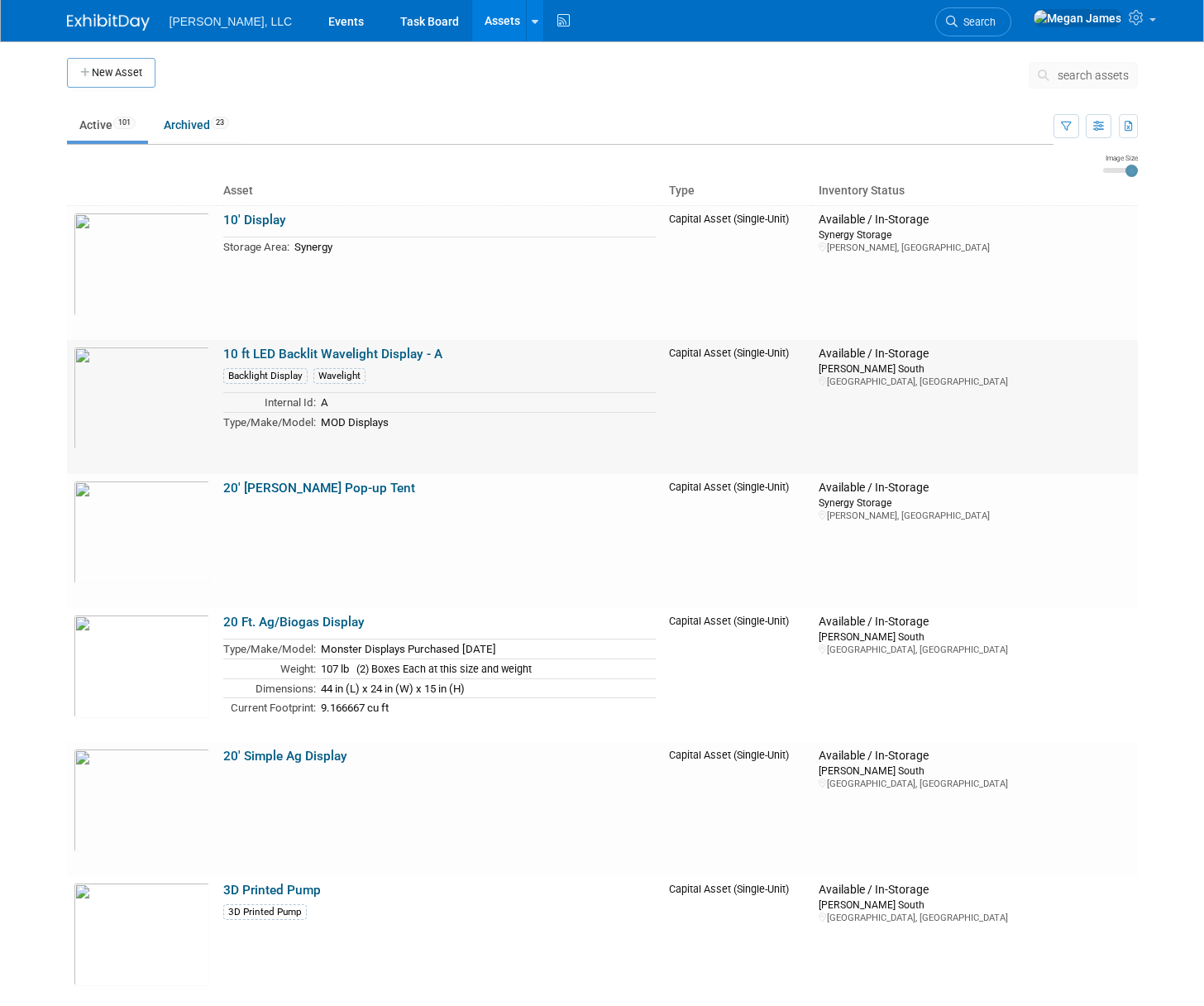 scroll, scrollTop: 0, scrollLeft: 0, axis: both 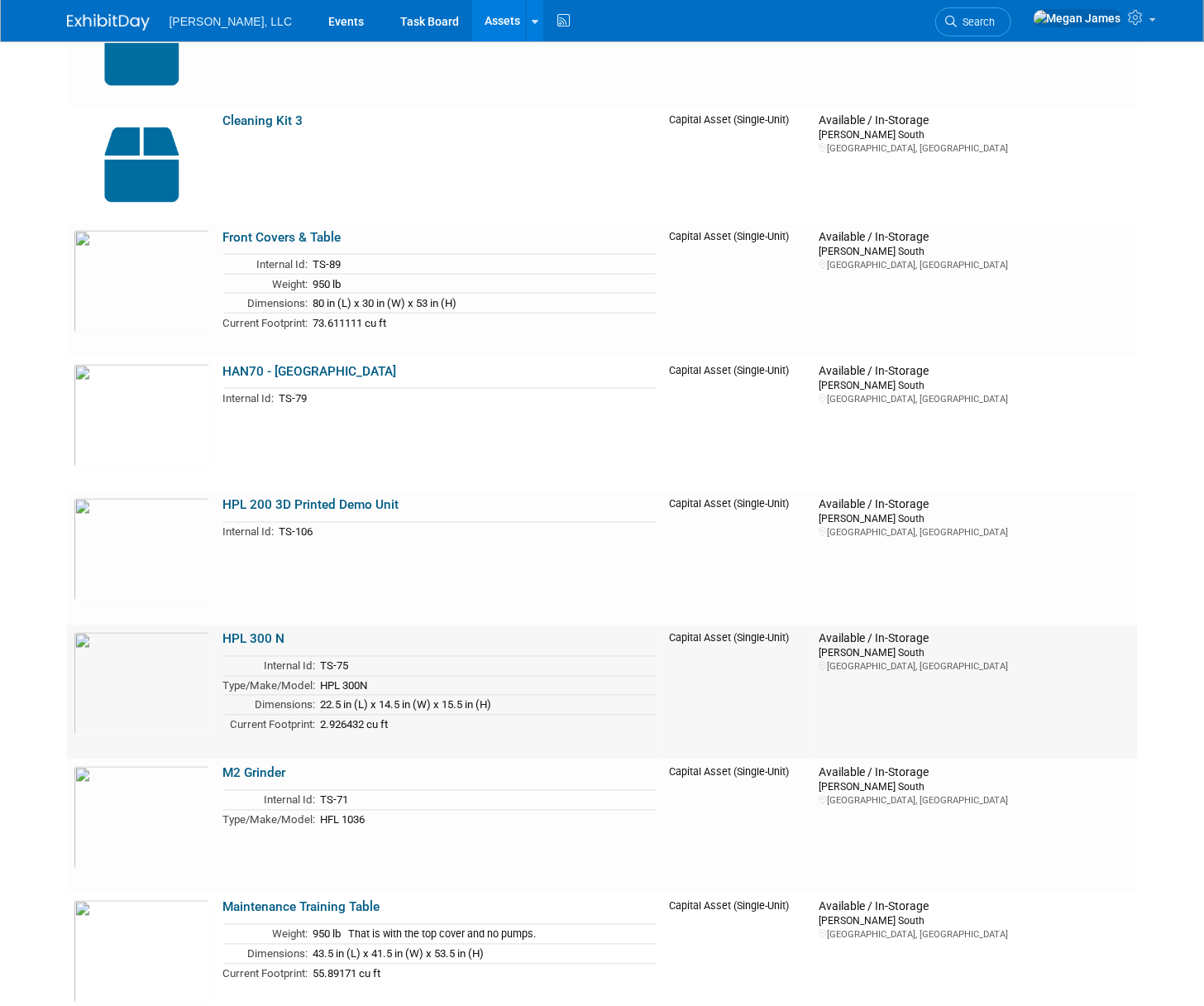click on "HPL 300 N" at bounding box center (254, 640) 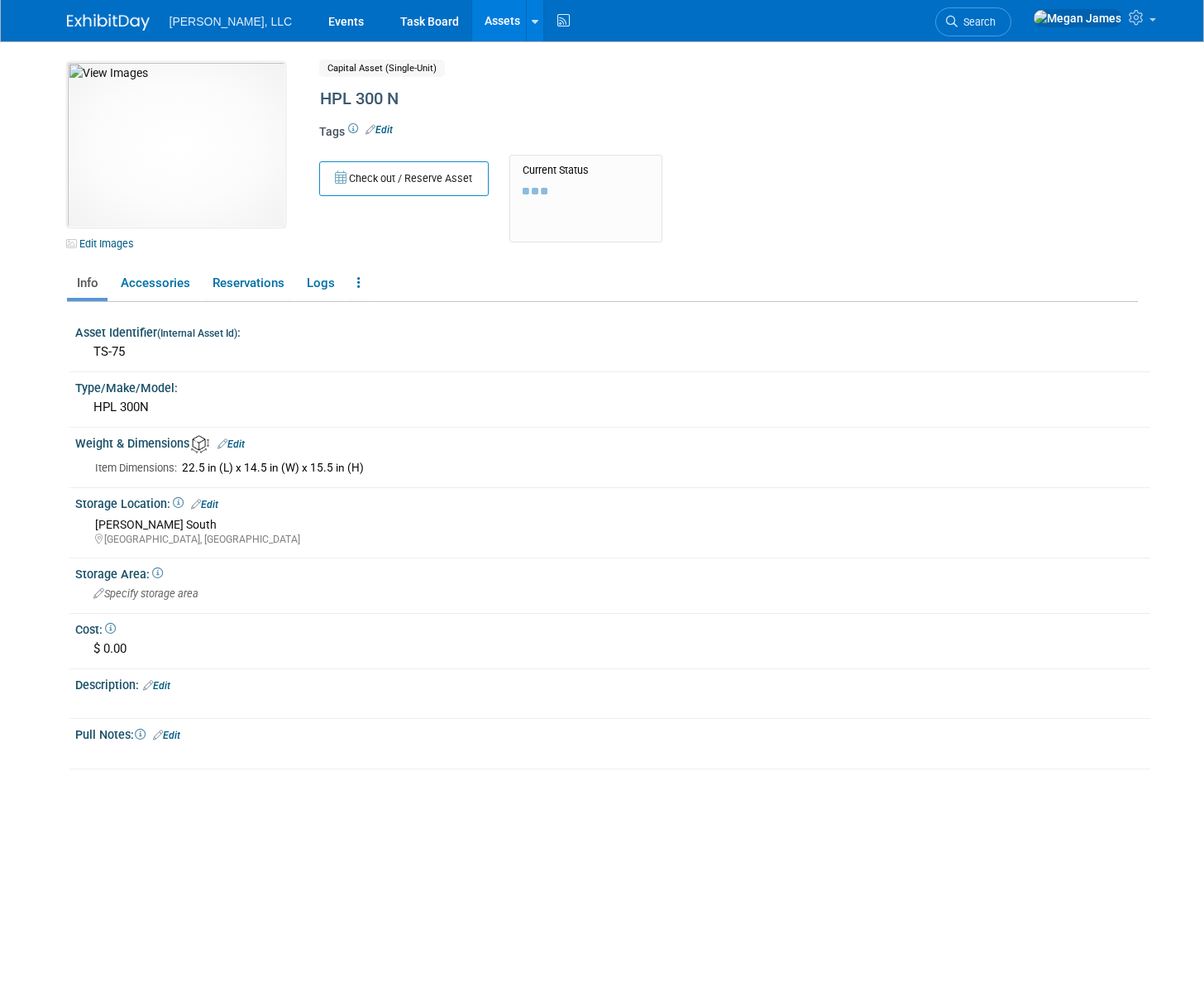 scroll, scrollTop: 0, scrollLeft: 0, axis: both 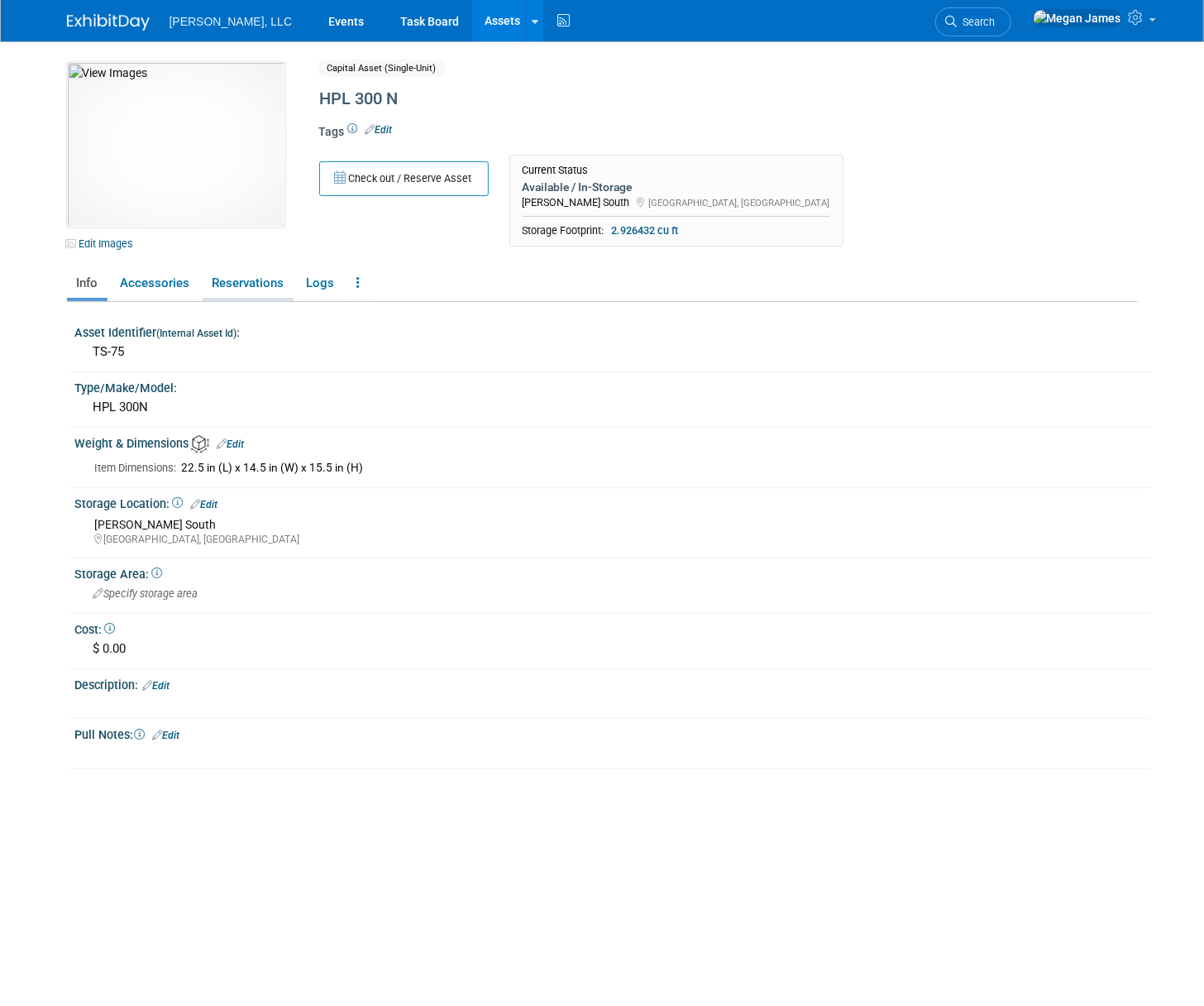 click on "Reservations" at bounding box center (248, 283) 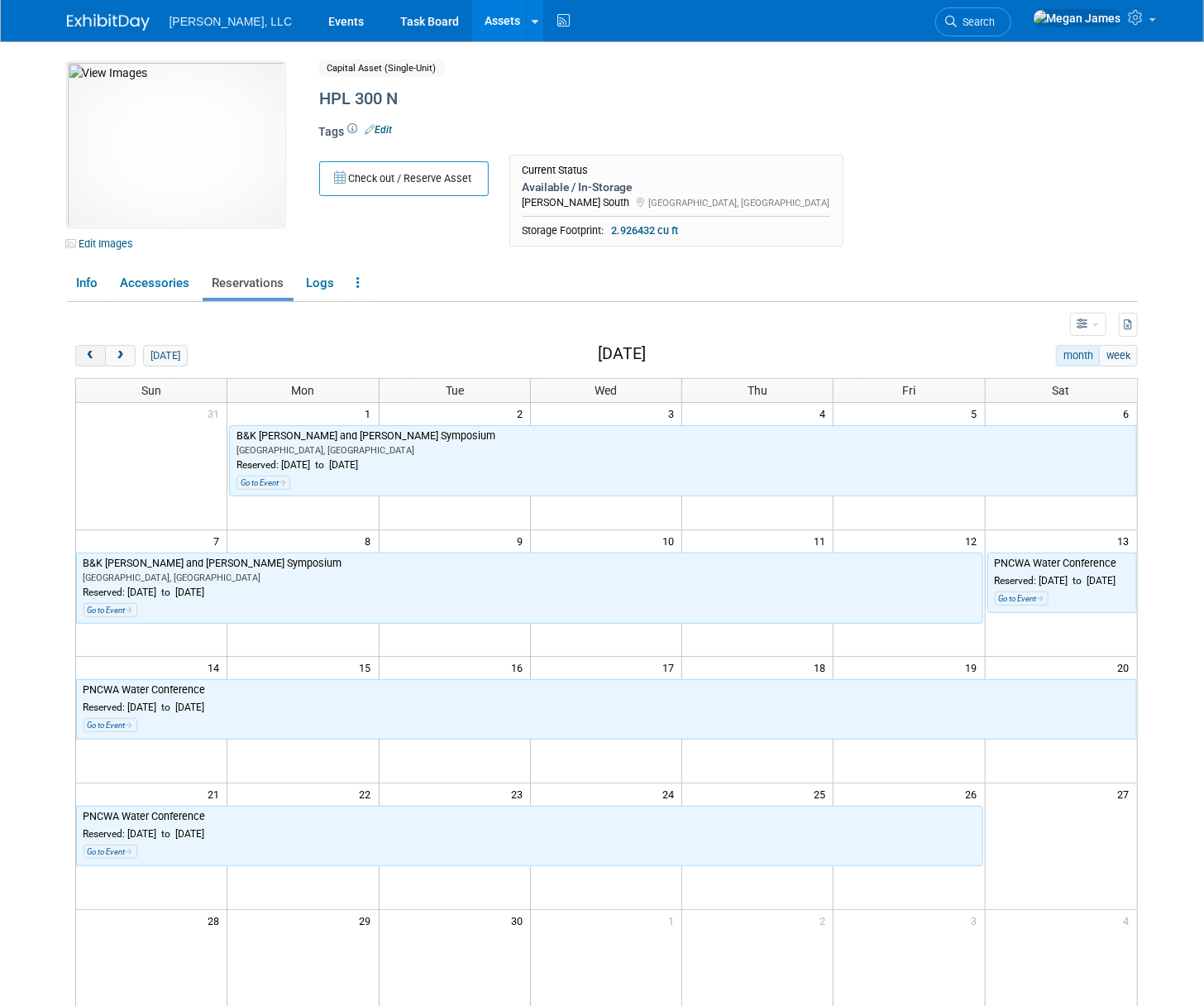 click at bounding box center [90, 356] 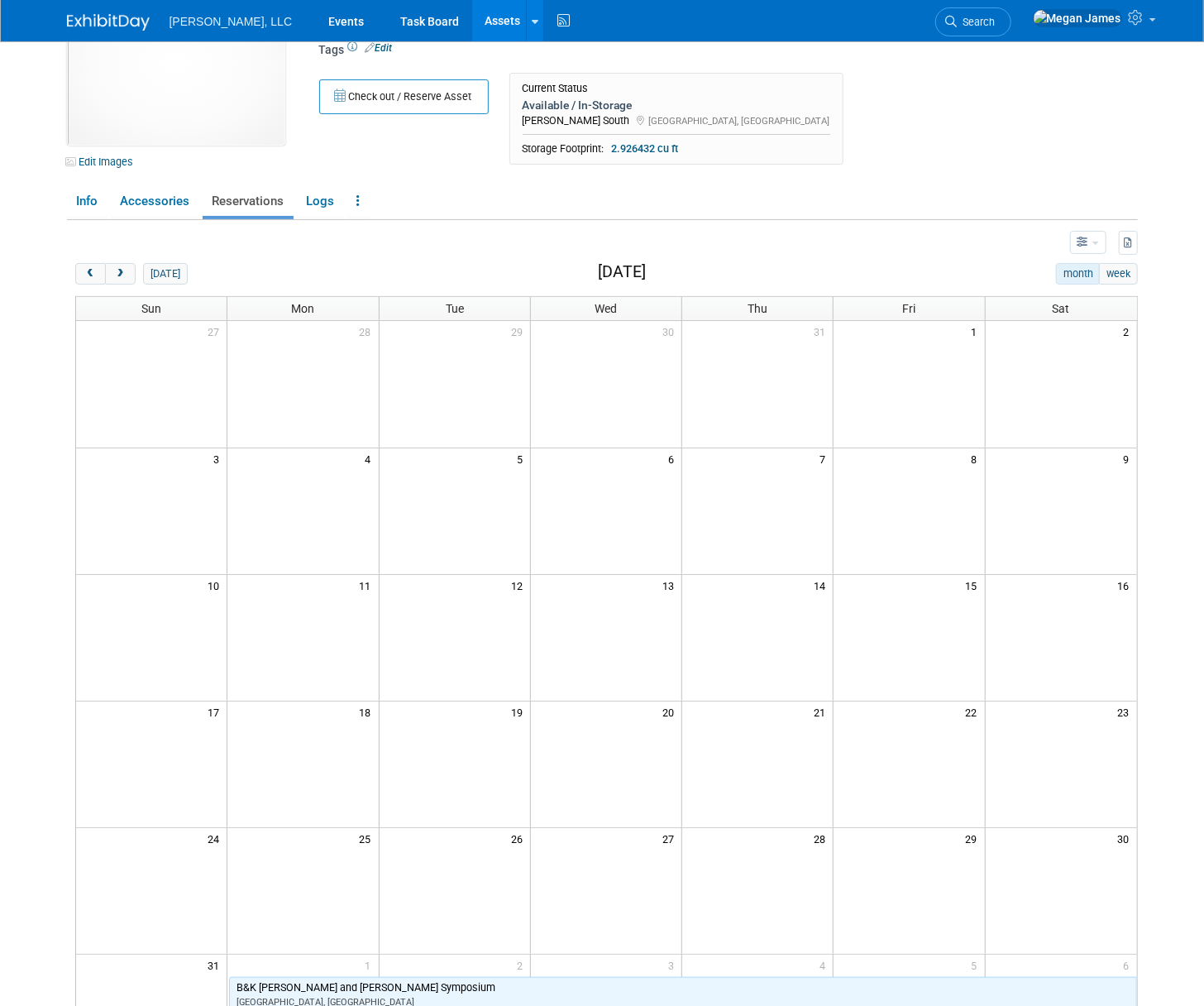 scroll, scrollTop: 0, scrollLeft: 0, axis: both 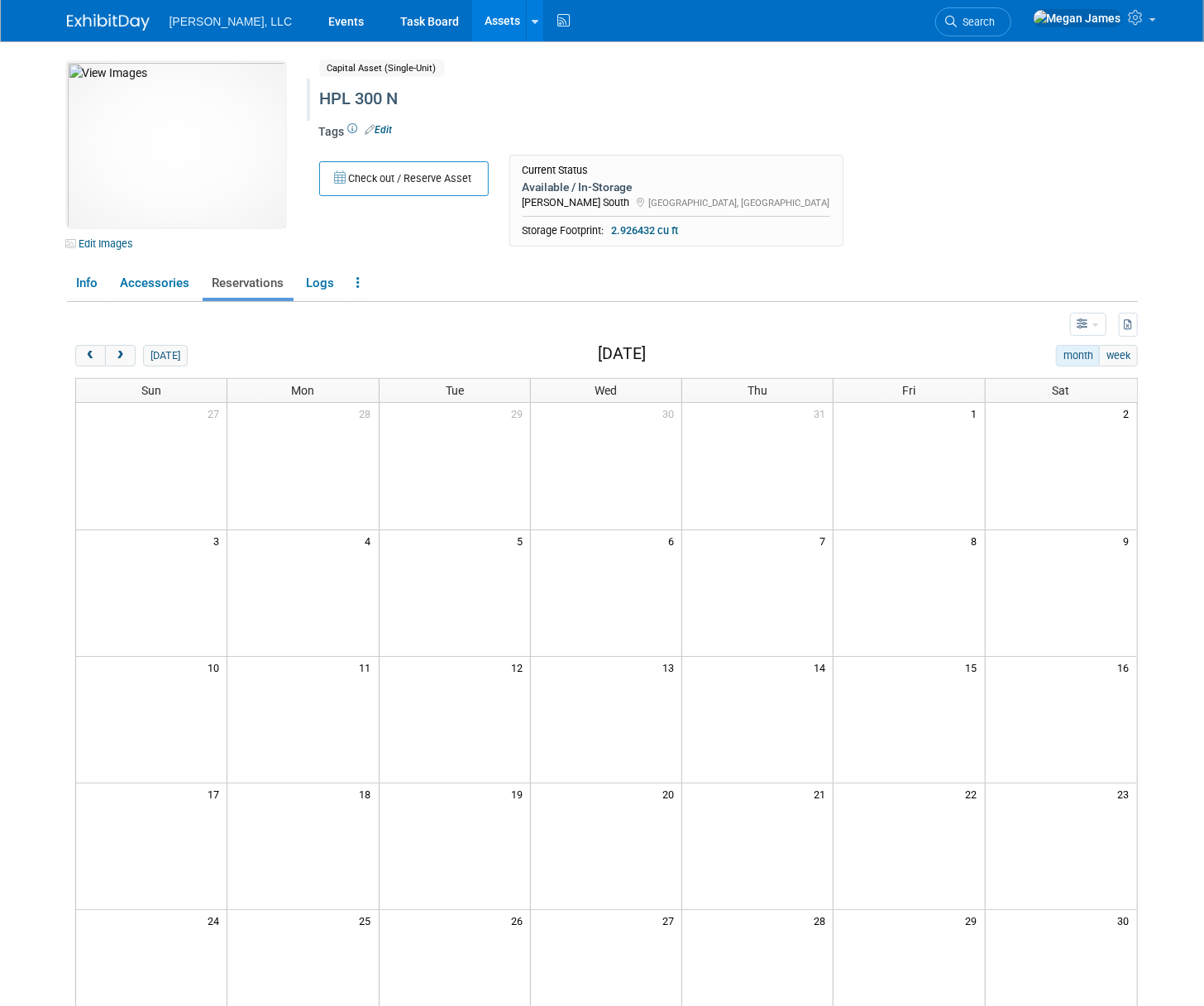 click on "HPL 300 N" at bounding box center [669, 99] 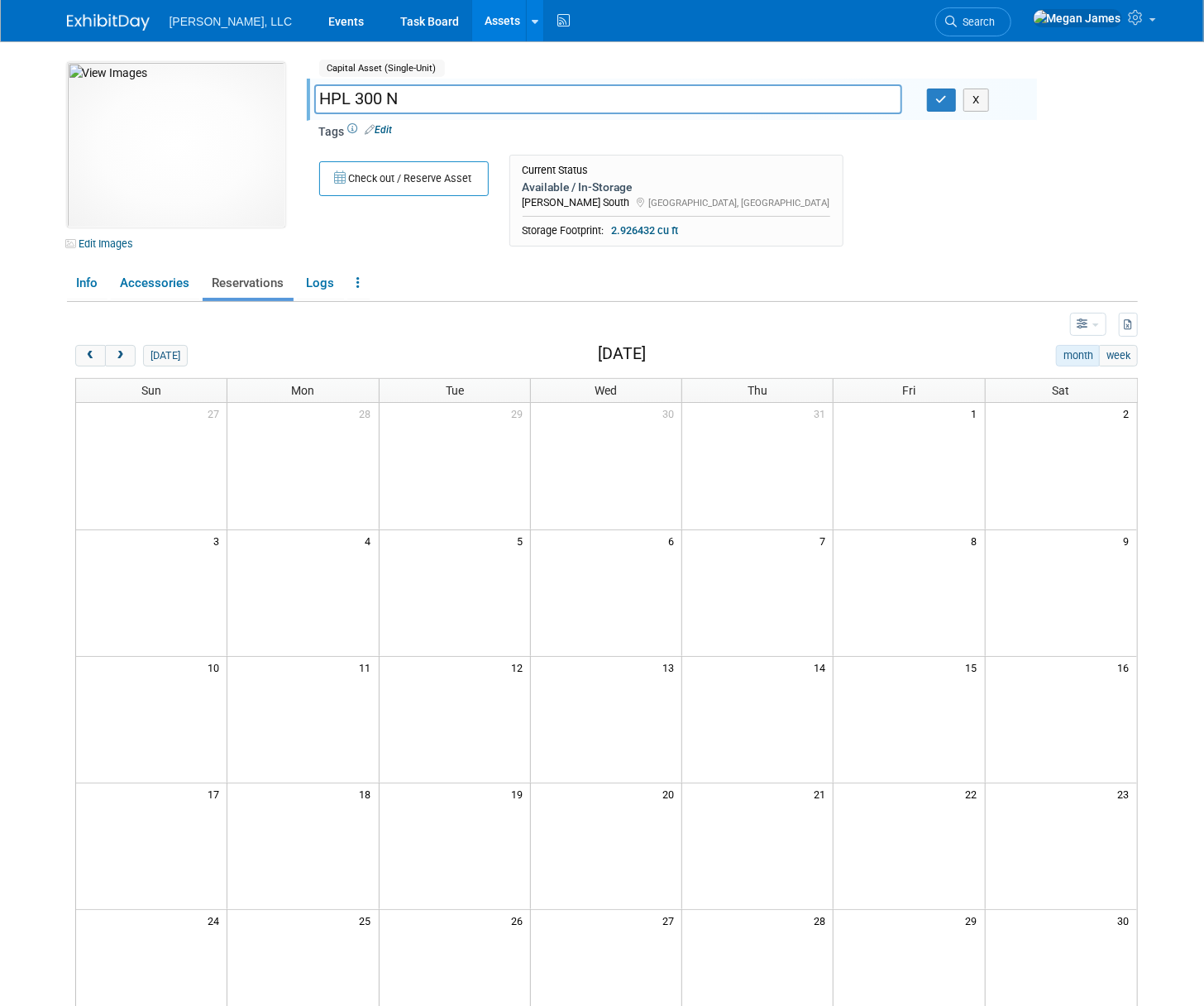 click on "HPL 300 N" at bounding box center (608, 98) 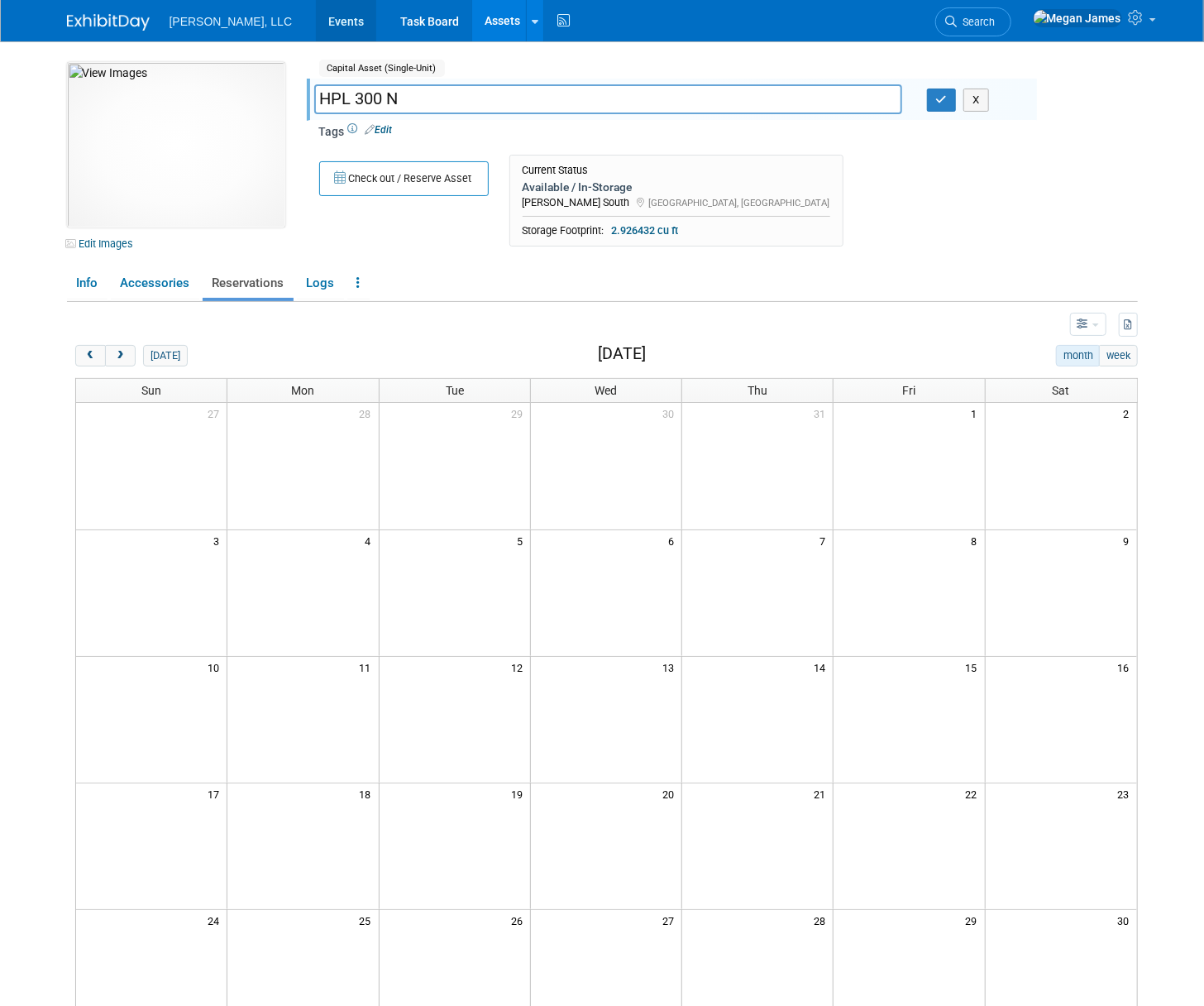 click on "Events" at bounding box center (346, 21) 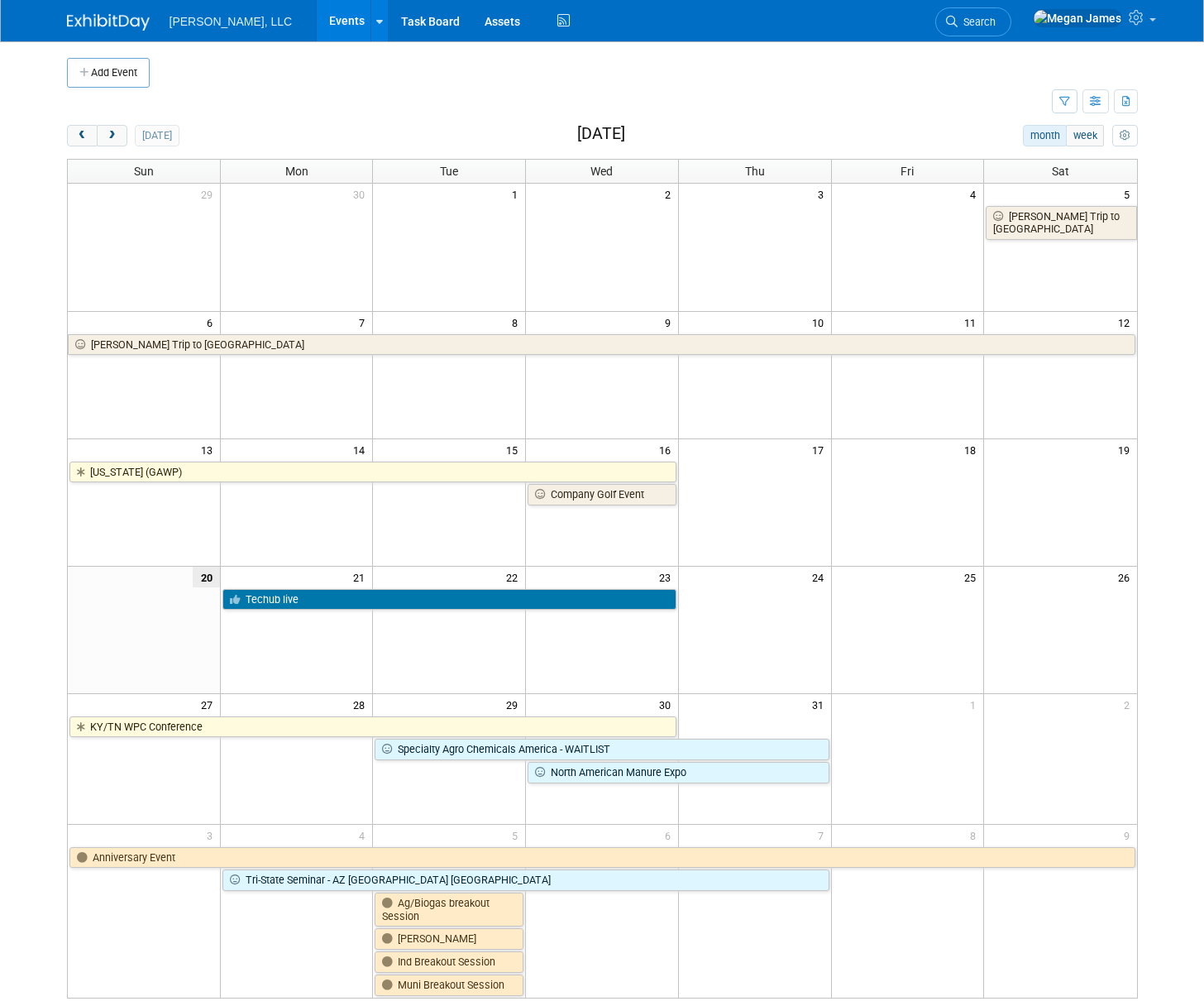 scroll, scrollTop: 0, scrollLeft: 0, axis: both 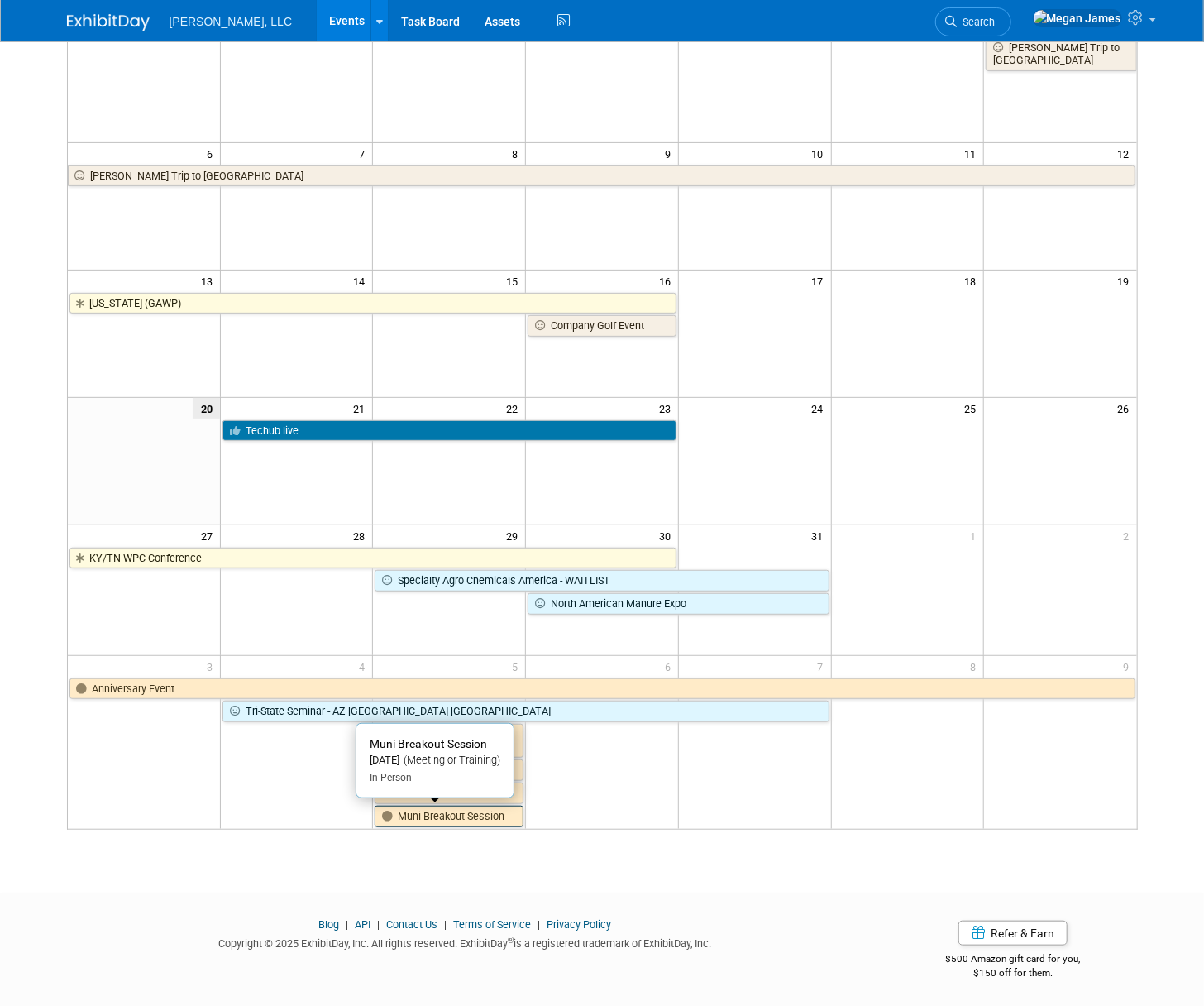 click on "Muni Breakout Session" at bounding box center (449, 817) 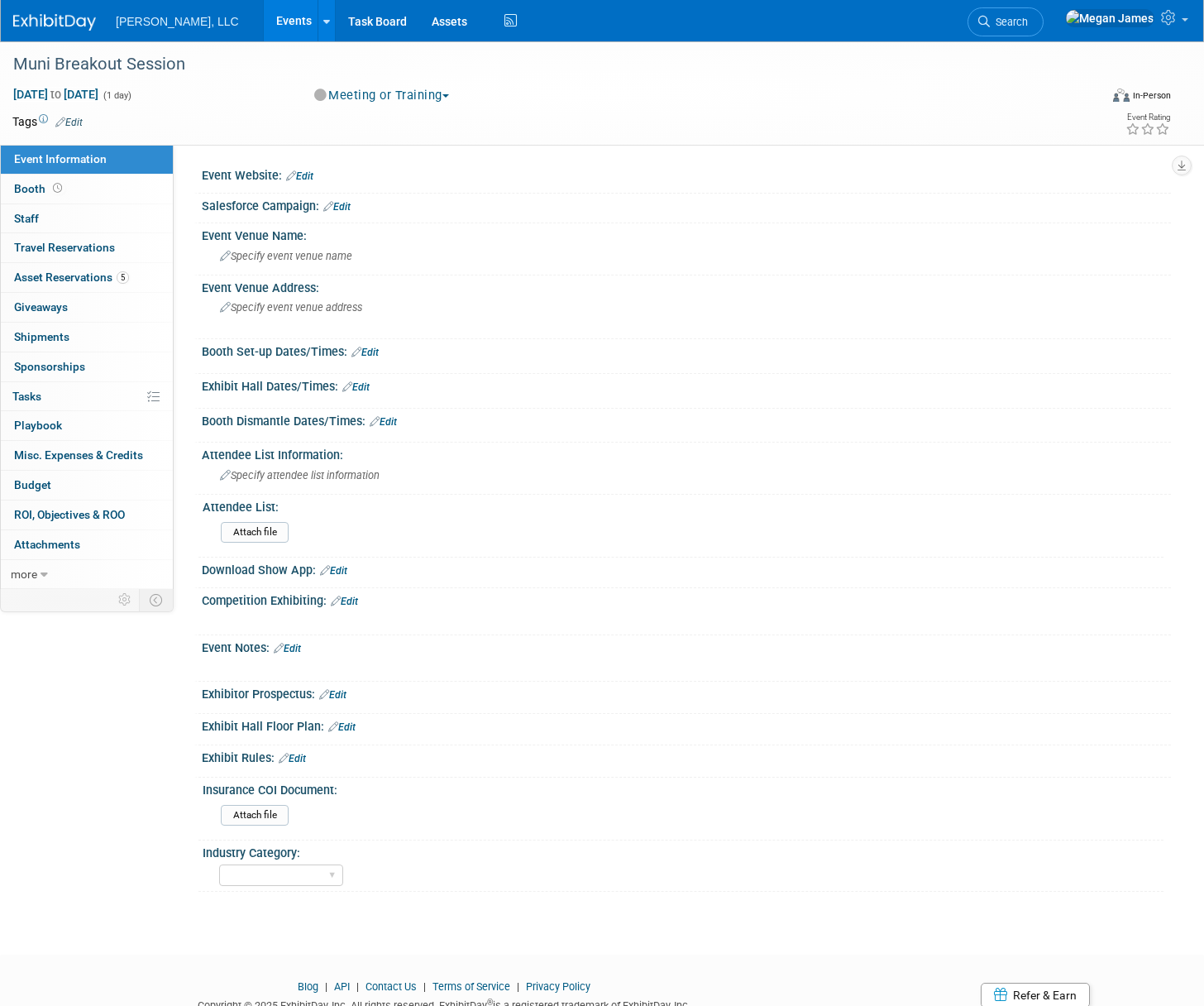 scroll, scrollTop: 0, scrollLeft: 0, axis: both 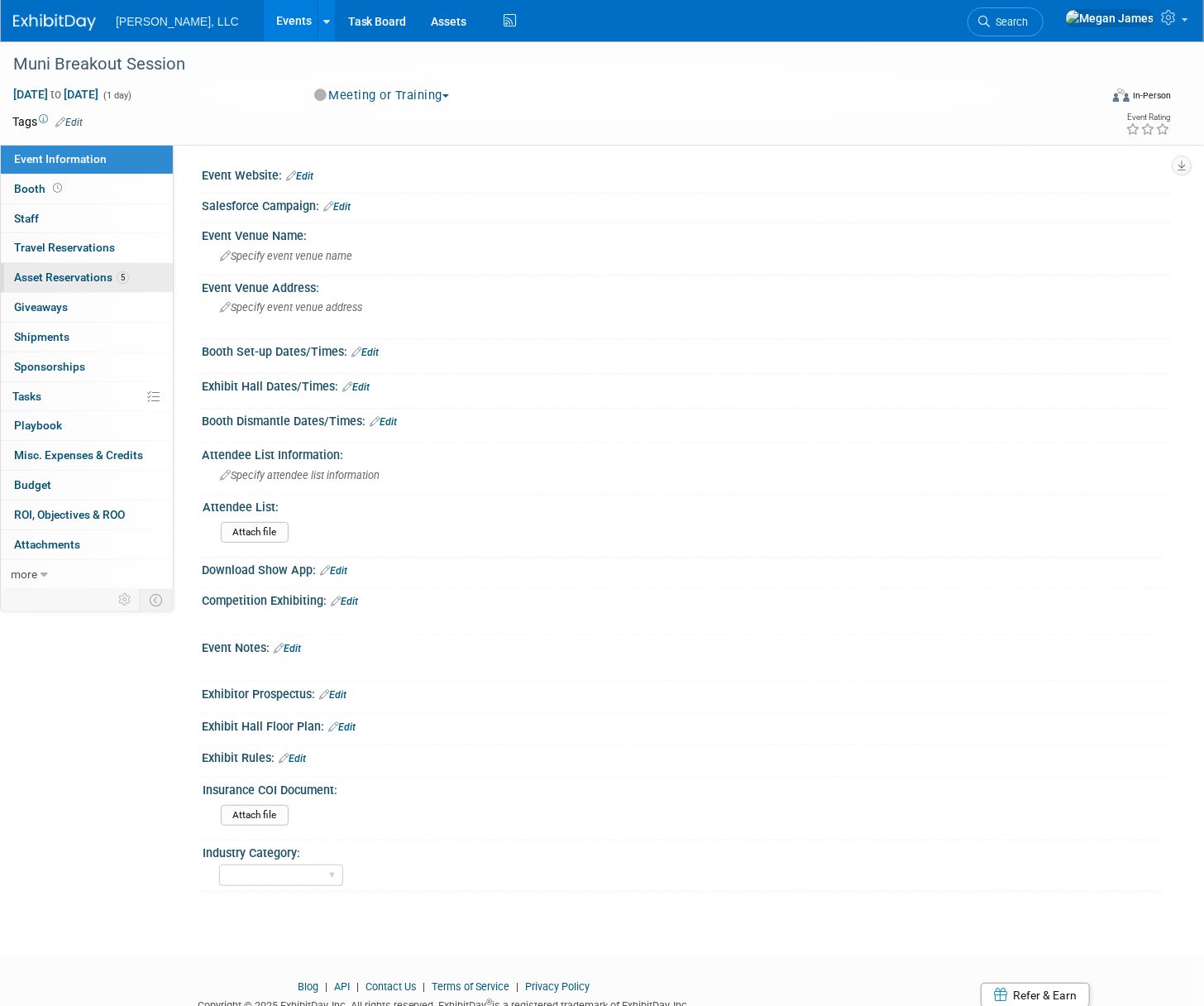 click on "Asset Reservations 5" at bounding box center [71, 277] 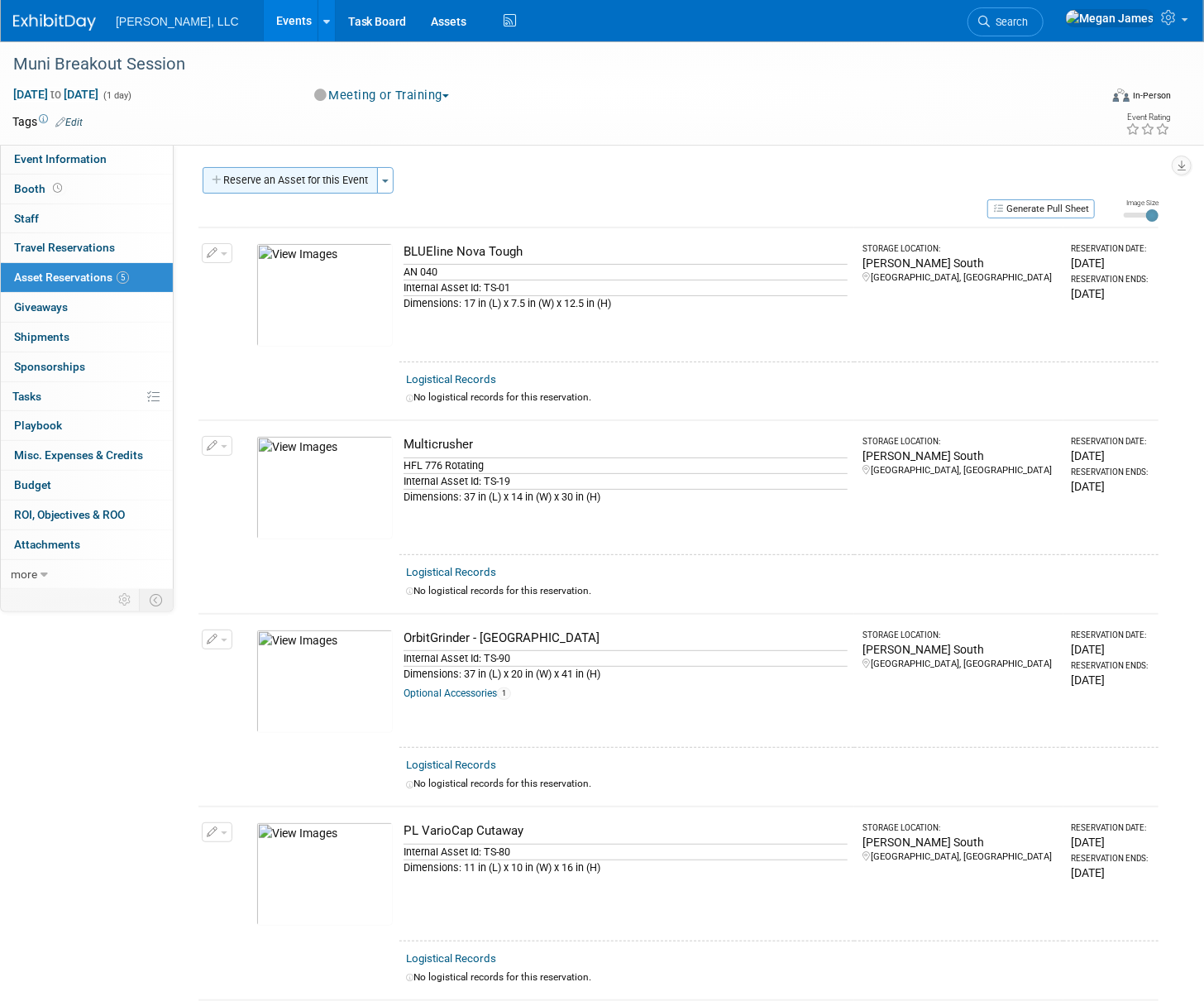 click on "Reserve an Asset for this Event" at bounding box center [290, 180] 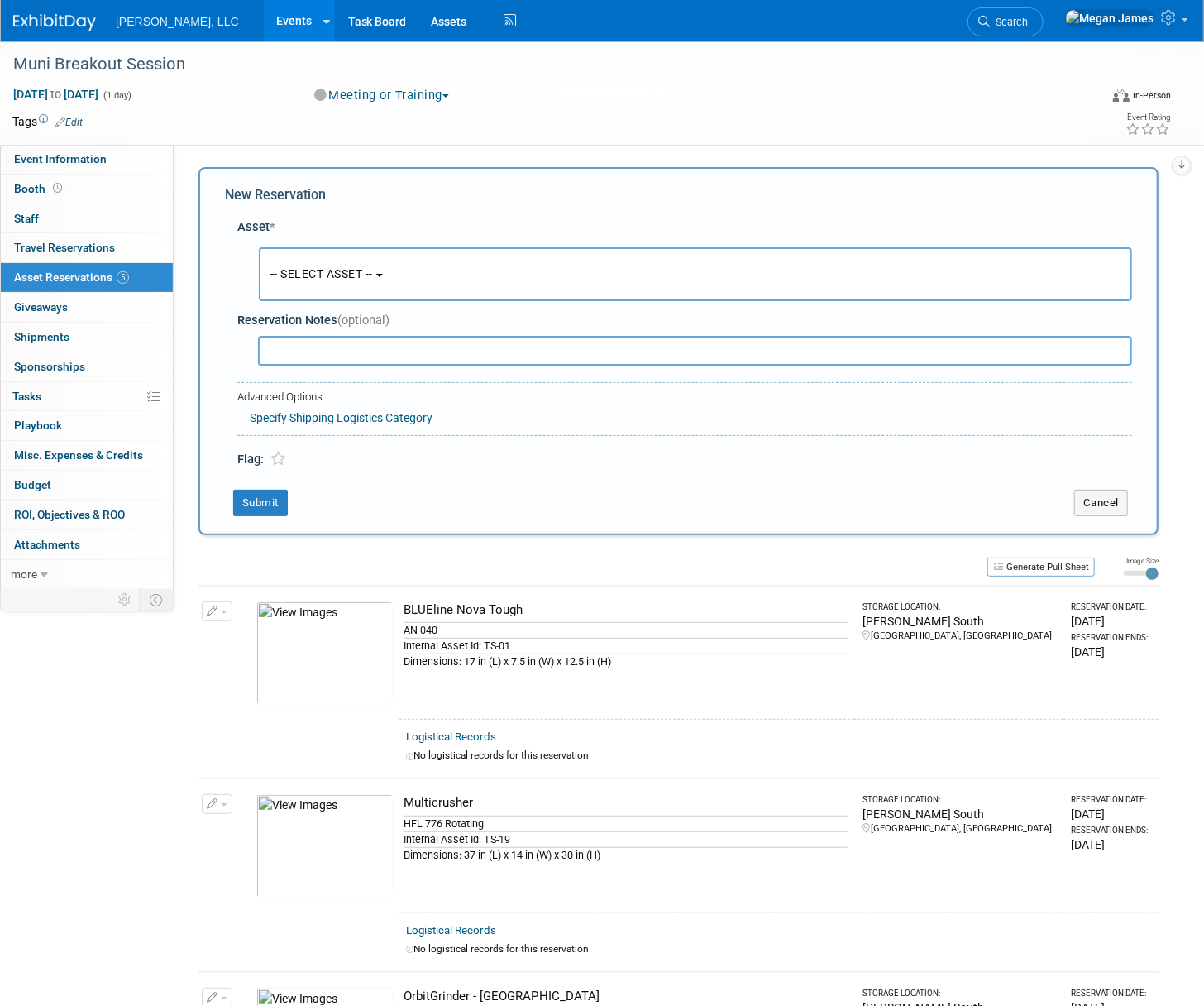scroll, scrollTop: 16, scrollLeft: 0, axis: vertical 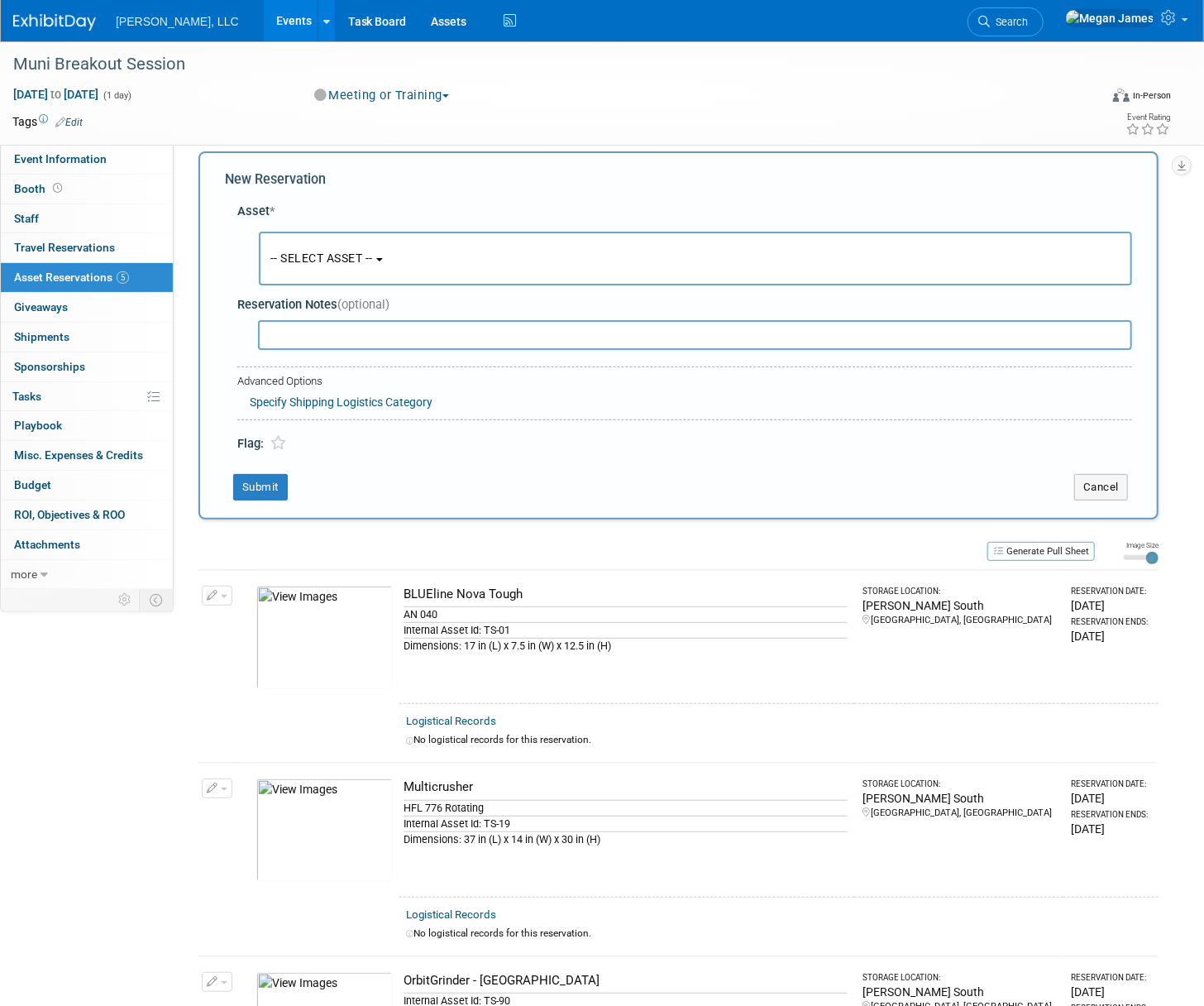 click on "-- SELECT ASSET --" at bounding box center (322, 258) 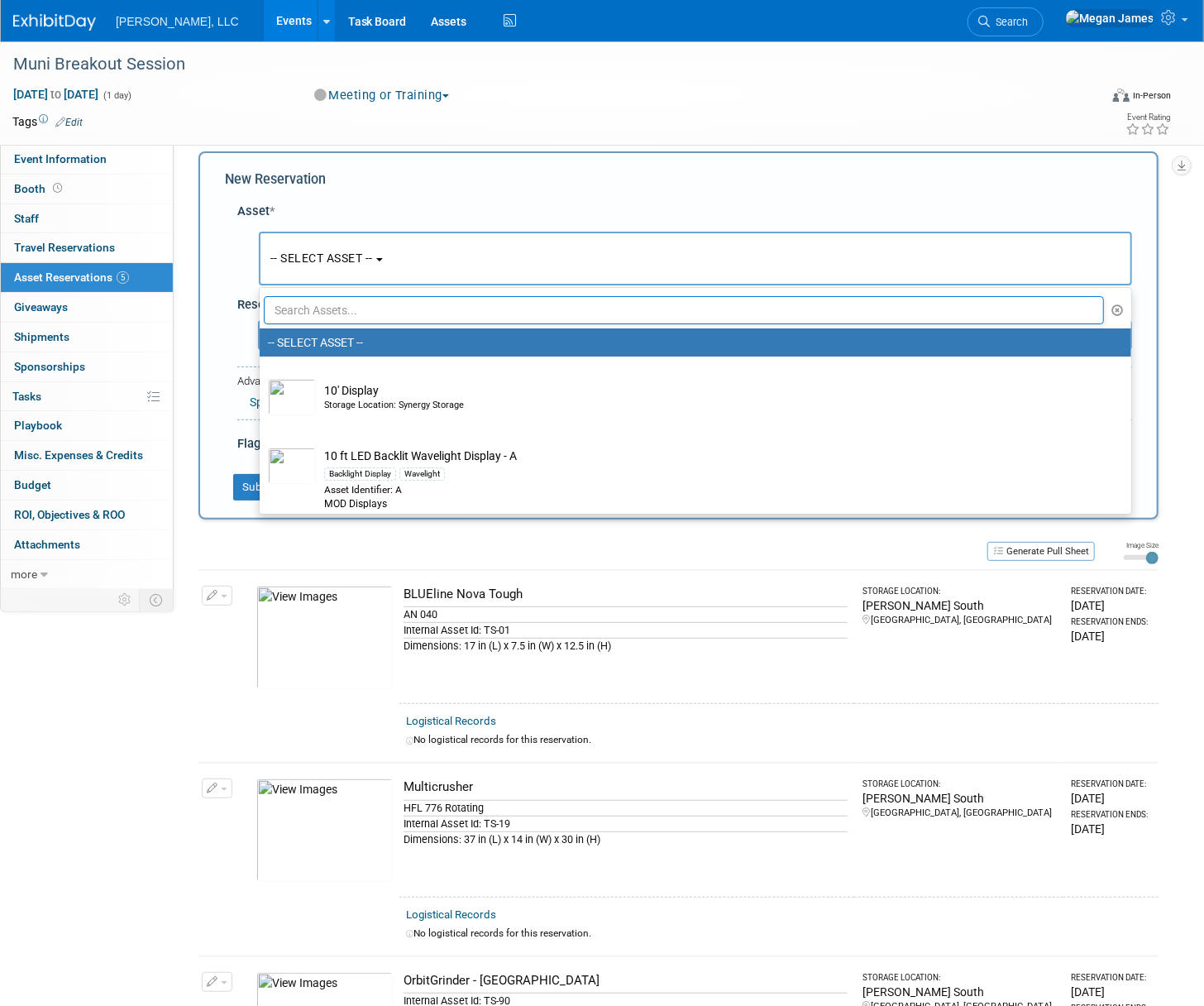 click at bounding box center [684, 310] 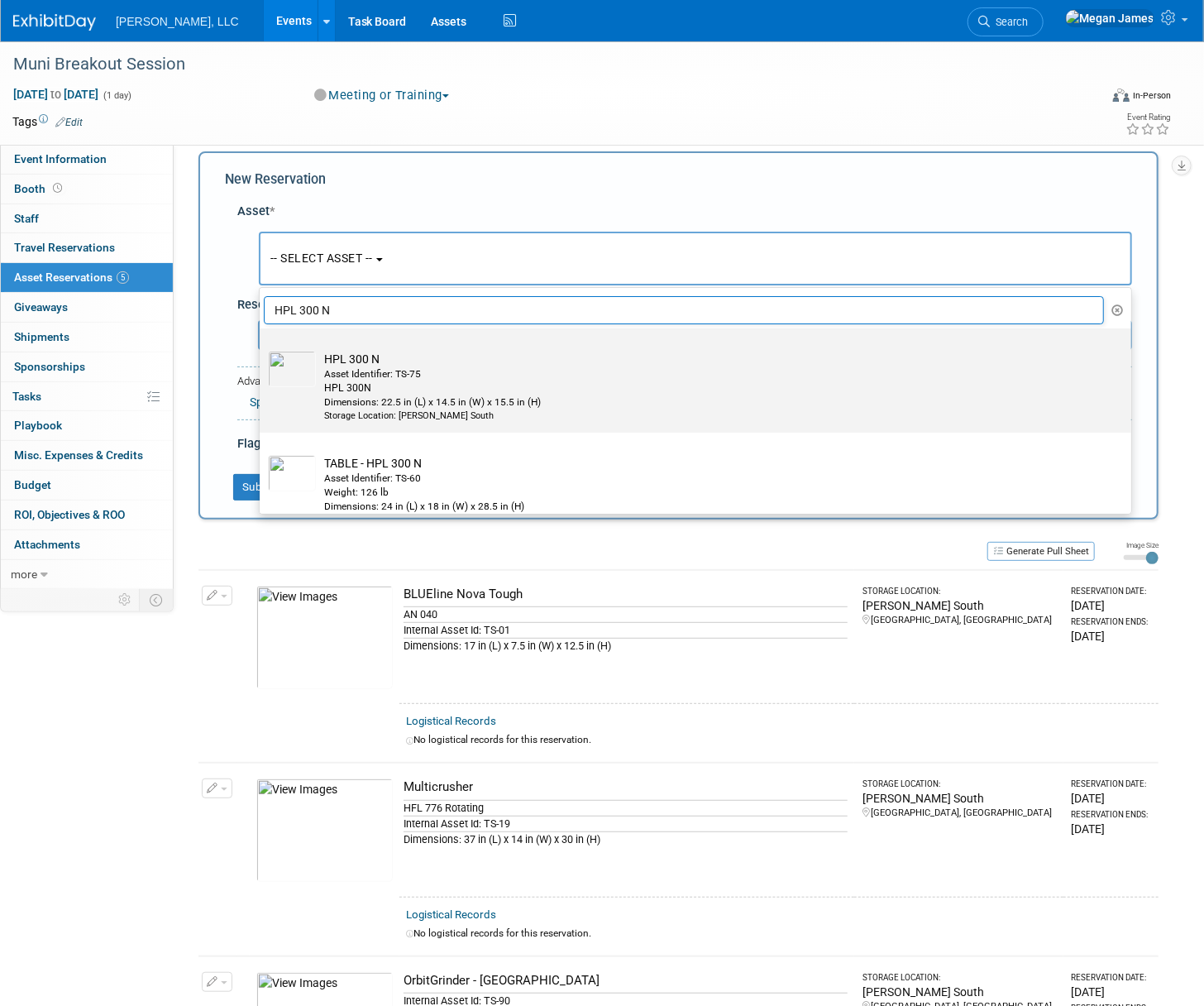 type on "HPL 300 N" 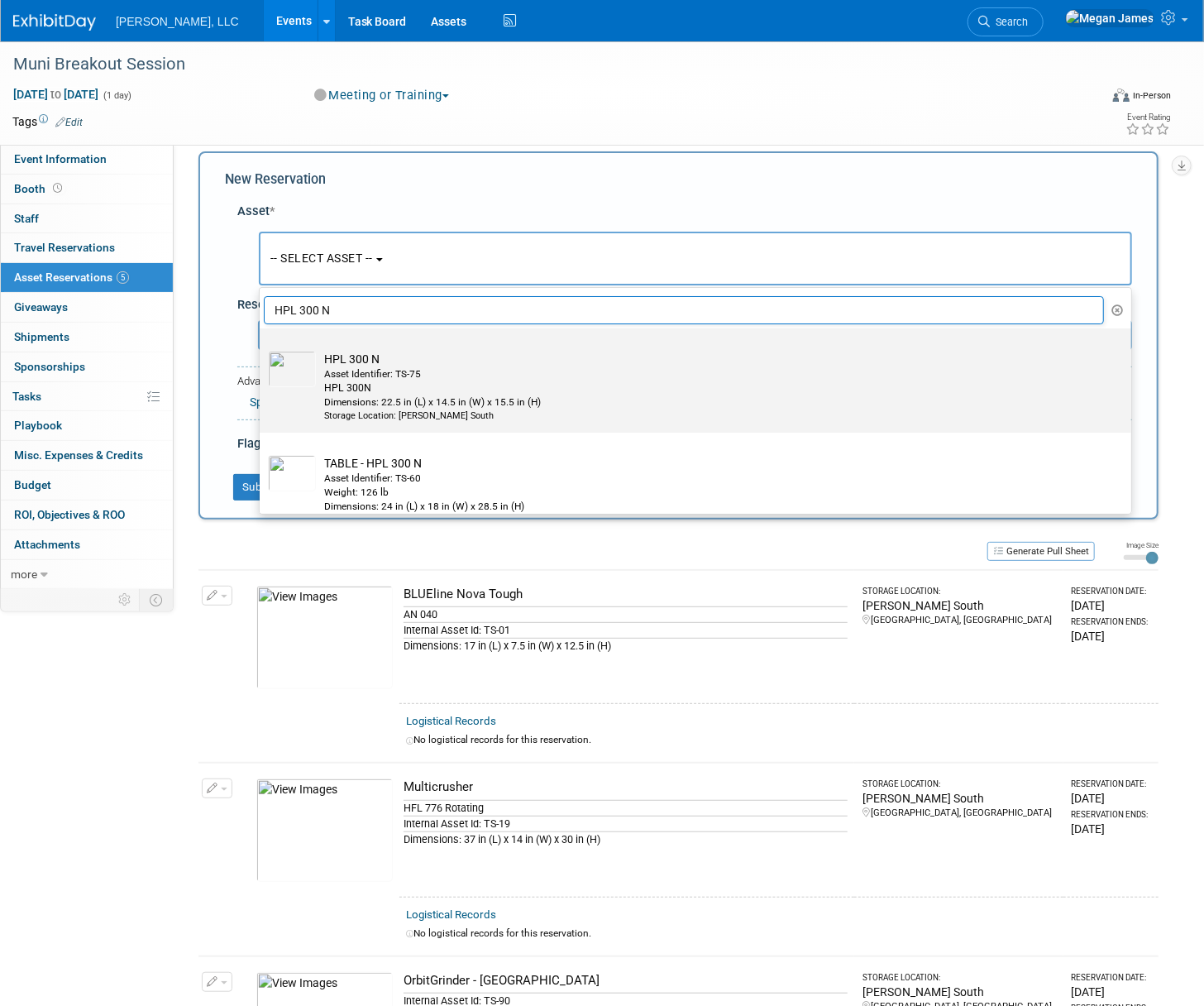 click on "HPL 300N" at bounding box center (711, 388) 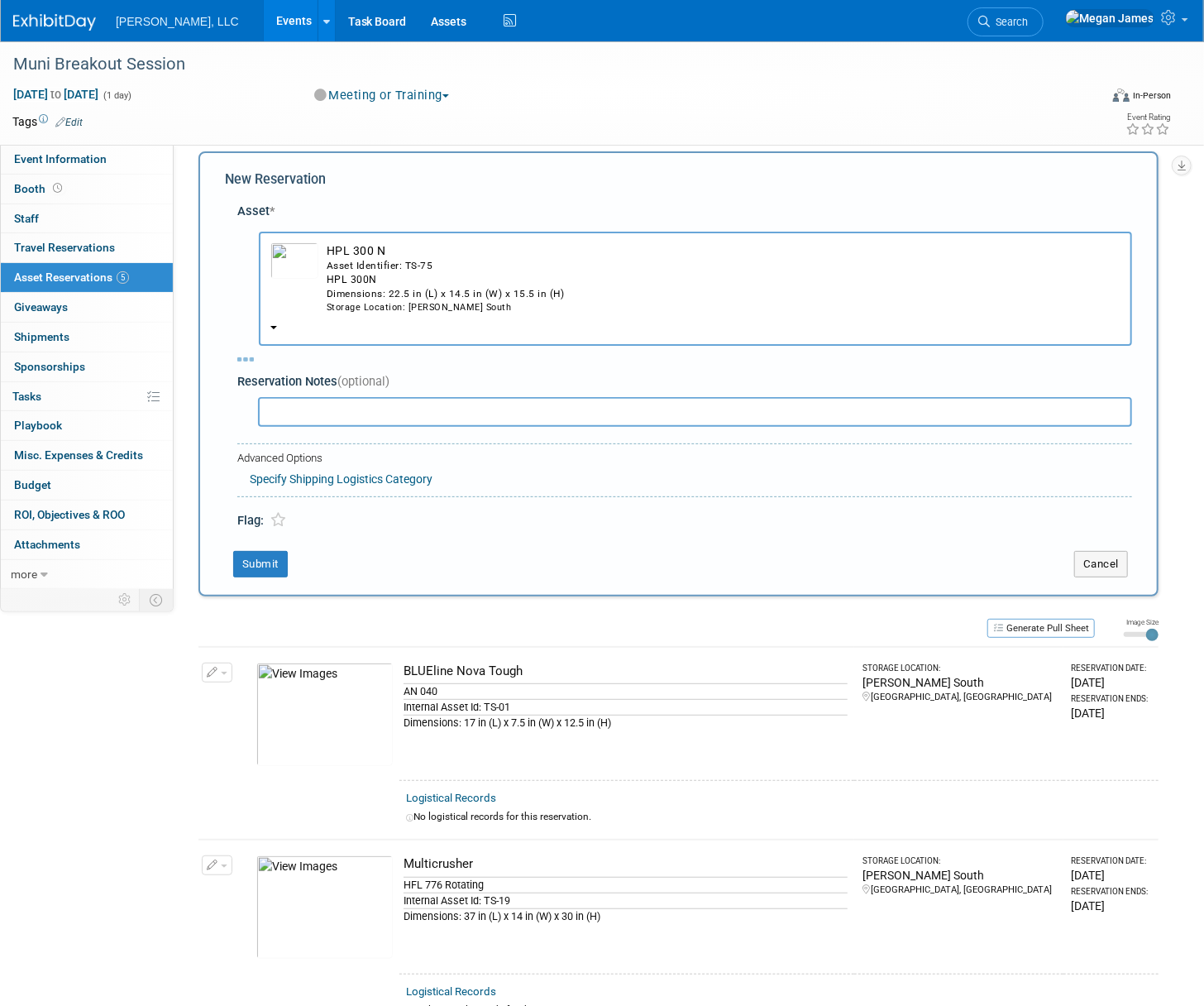 select on "7" 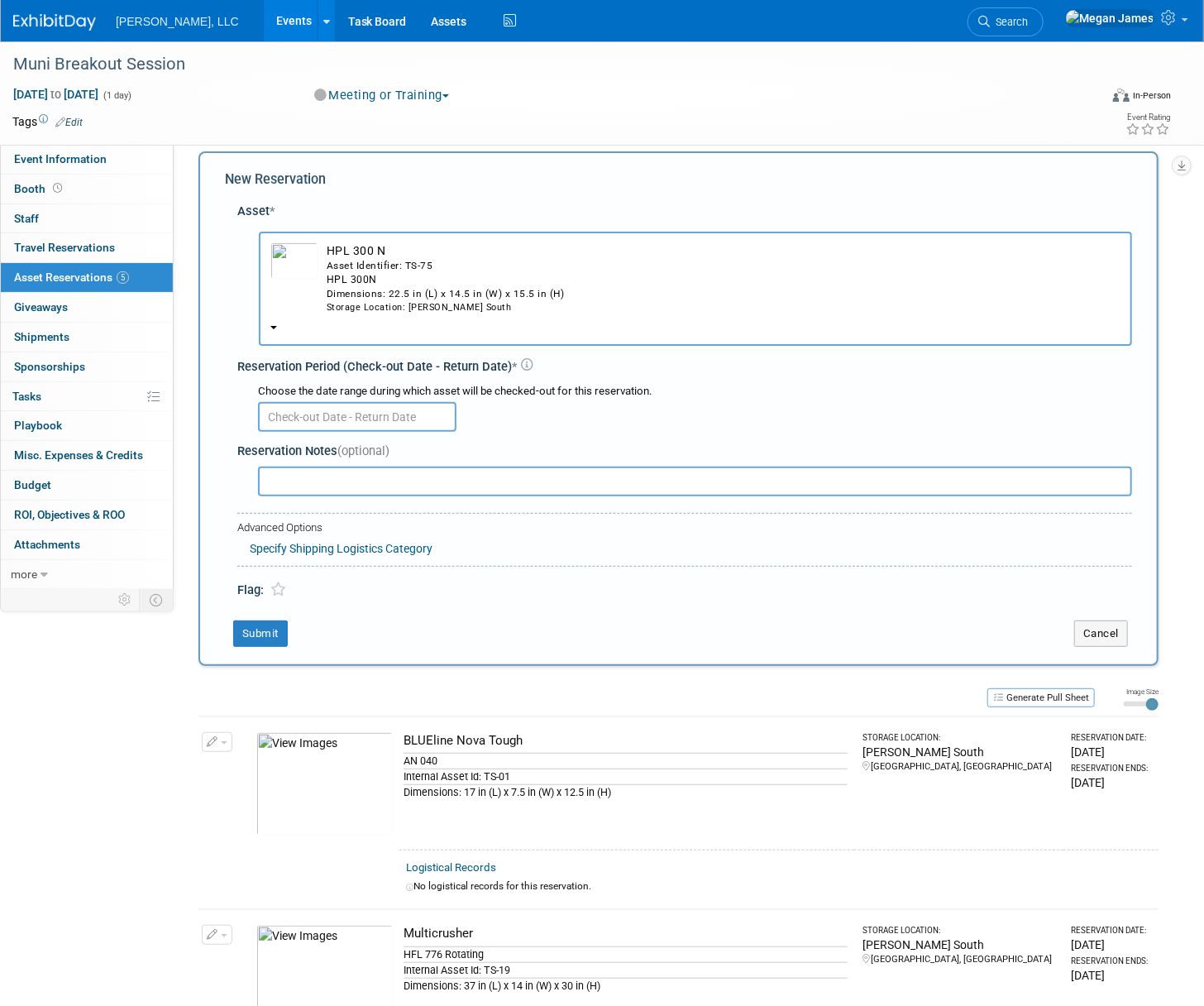 click at bounding box center (357, 417) 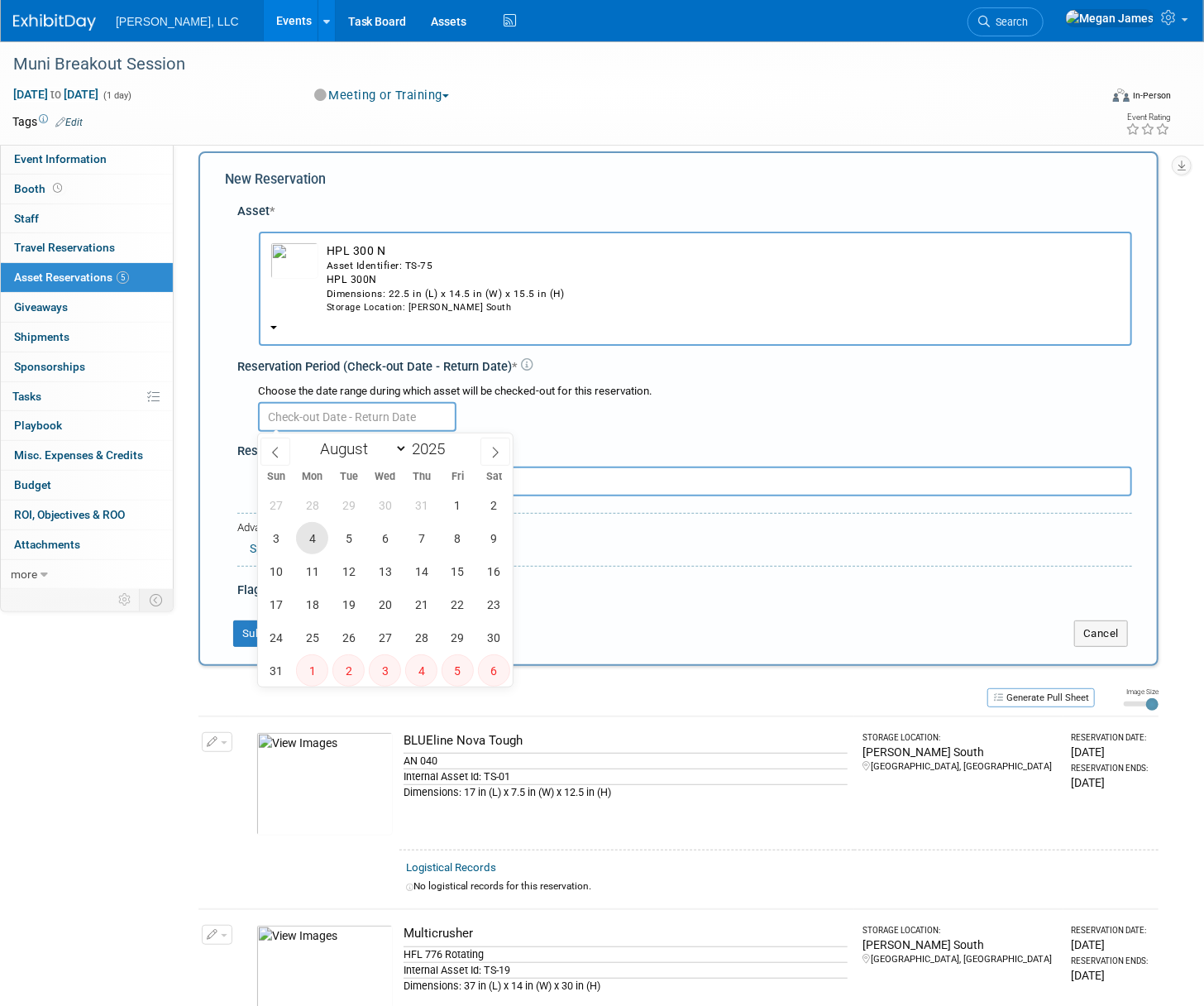 click on "4" at bounding box center [312, 538] 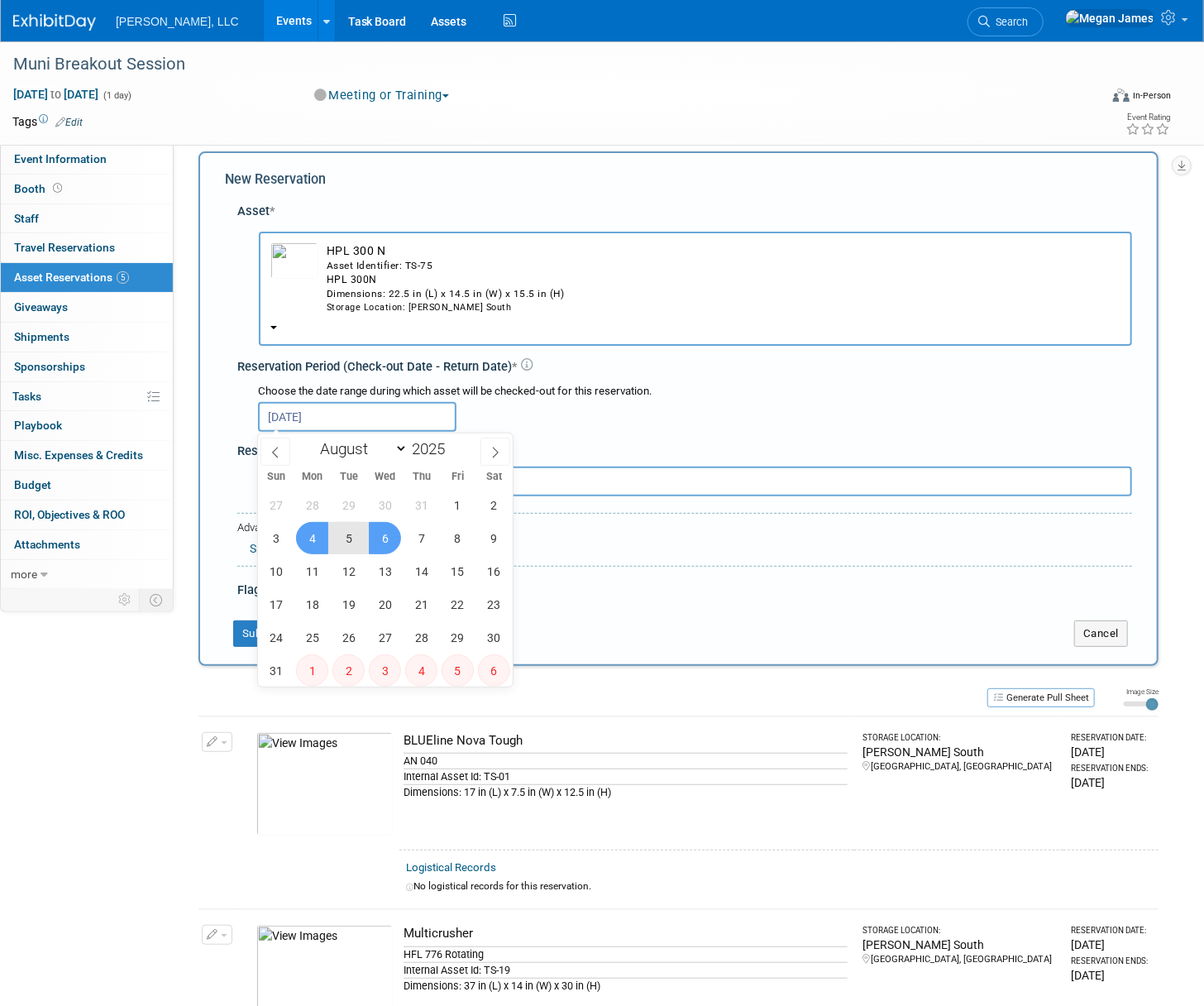 click on "6" at bounding box center (385, 538) 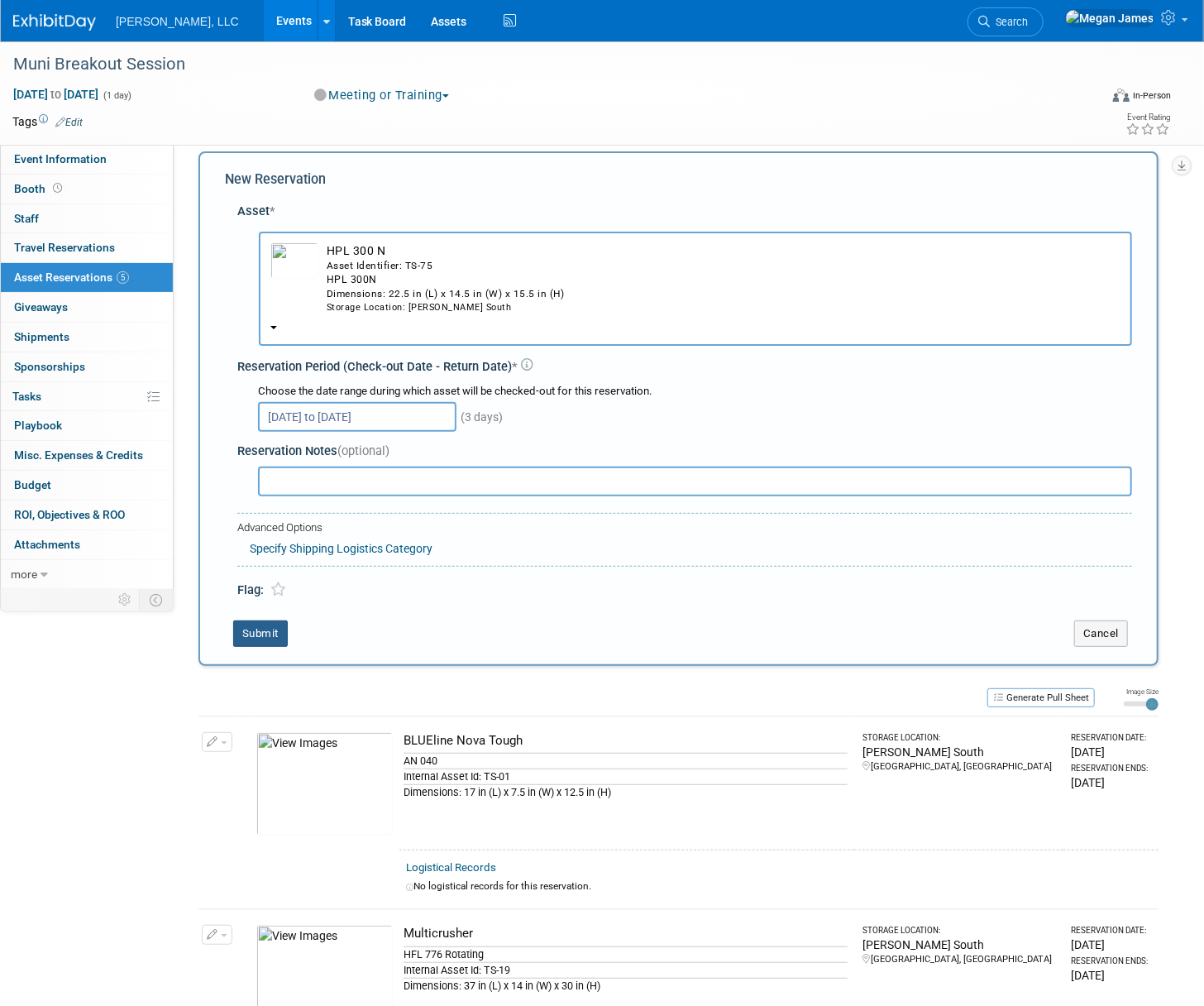 click on "Submit" at bounding box center (260, 634) 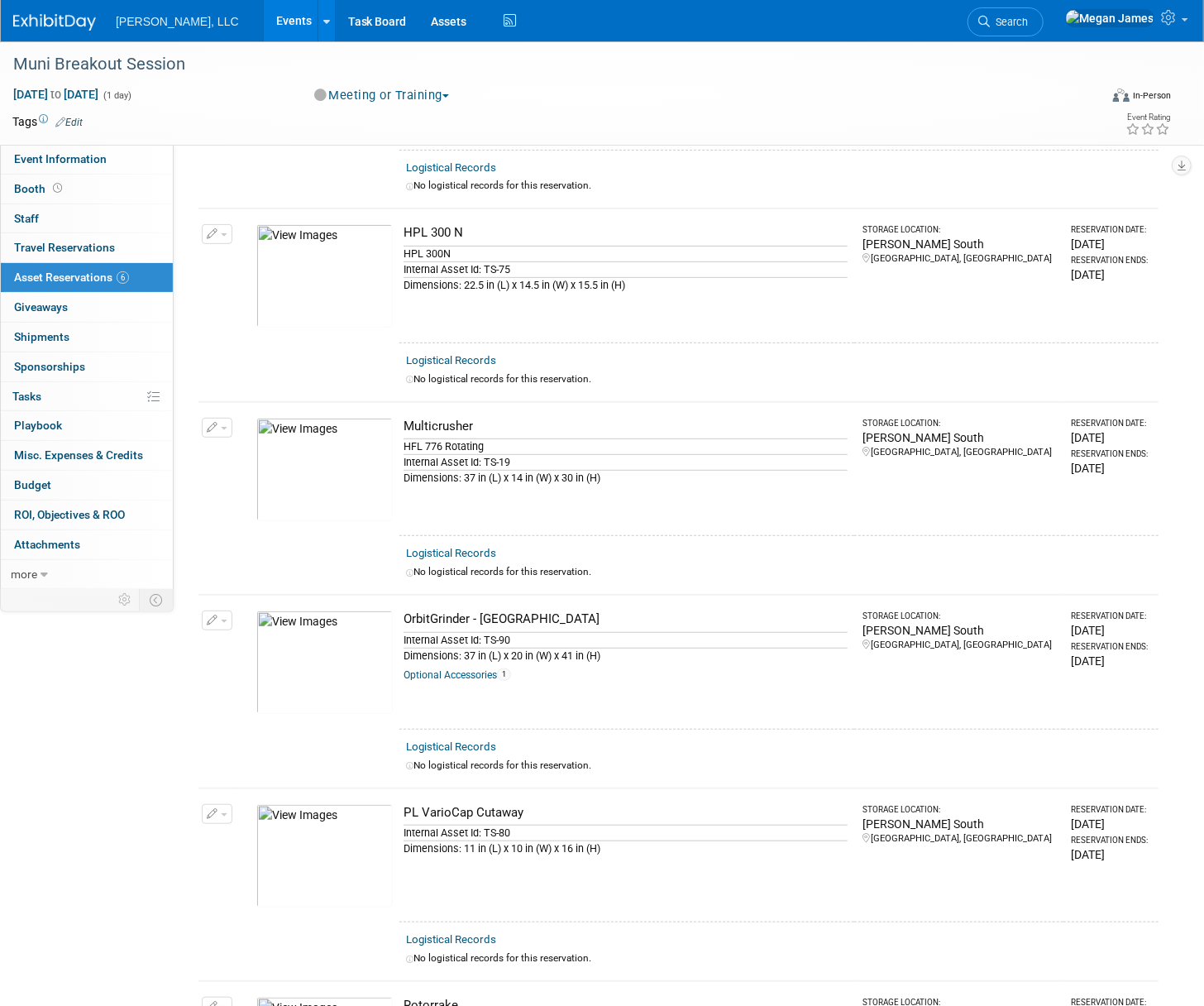 scroll, scrollTop: 0, scrollLeft: 0, axis: both 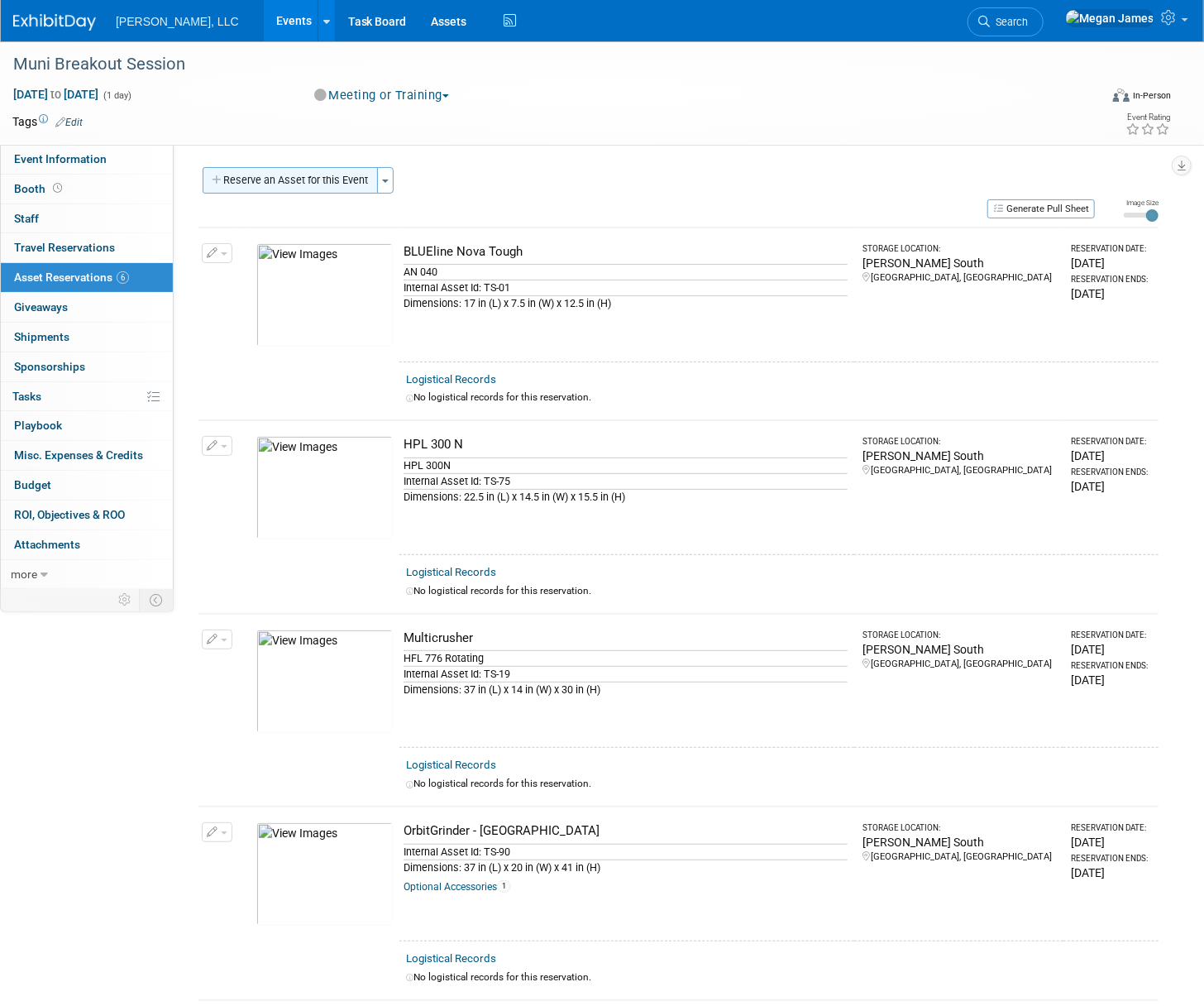 click on "Reserve an Asset for this Event" at bounding box center [290, 180] 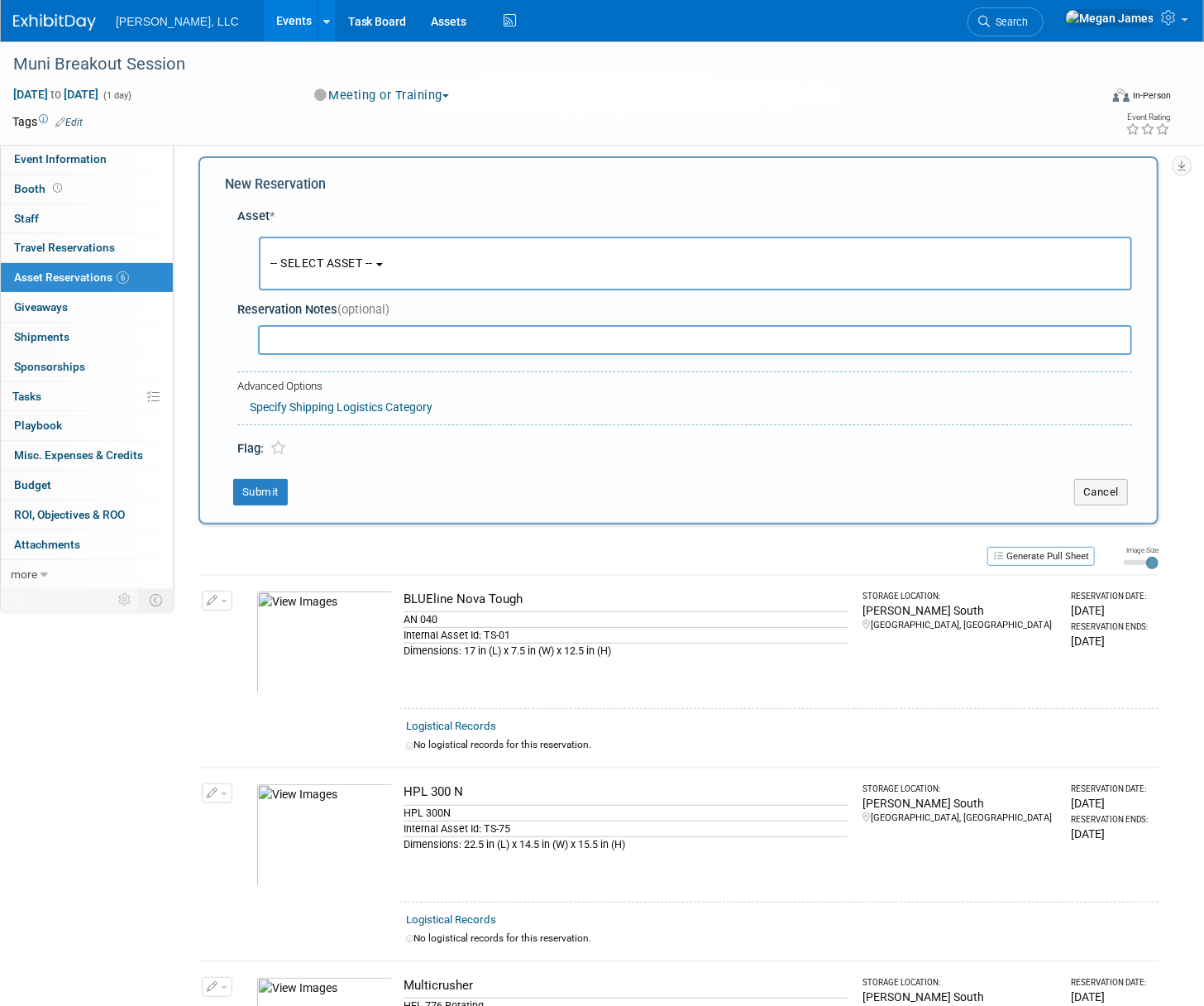 scroll, scrollTop: 16, scrollLeft: 0, axis: vertical 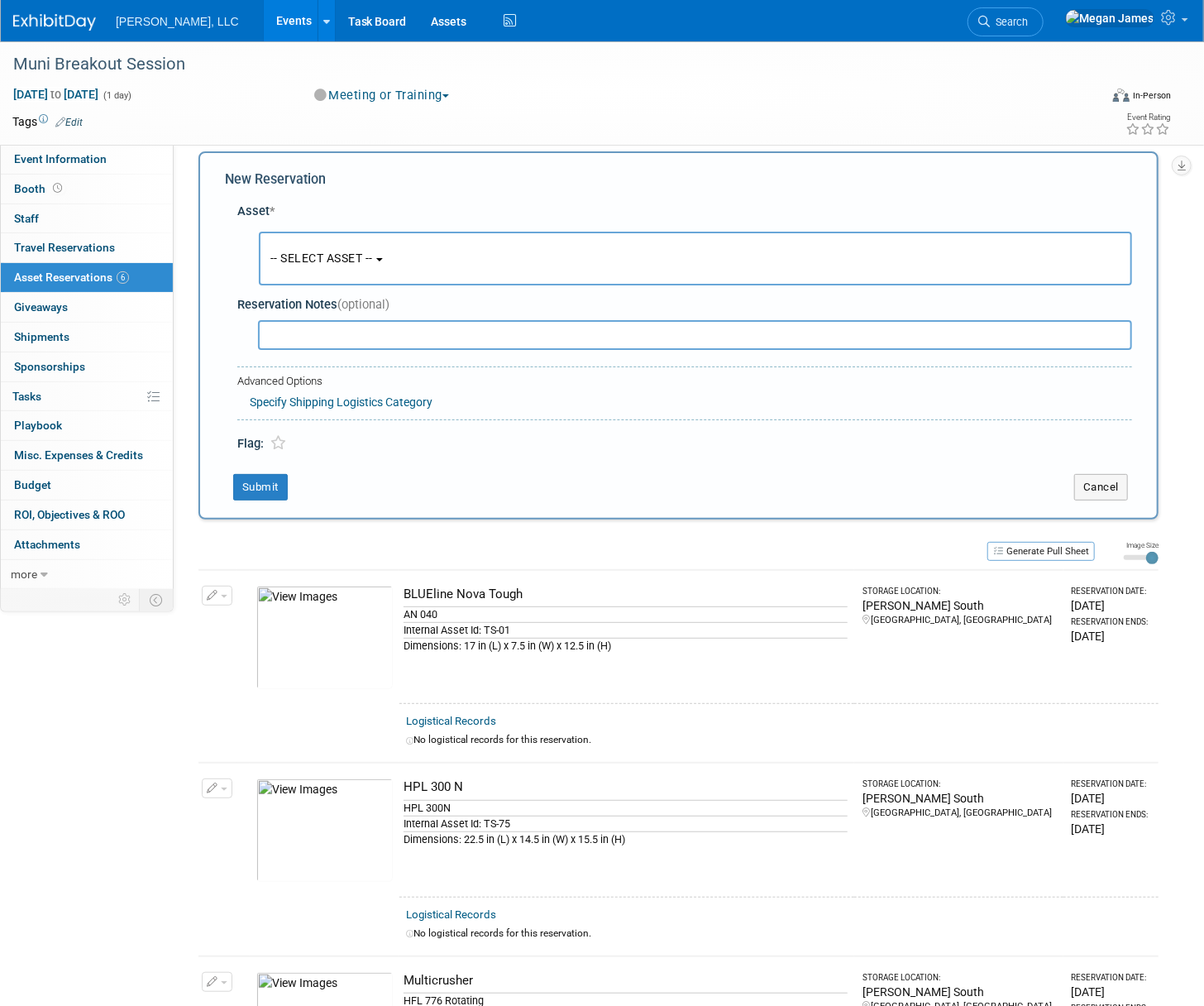 click on "-- SELECT ASSET --" at bounding box center (695, 258) 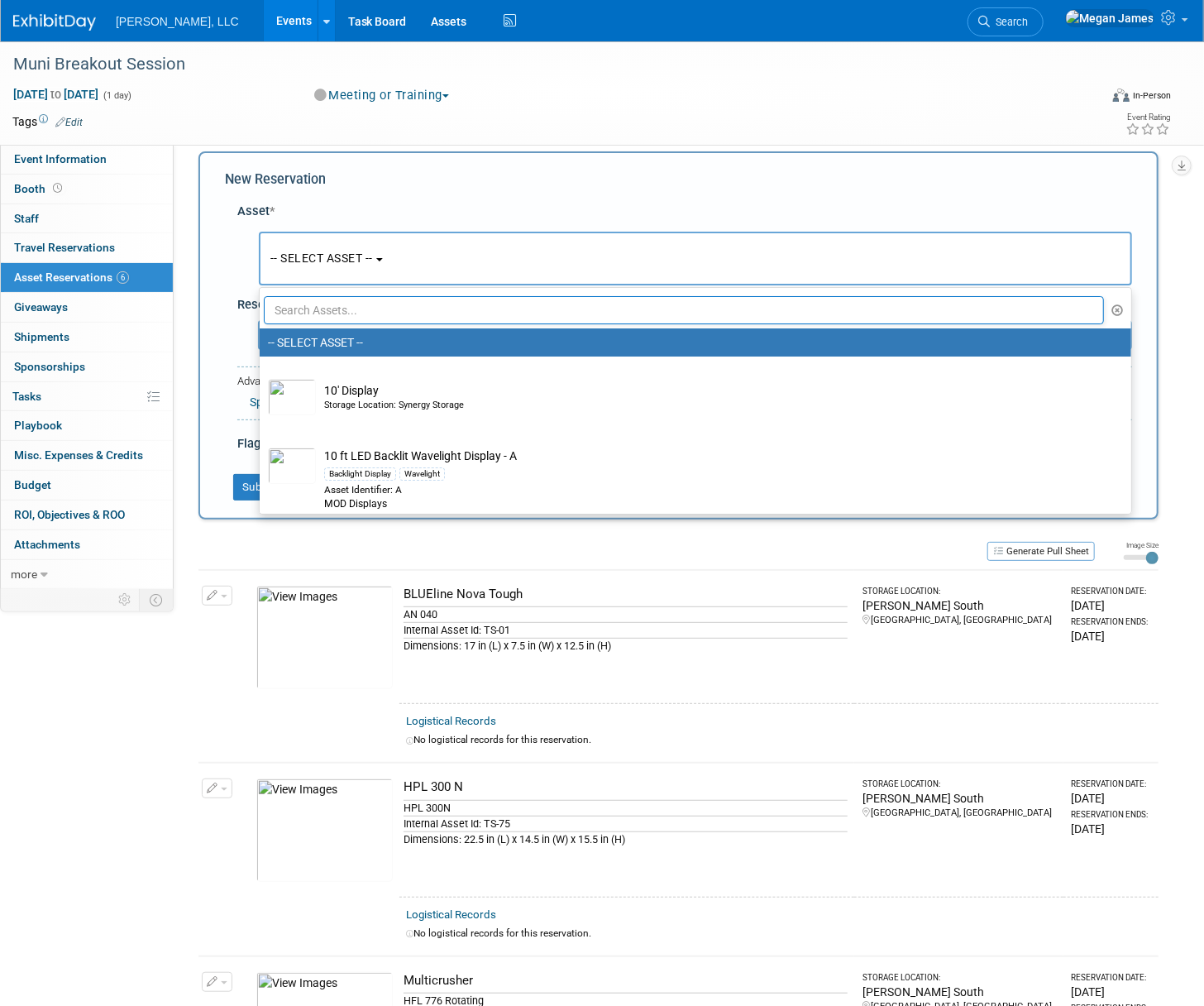 click at bounding box center (684, 310) 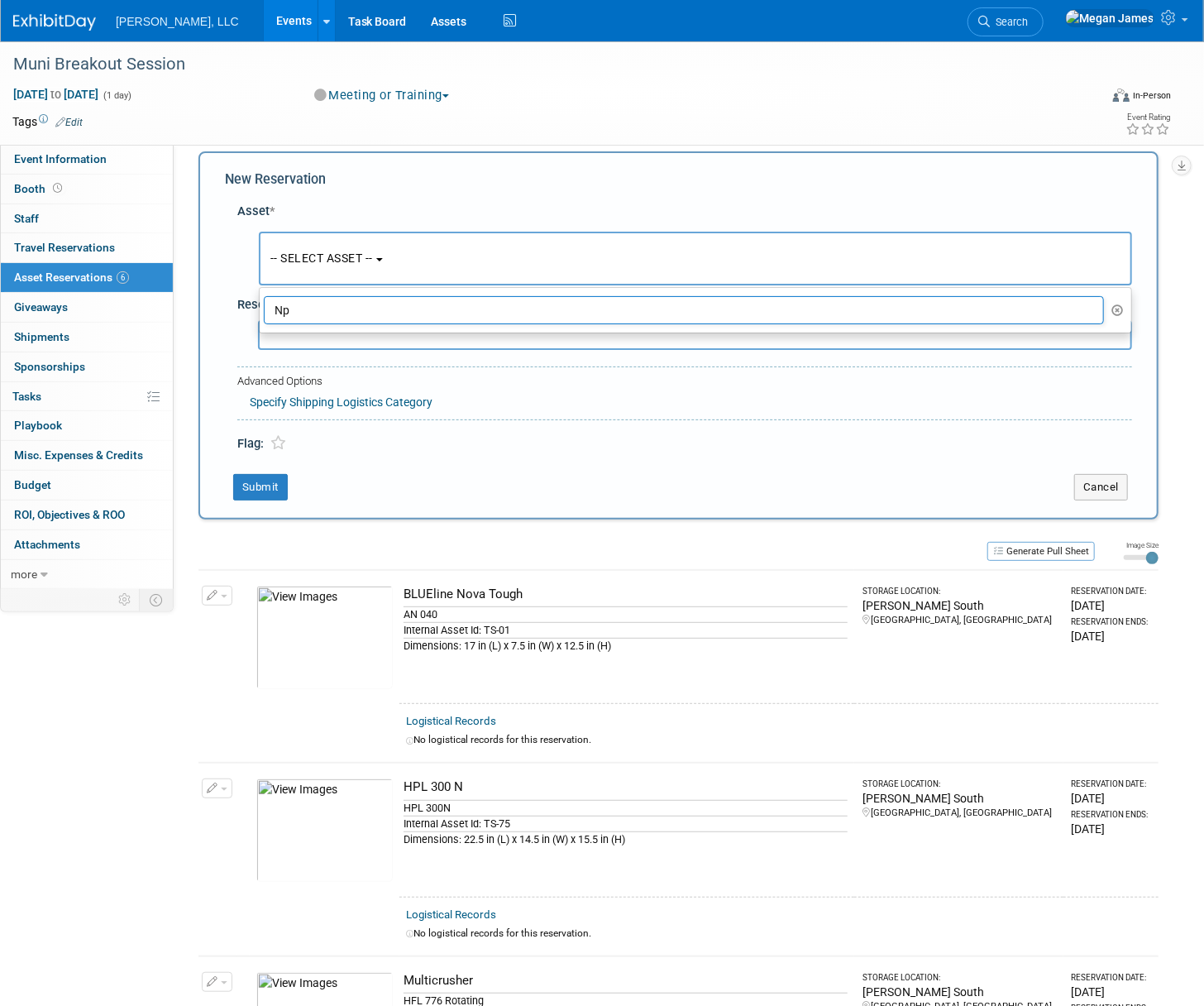 type on "N" 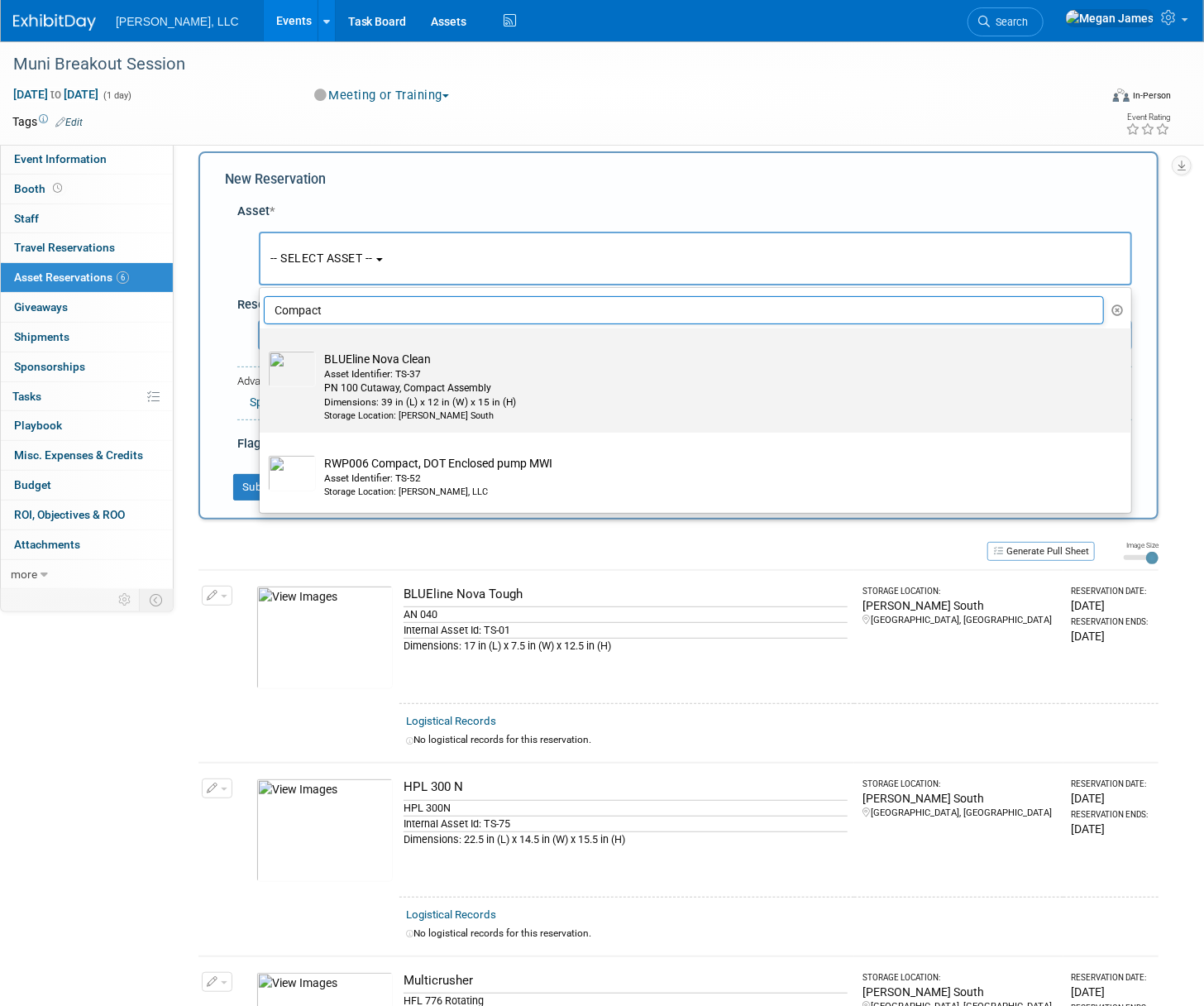 type on "Compact" 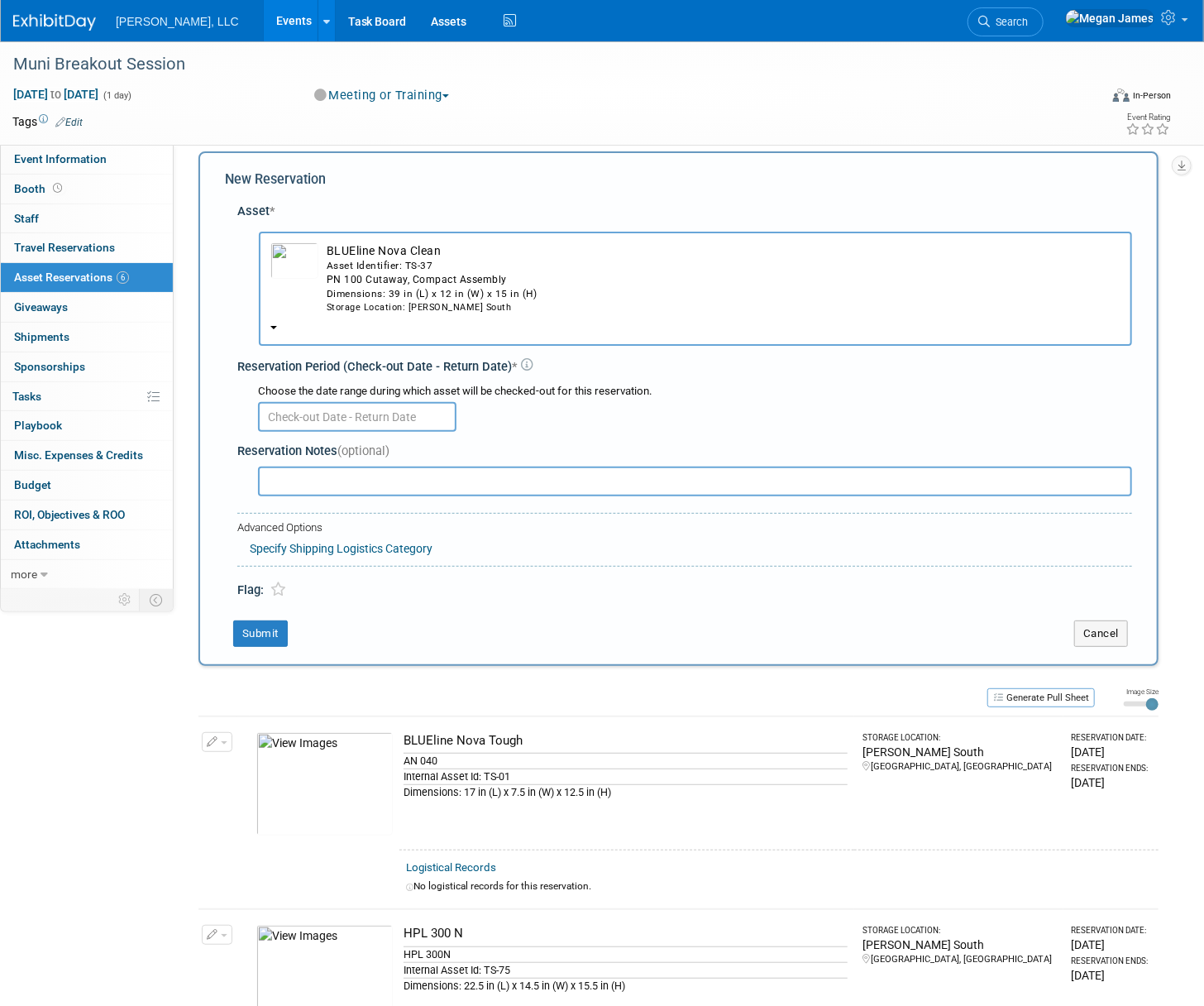 click at bounding box center [357, 417] 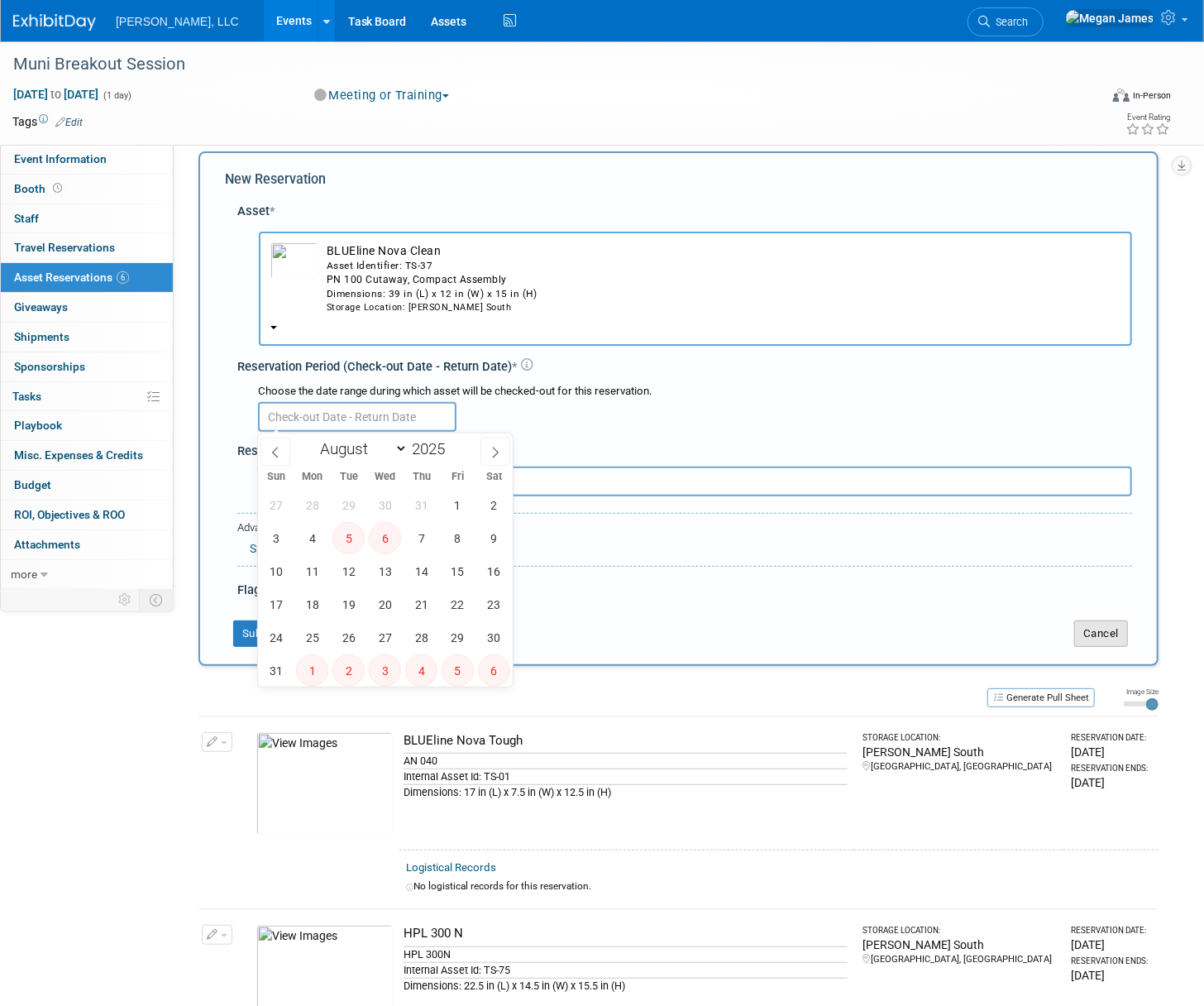 click on "Cancel" at bounding box center (1101, 634) 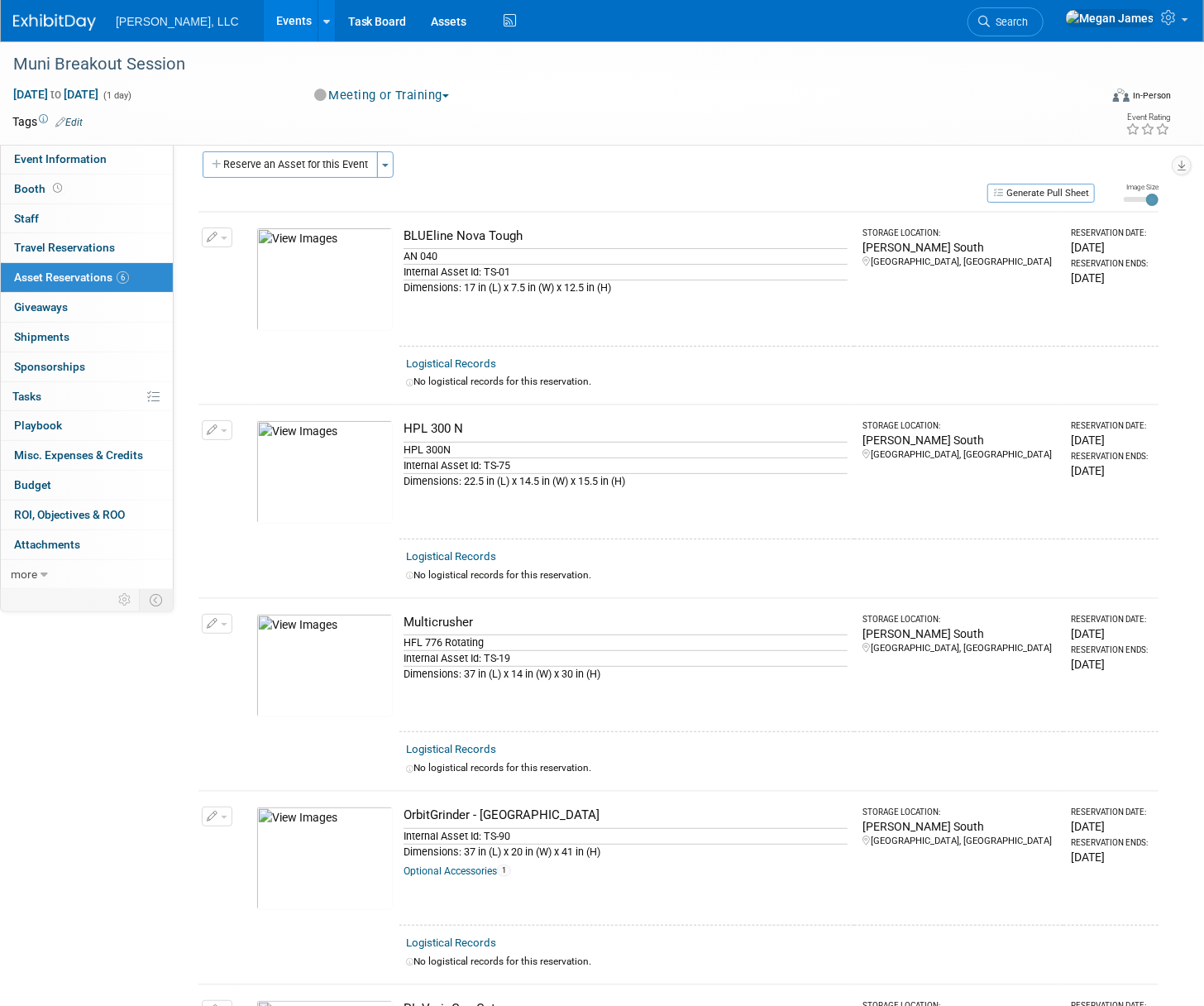 scroll, scrollTop: 0, scrollLeft: 0, axis: both 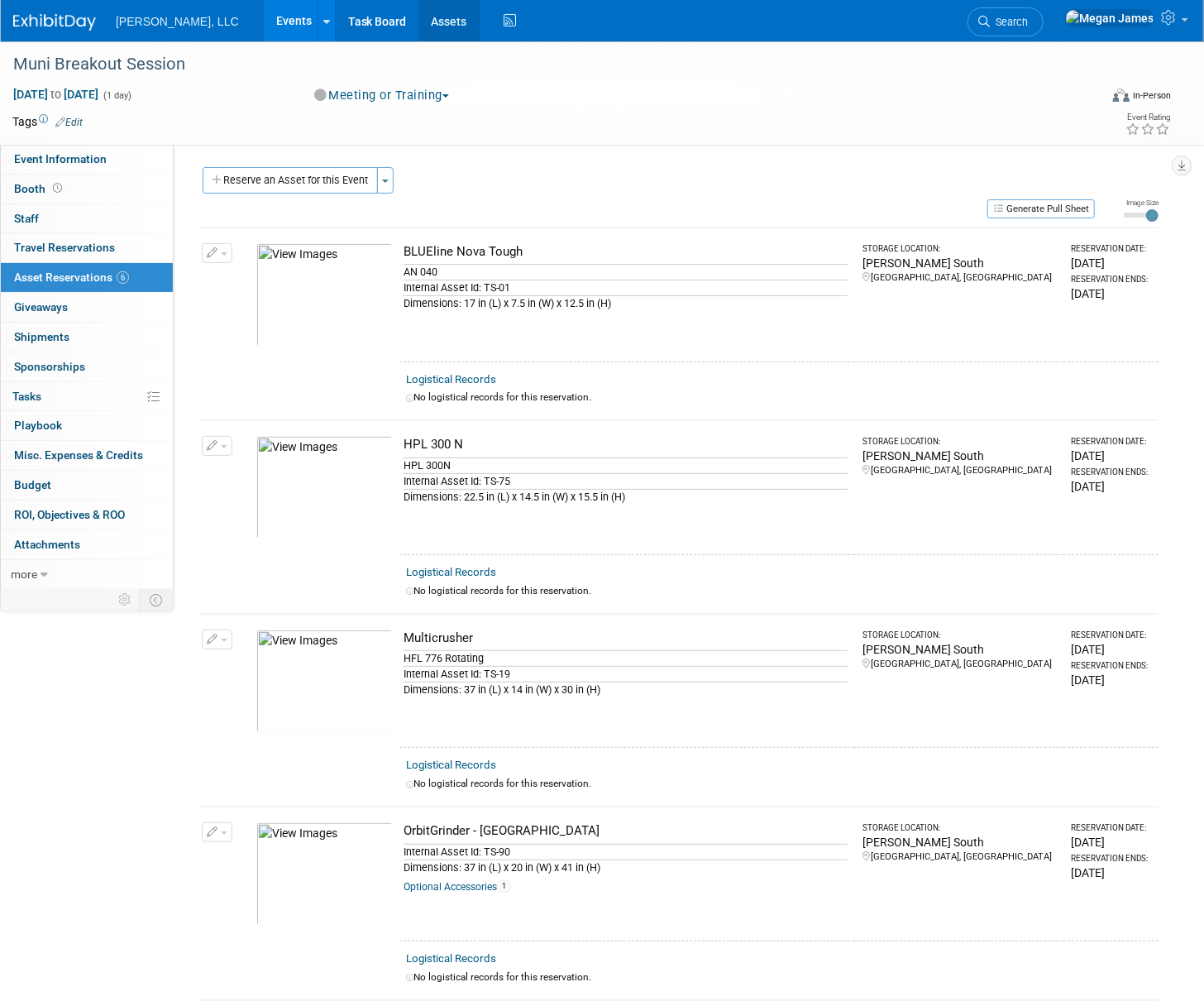 click on "Assets" at bounding box center [449, 21] 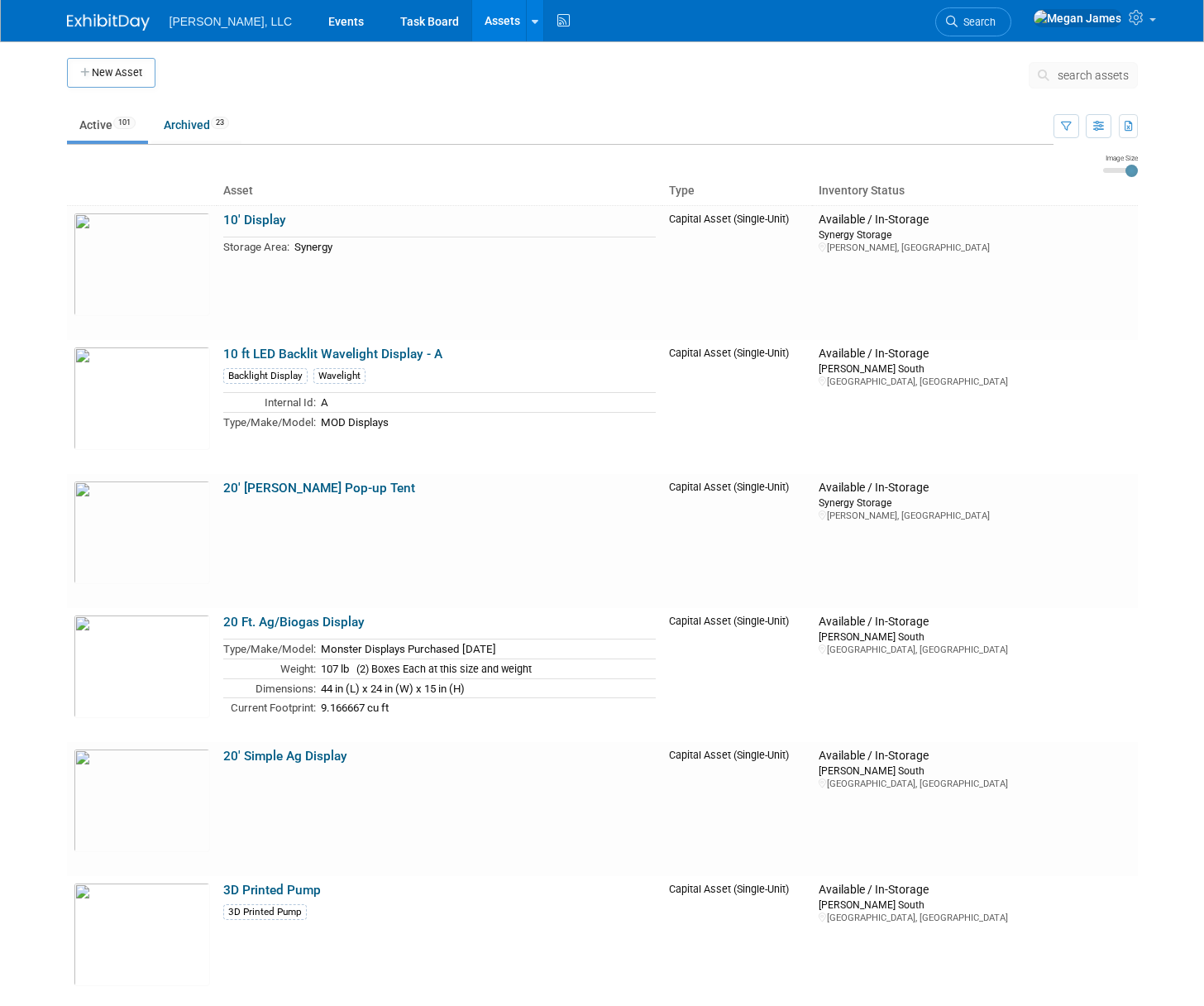 scroll, scrollTop: 0, scrollLeft: 0, axis: both 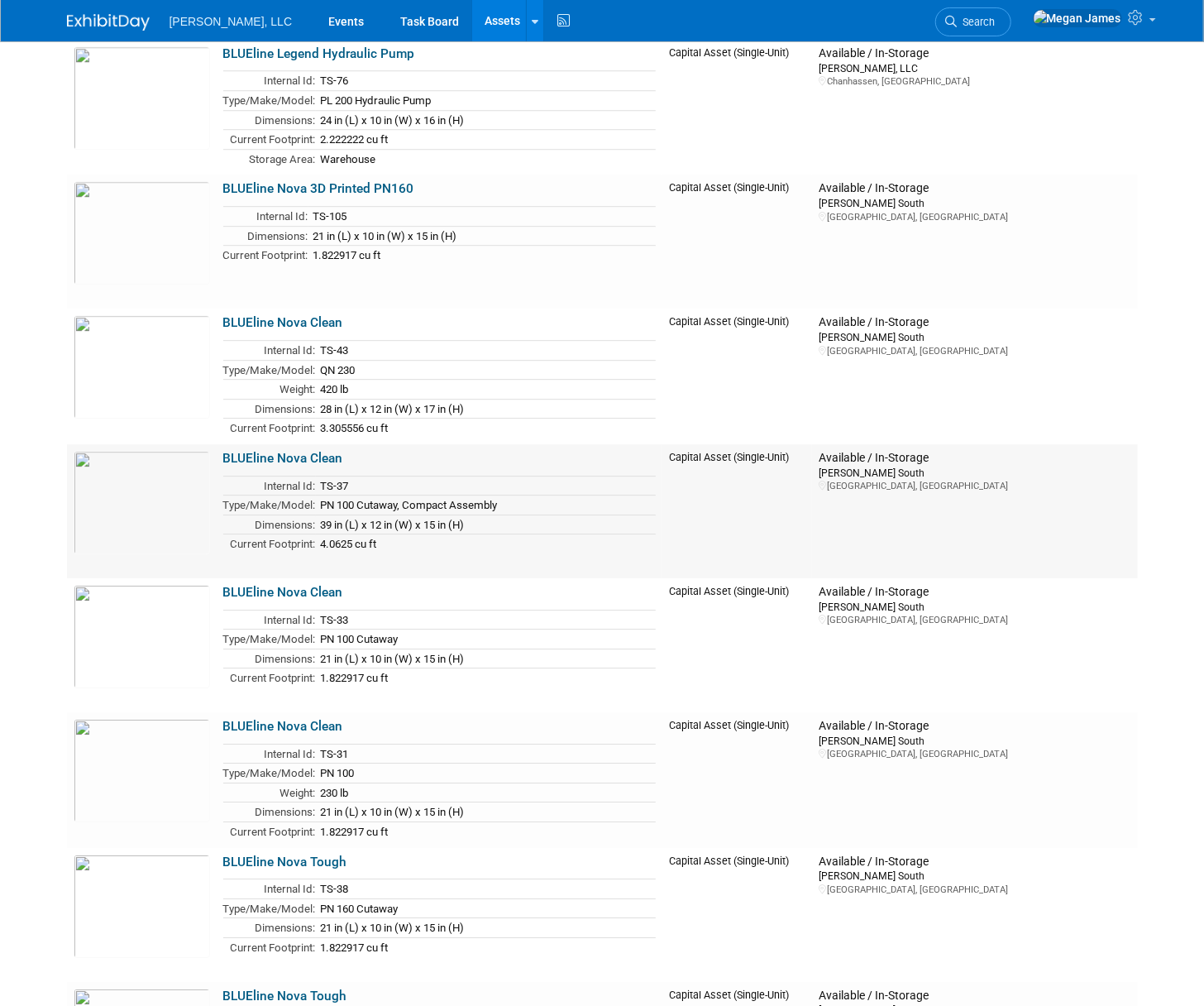 click on "BLUEline Nova Clean" at bounding box center (283, 458) 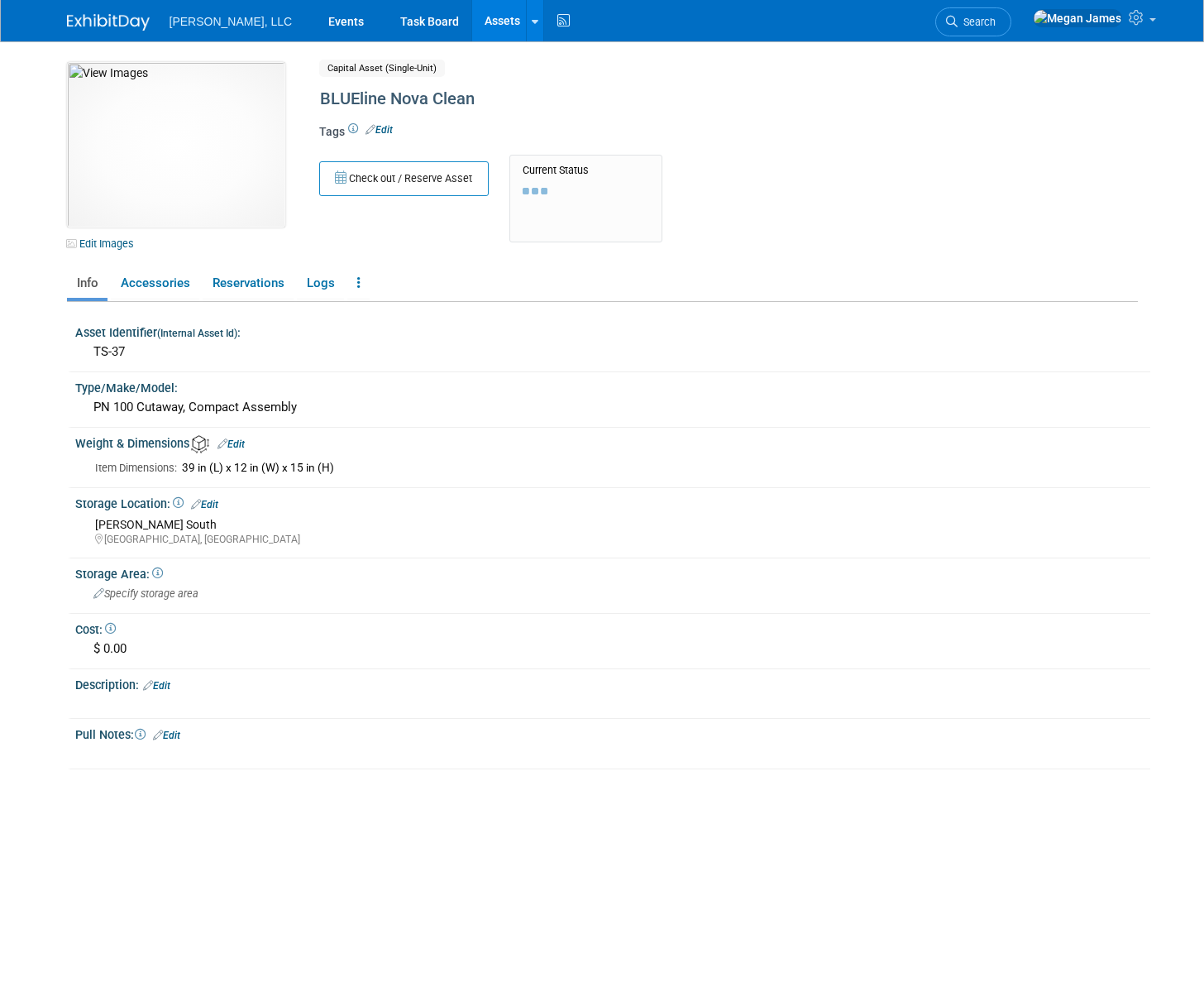 scroll, scrollTop: 0, scrollLeft: 0, axis: both 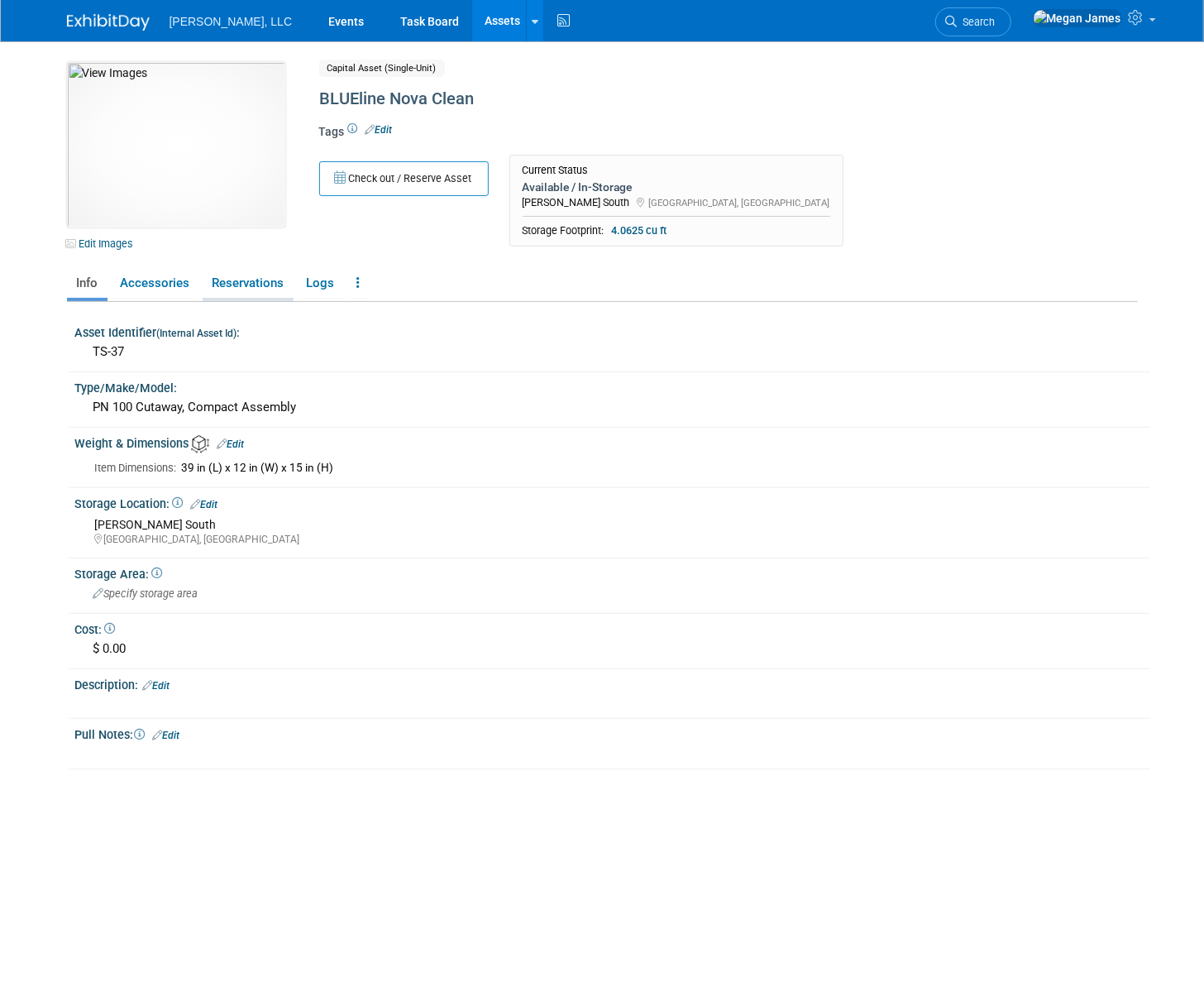 click on "Reservations" at bounding box center [248, 283] 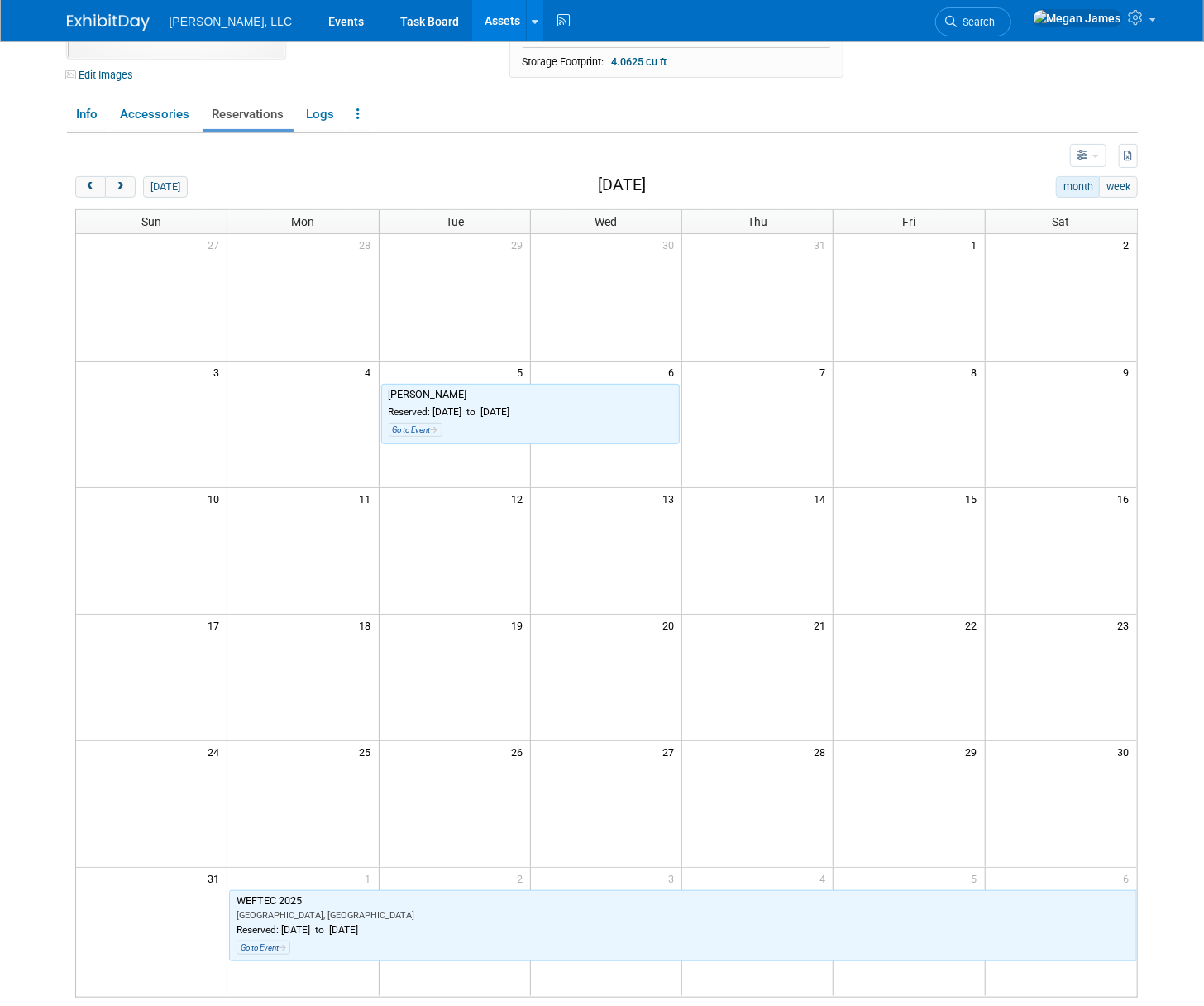 scroll, scrollTop: 0, scrollLeft: 0, axis: both 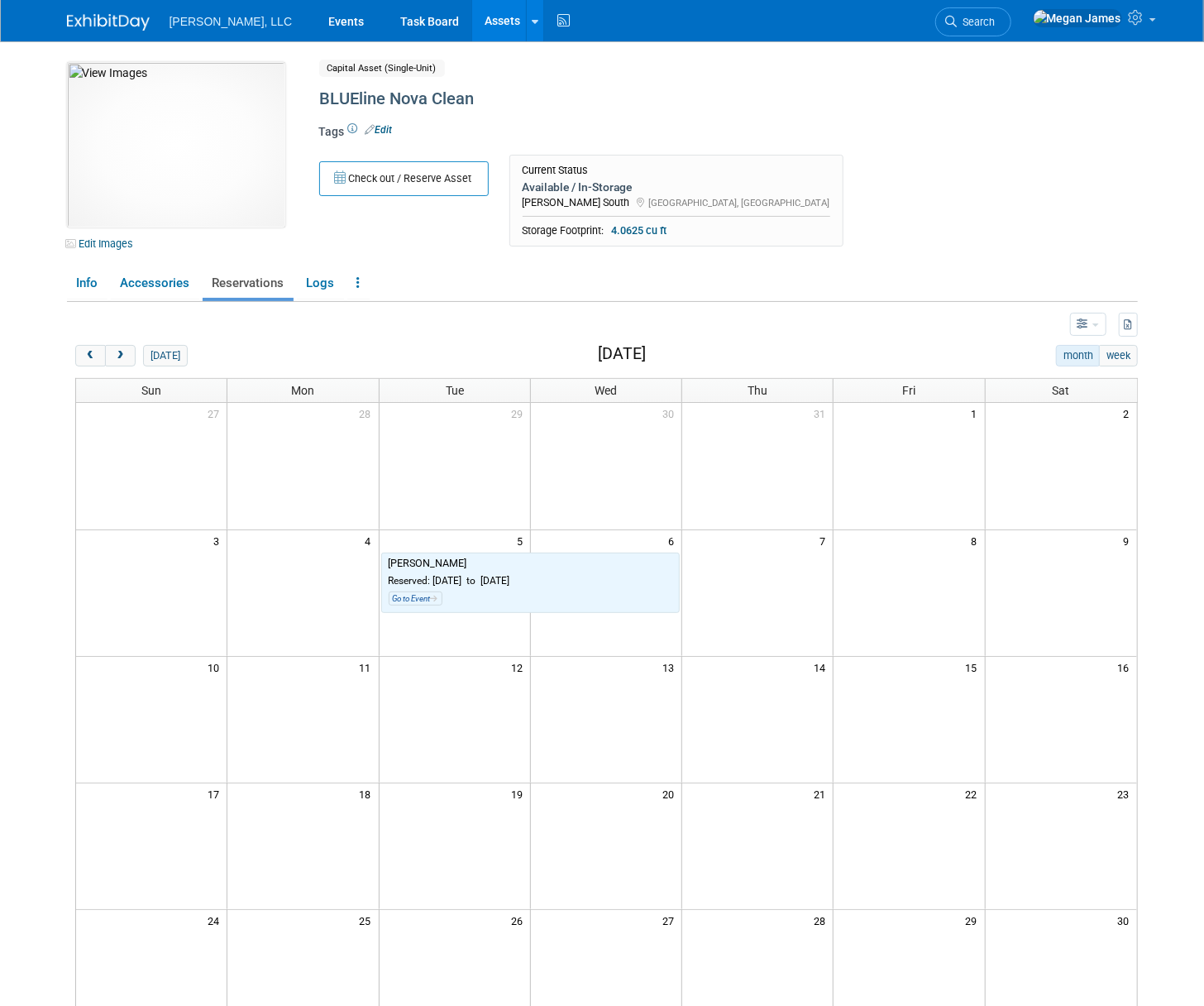 click on "Reserved: Aug 5, 2025  to  Aug 6, 2025" at bounding box center [531, 580] 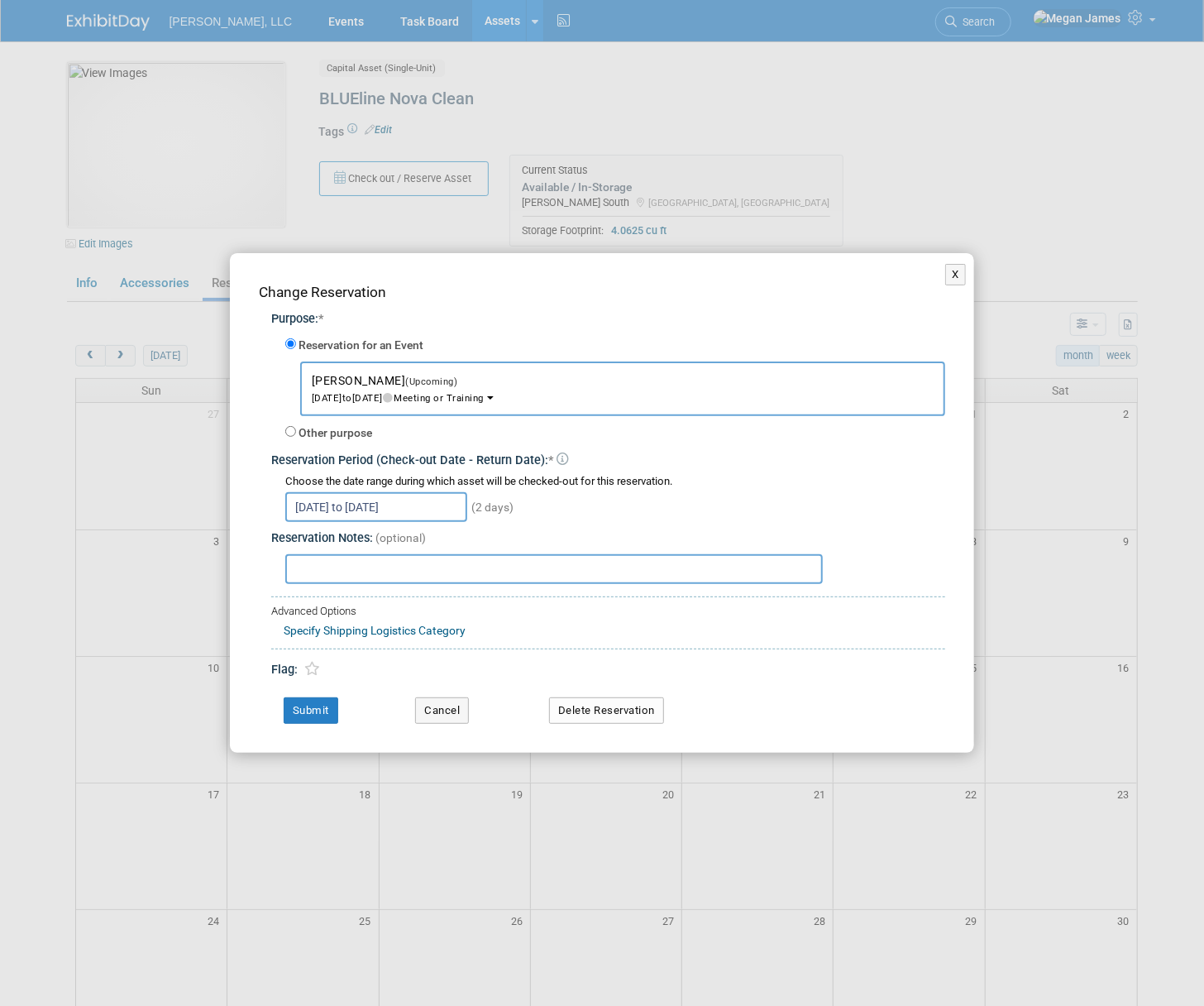 click on "Delete Reservation" at bounding box center [606, 711] 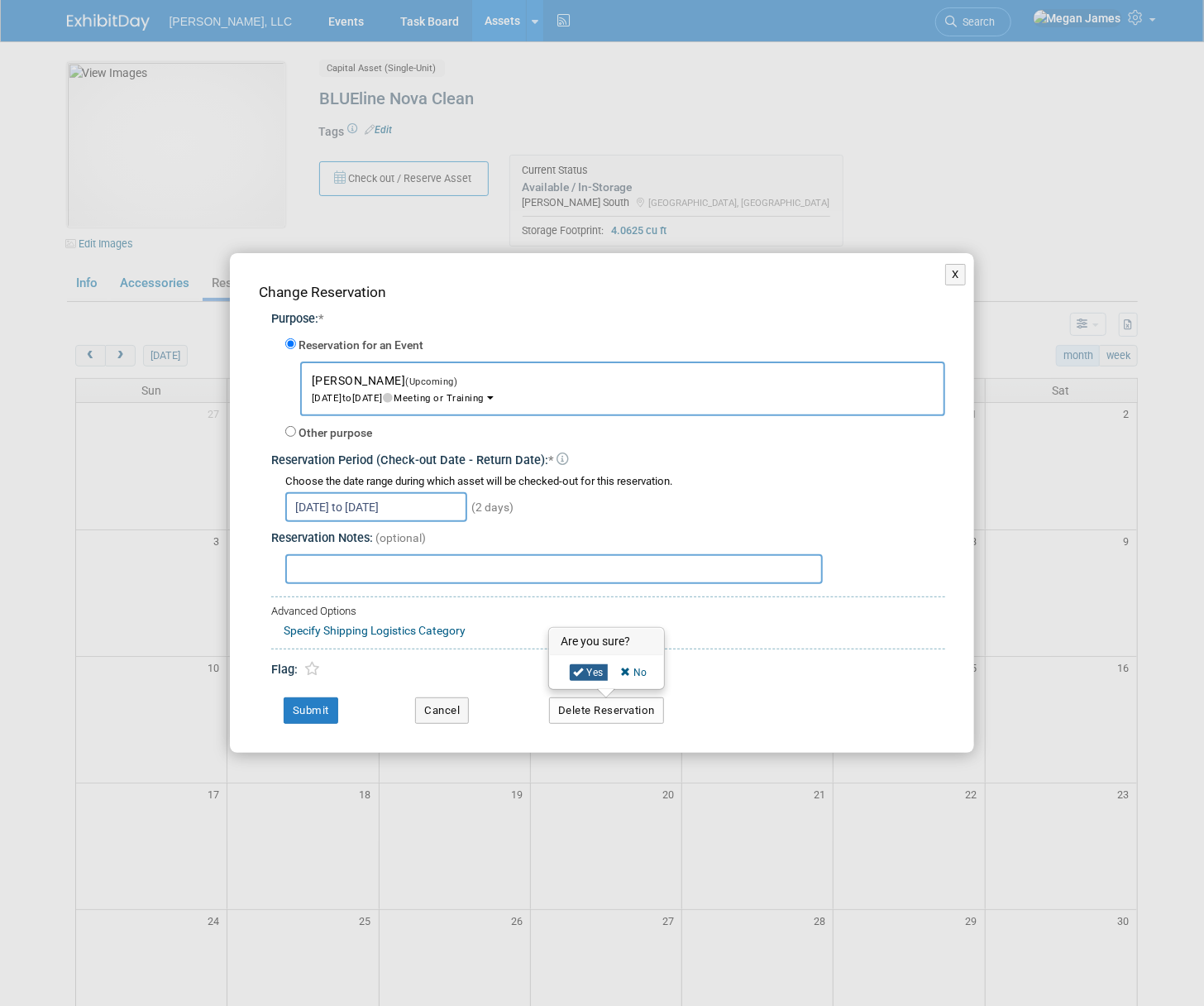 click on "Yes" at bounding box center [589, 673] 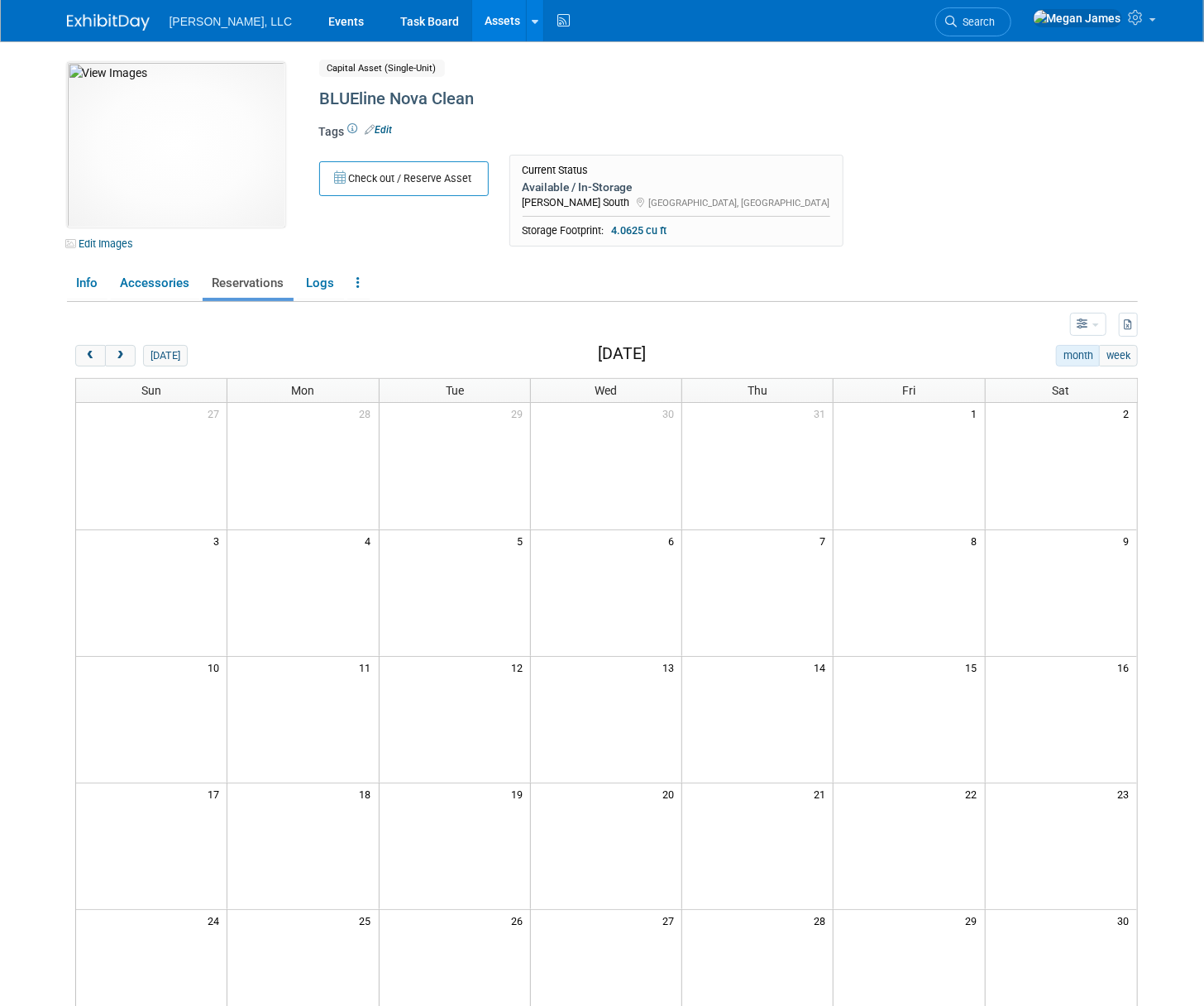 click on "Assets" at bounding box center (502, 21) 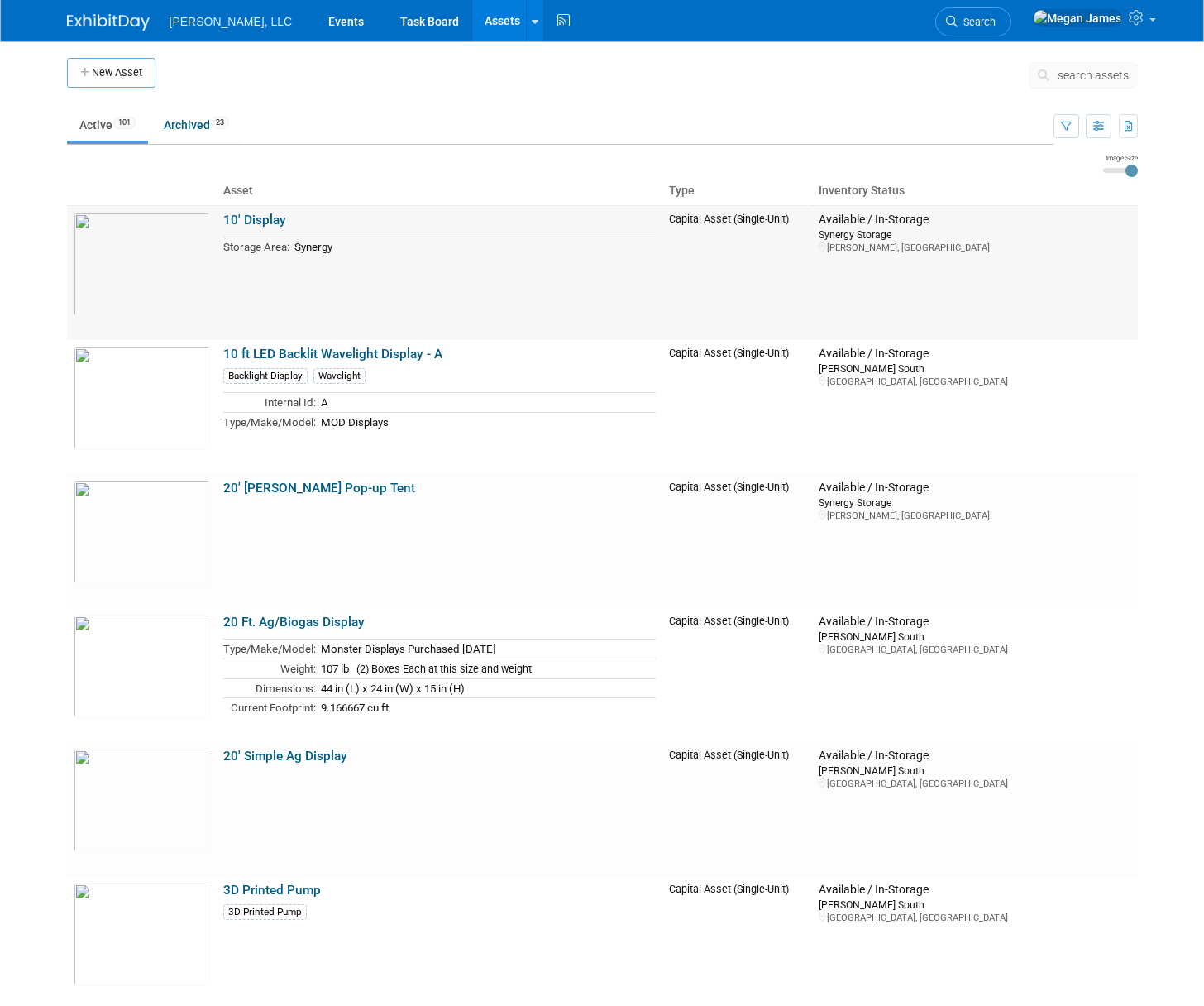 scroll, scrollTop: 0, scrollLeft: 0, axis: both 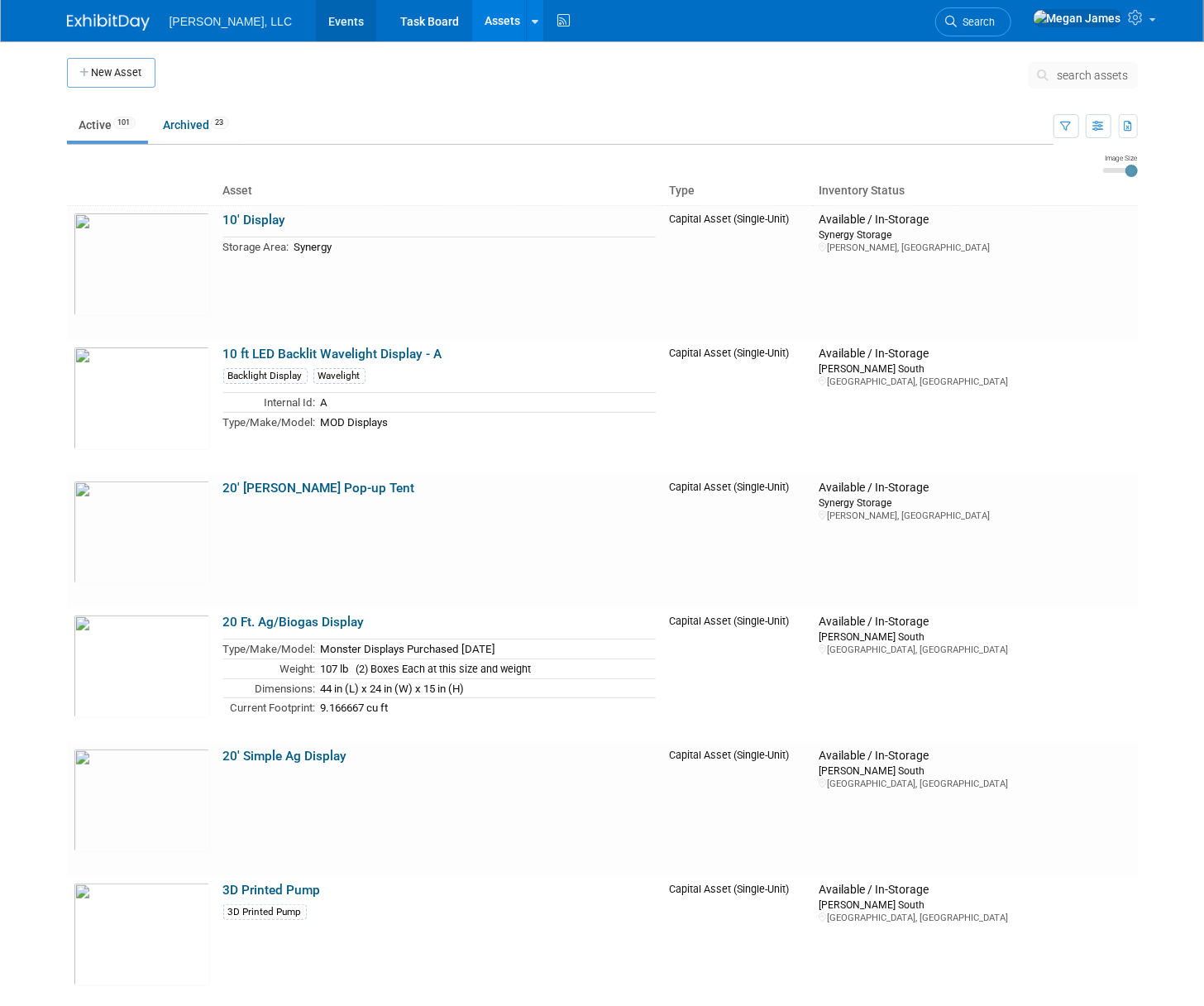click on "Events" at bounding box center (346, 21) 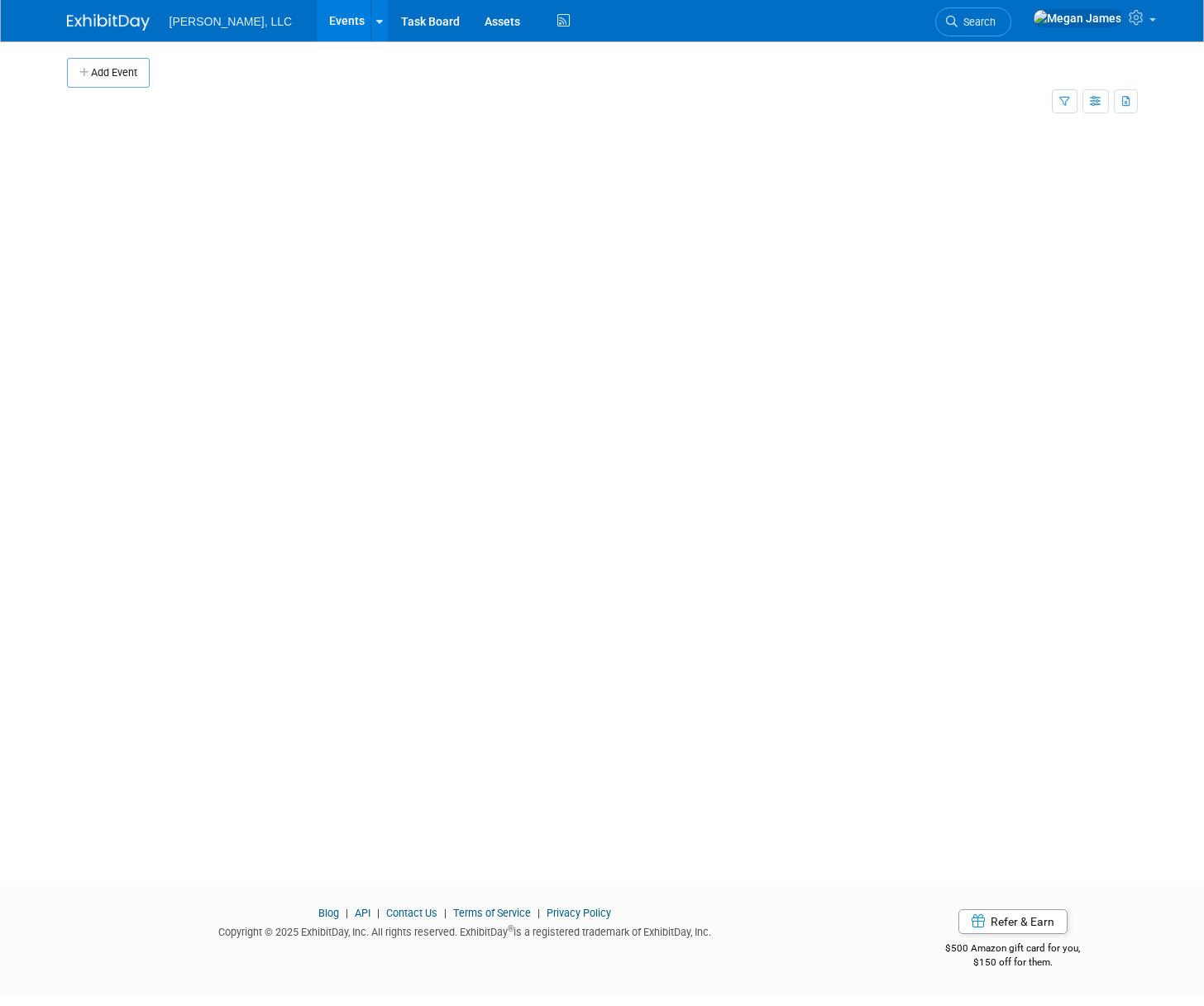 scroll, scrollTop: 0, scrollLeft: 0, axis: both 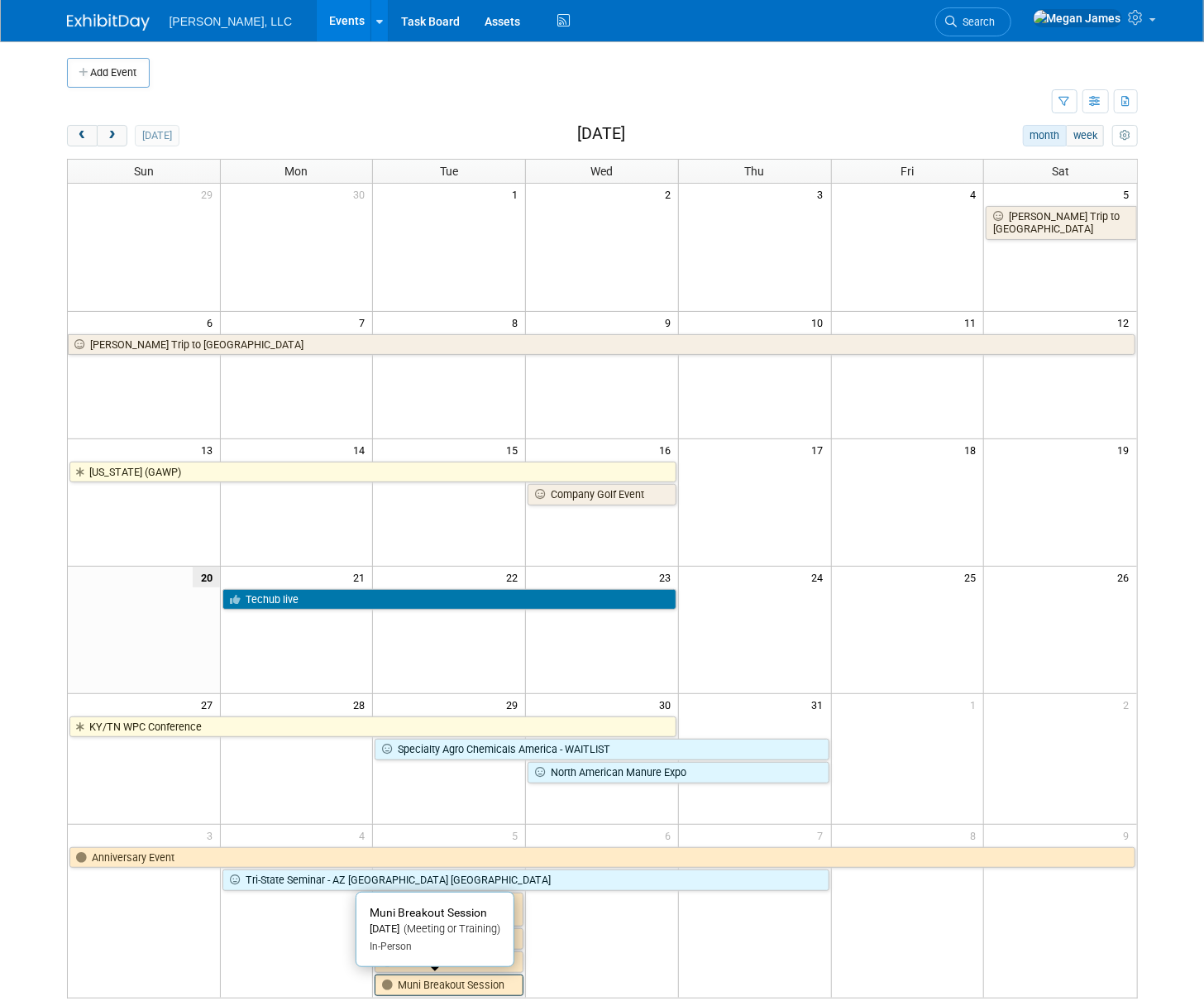 click on "Muni Breakout Session" at bounding box center (449, 985) 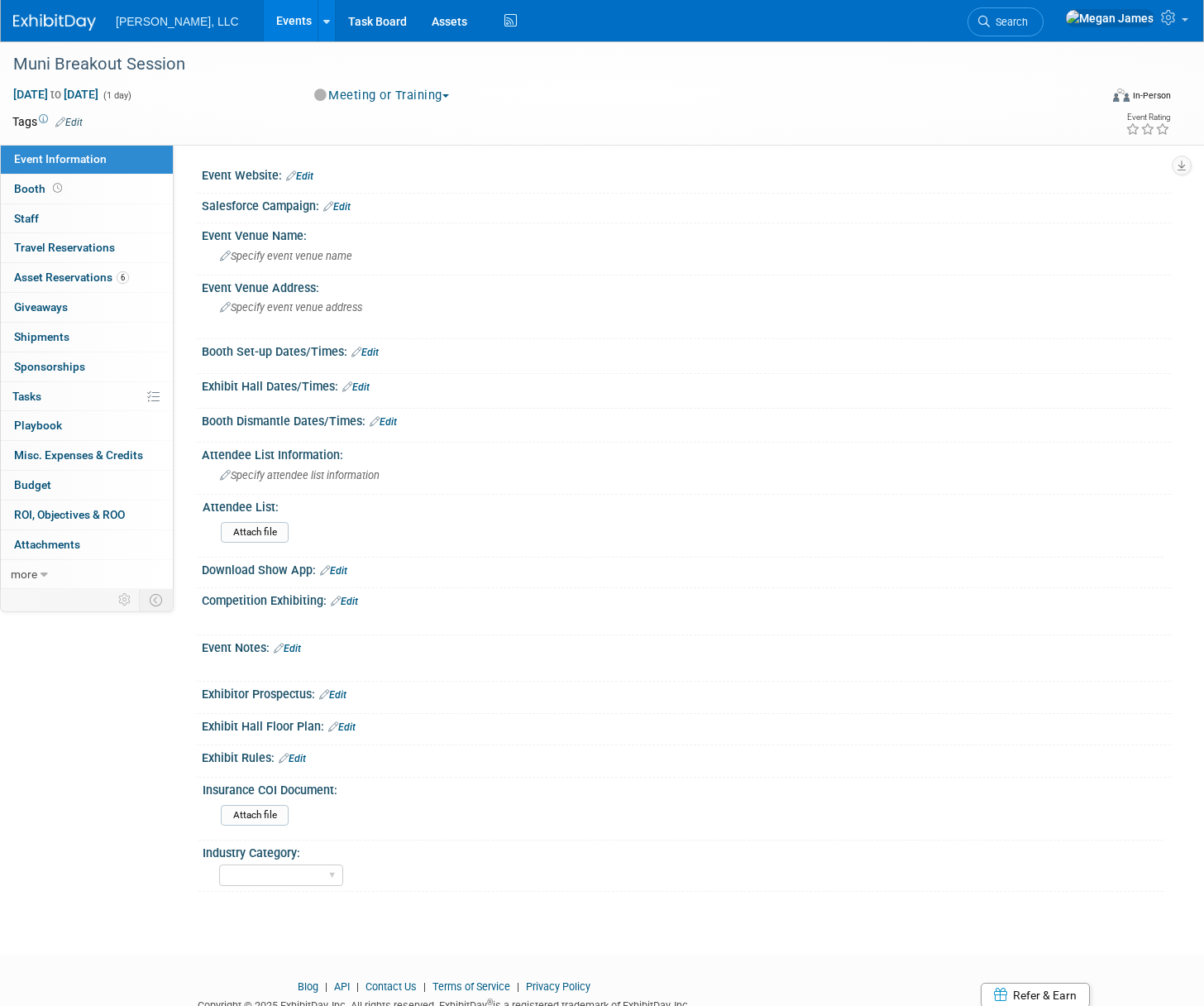 scroll, scrollTop: 0, scrollLeft: 0, axis: both 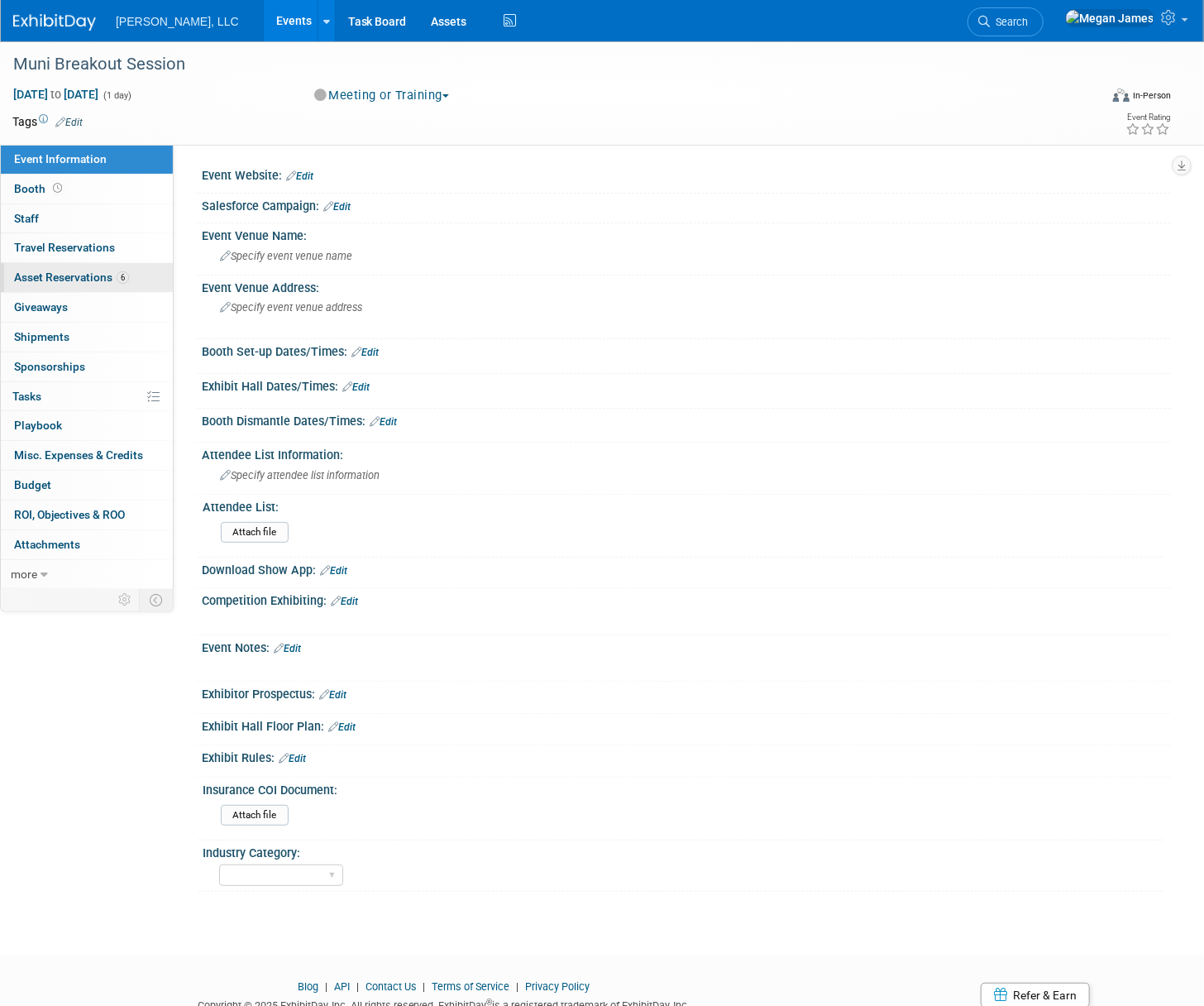 click on "6
Asset Reservations 6" at bounding box center (87, 277) 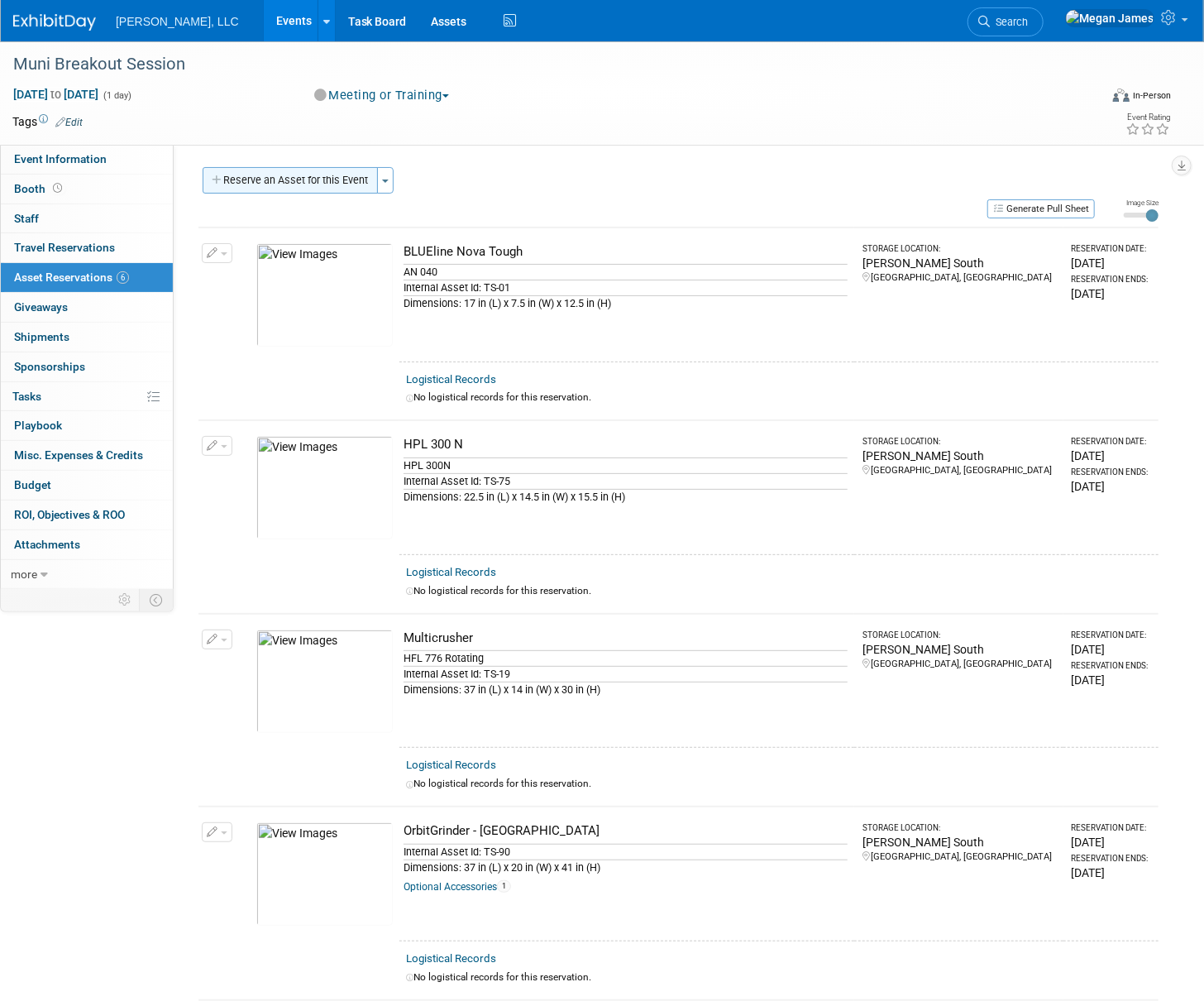 click on "Reserve an Asset for this Event" at bounding box center (290, 180) 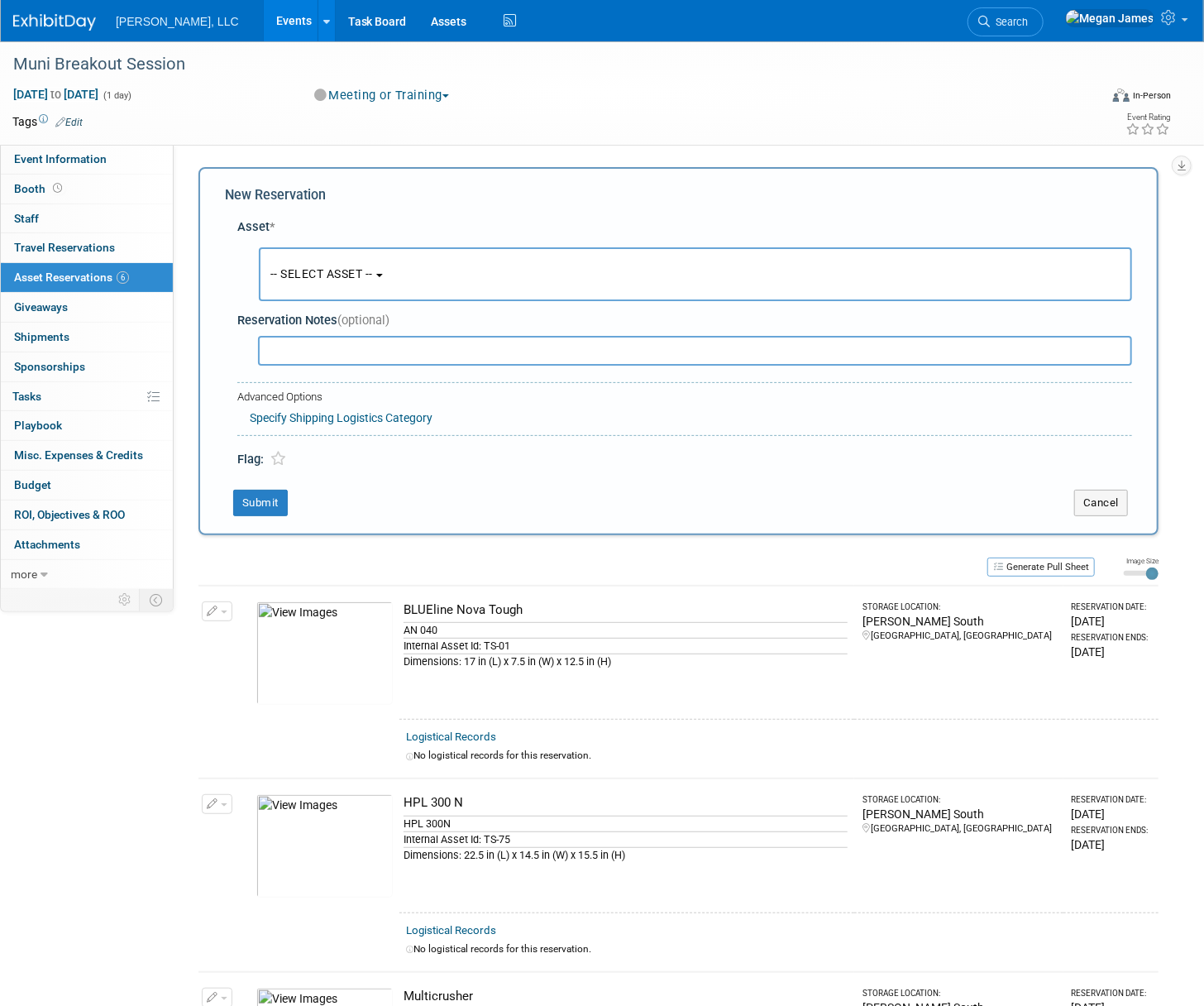 scroll, scrollTop: 16, scrollLeft: 0, axis: vertical 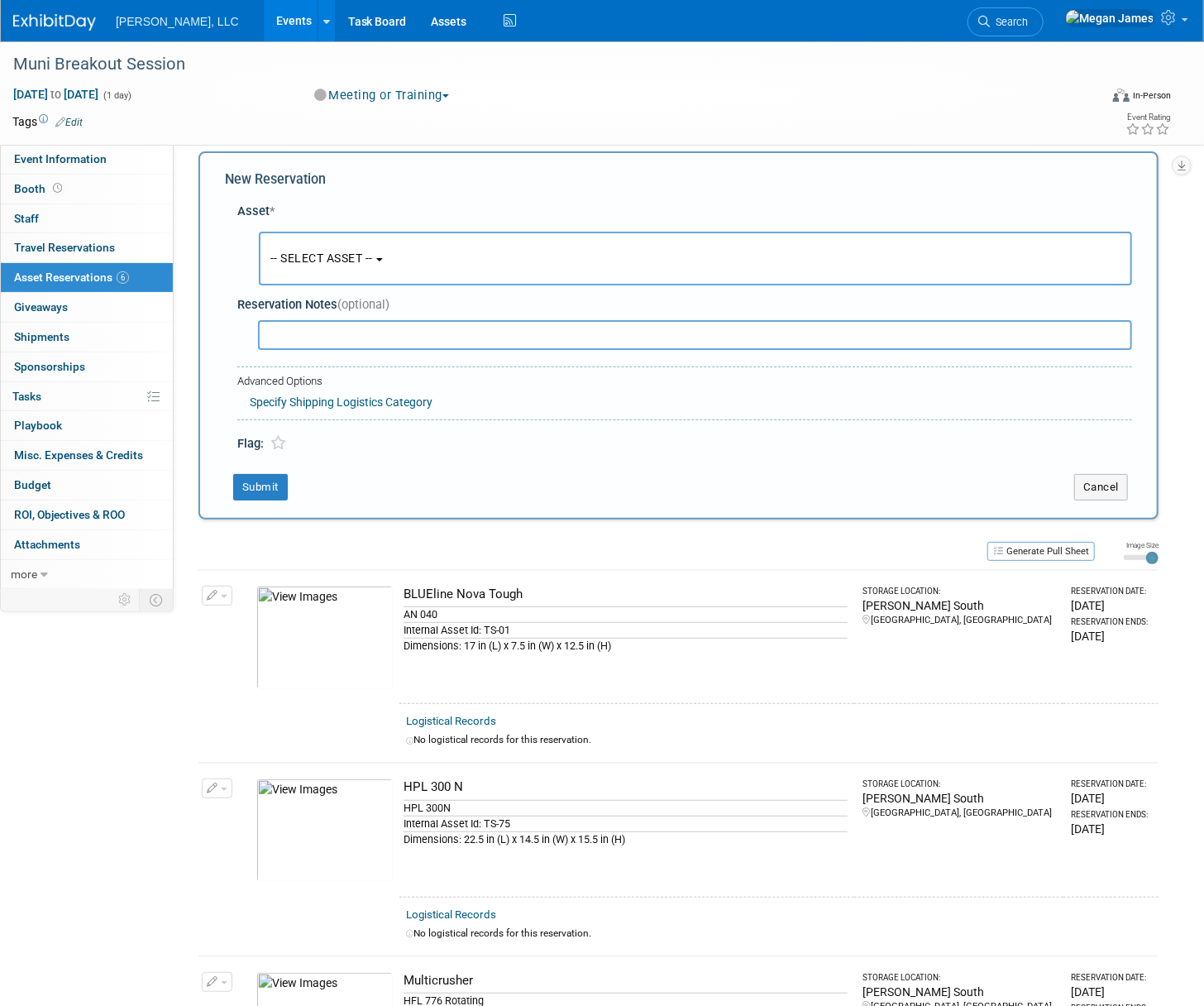 click on "-- SELECT ASSET --" at bounding box center [322, 258] 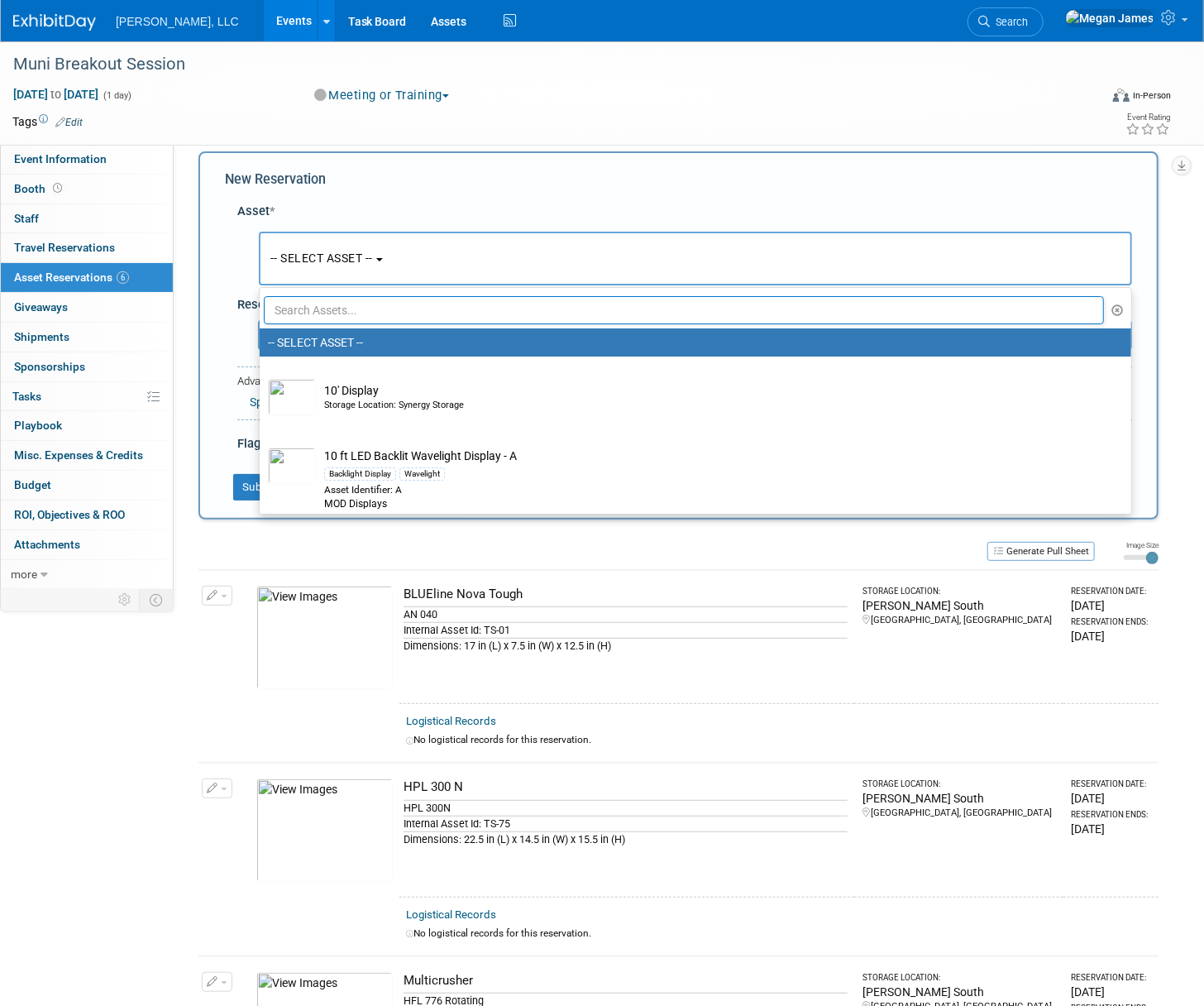 click at bounding box center [684, 310] 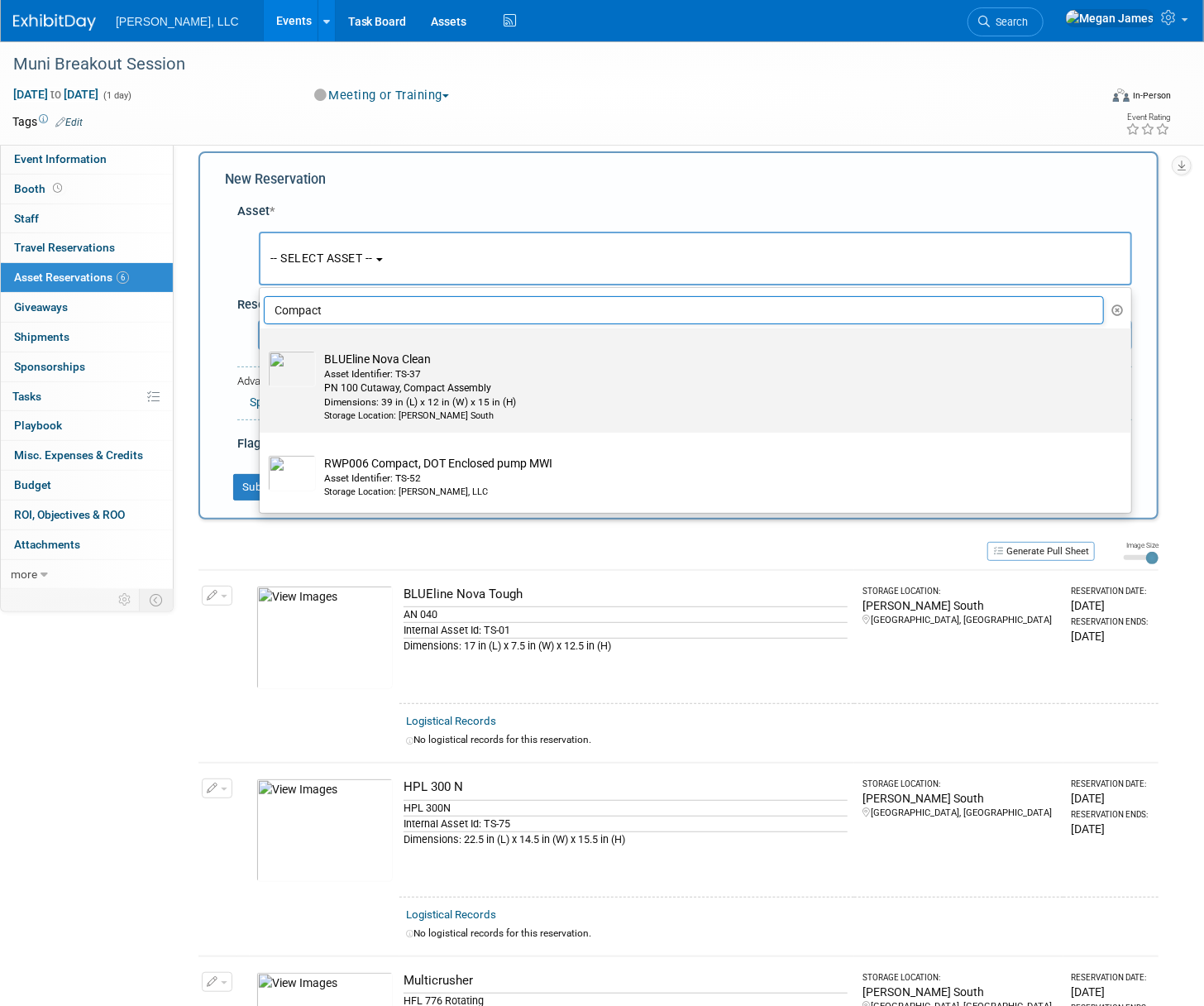 type on "Compact" 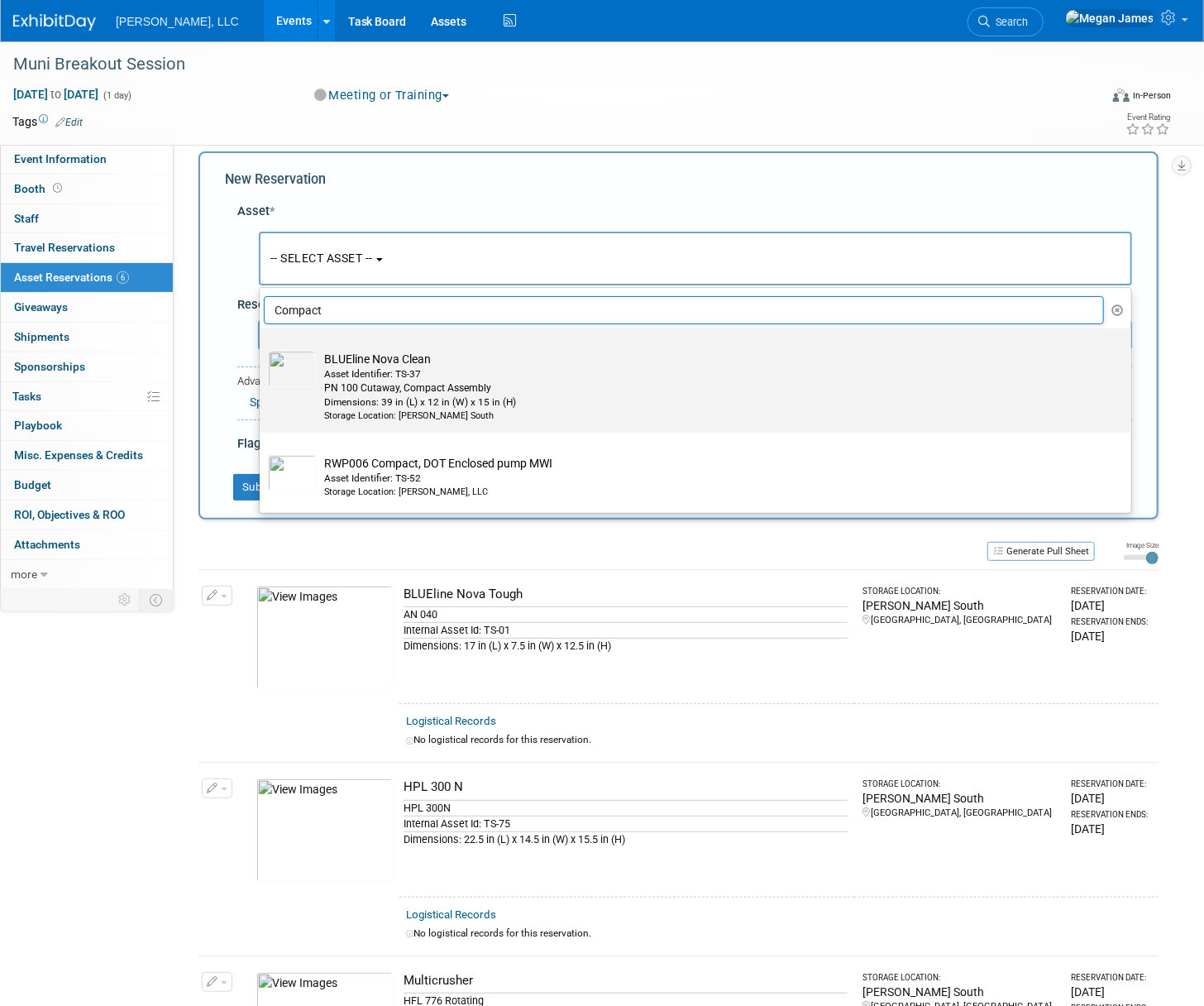 click on "PN 100 Cutaway, Compact Assembly" at bounding box center (711, 388) 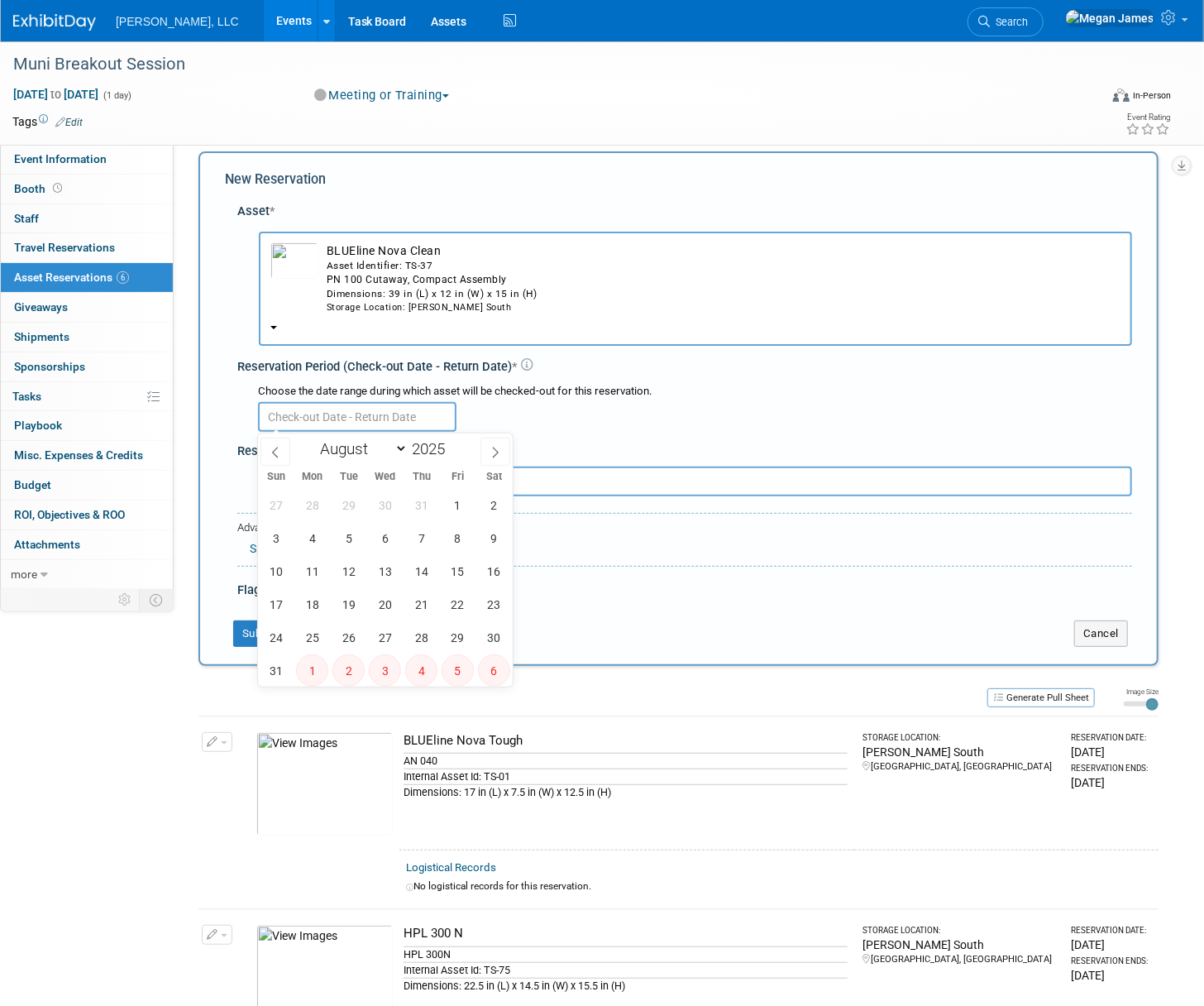 click at bounding box center (357, 417) 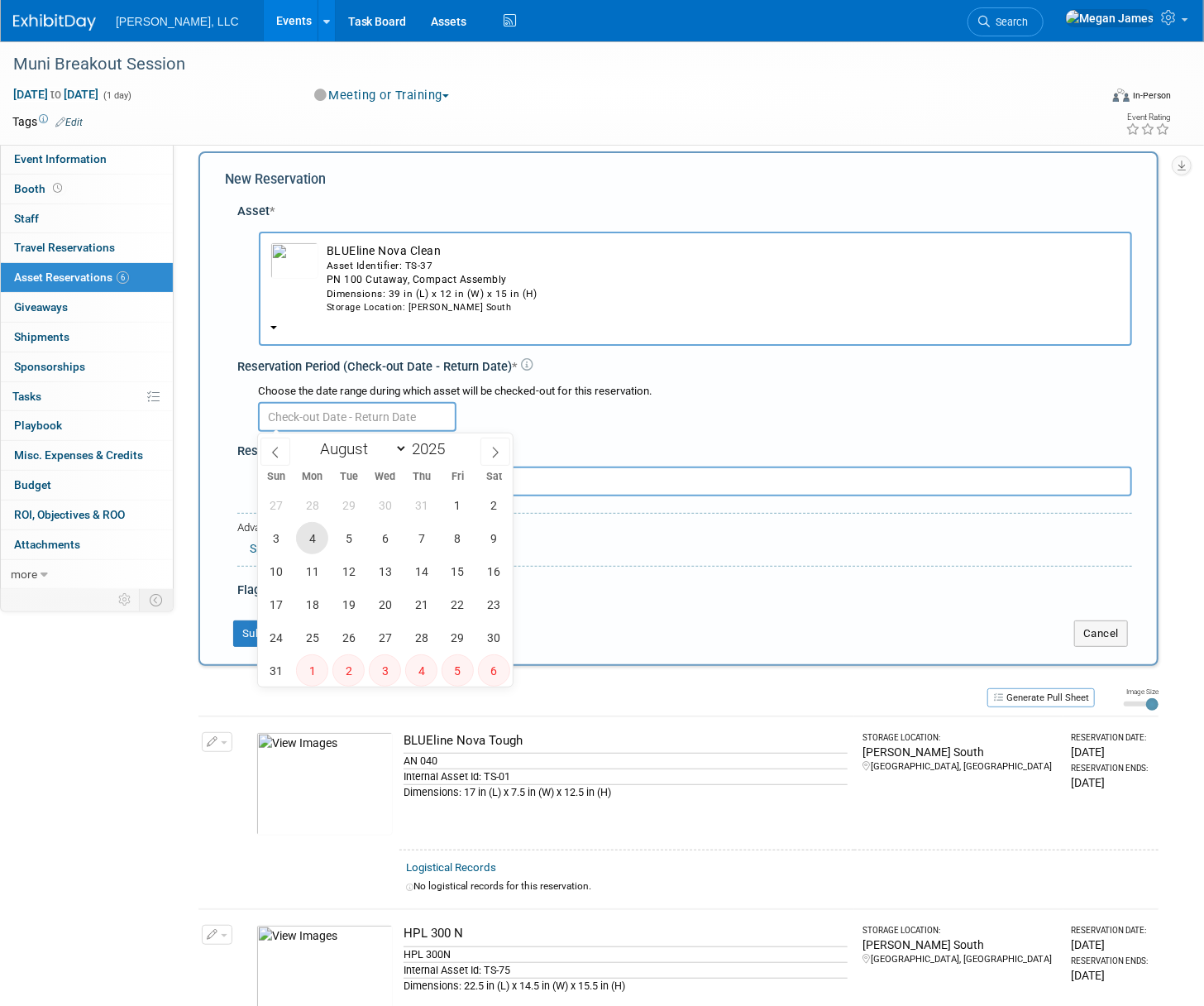 click on "4" at bounding box center [312, 538] 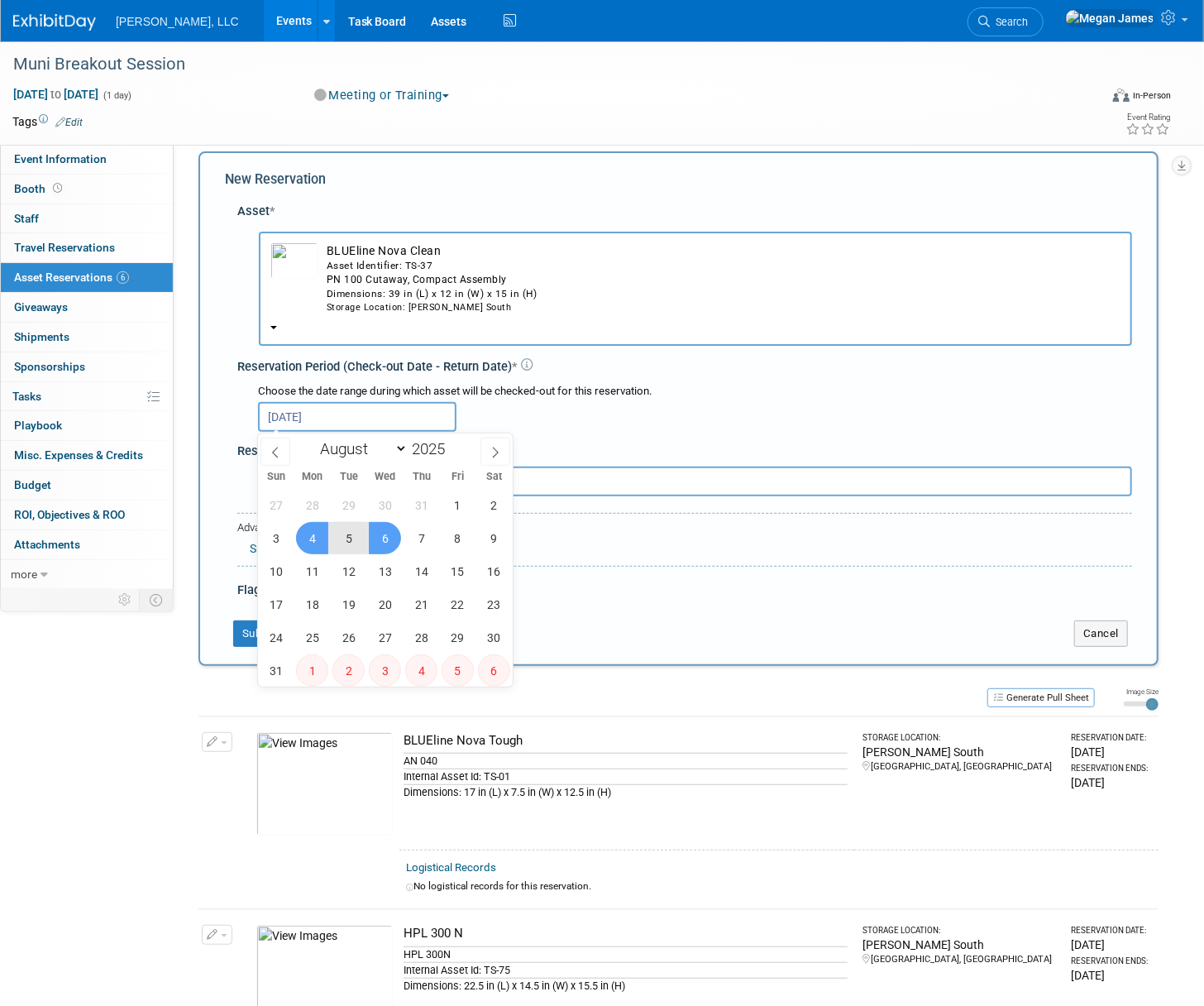 click on "6" at bounding box center [385, 538] 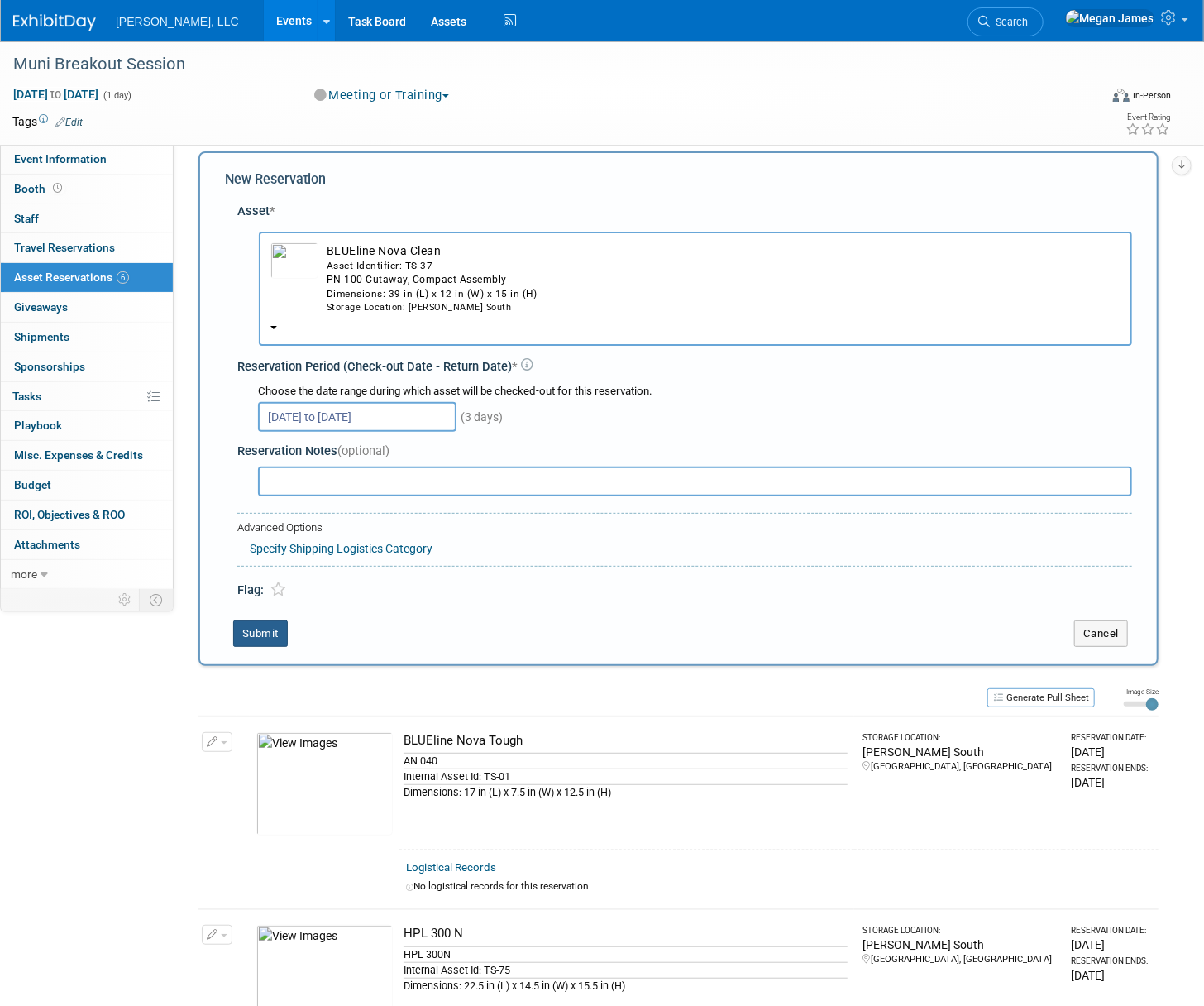 click on "Submit" at bounding box center [260, 634] 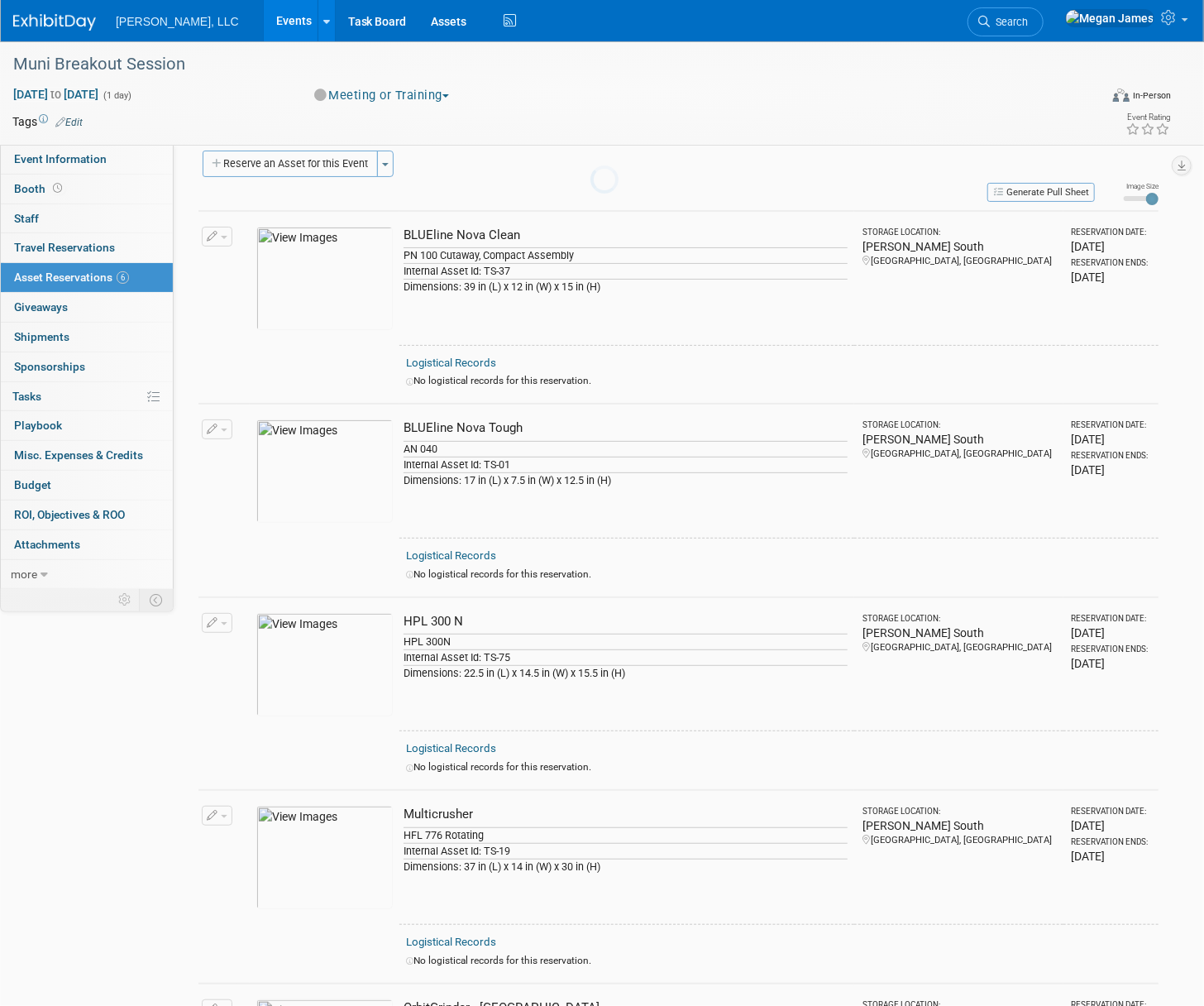 scroll, scrollTop: 20, scrollLeft: 0, axis: vertical 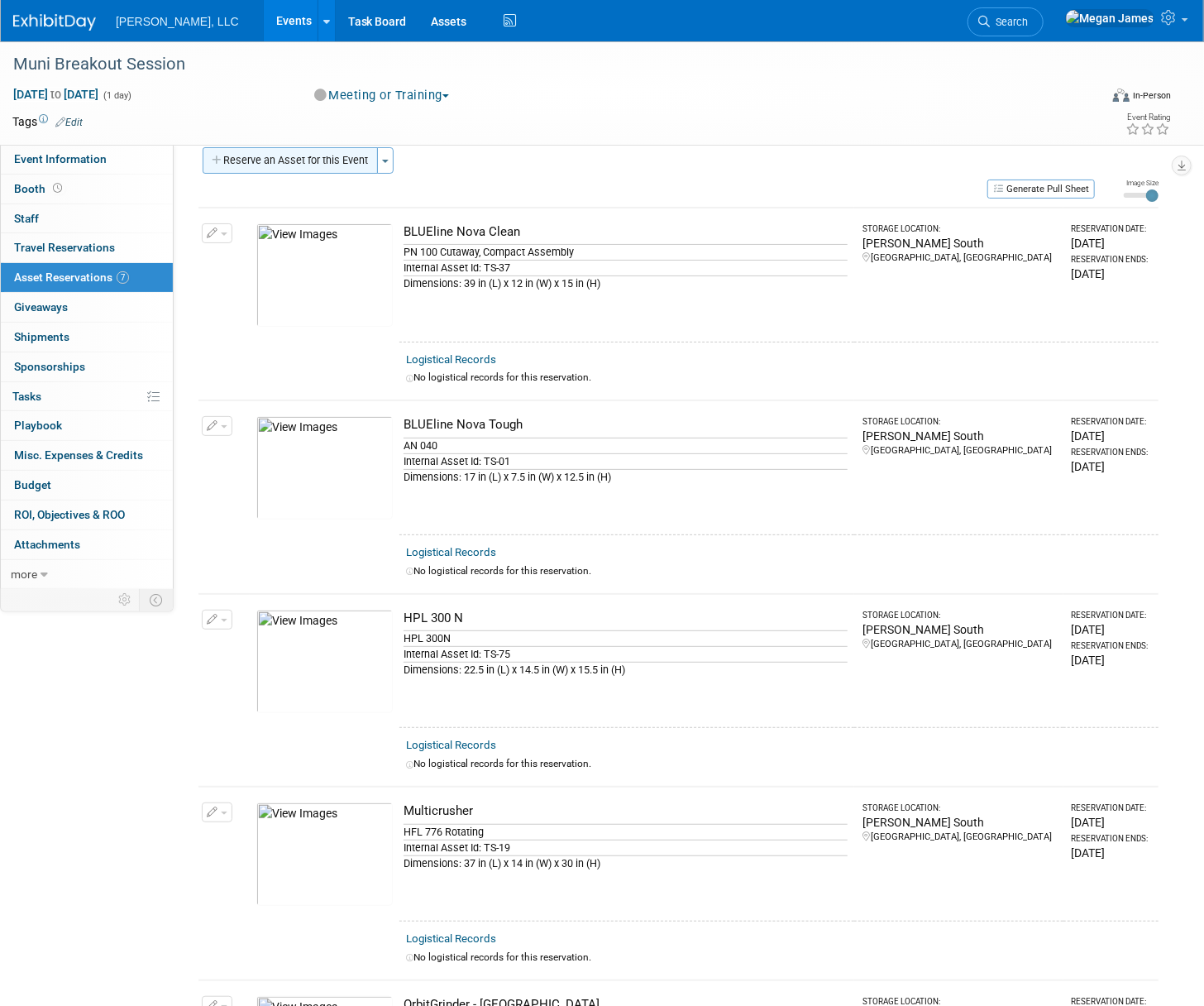 click on "Reserve an Asset for this Event" at bounding box center (290, 160) 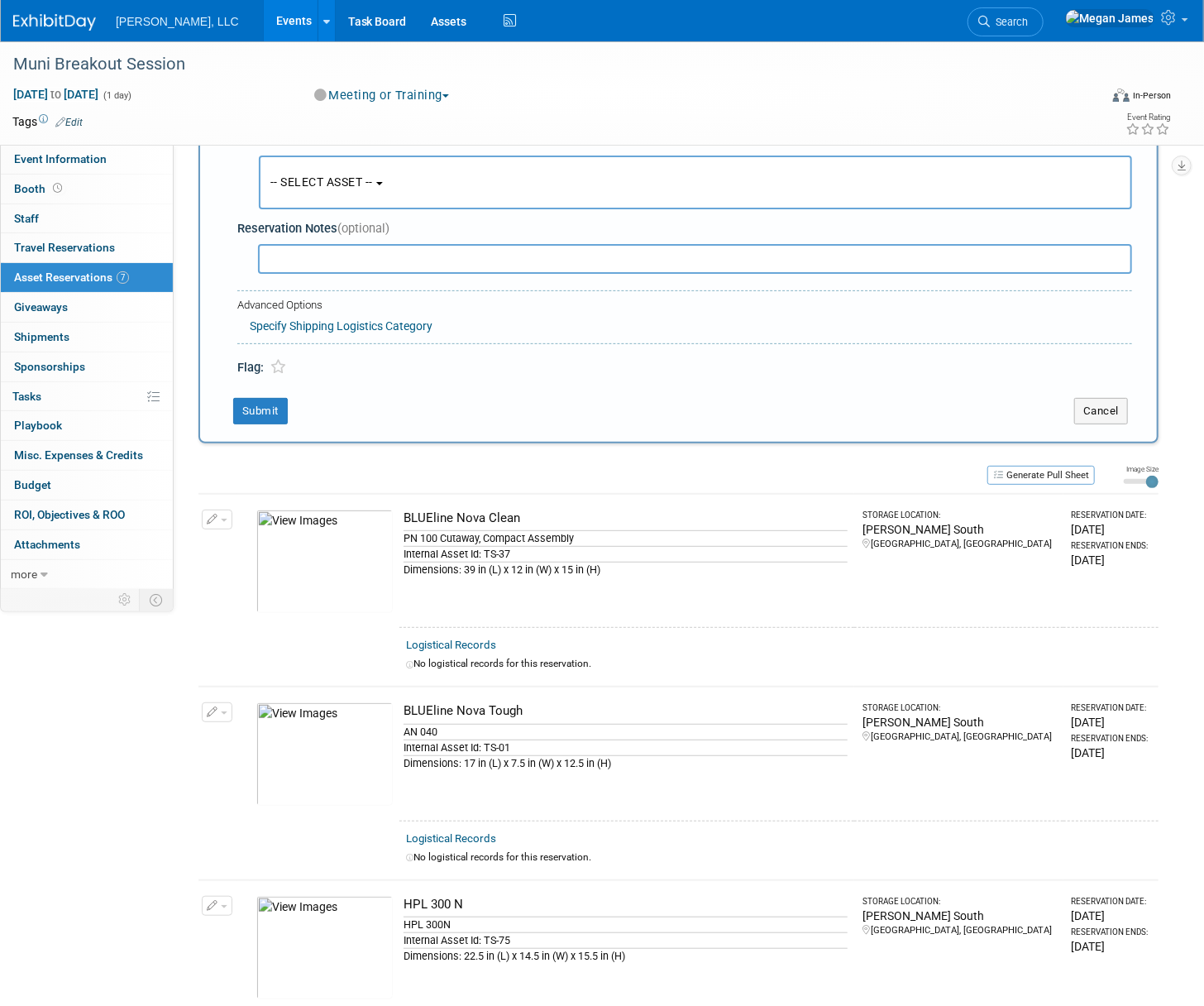 scroll, scrollTop: 16, scrollLeft: 0, axis: vertical 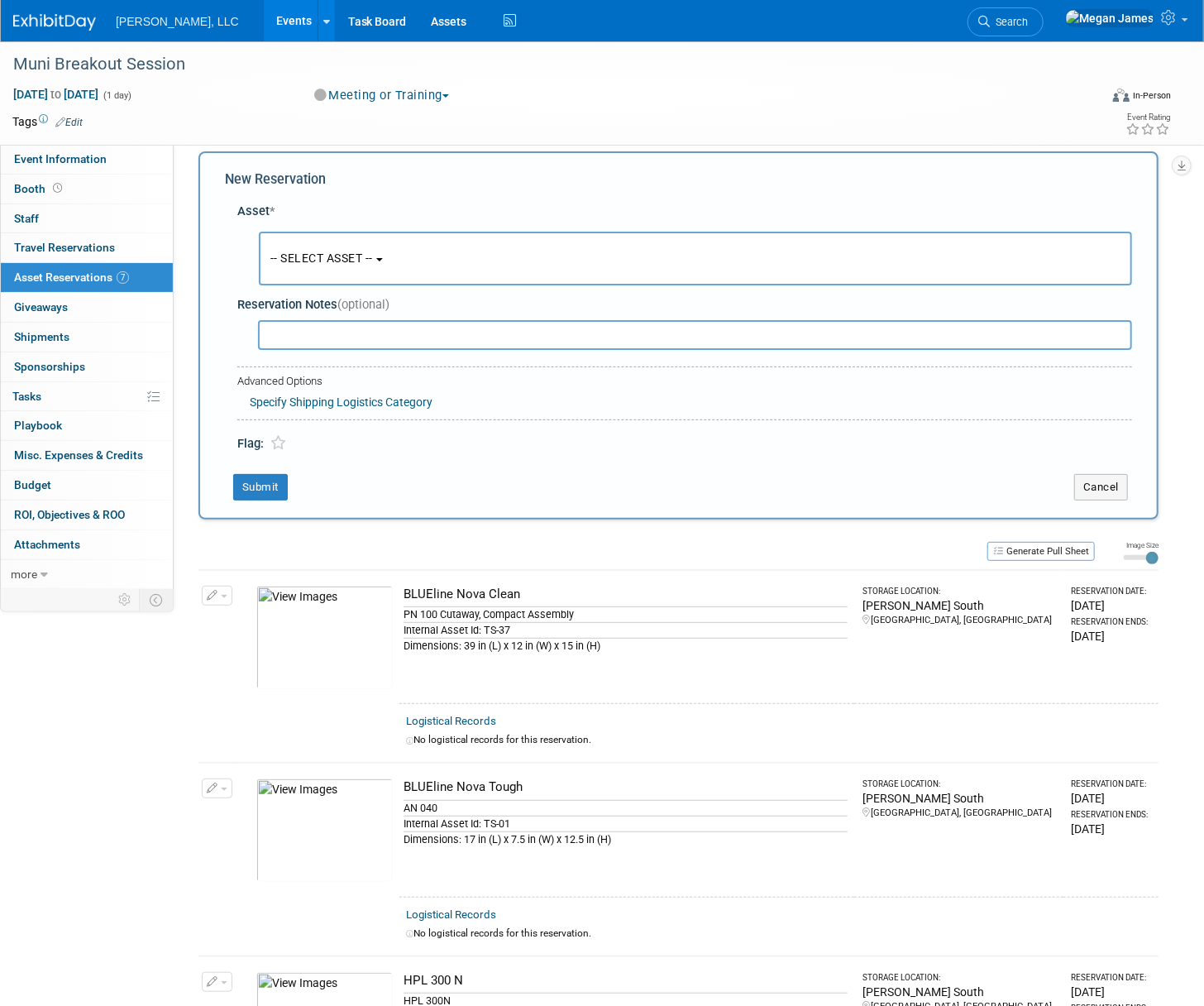 click on "-- SELECT ASSET --" at bounding box center (322, 258) 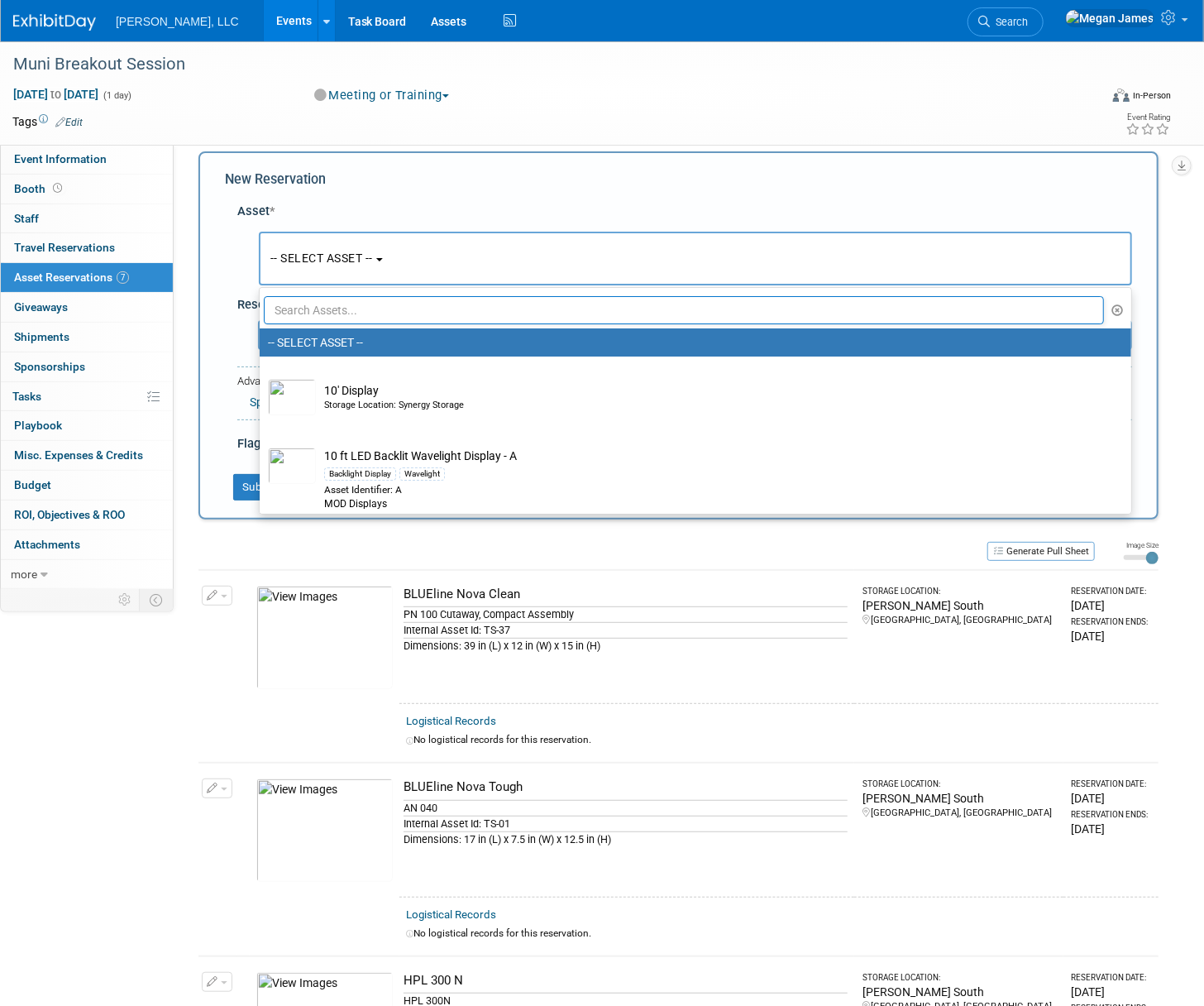 click at bounding box center [684, 310] 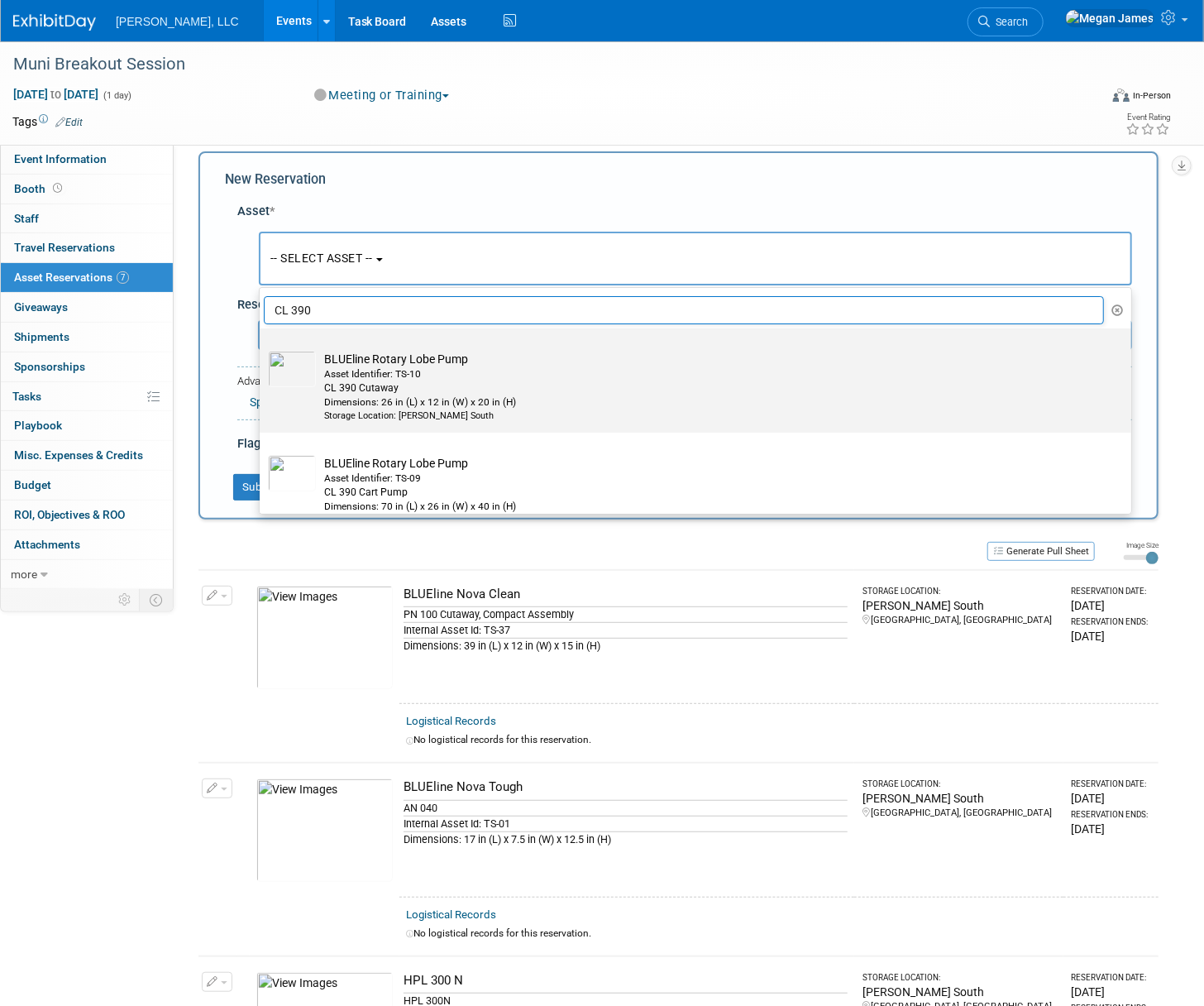 type on "CL 390" 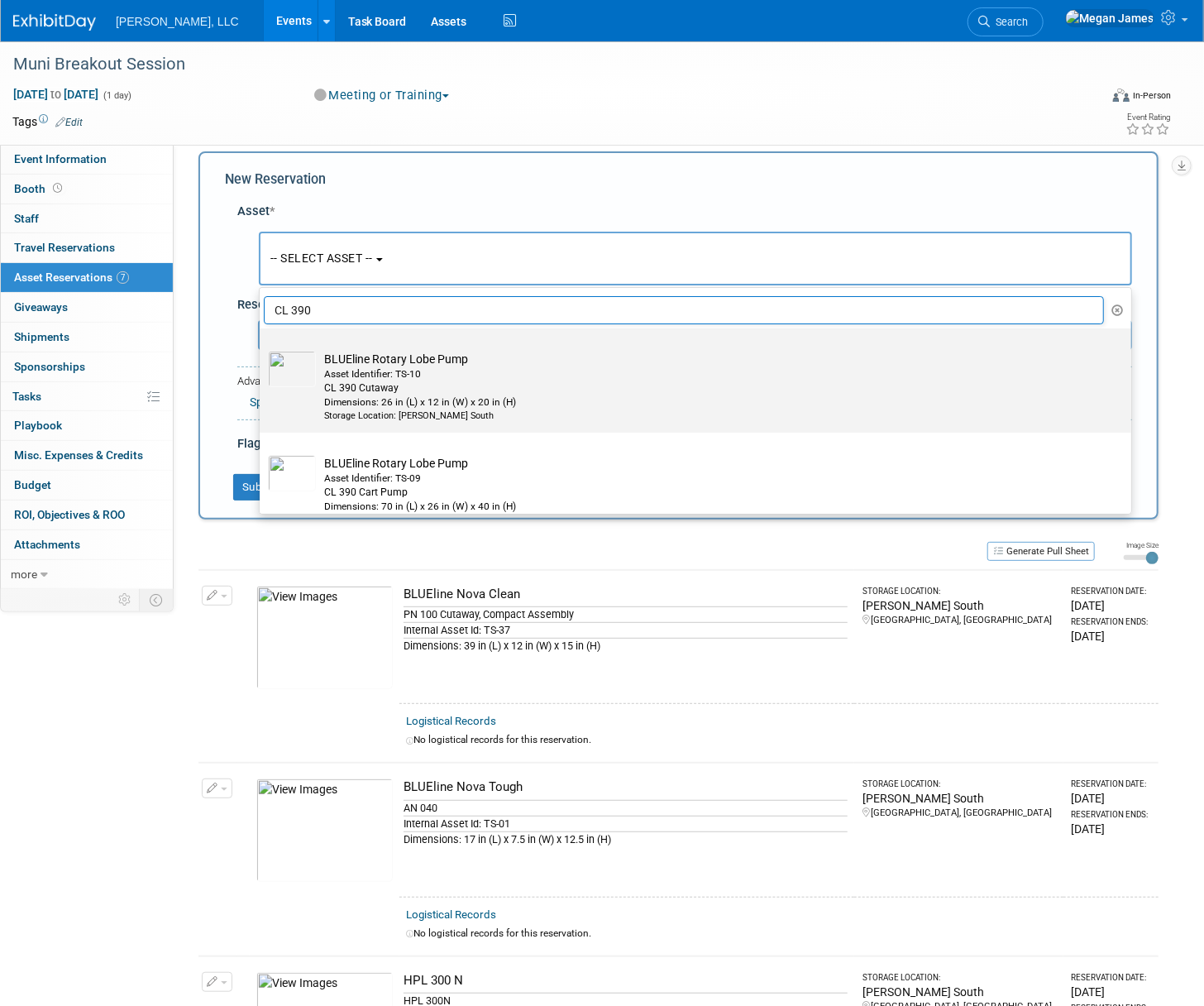 click on "Asset Identifier: TS-10" at bounding box center [711, 374] 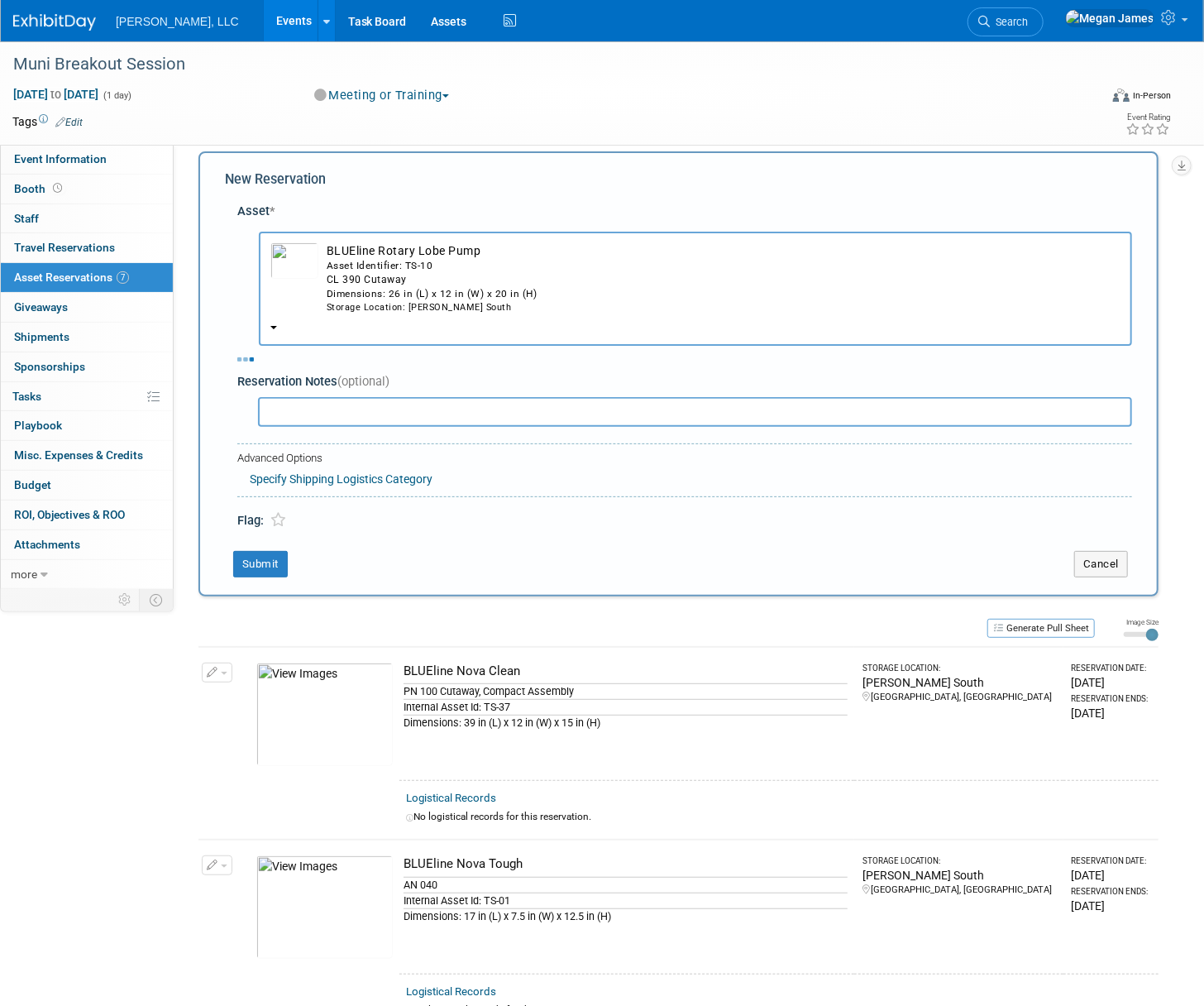 select on "7" 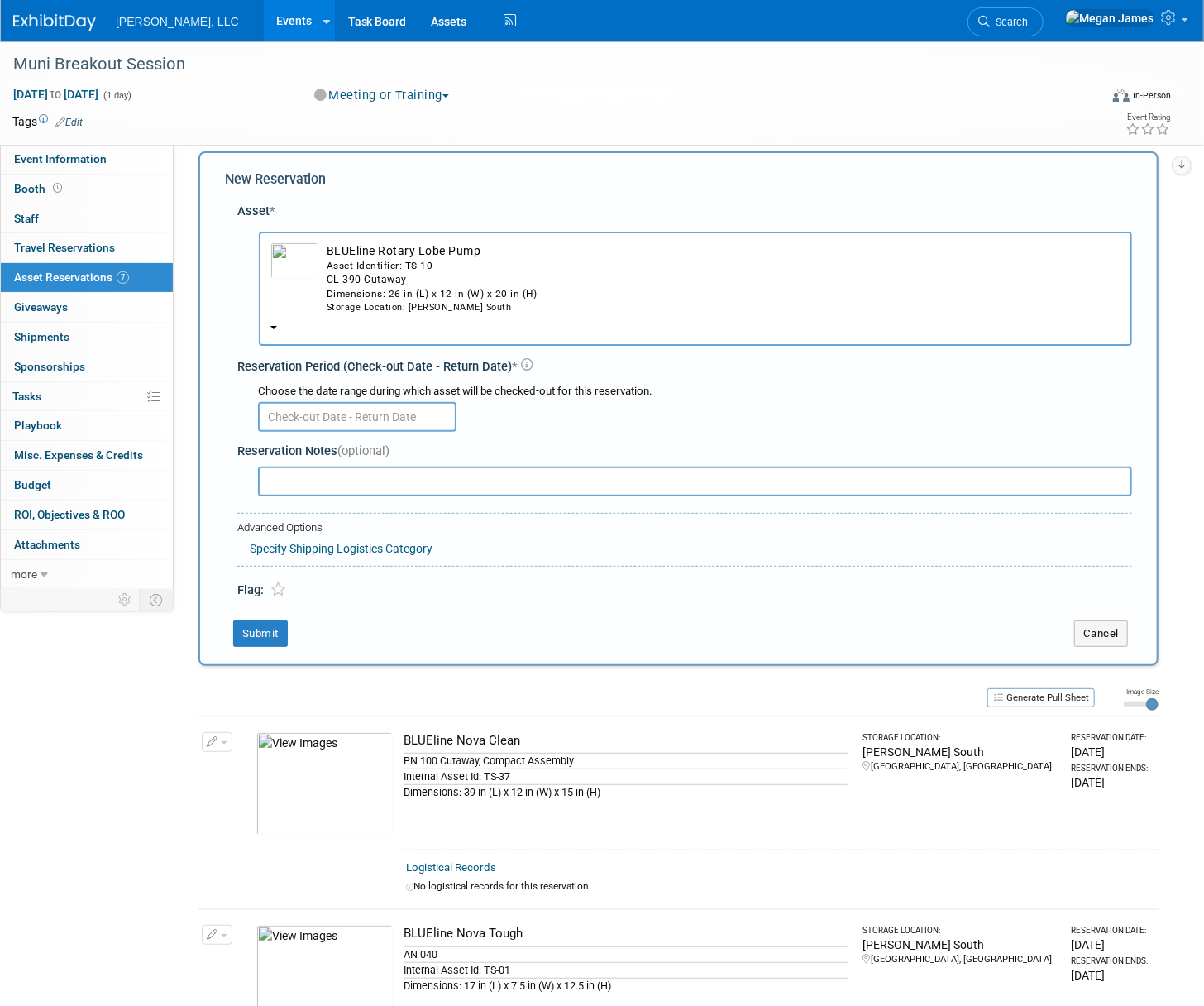 drag, startPoint x: 296, startPoint y: 404, endPoint x: 305, endPoint y: 403, distance: 9.055385 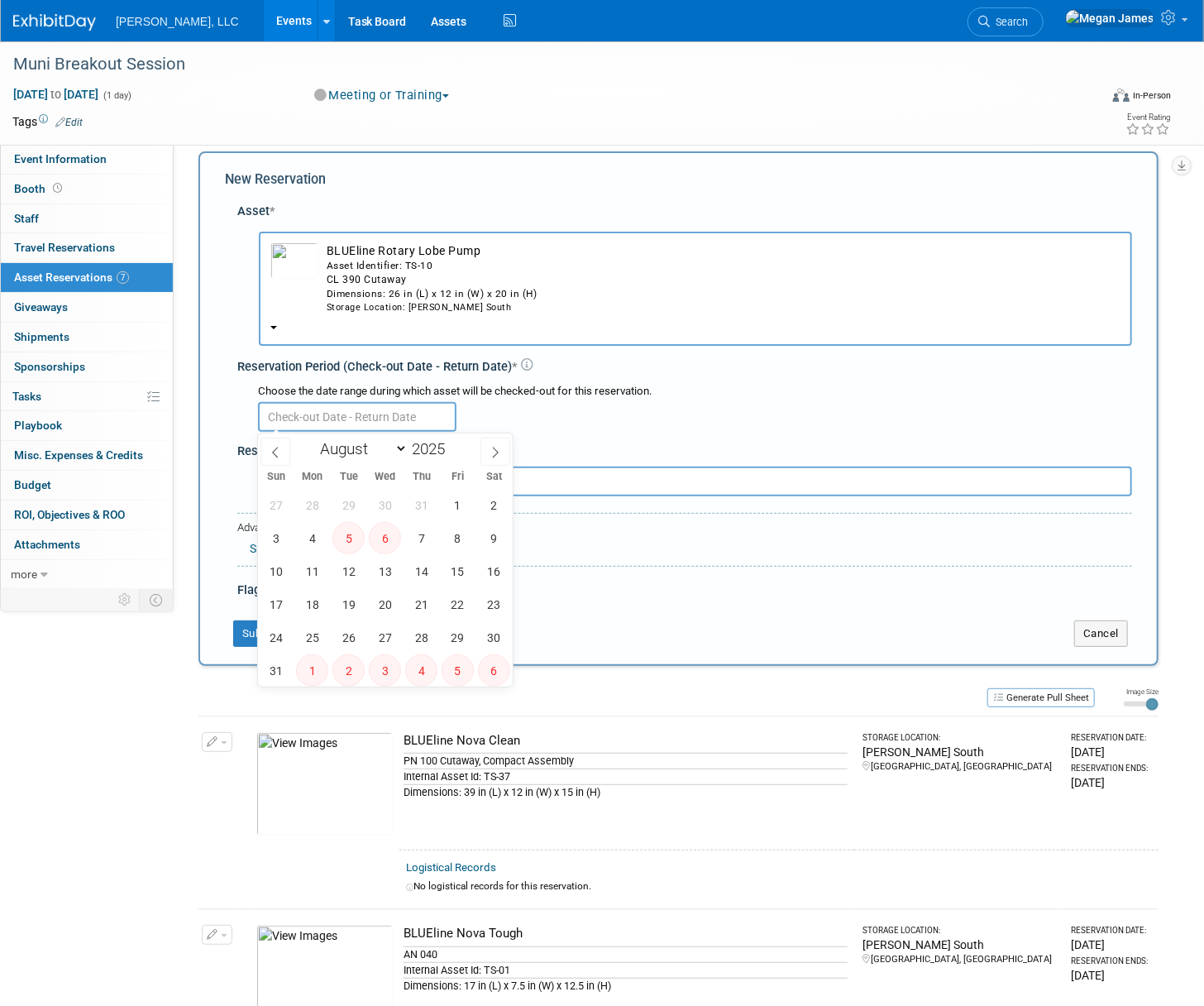 click on "5" at bounding box center (348, 538) 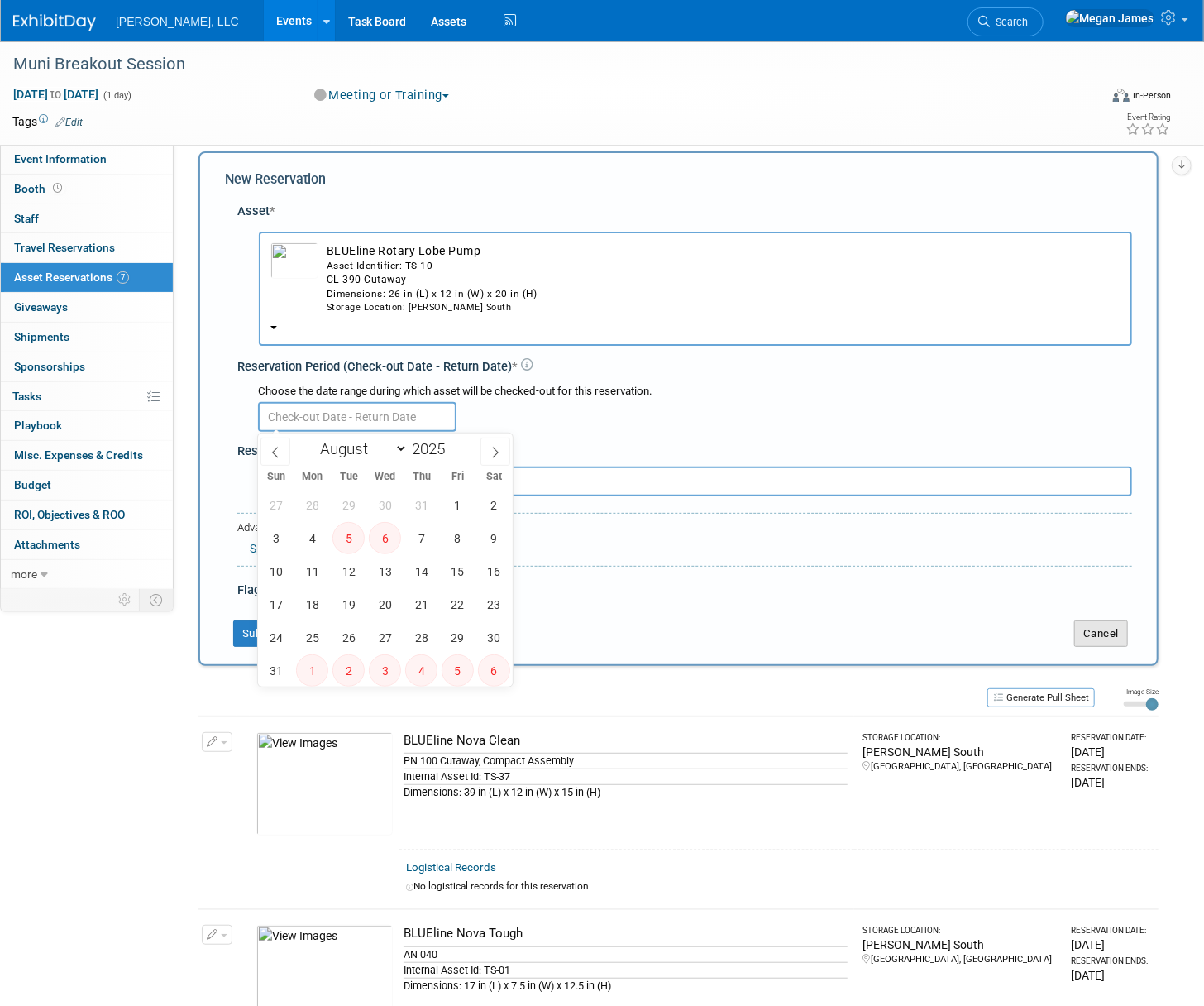 click on "Cancel" at bounding box center (1101, 634) 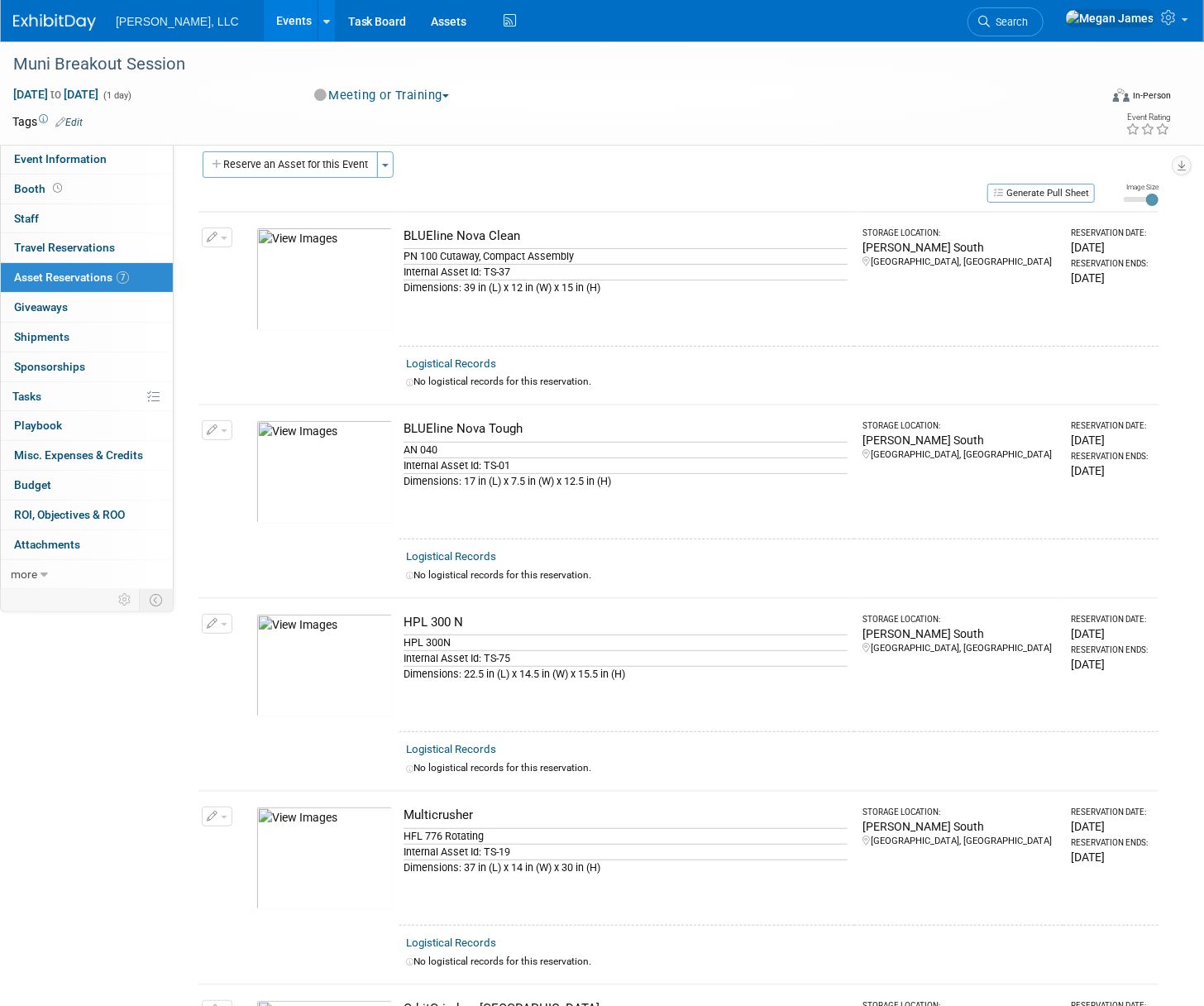 scroll, scrollTop: 0, scrollLeft: 0, axis: both 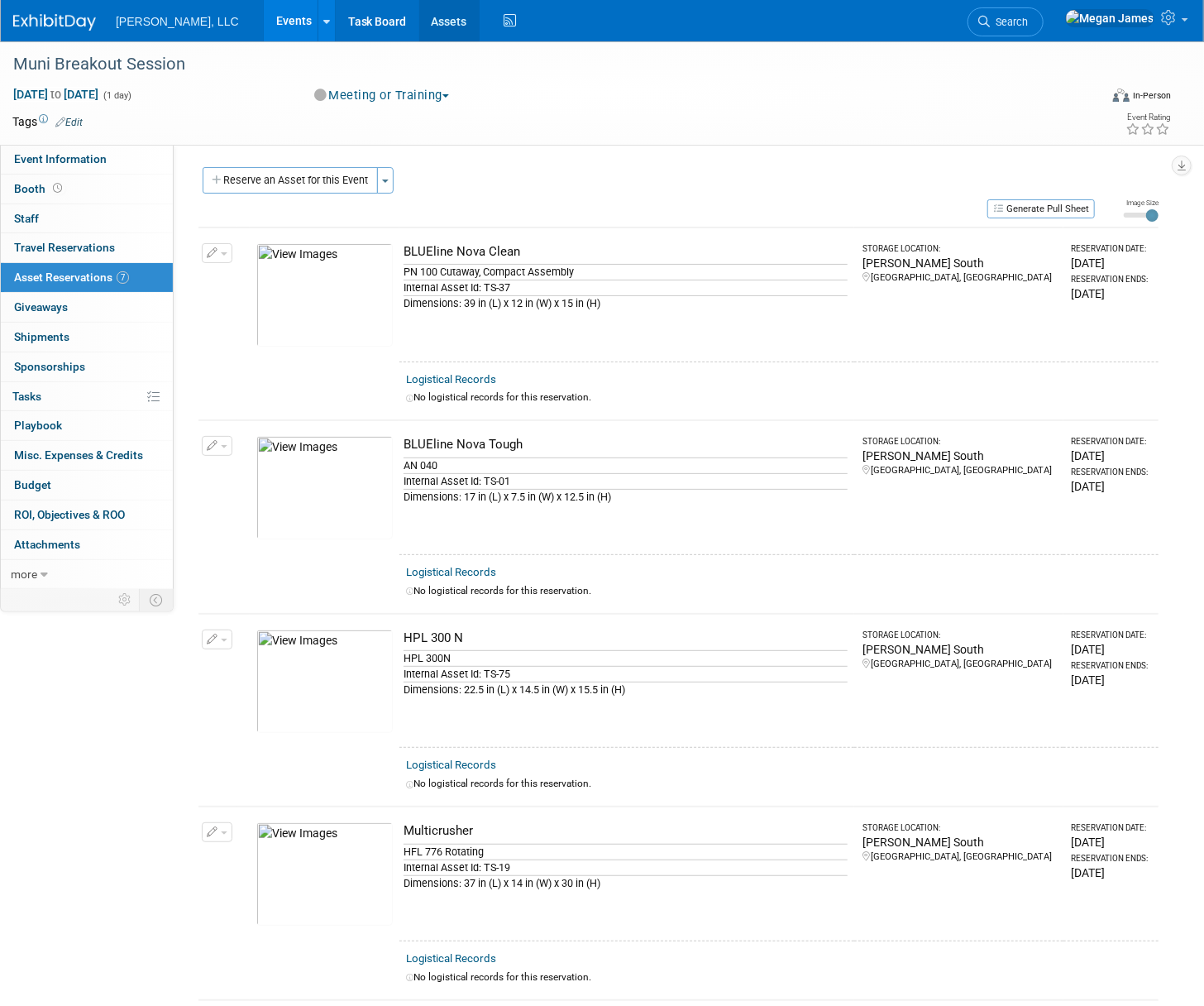 click on "Assets" at bounding box center (449, 21) 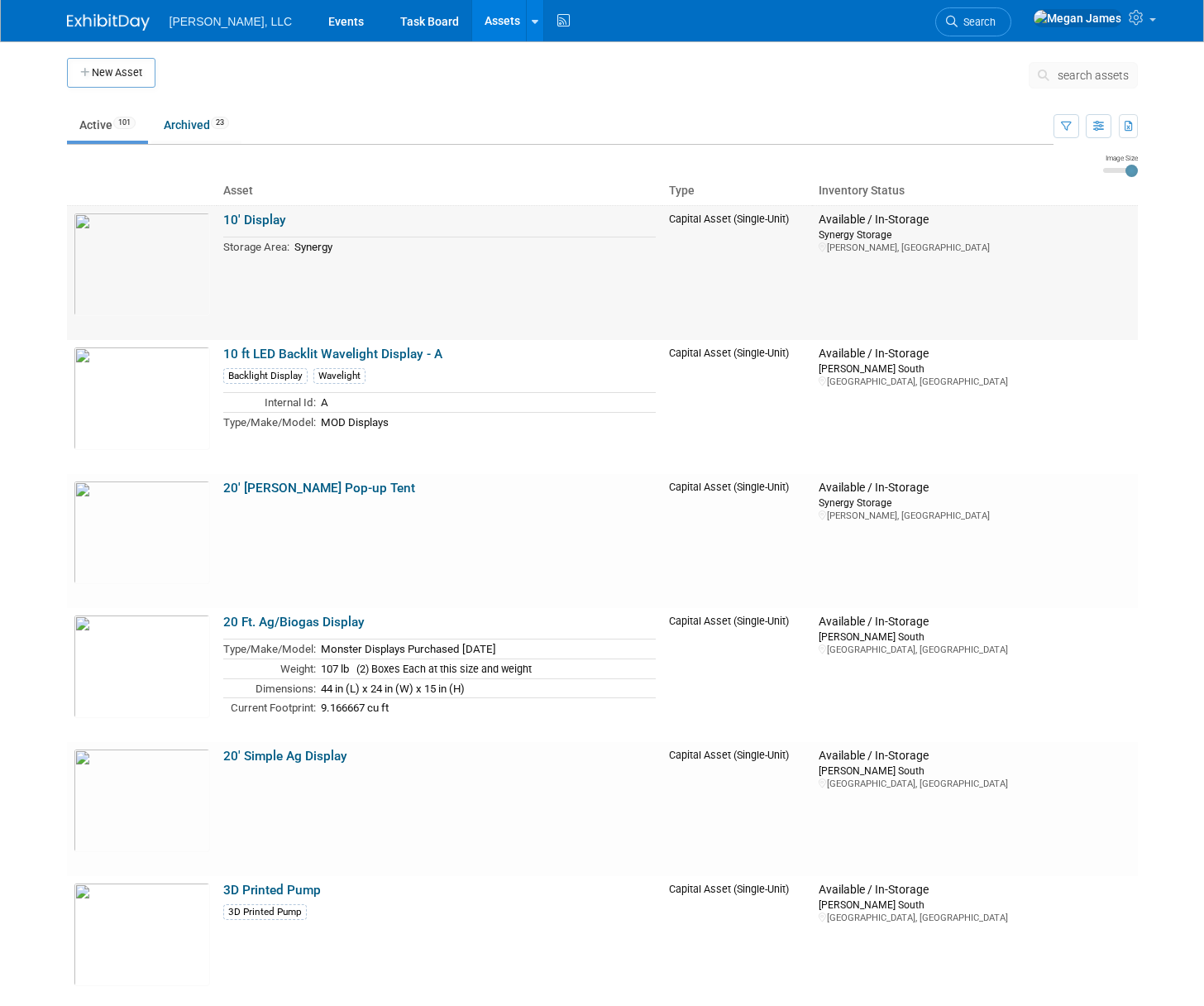 scroll, scrollTop: 0, scrollLeft: 0, axis: both 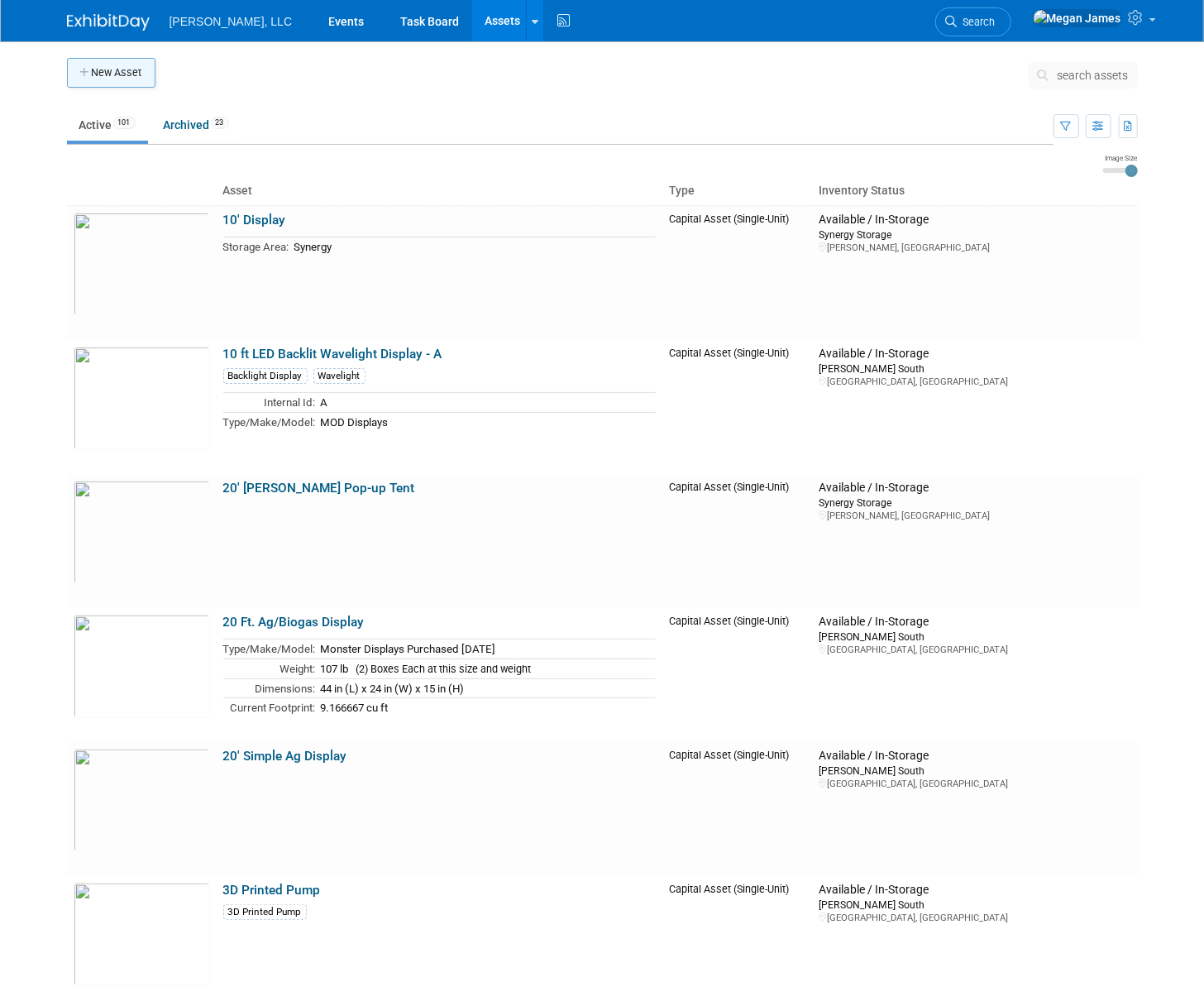 click on "New Asset" at bounding box center [111, 73] 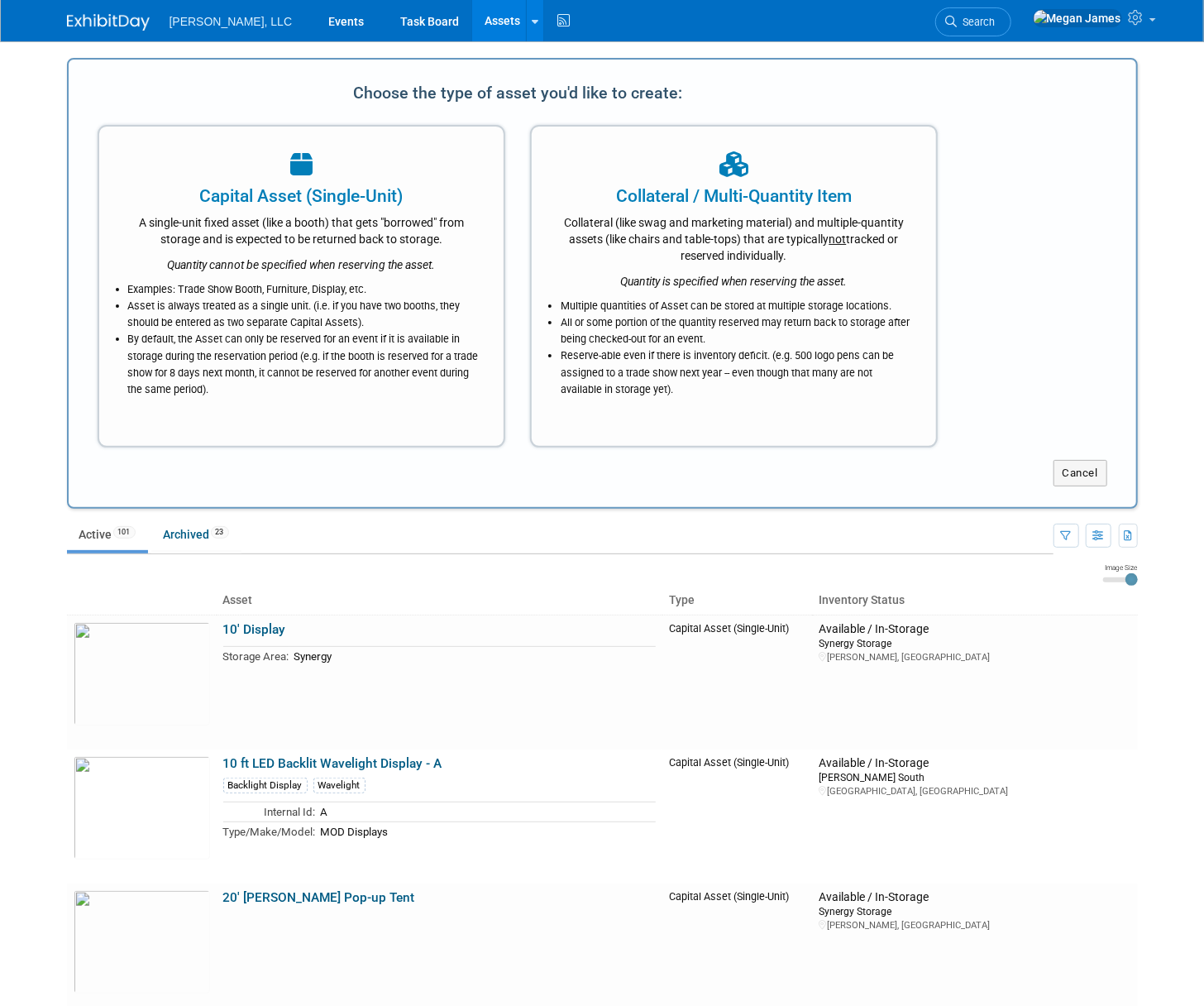scroll, scrollTop: 0, scrollLeft: 0, axis: both 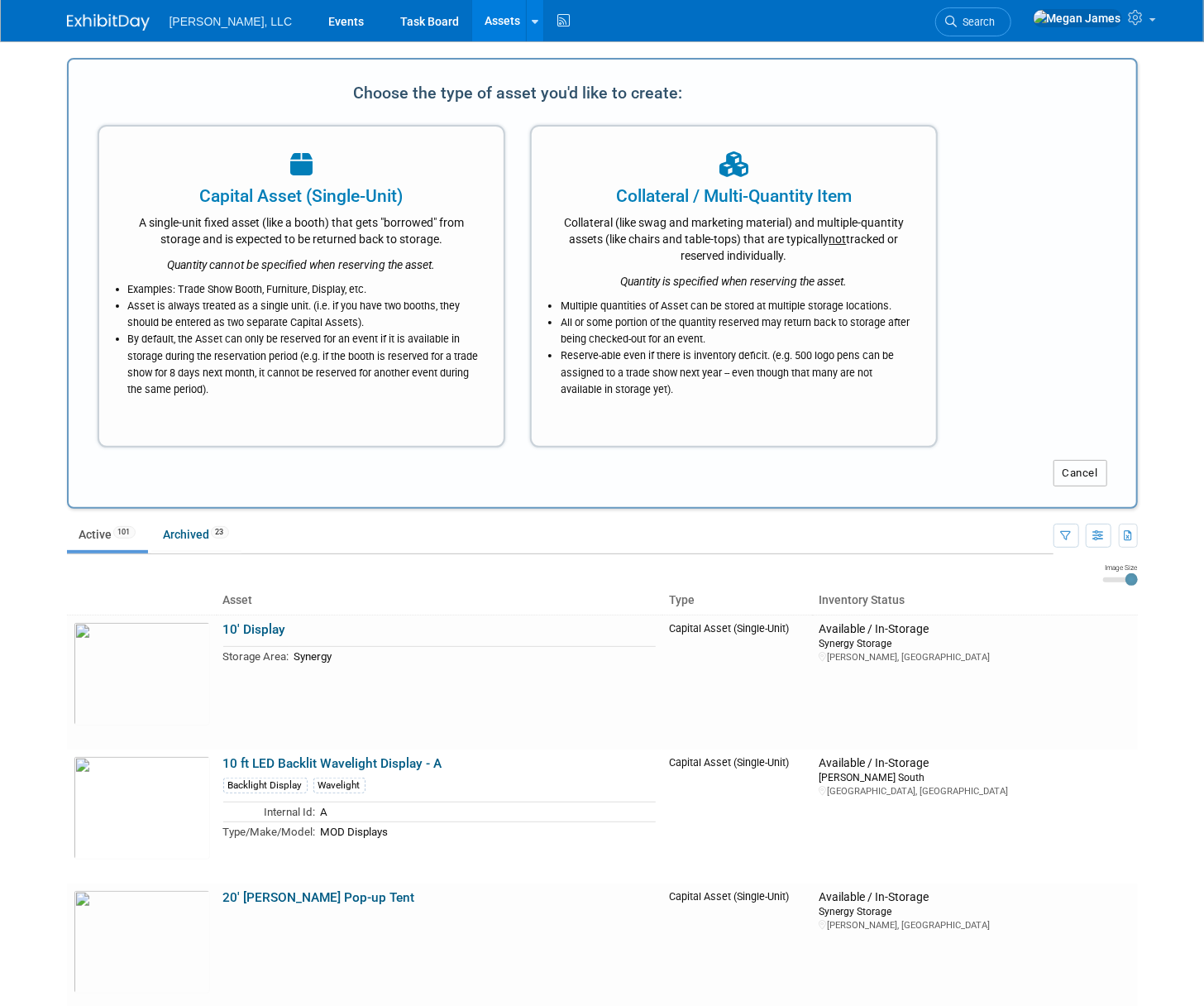 click on "Cancel" at bounding box center (1080, 473) 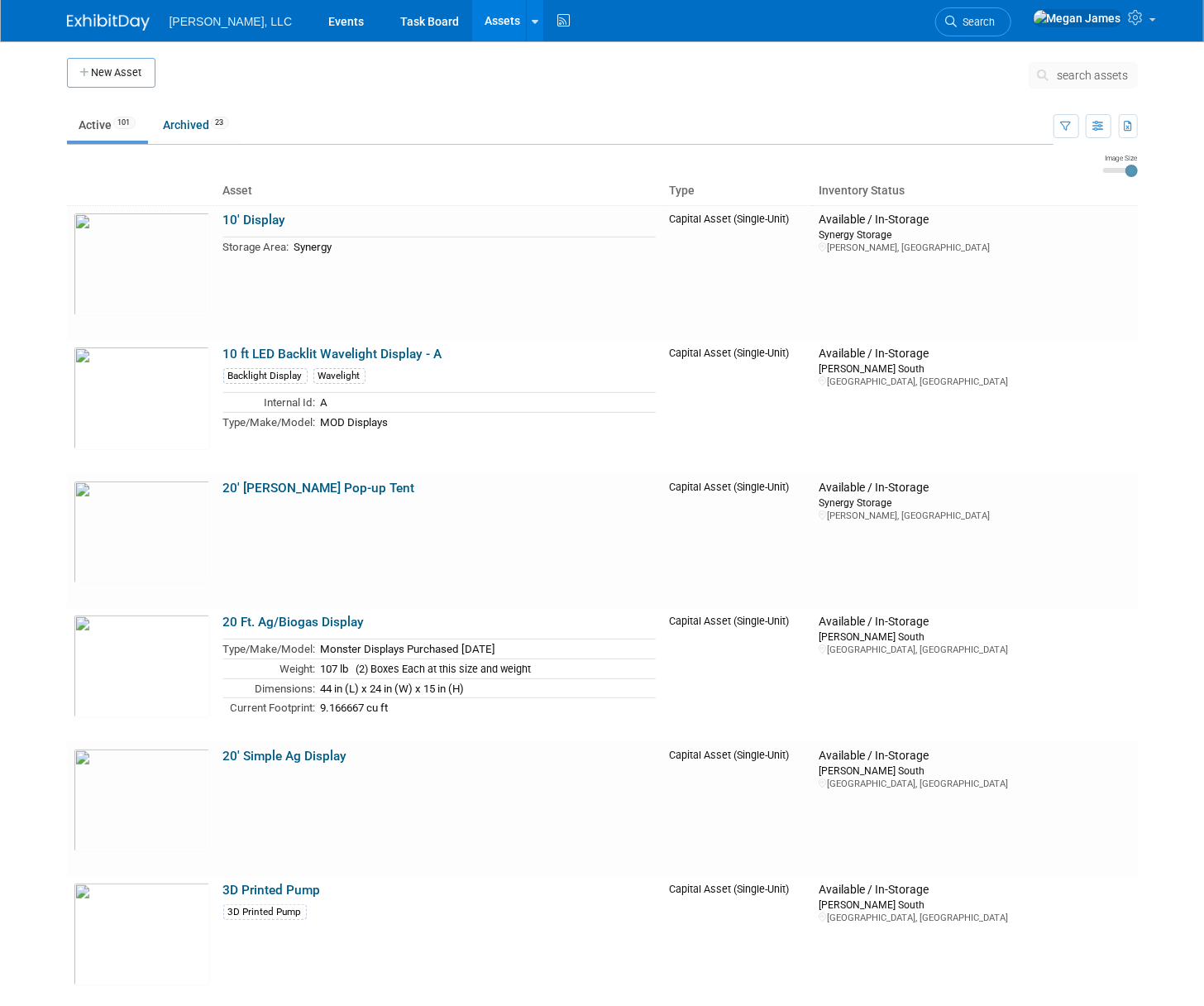 click on "Image Size
Asset
Type
Inventory Status
10' Display
Storage Area:
Synergy
Capital Asset (Single-Unit)
Available / In-Storage
Synergy Storage
Kenner, LA
10 ft LED Backlit Wavelight Display - A
Backlight Display
Wavelight
Internal Id:
A
Type/Make/Model:
MOD Displays
Capital Asset (Single-Unit)
Available / In-Storage
[PERSON_NAME] South
[GEOGRAPHIC_DATA], [GEOGRAPHIC_DATA]
20' [PERSON_NAME] Pop-up Tent
Capital Asset (Single-Unit)
Available / In-Storage
Synergy Storage
Kenner, LA
20 Ft. Ag/Biogas Display
Type/Make/Model:
Monster Displays Purchased [DATE]
Weight:
107 lb
(2) Boxes Each at this size and weight
Dimensions:" at bounding box center [602, 6811] 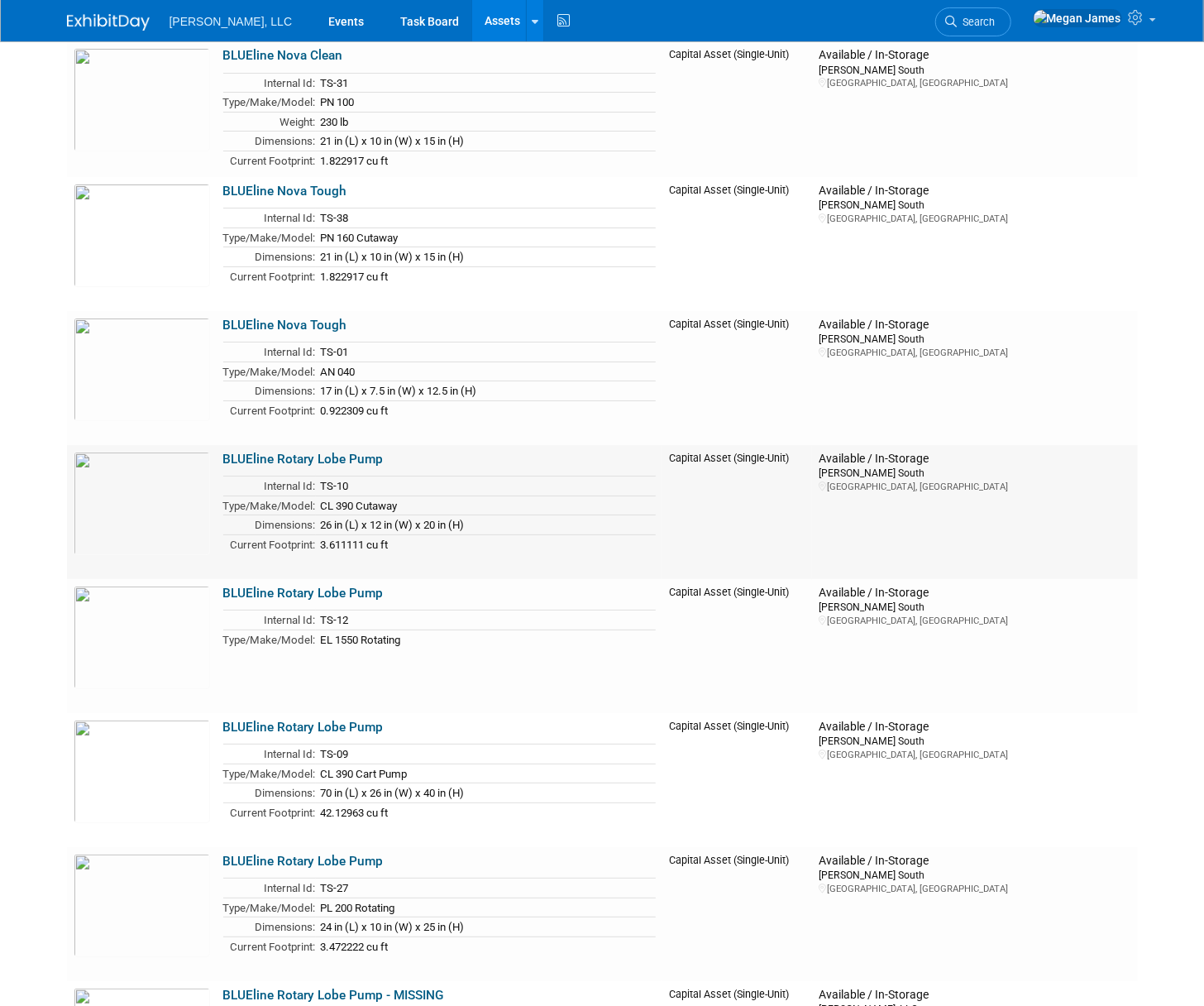 click on "BLUEline Rotary Lobe Pump" at bounding box center [303, 459] 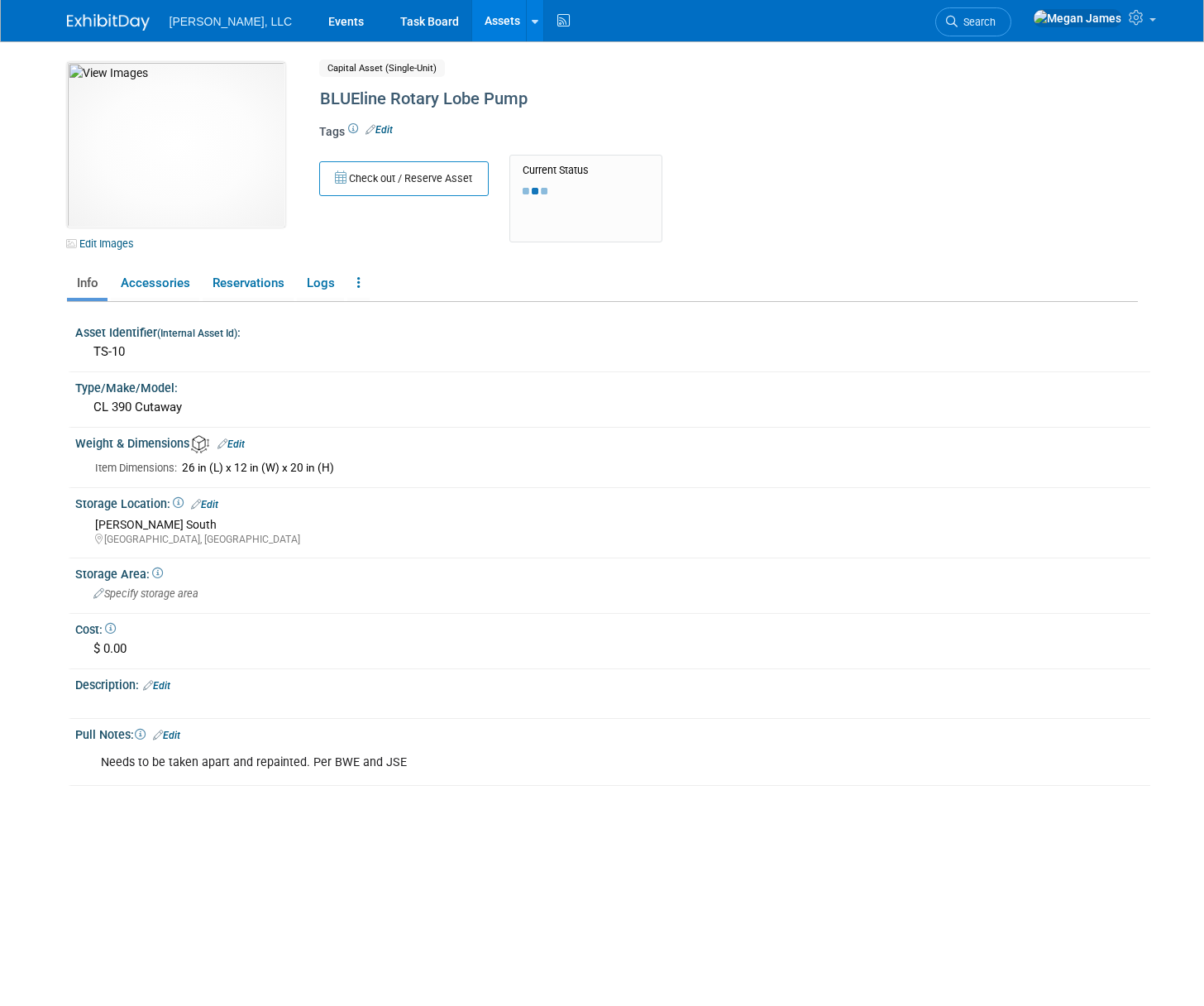 scroll, scrollTop: 0, scrollLeft: 0, axis: both 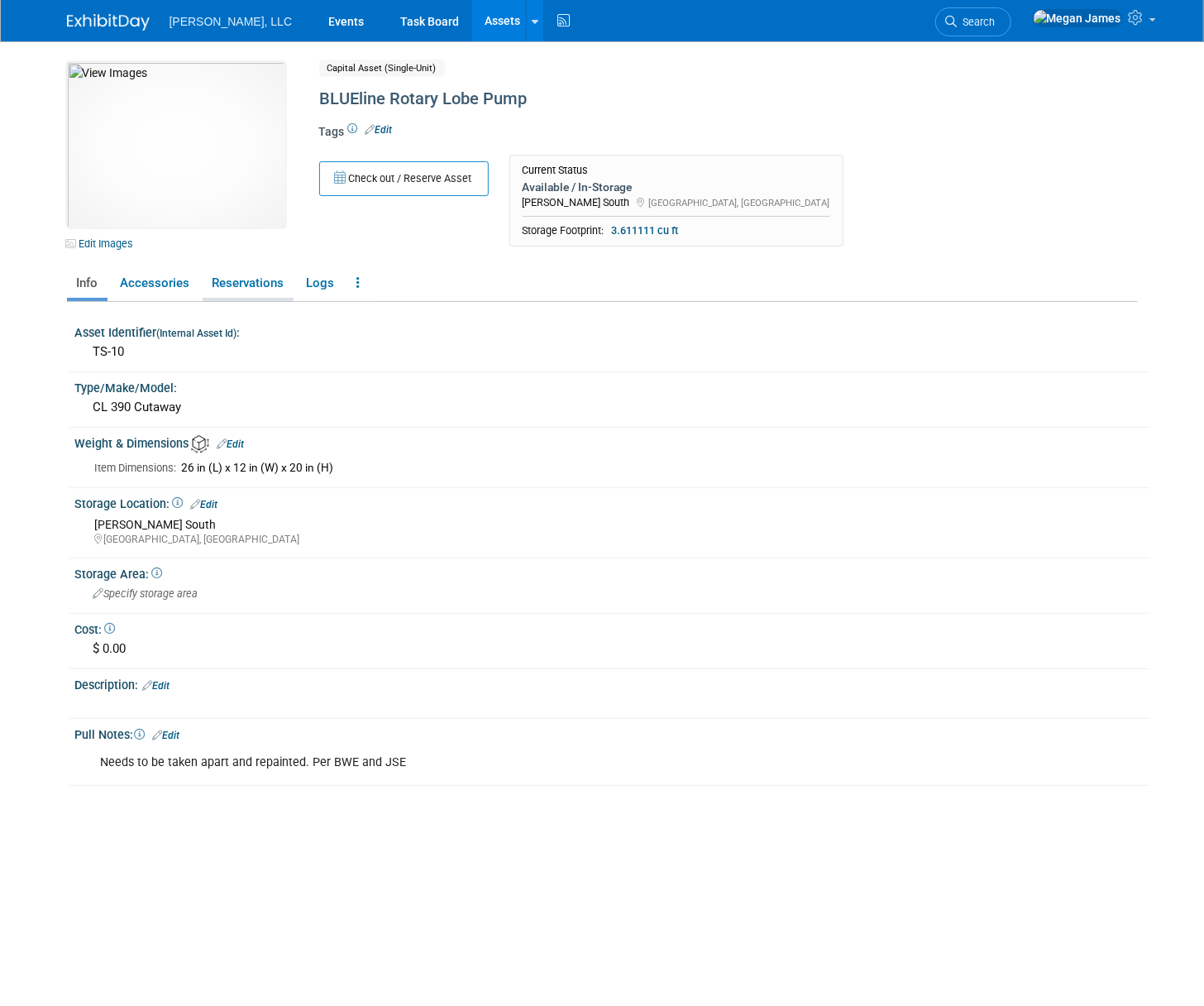 click on "Reservations" at bounding box center [248, 283] 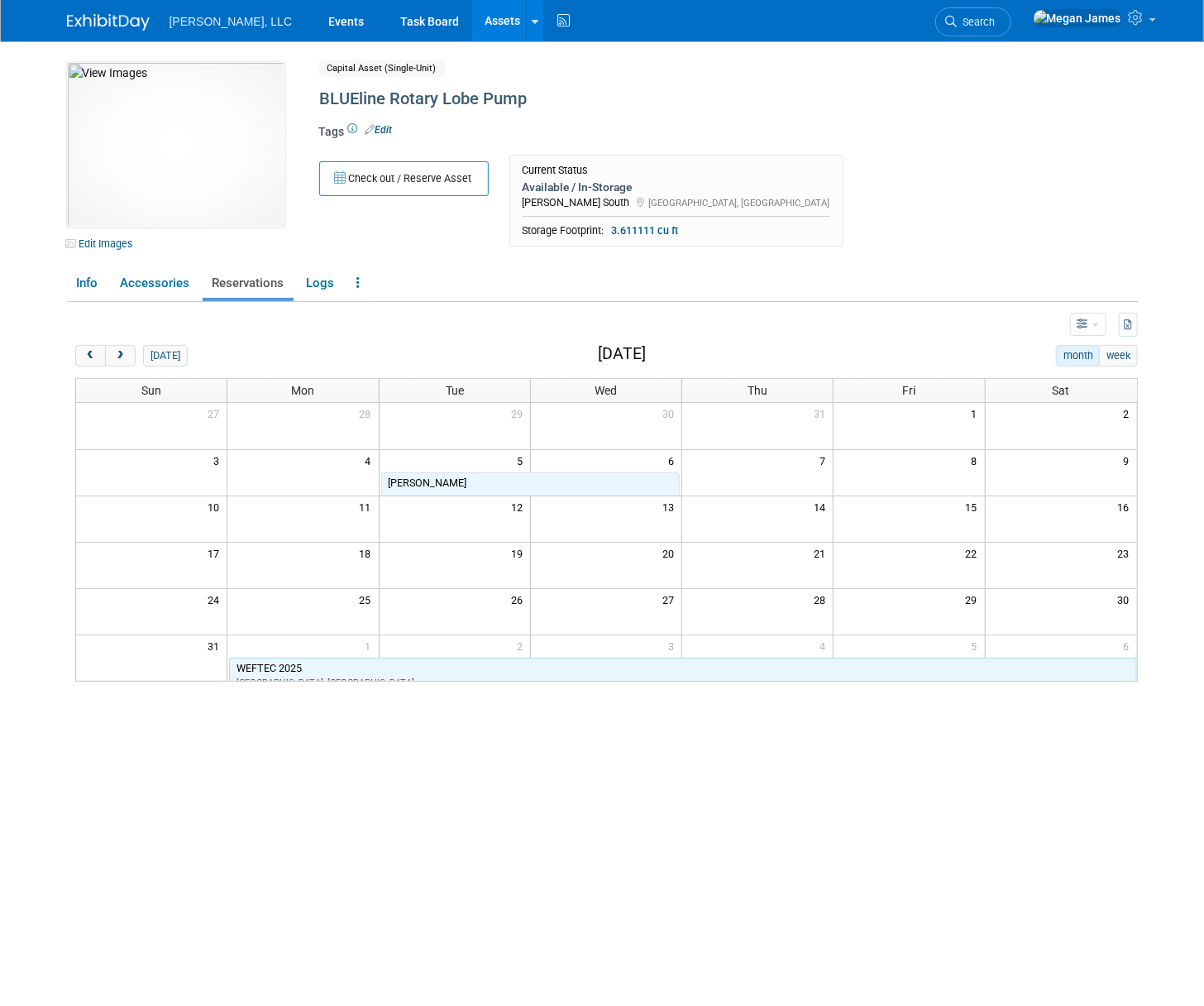 click on "Reserved: [DATE]  to  [DATE]" at bounding box center [531, 500] 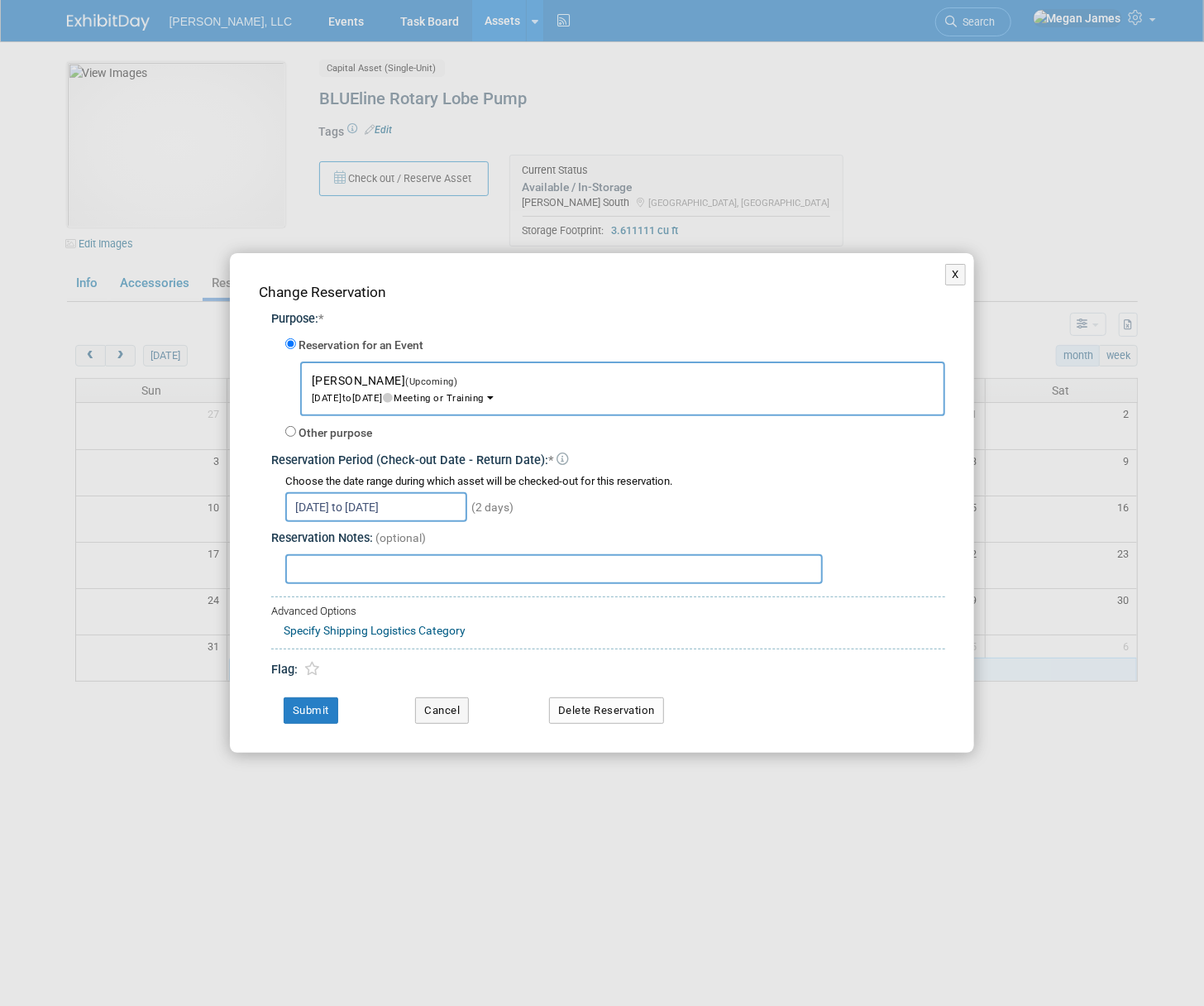 click on "Delete Reservation" at bounding box center (606, 711) 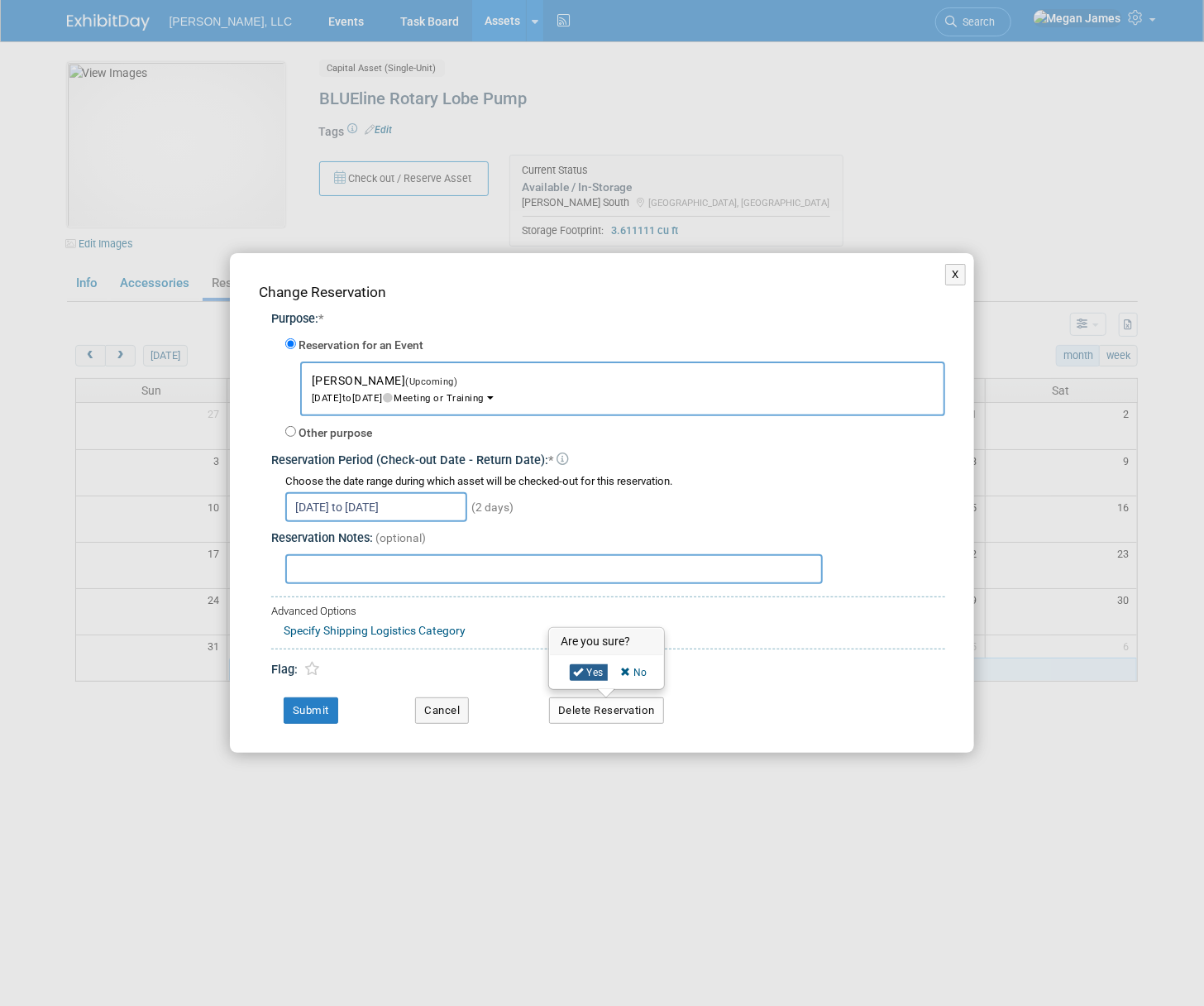 click on "Yes" at bounding box center [589, 673] 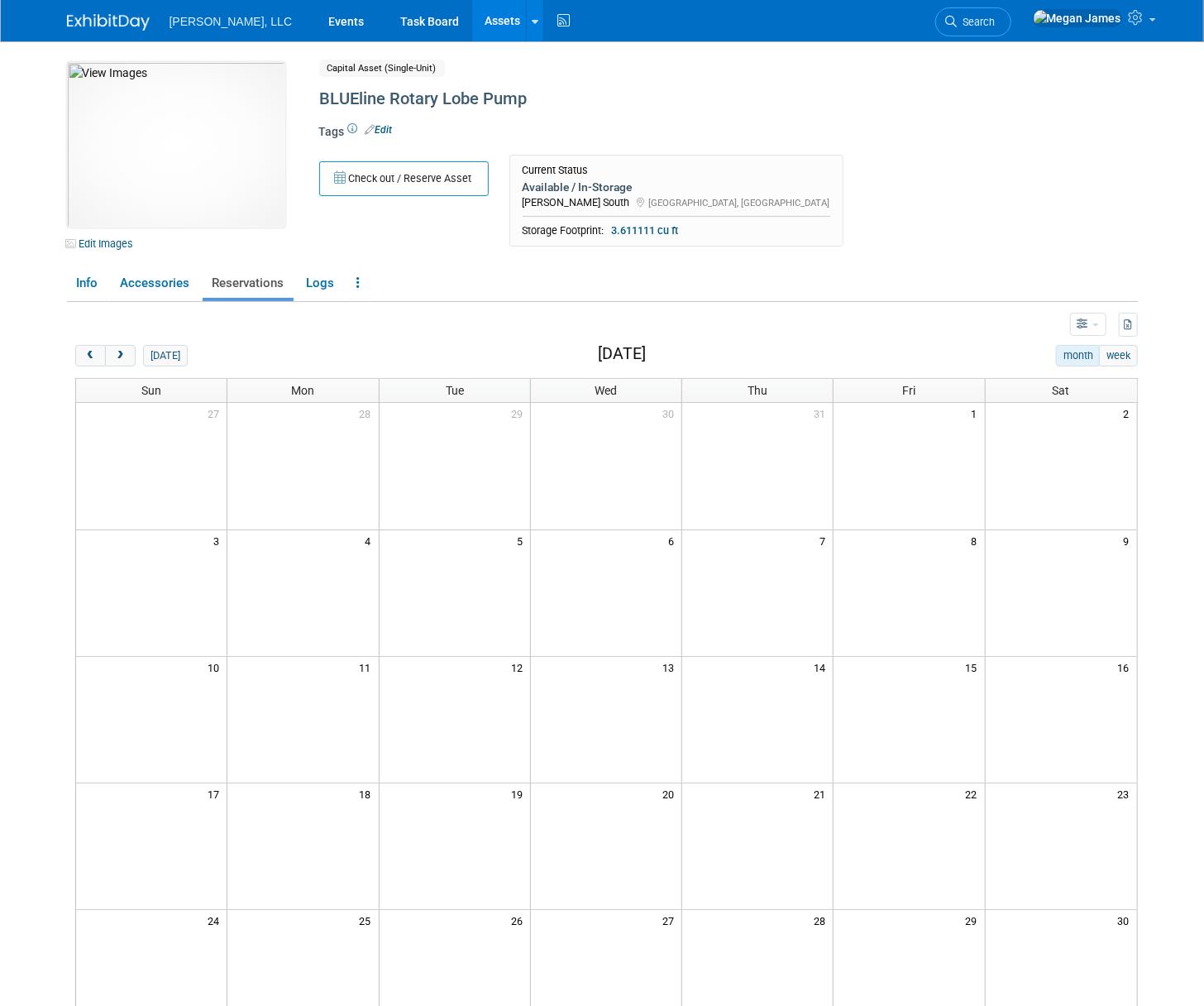 click on "Assets" at bounding box center (502, 21) 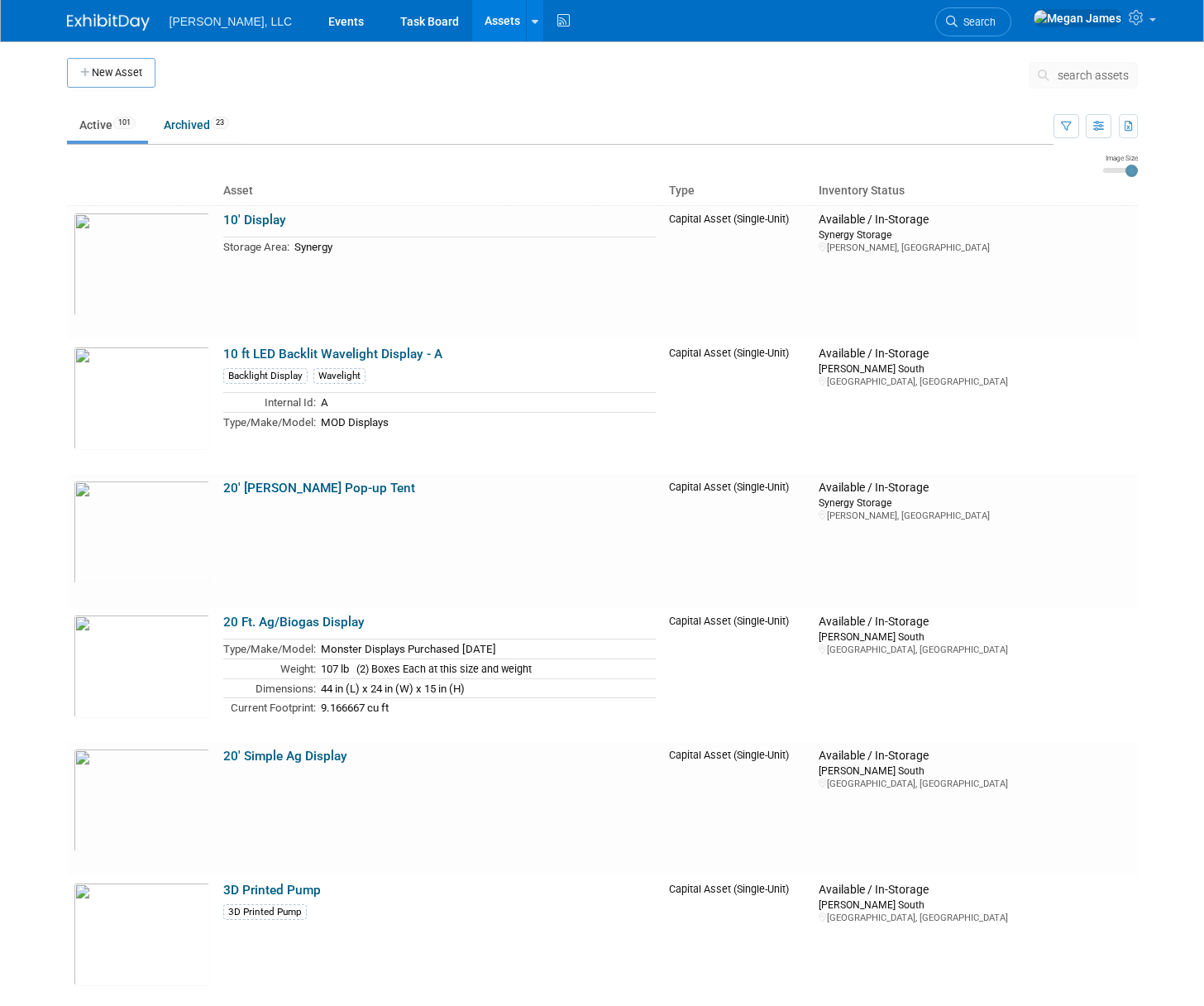 scroll, scrollTop: 0, scrollLeft: 0, axis: both 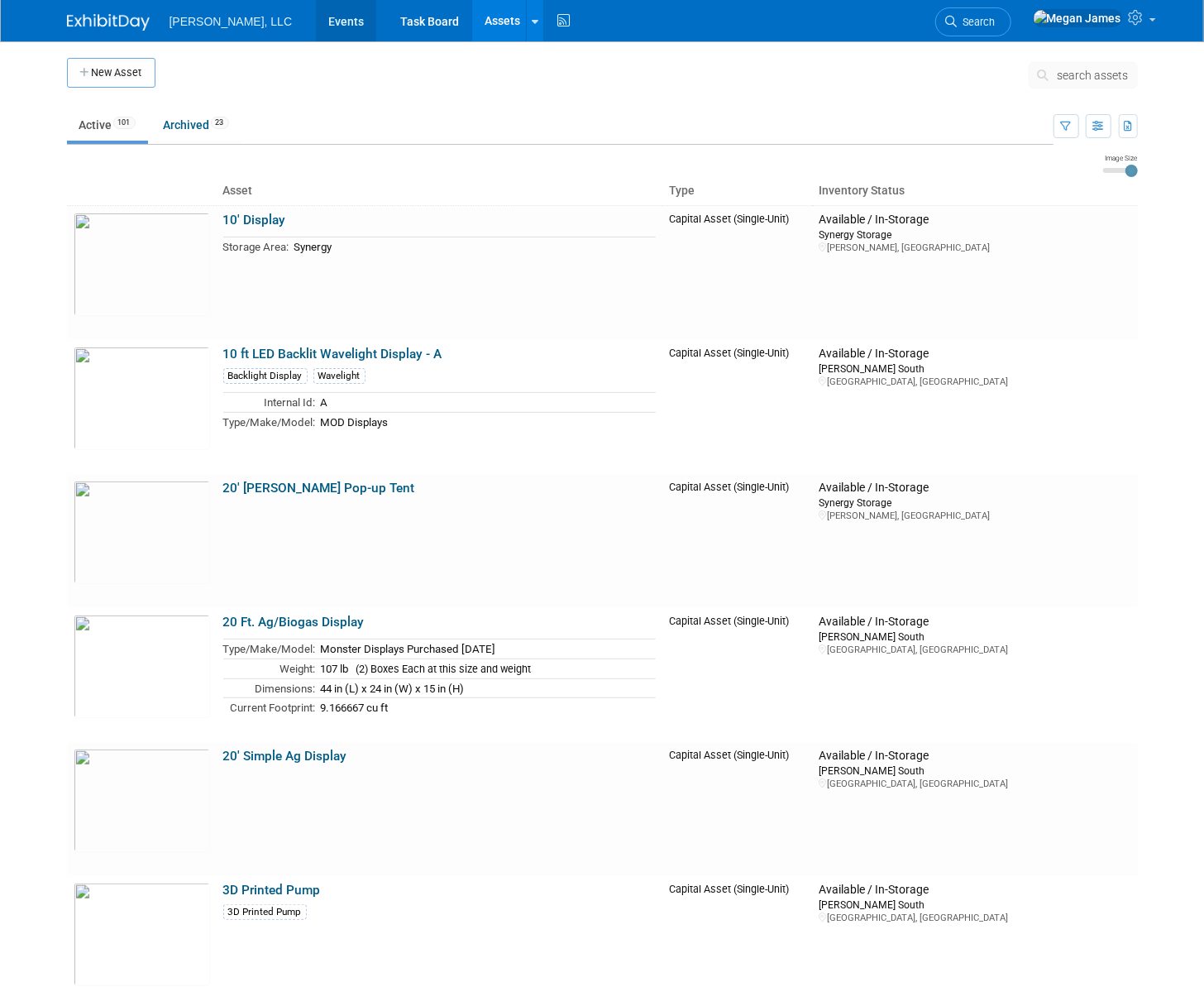 click on "Events" at bounding box center (346, 21) 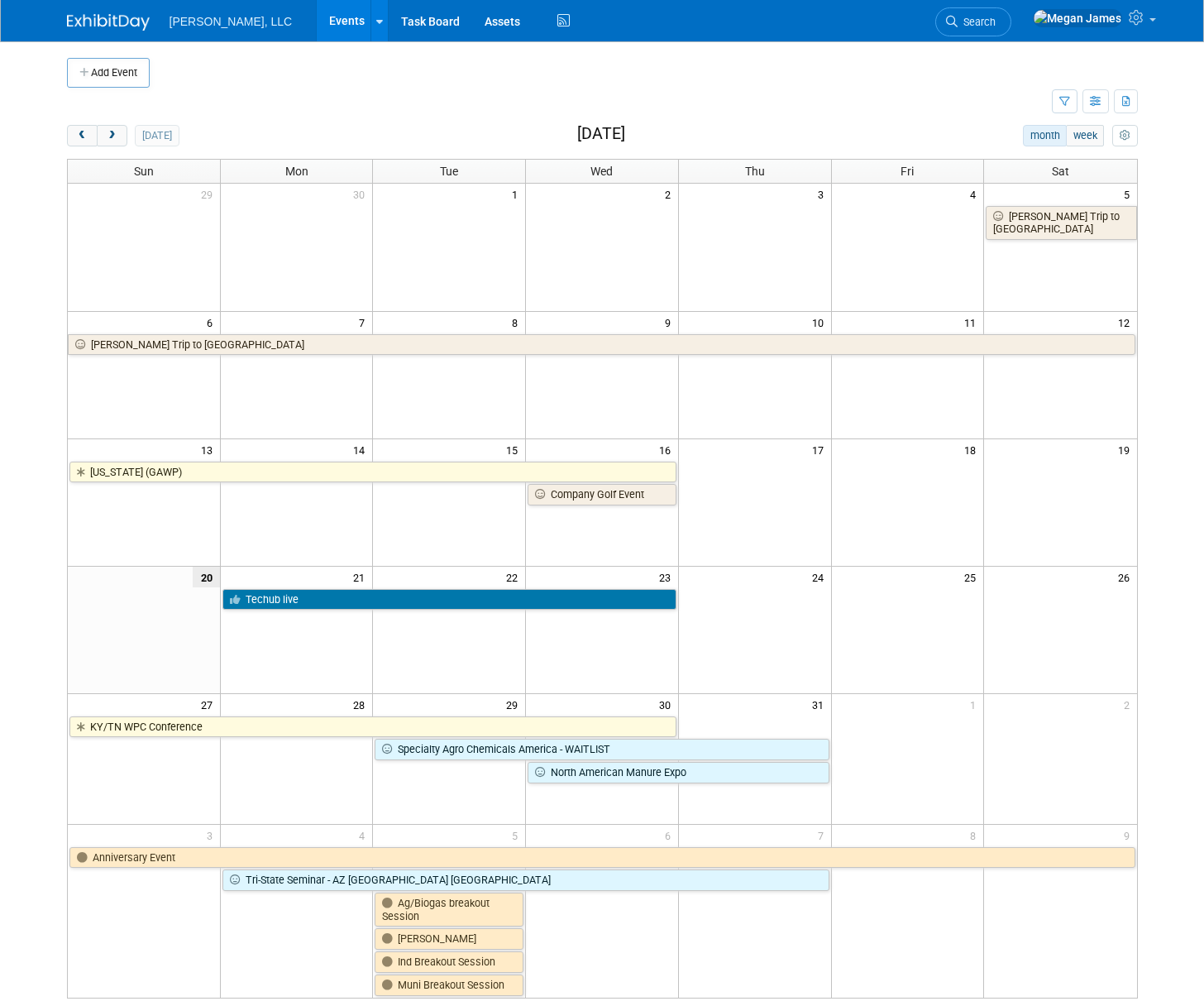 scroll, scrollTop: 0, scrollLeft: 0, axis: both 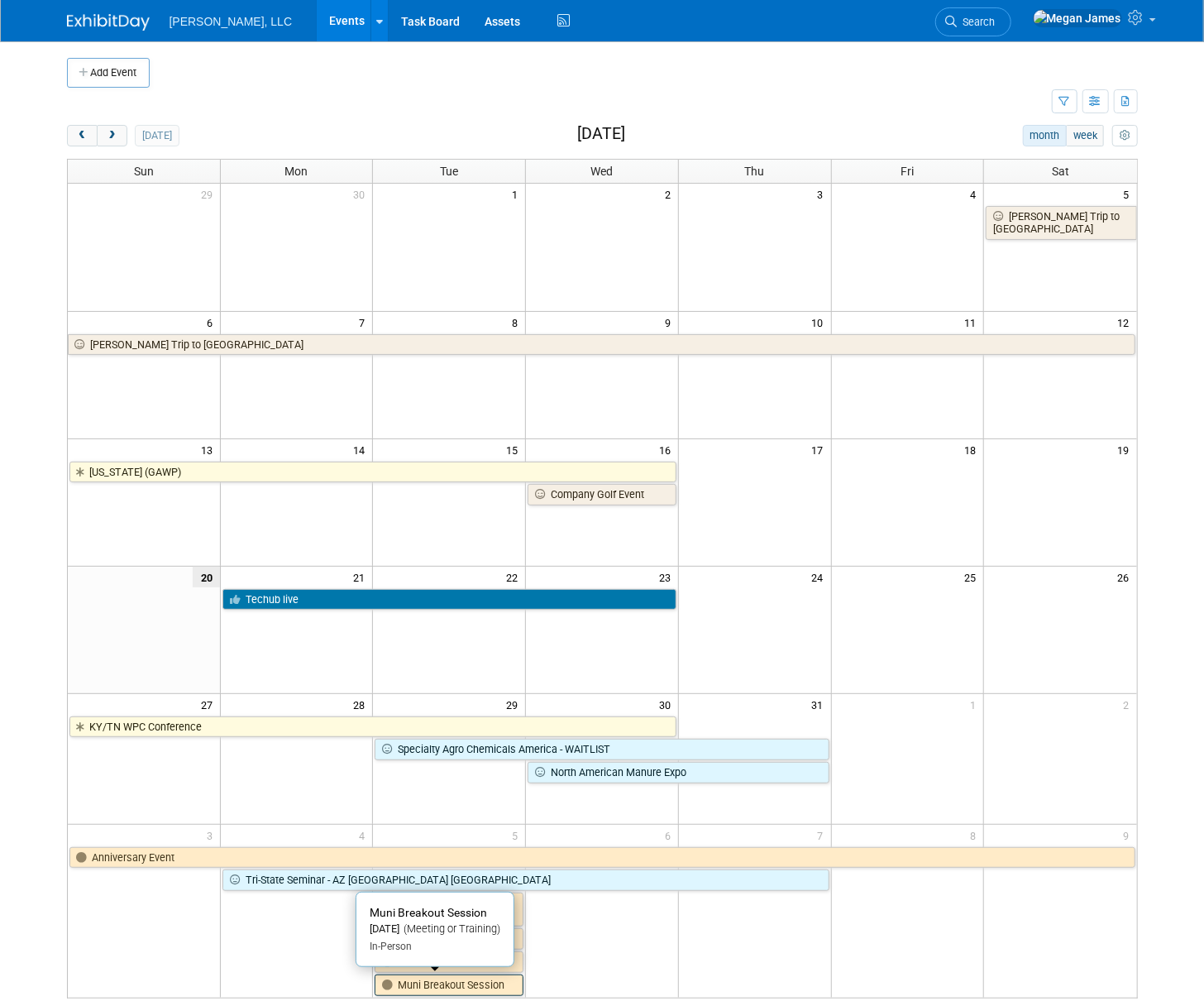 click on "Muni Breakout Session" at bounding box center [449, 985] 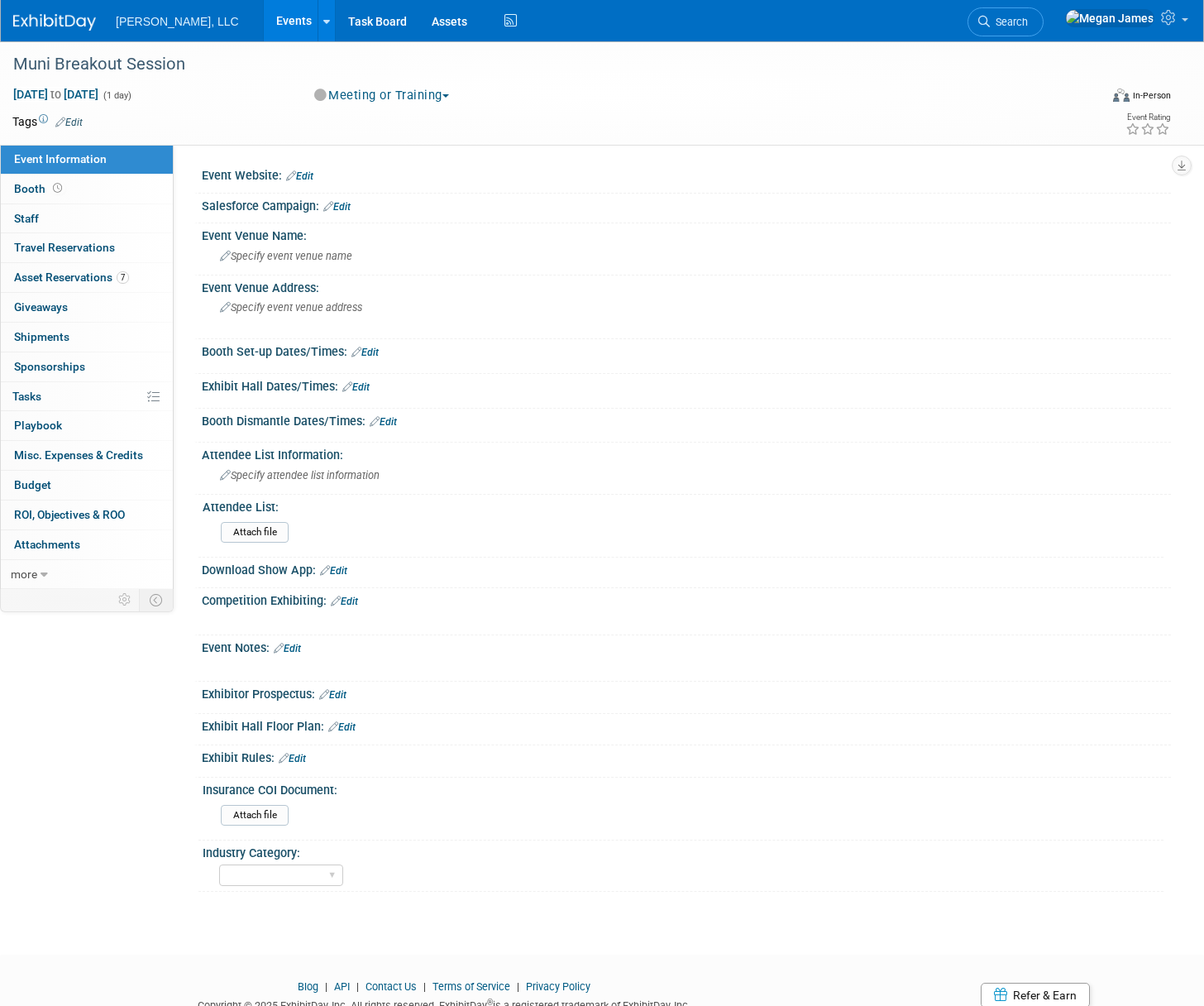scroll, scrollTop: 0, scrollLeft: 0, axis: both 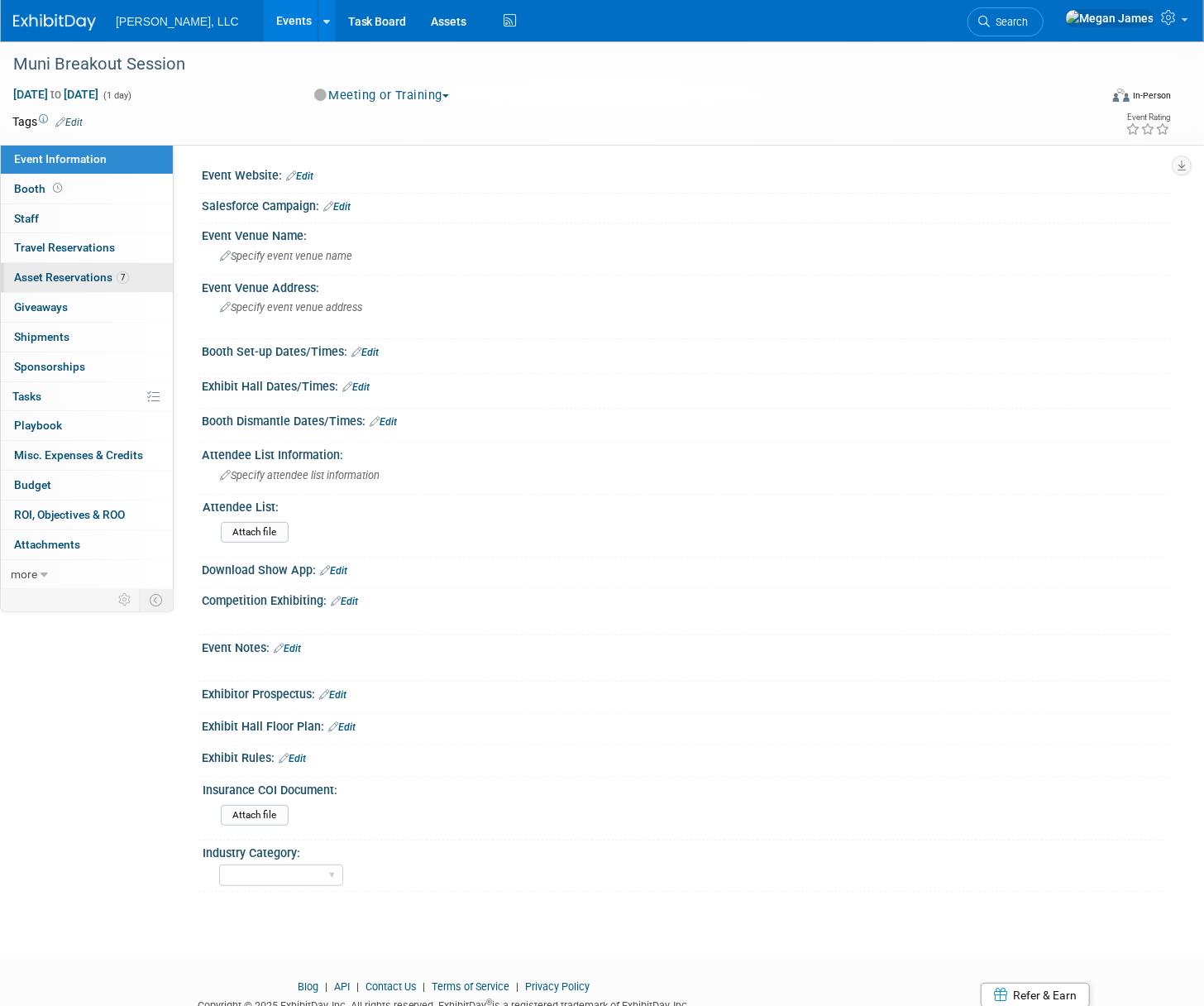 click on "7
Asset Reservations 7" at bounding box center [87, 277] 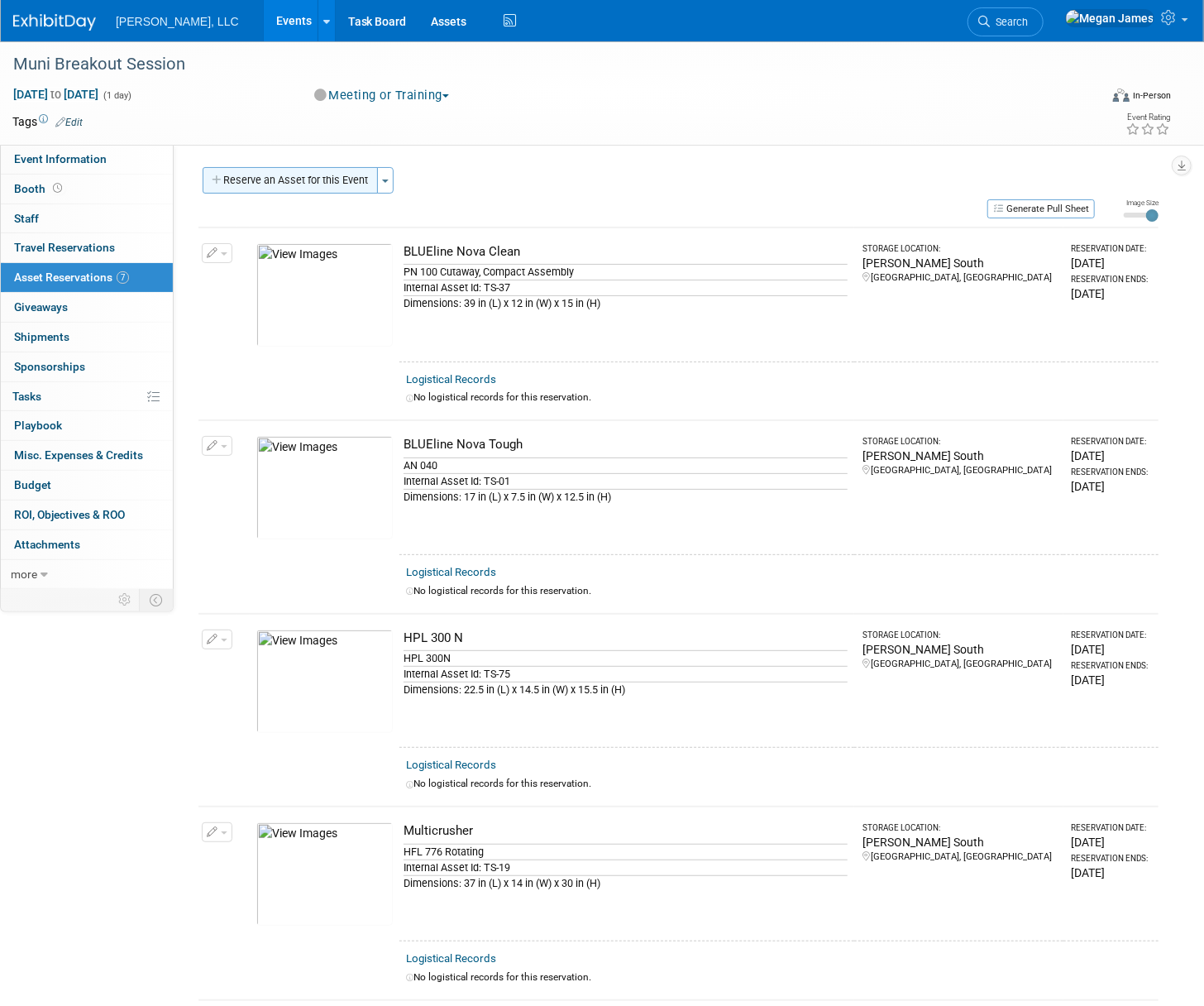 click on "Reserve an Asset for this Event" at bounding box center [290, 180] 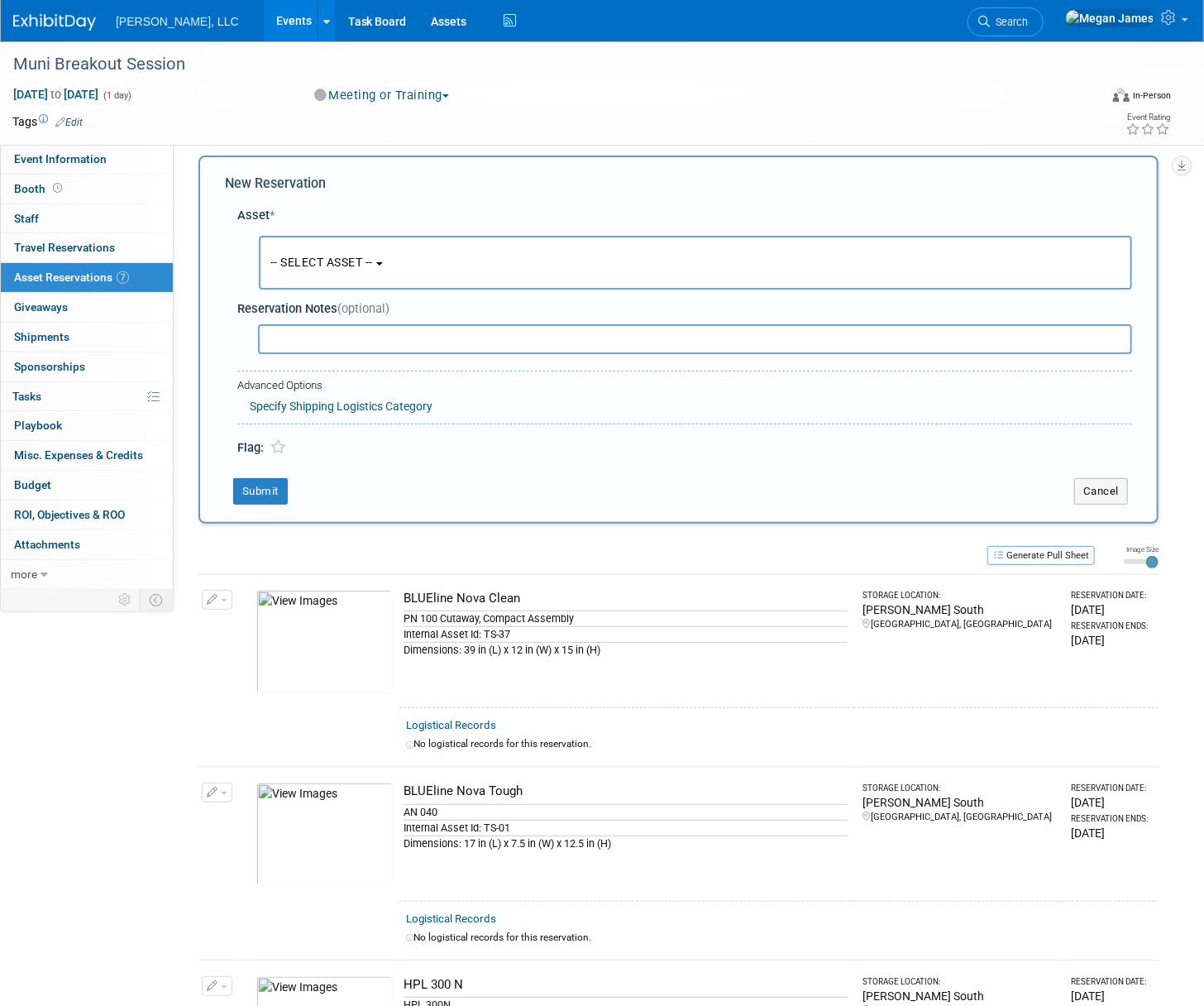 scroll, scrollTop: 16, scrollLeft: 0, axis: vertical 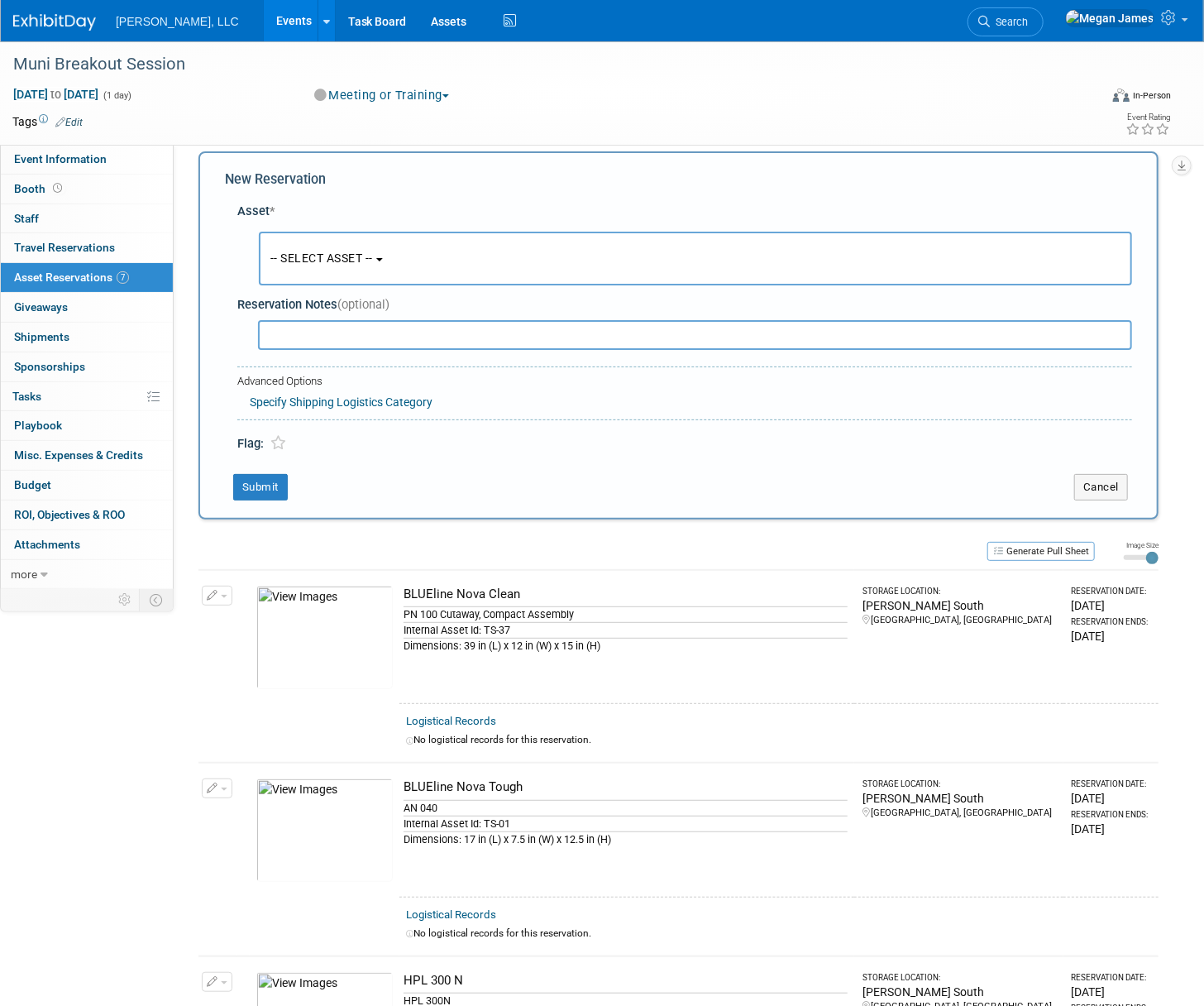 click on "-- SELECT ASSET --" at bounding box center (695, 258) 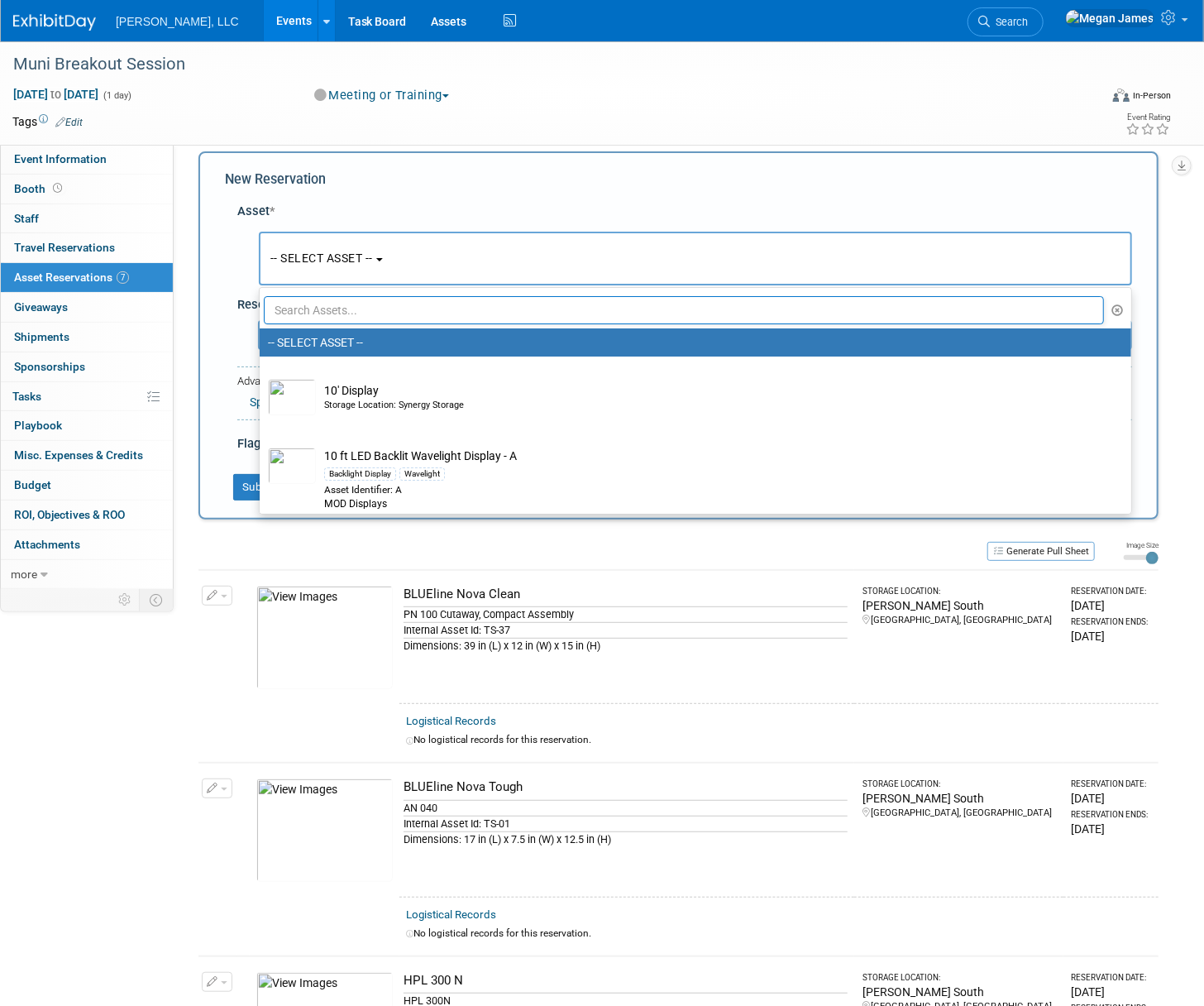 click at bounding box center [684, 310] 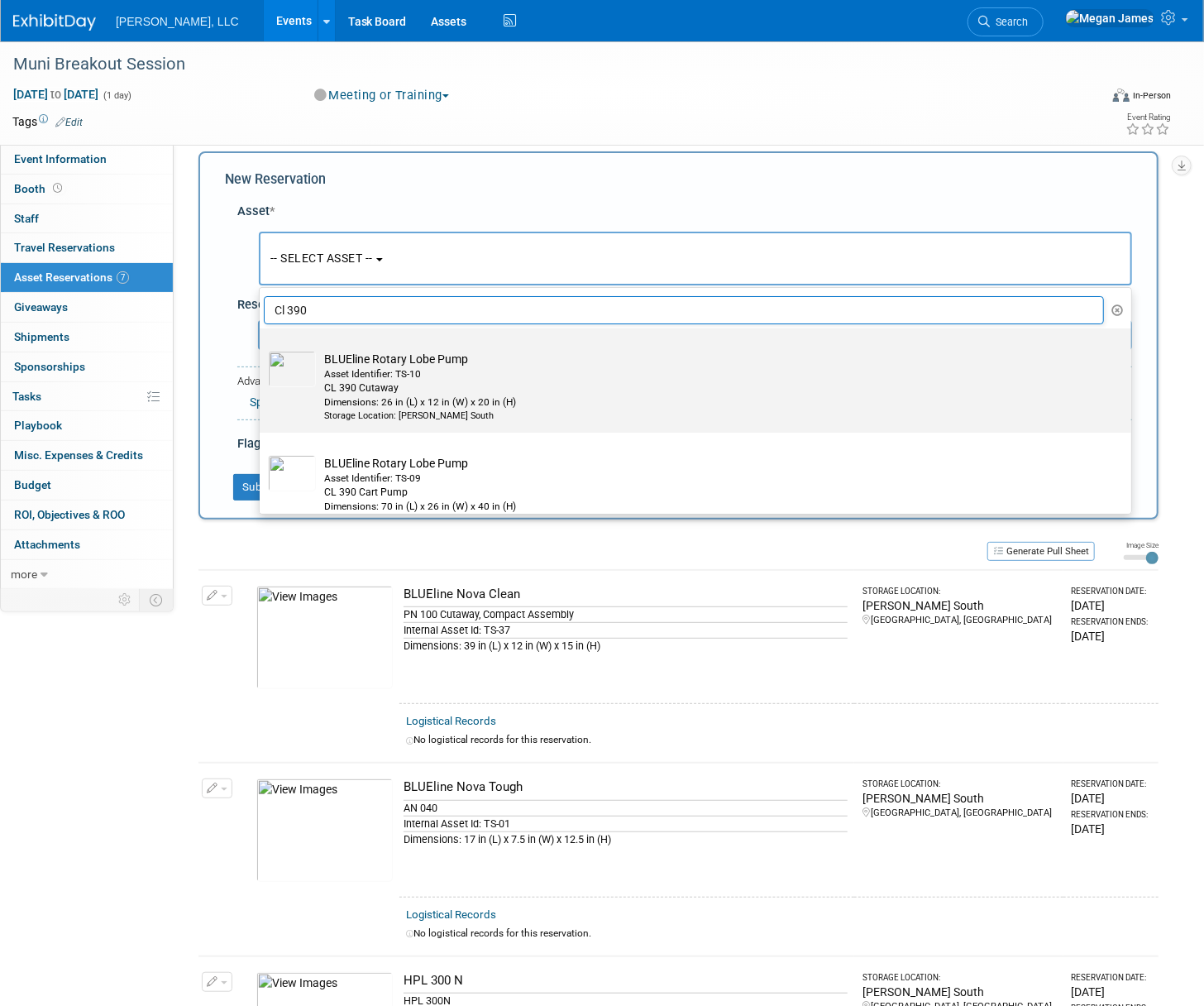 type on "Cl 390" 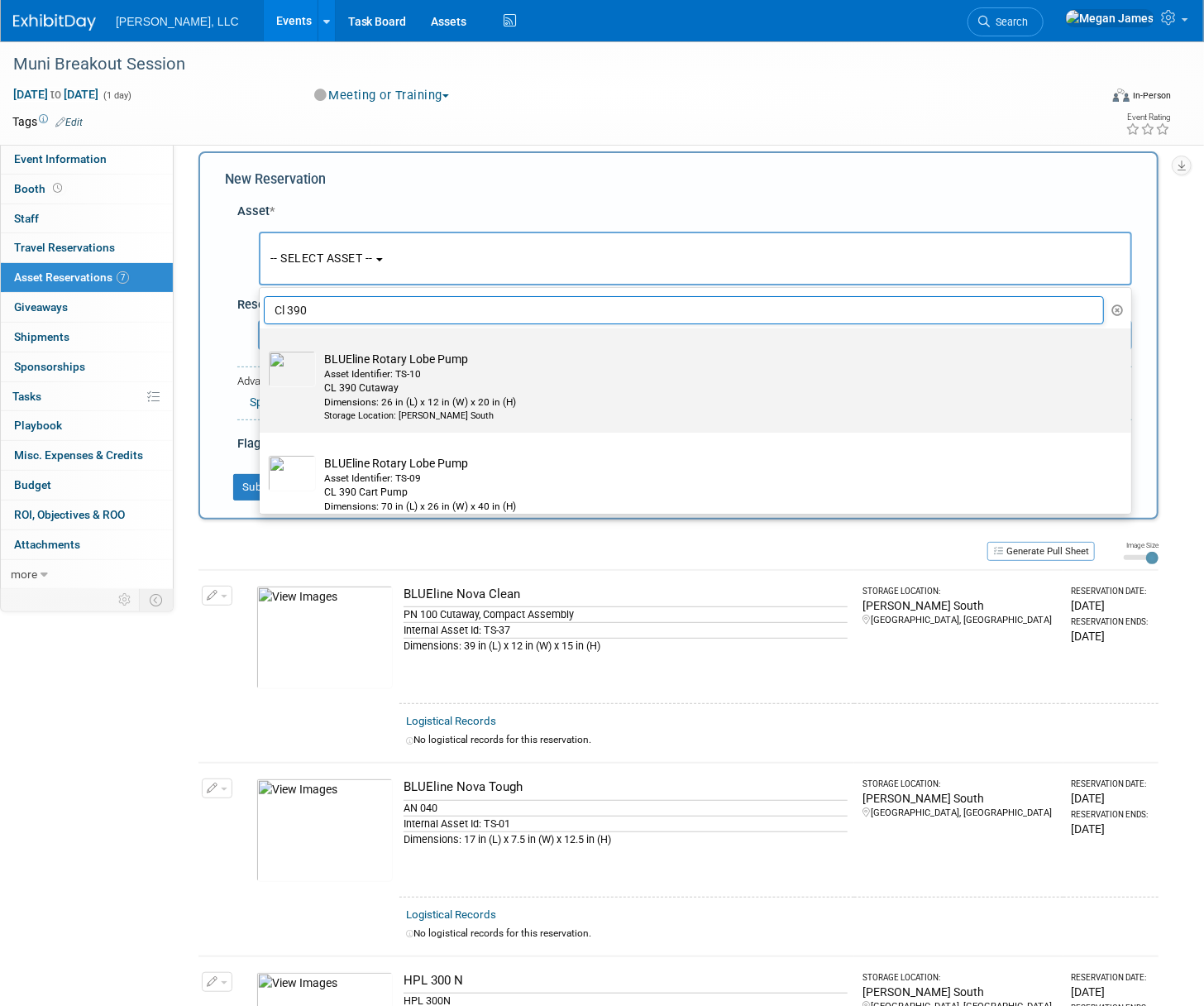 click on "CL 390 Cutaway" at bounding box center [711, 388] 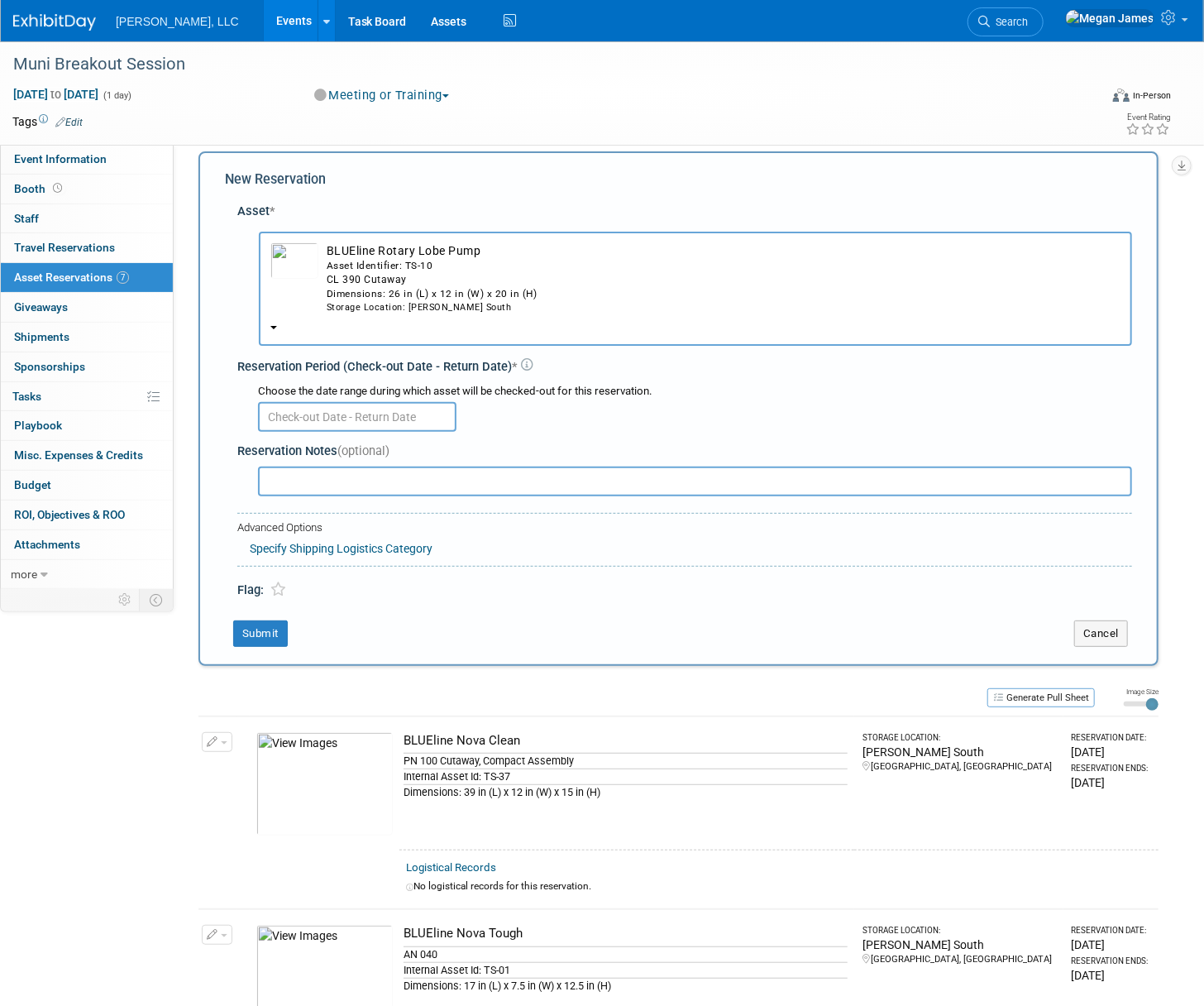 click at bounding box center (357, 417) 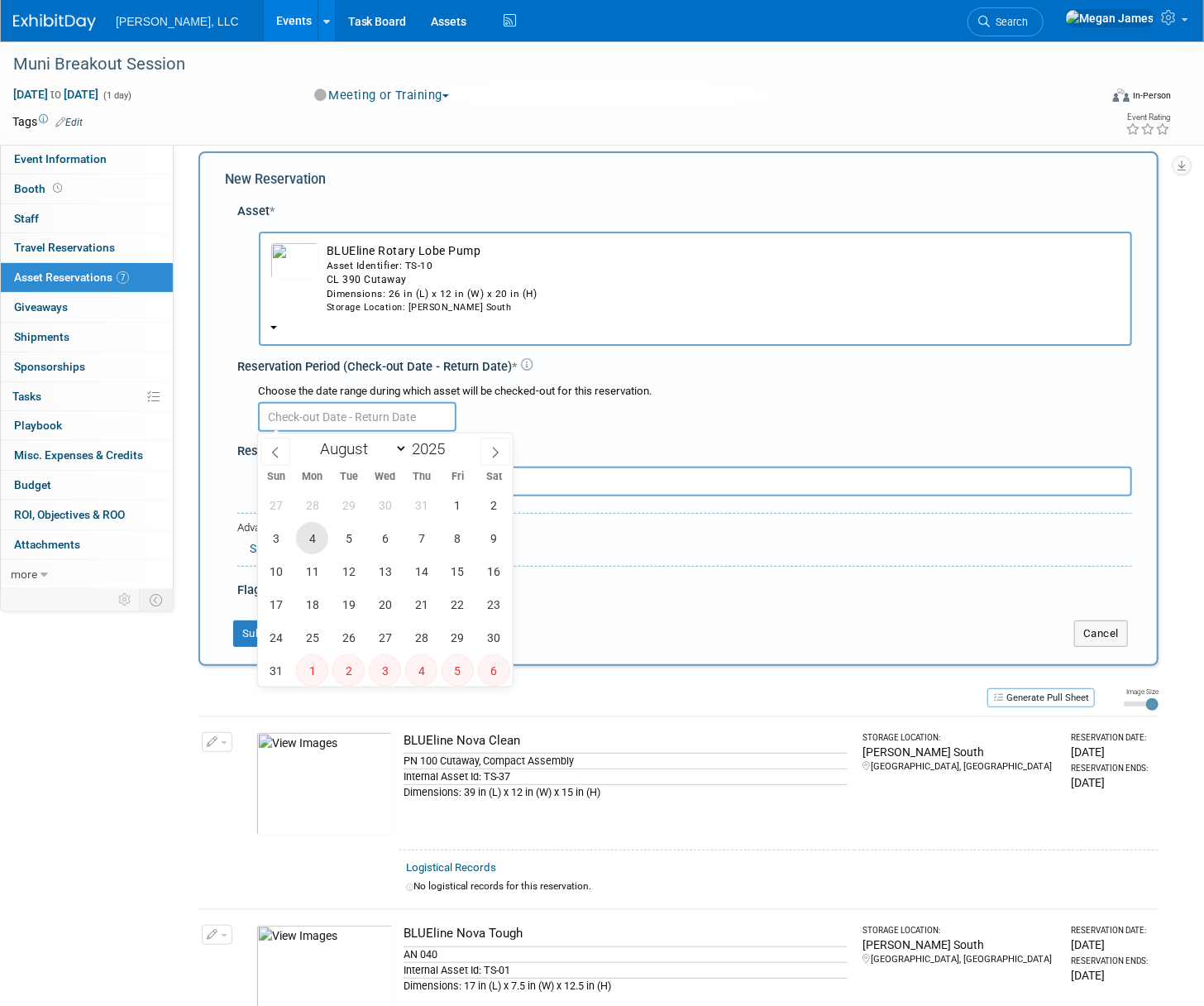 click on "4" at bounding box center [312, 538] 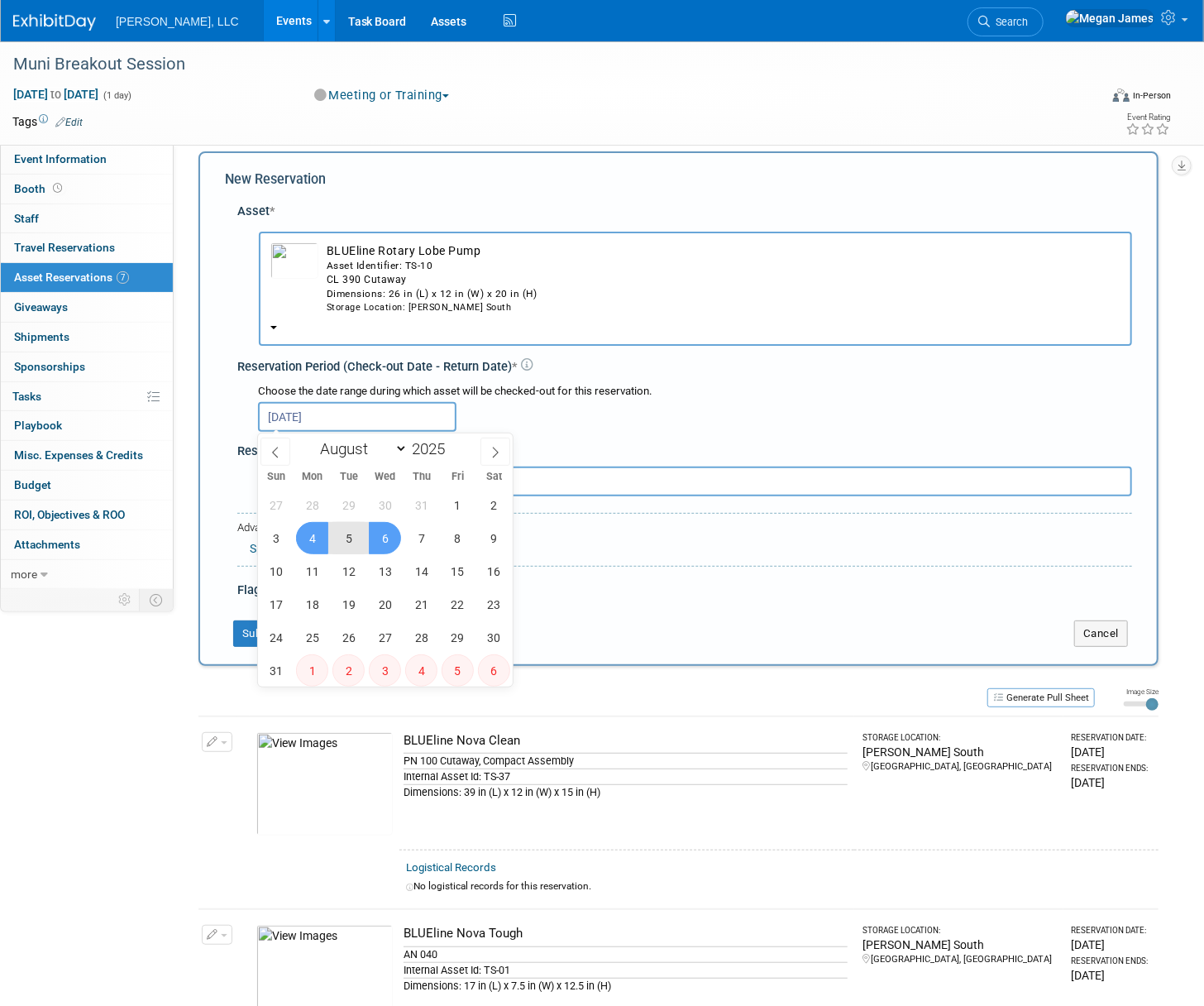 click on "6" at bounding box center (385, 538) 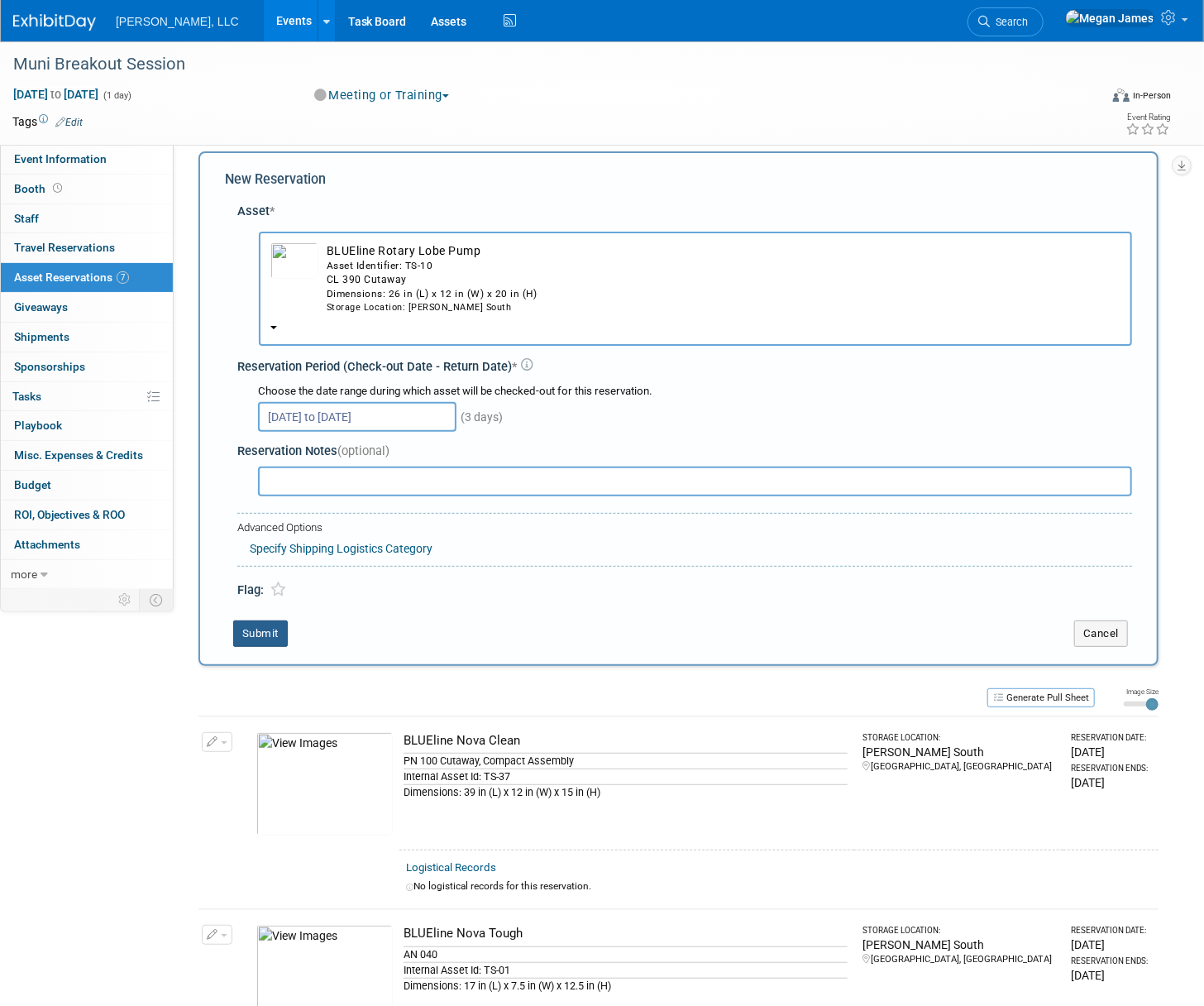 click on "Submit" at bounding box center [260, 634] 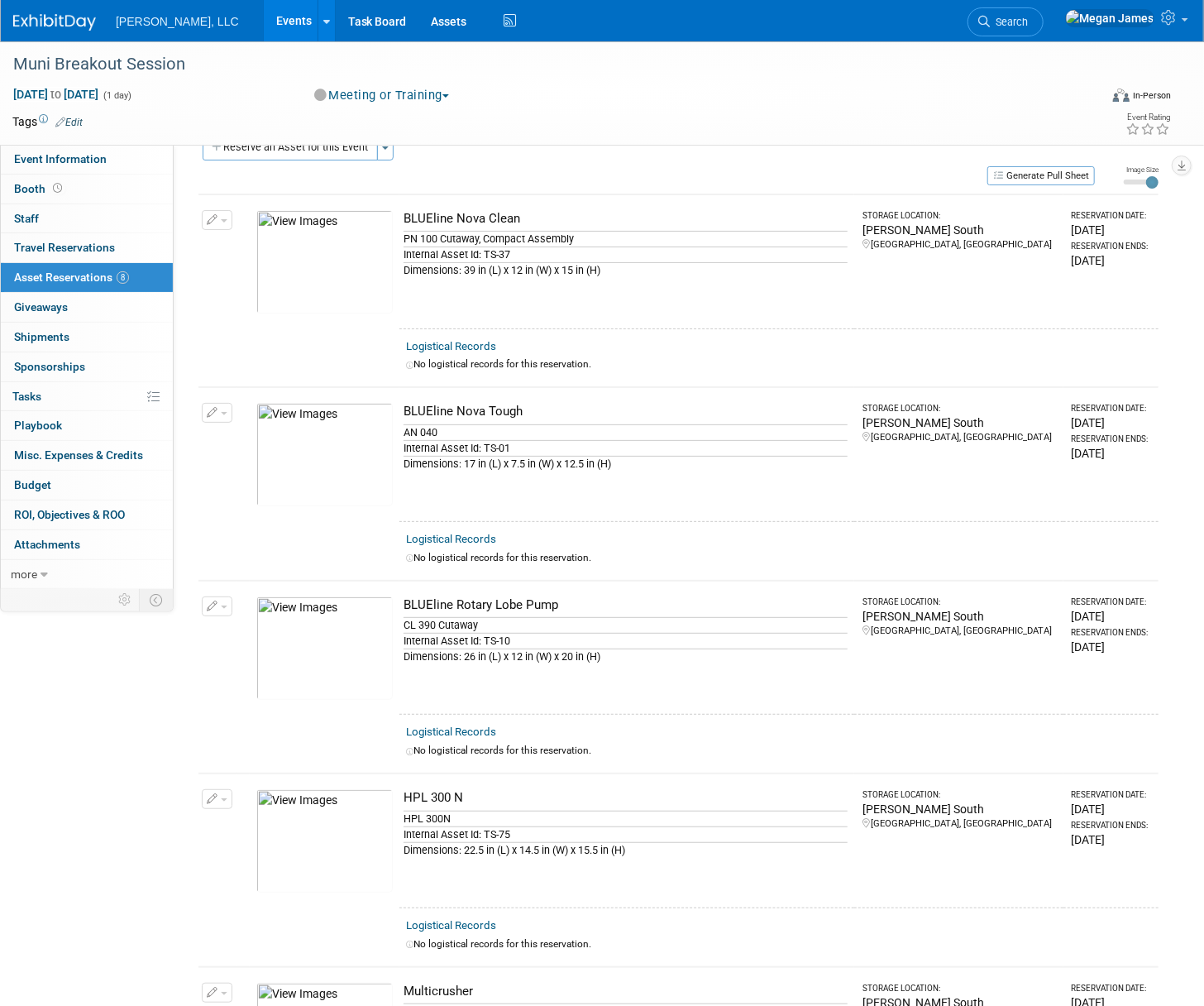 scroll, scrollTop: 0, scrollLeft: 0, axis: both 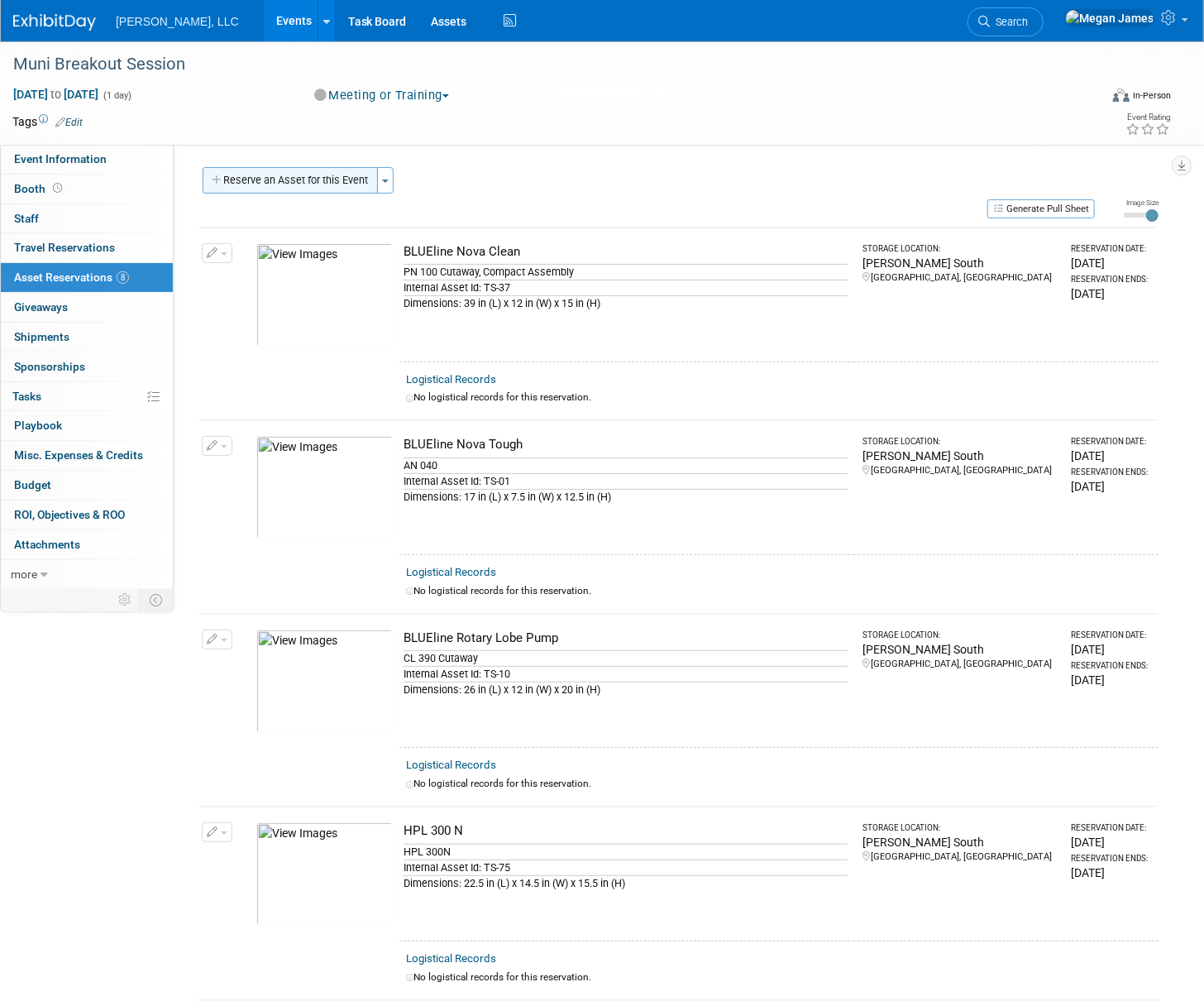 click on "Reserve an Asset for this Event" at bounding box center (290, 180) 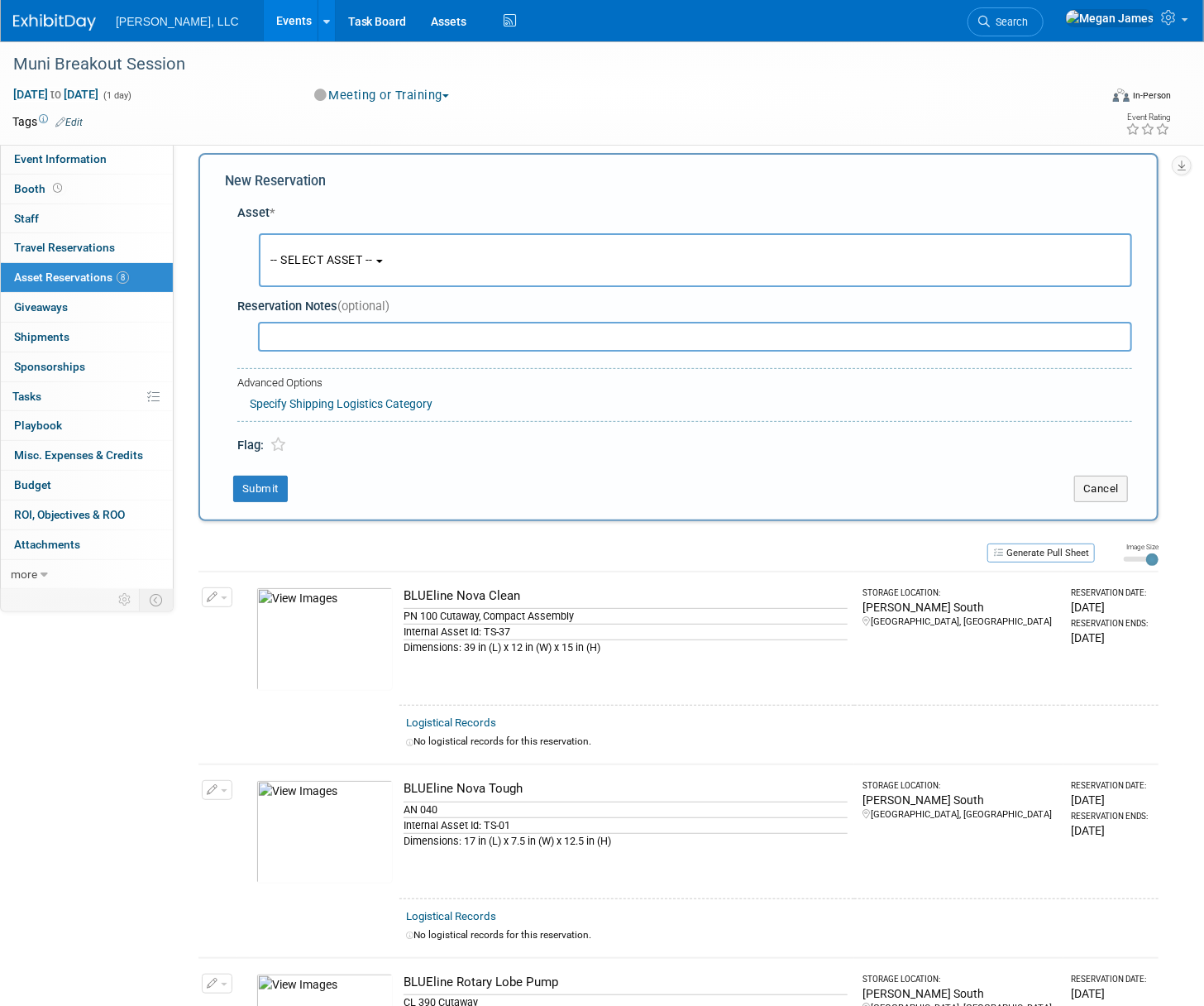 scroll, scrollTop: 16, scrollLeft: 0, axis: vertical 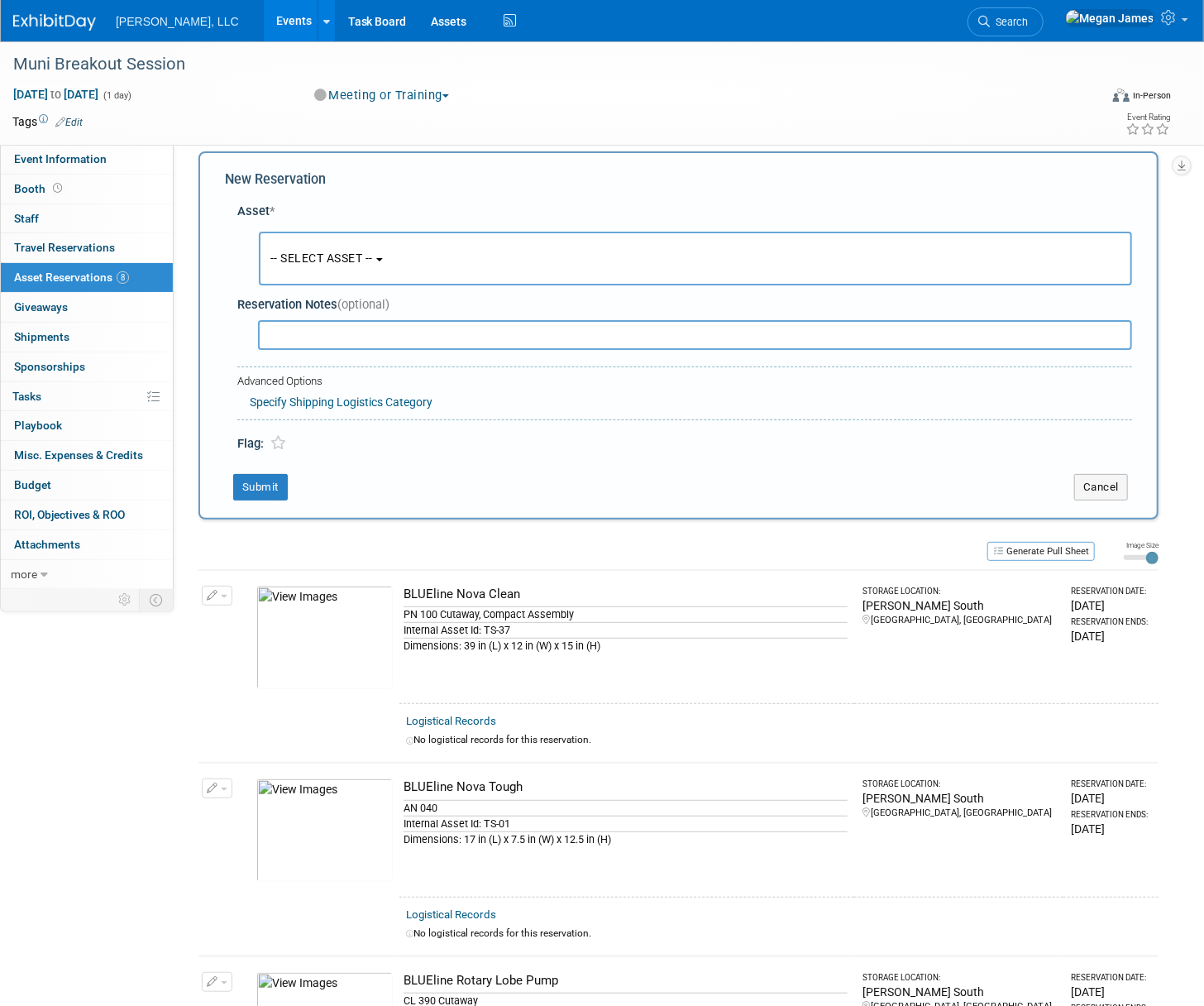 click on "-- SELECT ASSET --" at bounding box center (695, 258) 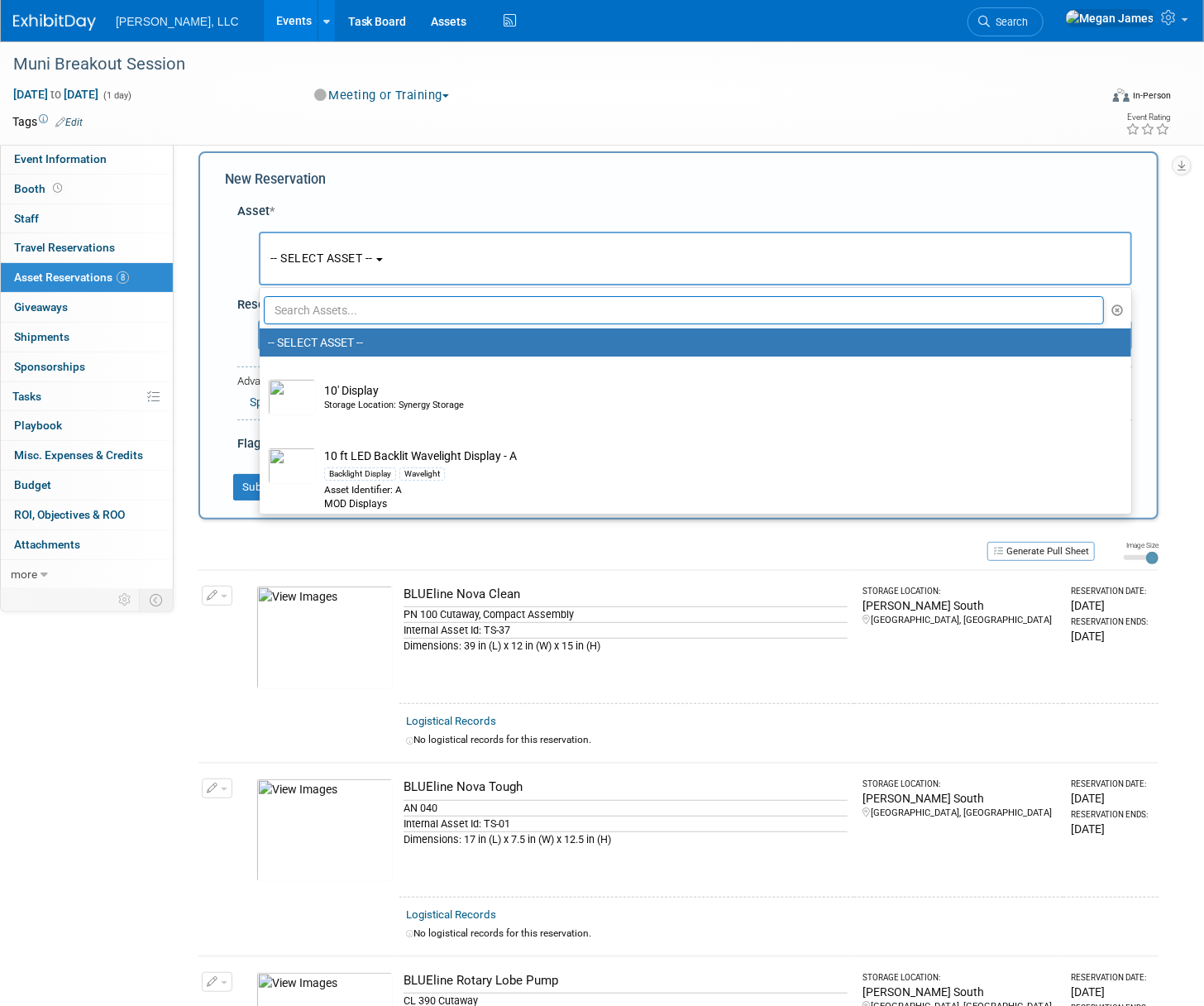 click at bounding box center (684, 310) 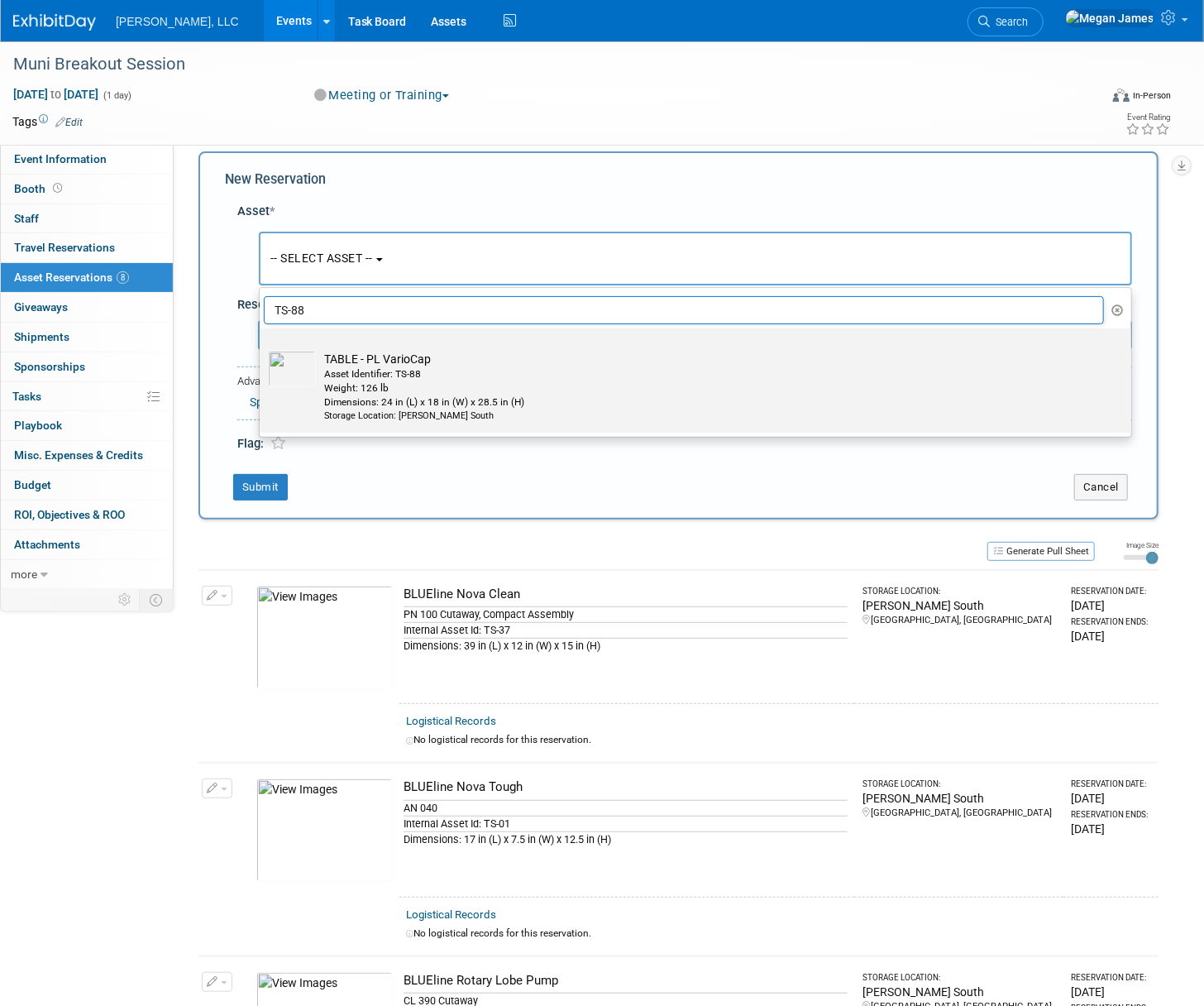 type on "TS-88" 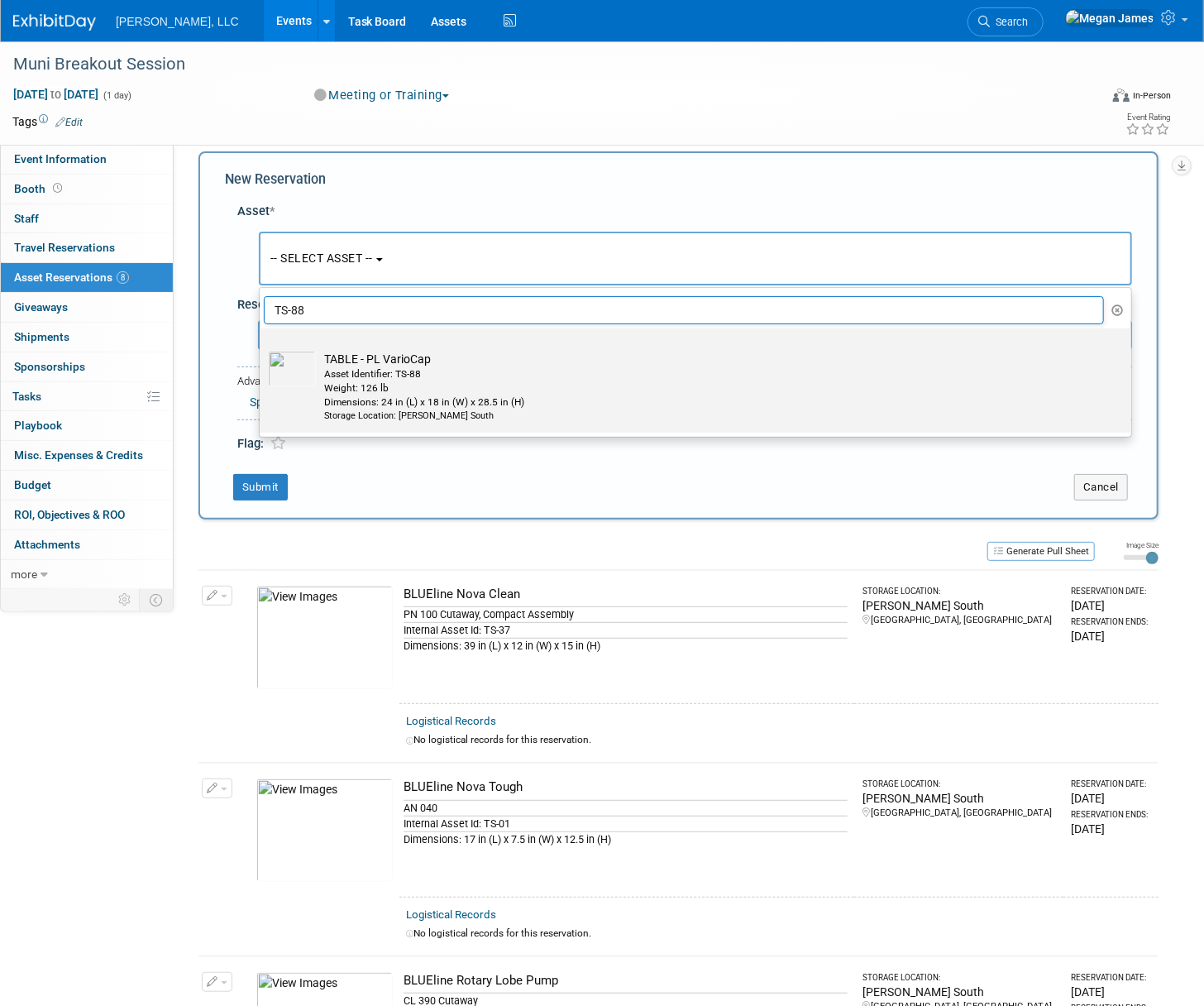 click on "Storage Location: Boerger South" at bounding box center (711, 416) 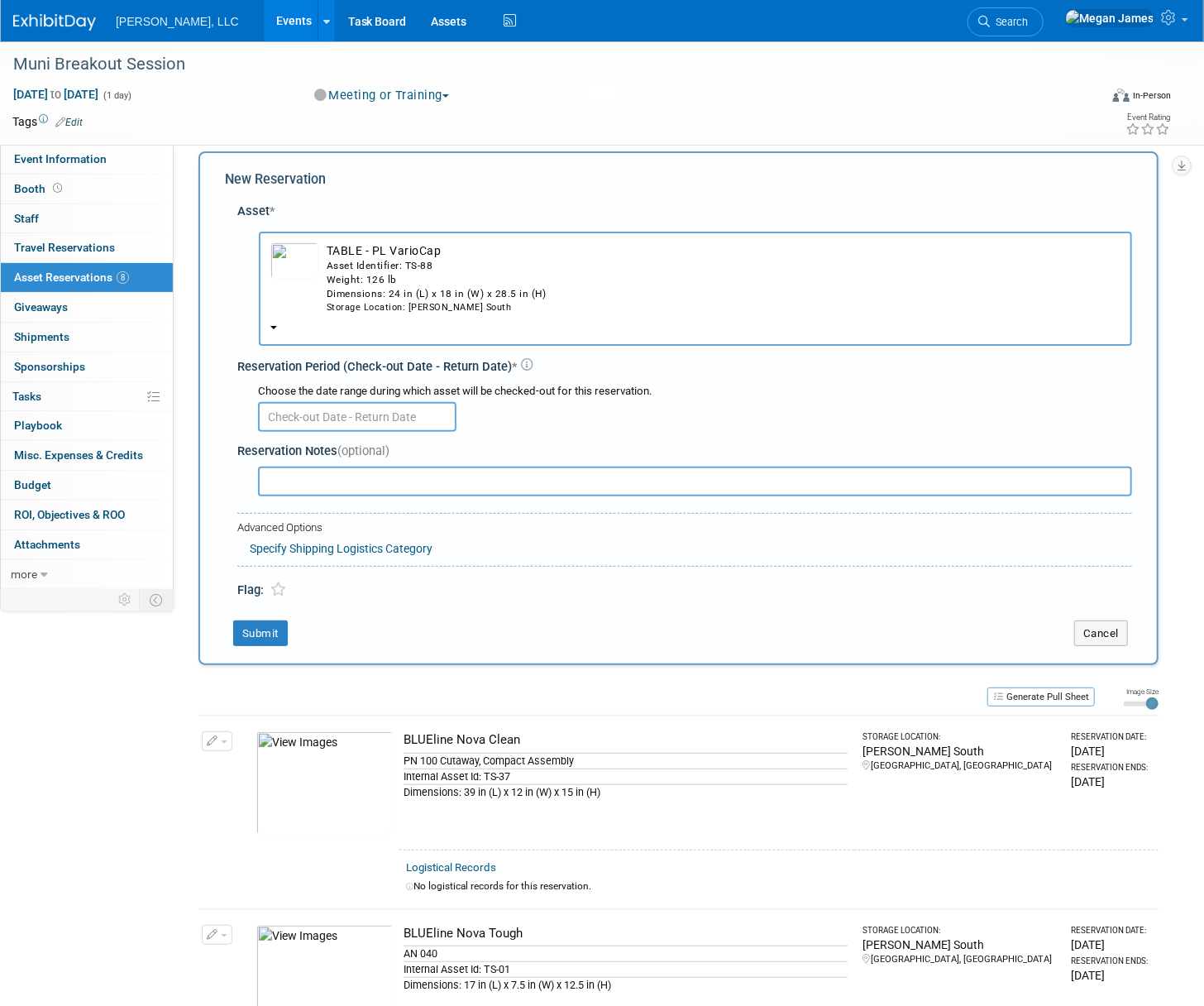 click at bounding box center (357, 417) 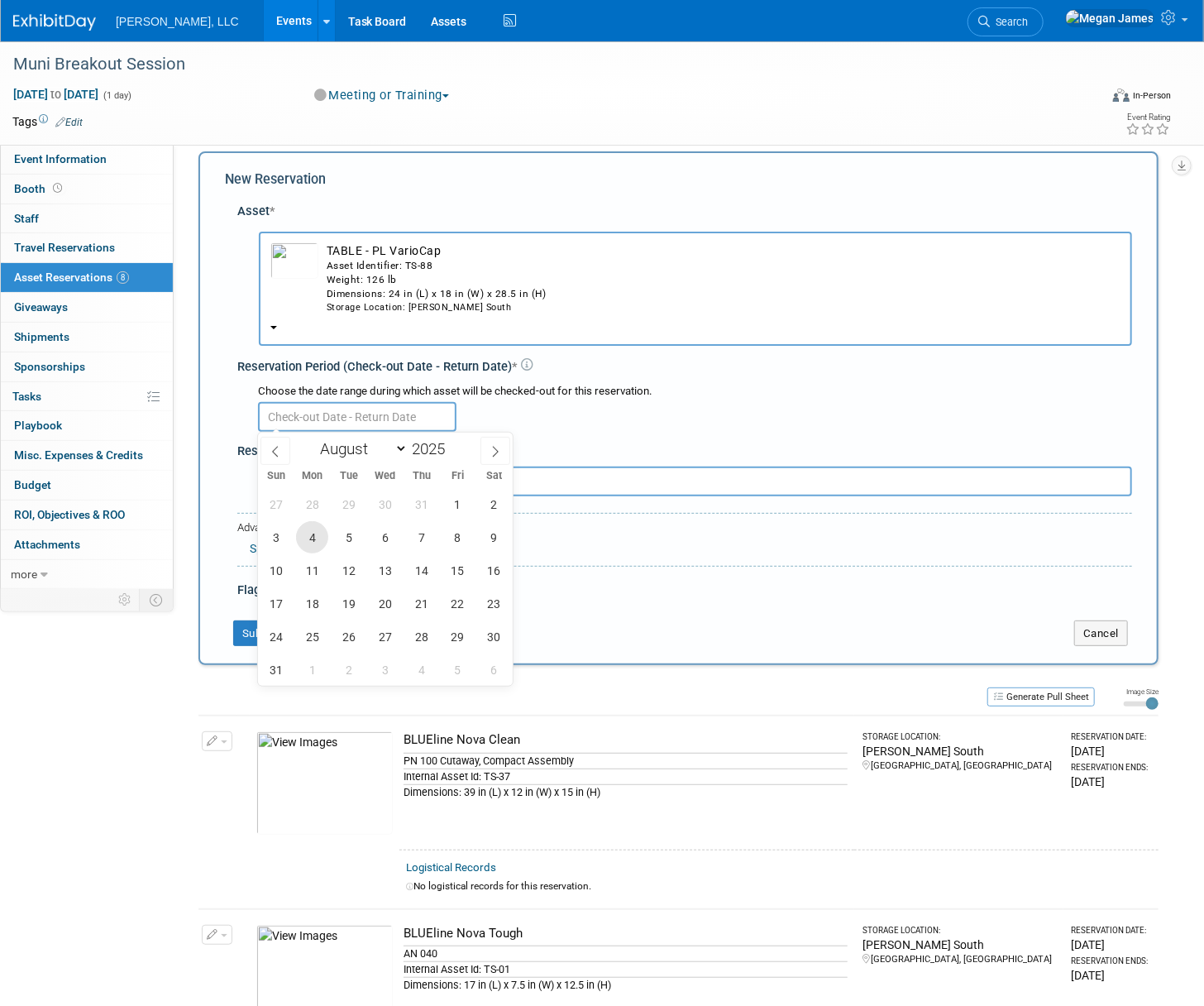 click on "4" at bounding box center (312, 537) 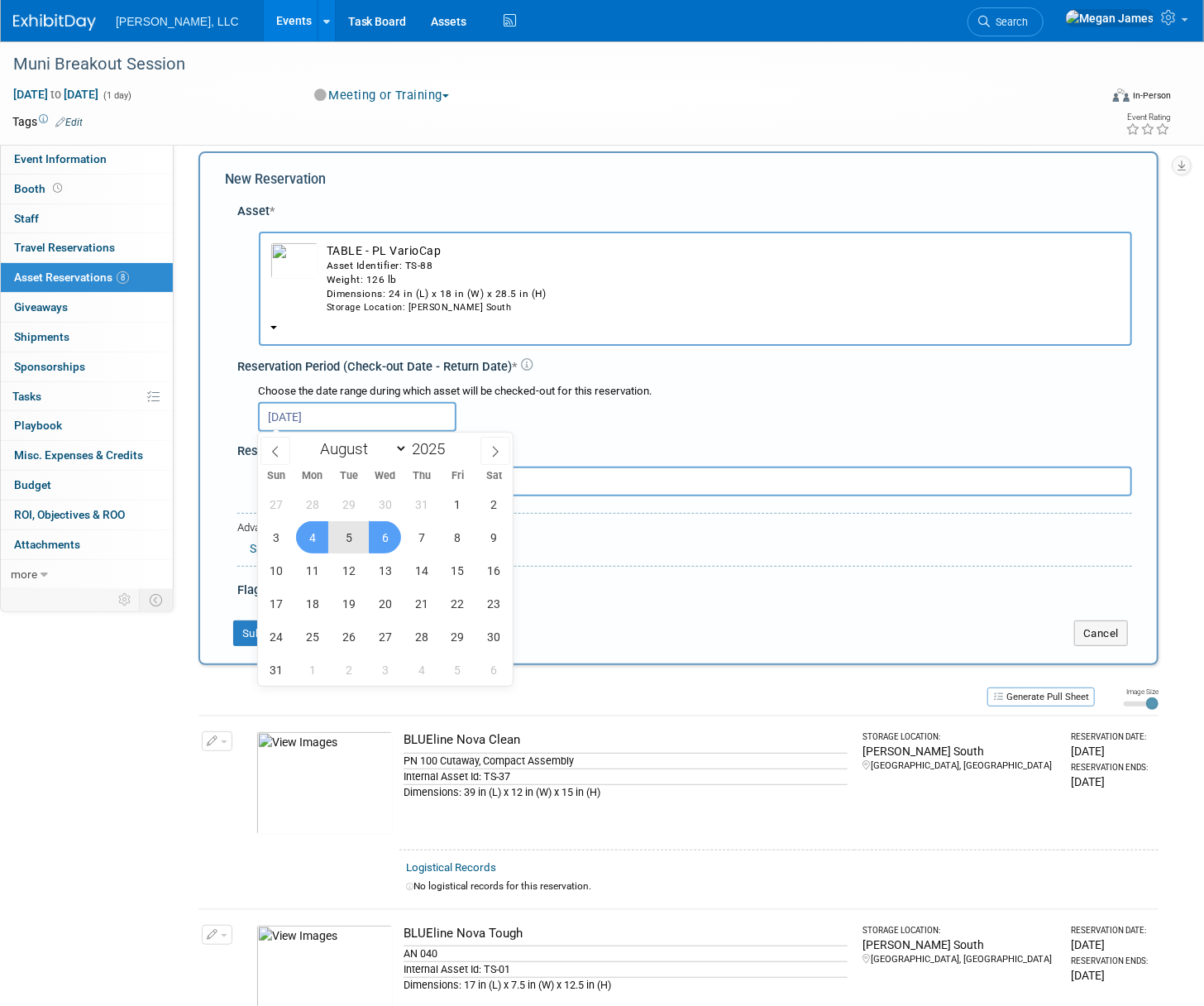 click on "6" at bounding box center [385, 537] 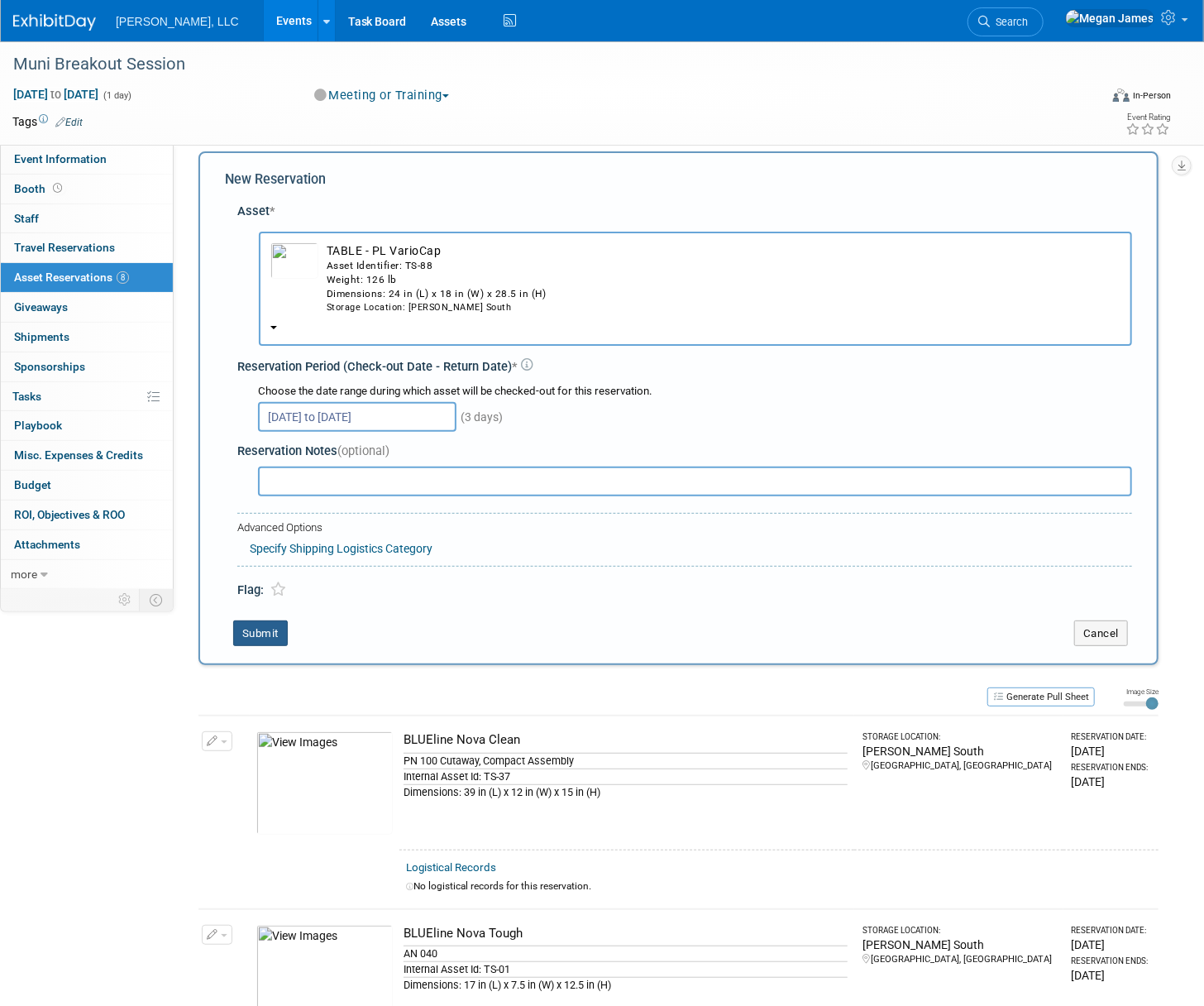 click on "Submit" at bounding box center (260, 634) 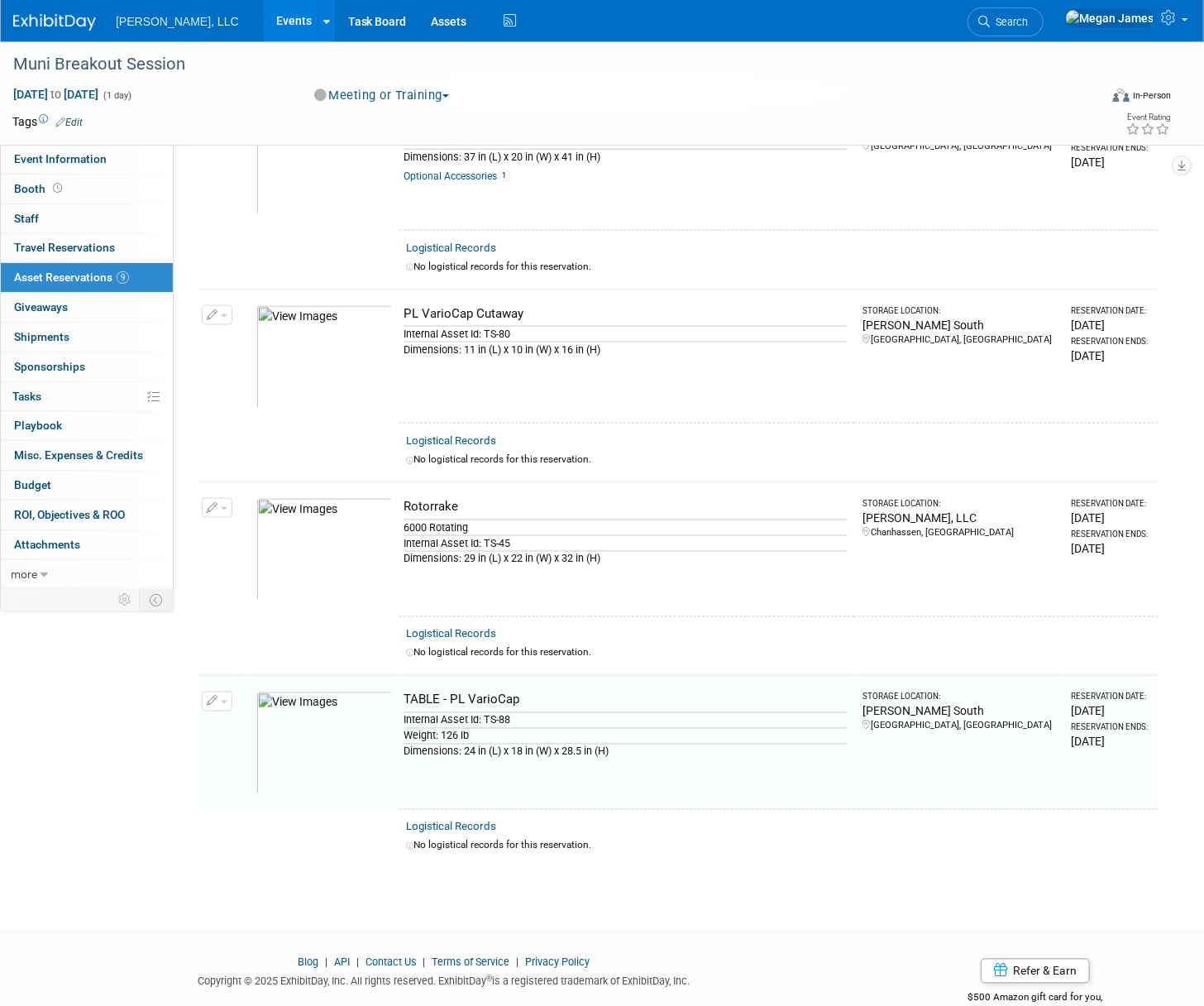 scroll, scrollTop: 1128, scrollLeft: 0, axis: vertical 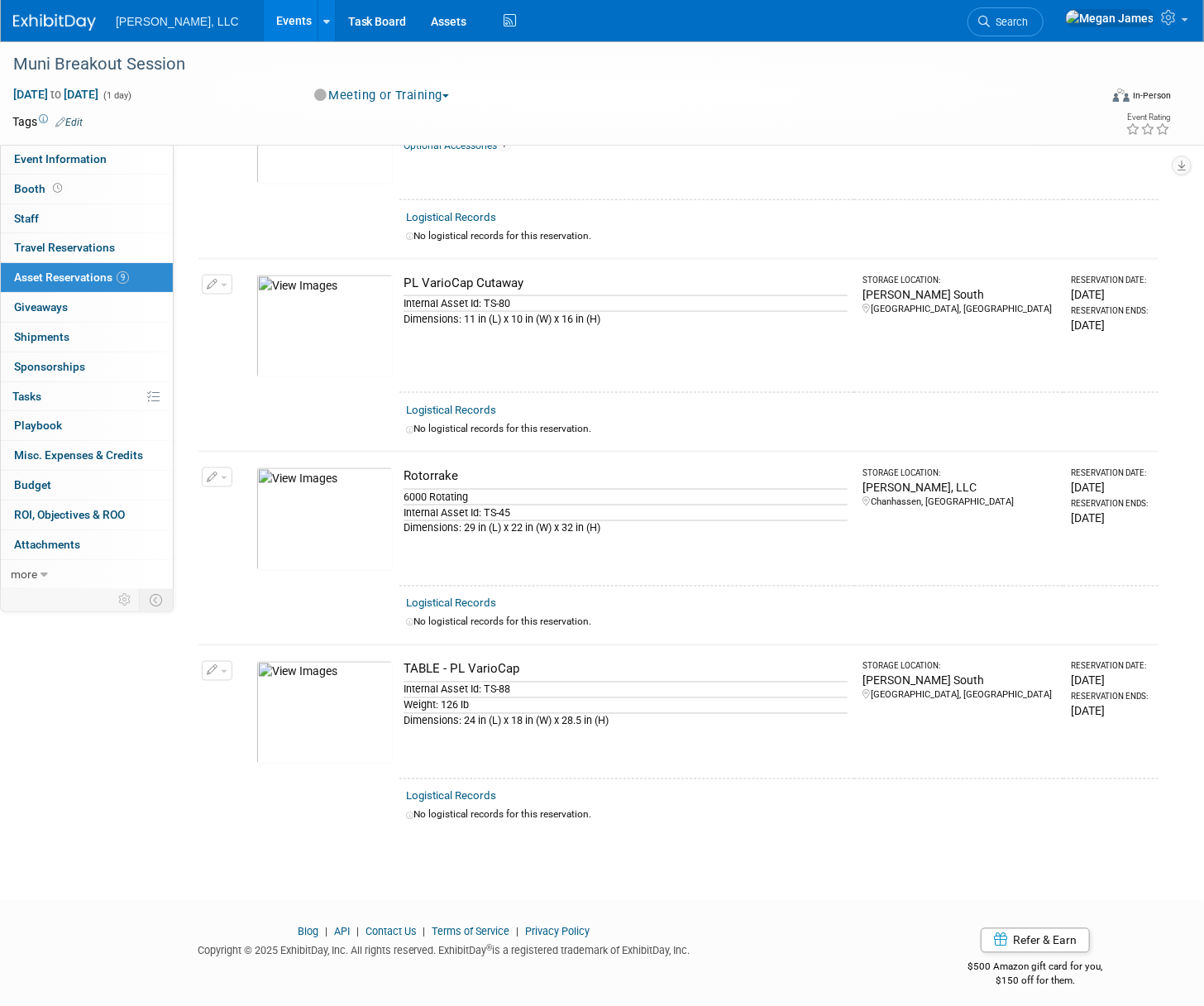 click on "Muni Breakout Session
Aug 5, 2025  to  Aug 5, 2025
(1 day)
Aug 5, 2025 to Aug 5, 2025
Meeting or Training
Committed
Considering
Not Going
Walk the Floor
Cancelled
Committed - w/Rep
Meeting or Training
Company Event
Virtual
In-Person
Hybrid
<img src="https://www.exhibitday.com/Images/Format-Virtual.png" style="width: 22px; height: 18px; margin-top: 2px; margin-bottom: 2px; margin-left: 2px; filter: Grayscale(70%); opacity: 0.9;" />   Virtual
<img src="https://www.exhibitday.com/Images/Format-InPerson.png" style="width: 22px; height: 18px; margin-top: 2px; margin-bottom: 2px; margin-left: 2px; filter: Grayscale(70%); opacity: 0.9;" />   In-Person
Tags
Edit
Event Rating
Event Information Tab:
Export tab to PDF" at bounding box center (602, -108) 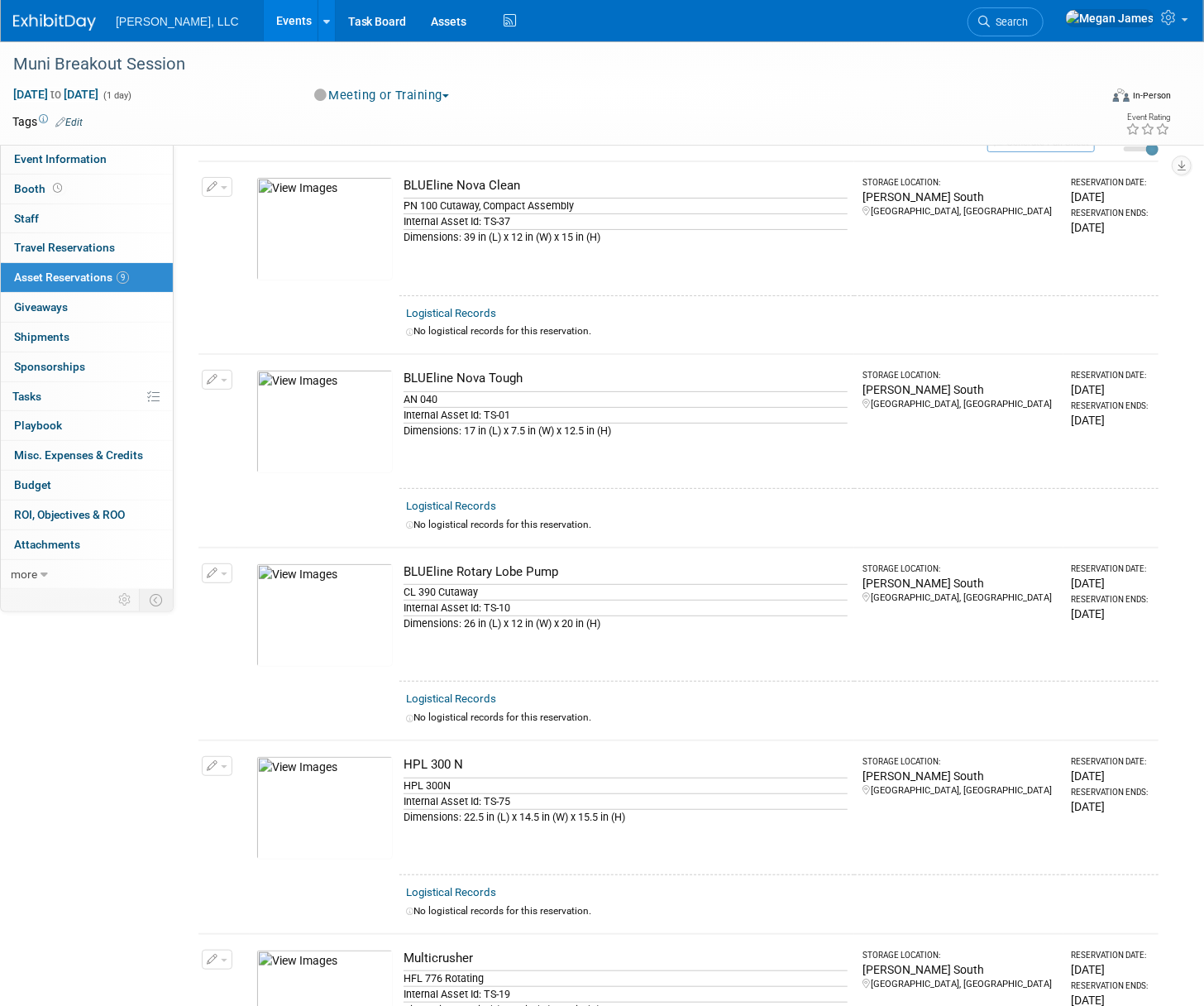 scroll, scrollTop: 0, scrollLeft: 0, axis: both 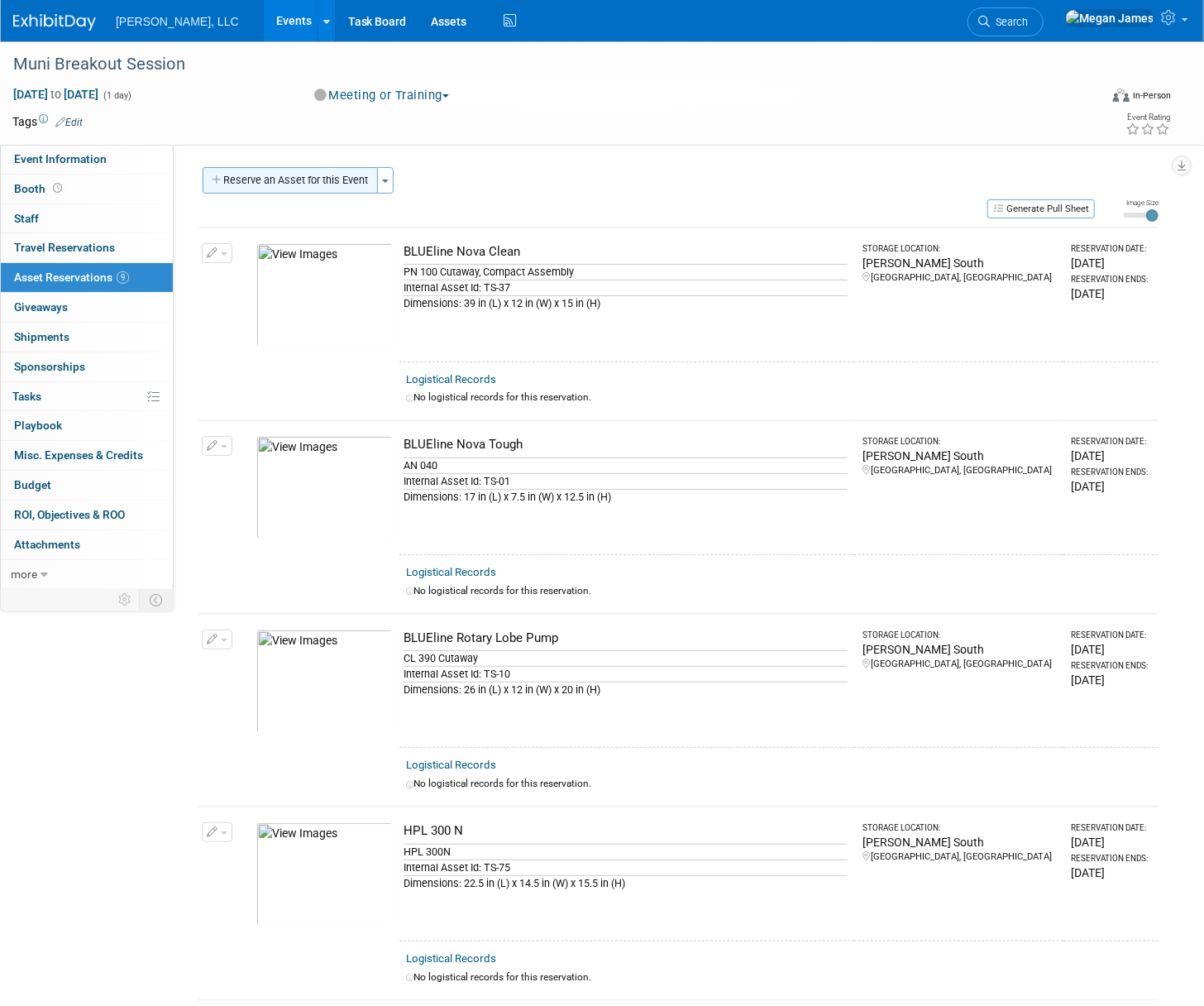 click on "Reserve an Asset for this Event" at bounding box center (290, 180) 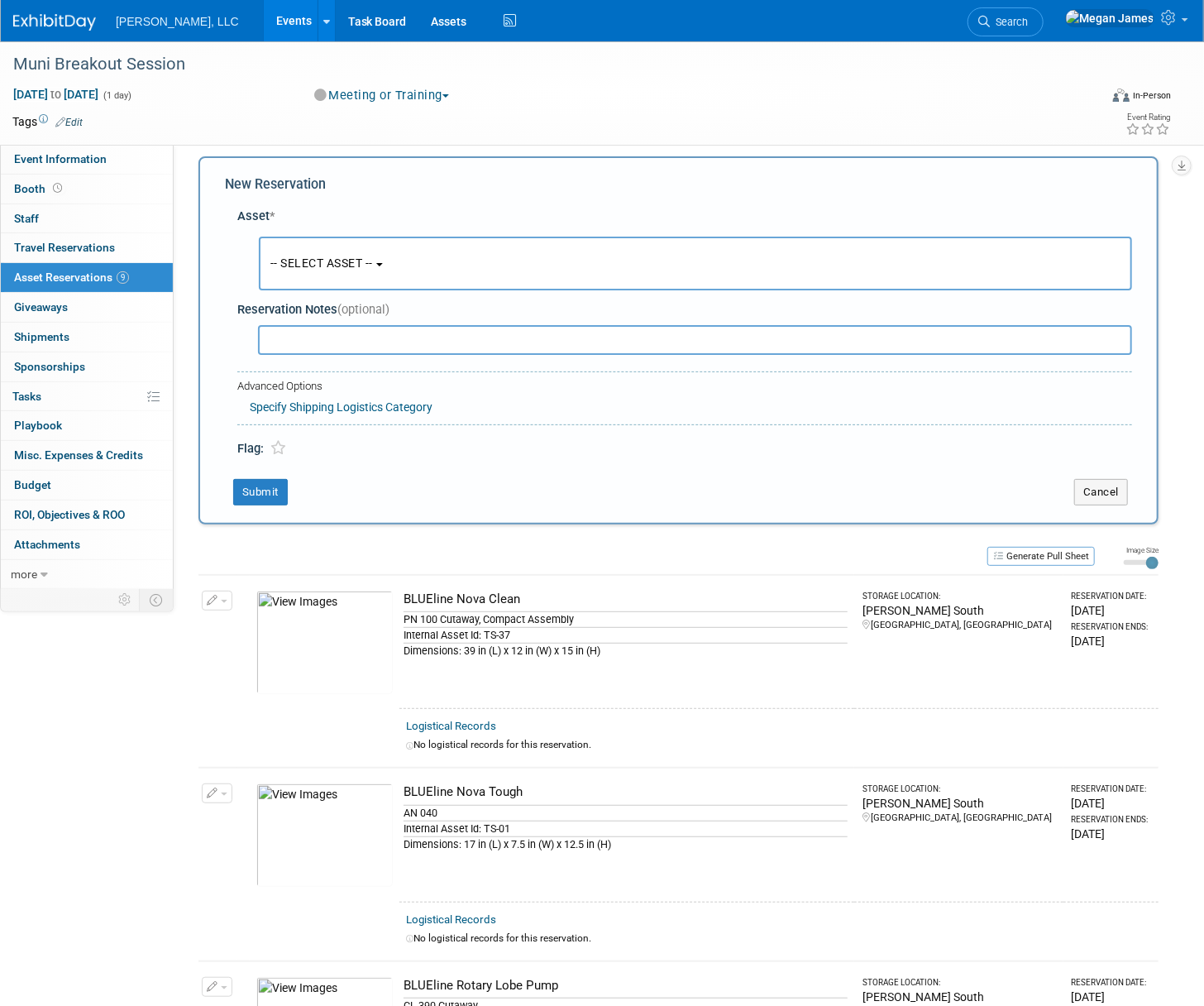 scroll, scrollTop: 16, scrollLeft: 0, axis: vertical 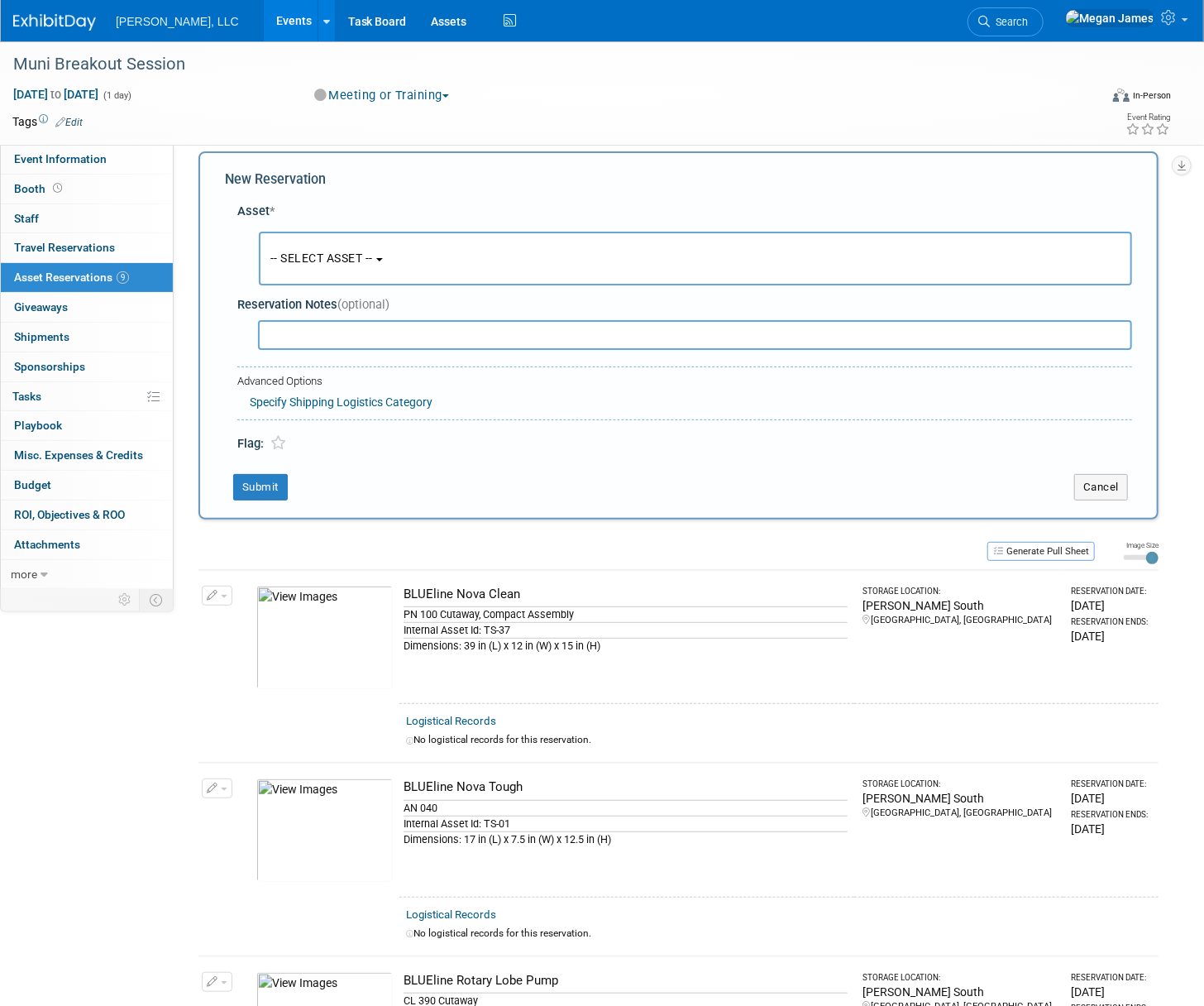 click on "-- SELECT ASSET --" at bounding box center (322, 258) 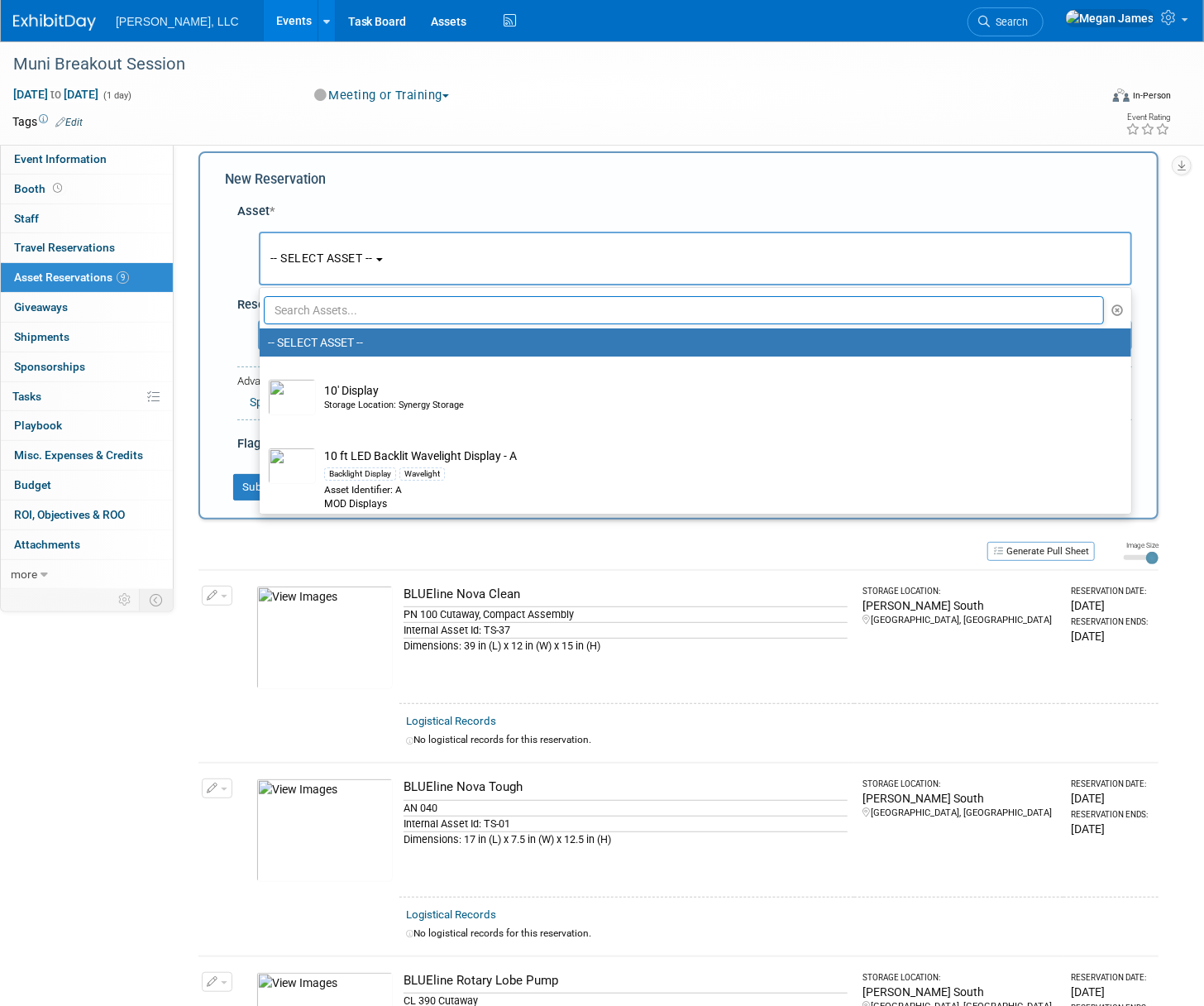 click at bounding box center [684, 310] 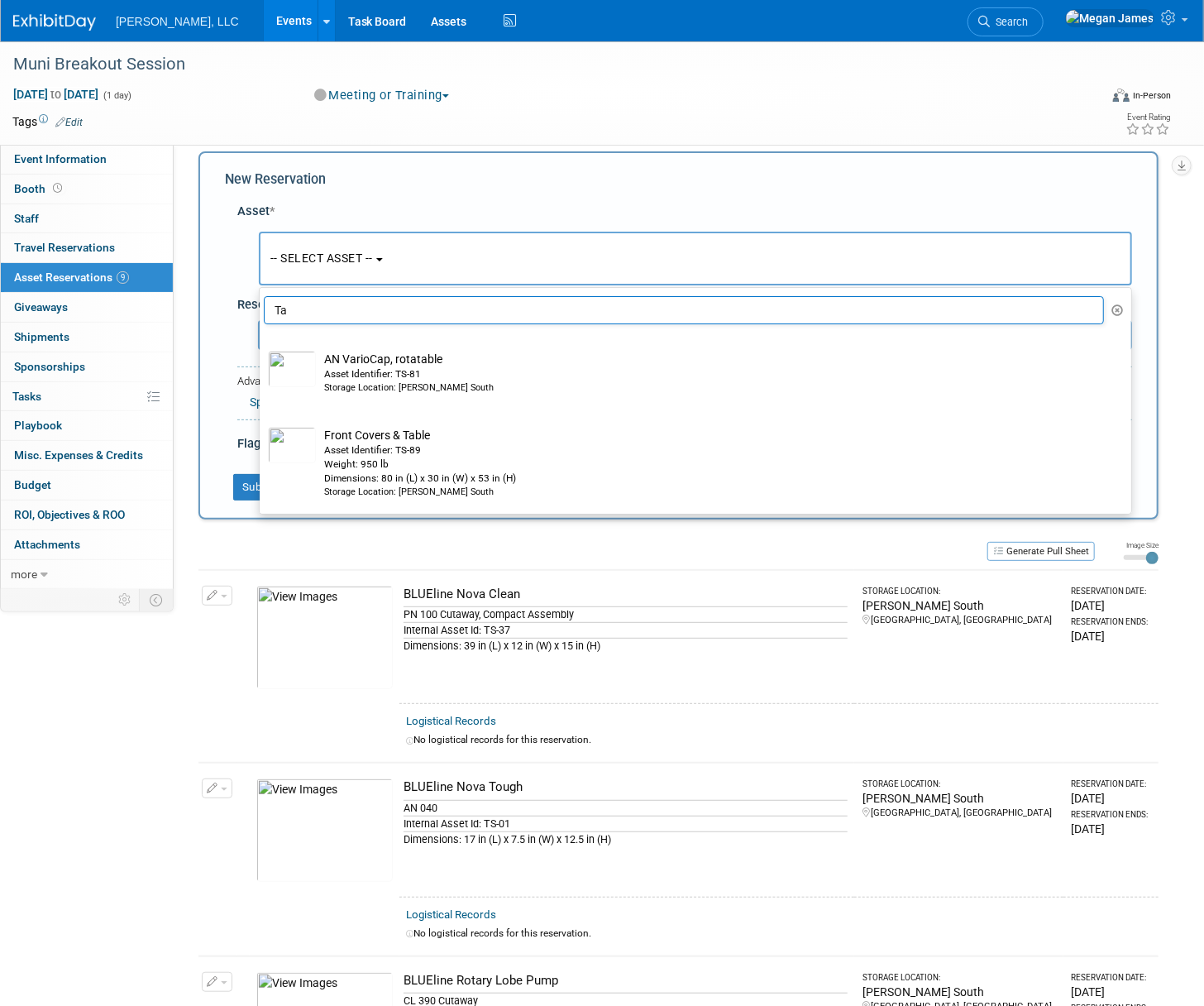 type on "T" 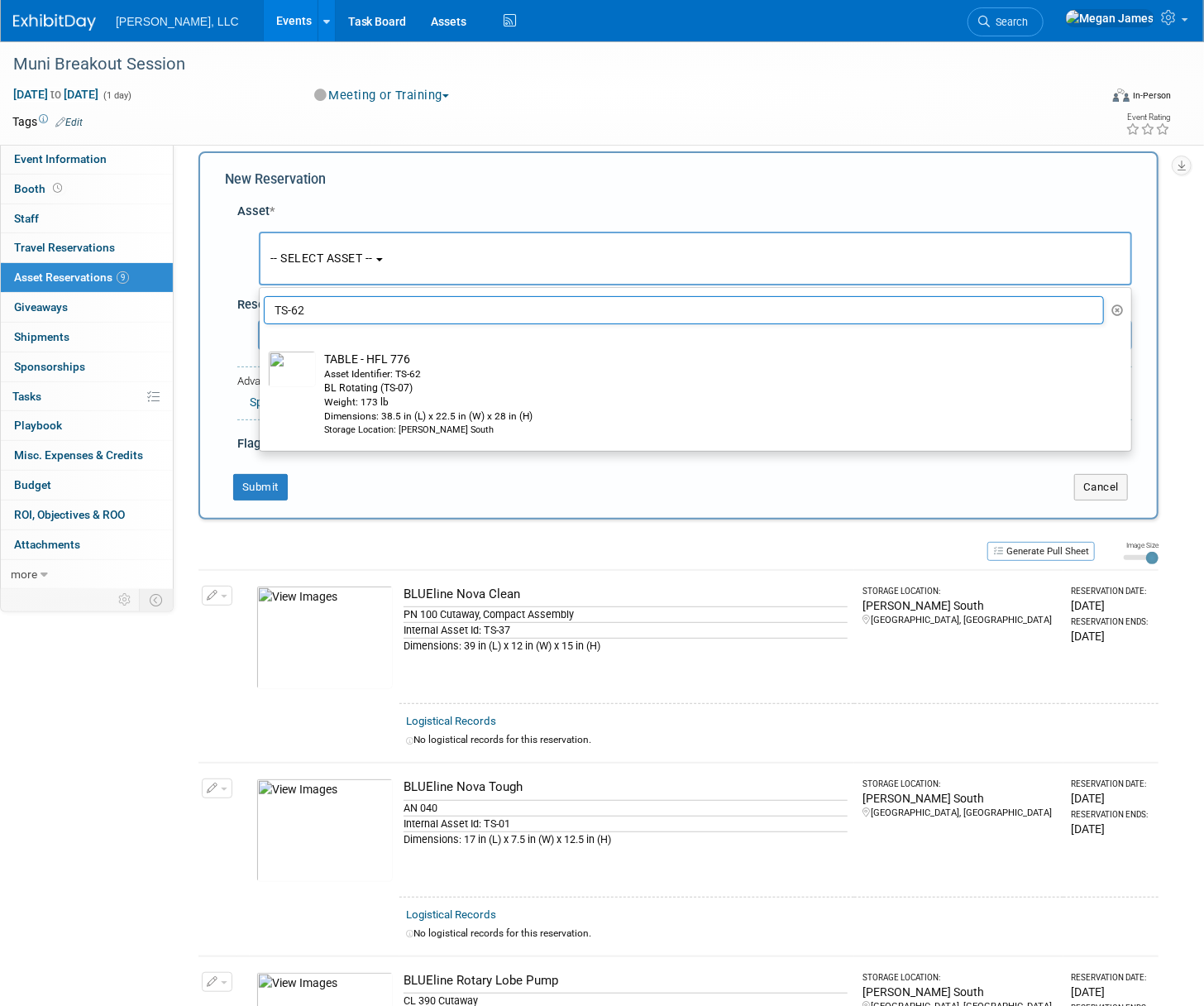 drag, startPoint x: 338, startPoint y: 301, endPoint x: 261, endPoint y: 309, distance: 77.41447 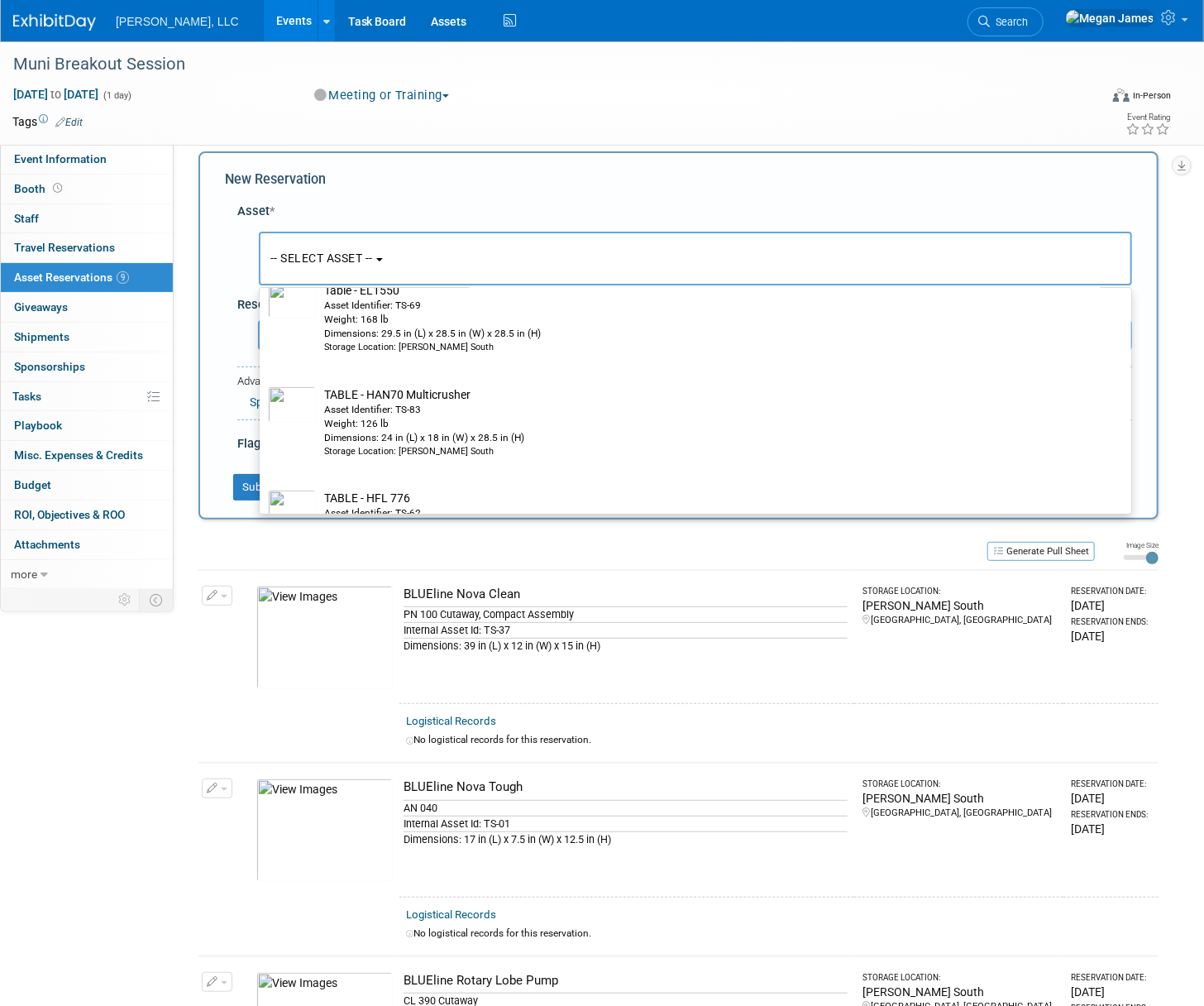 scroll, scrollTop: 902, scrollLeft: 0, axis: vertical 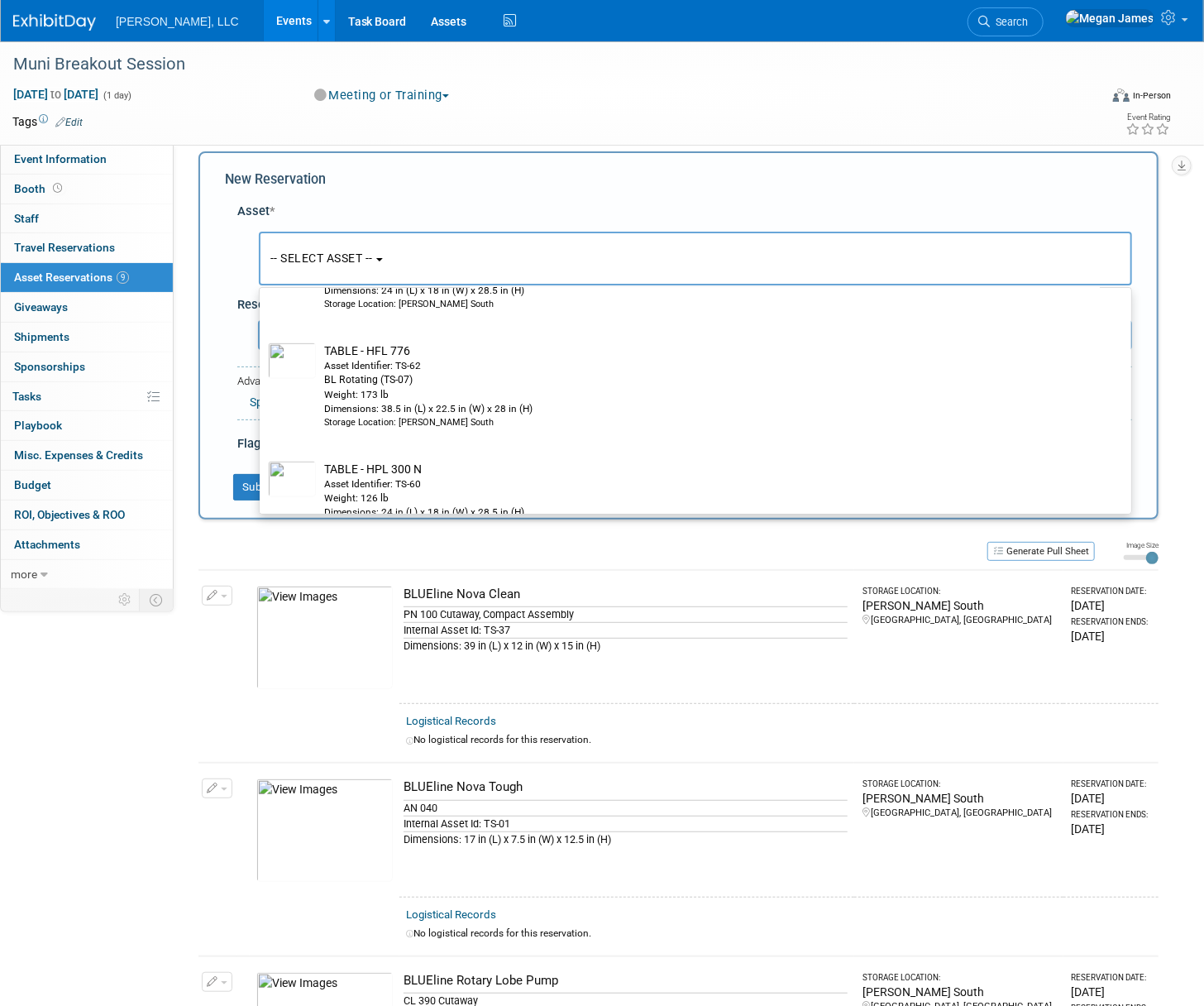 type on "Table" 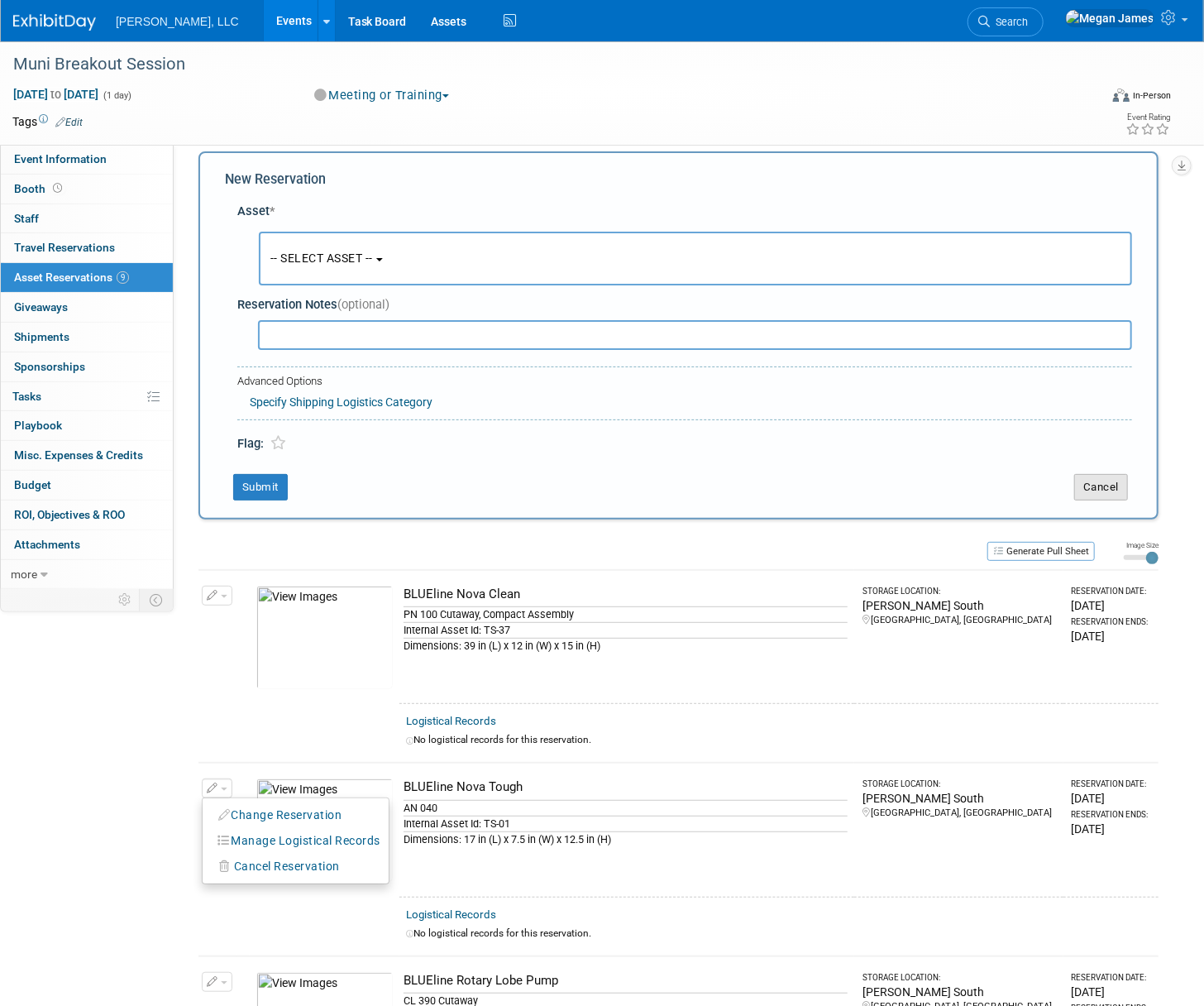 click on "Cancel" at bounding box center [1101, 487] 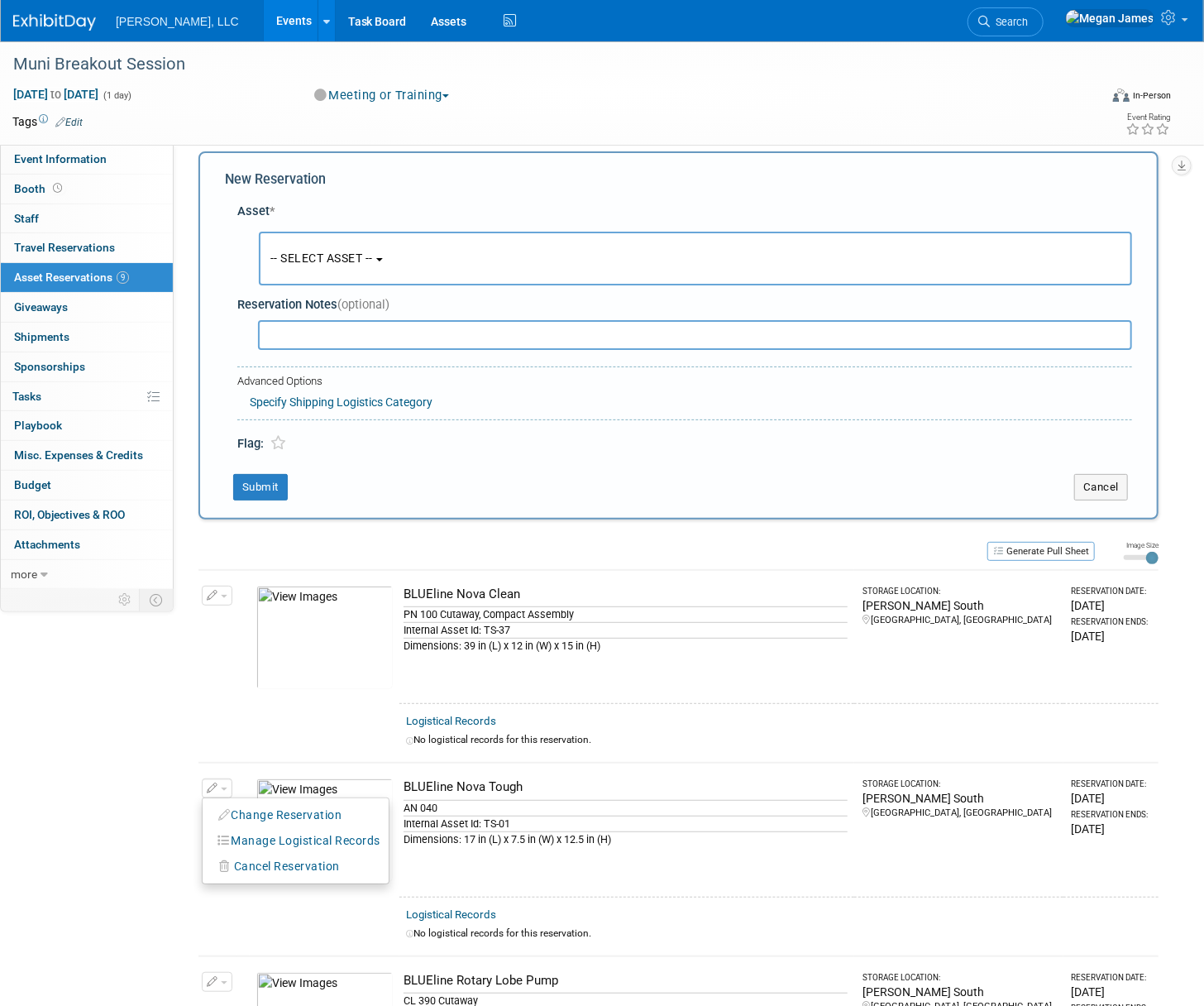 scroll, scrollTop: 0, scrollLeft: 0, axis: both 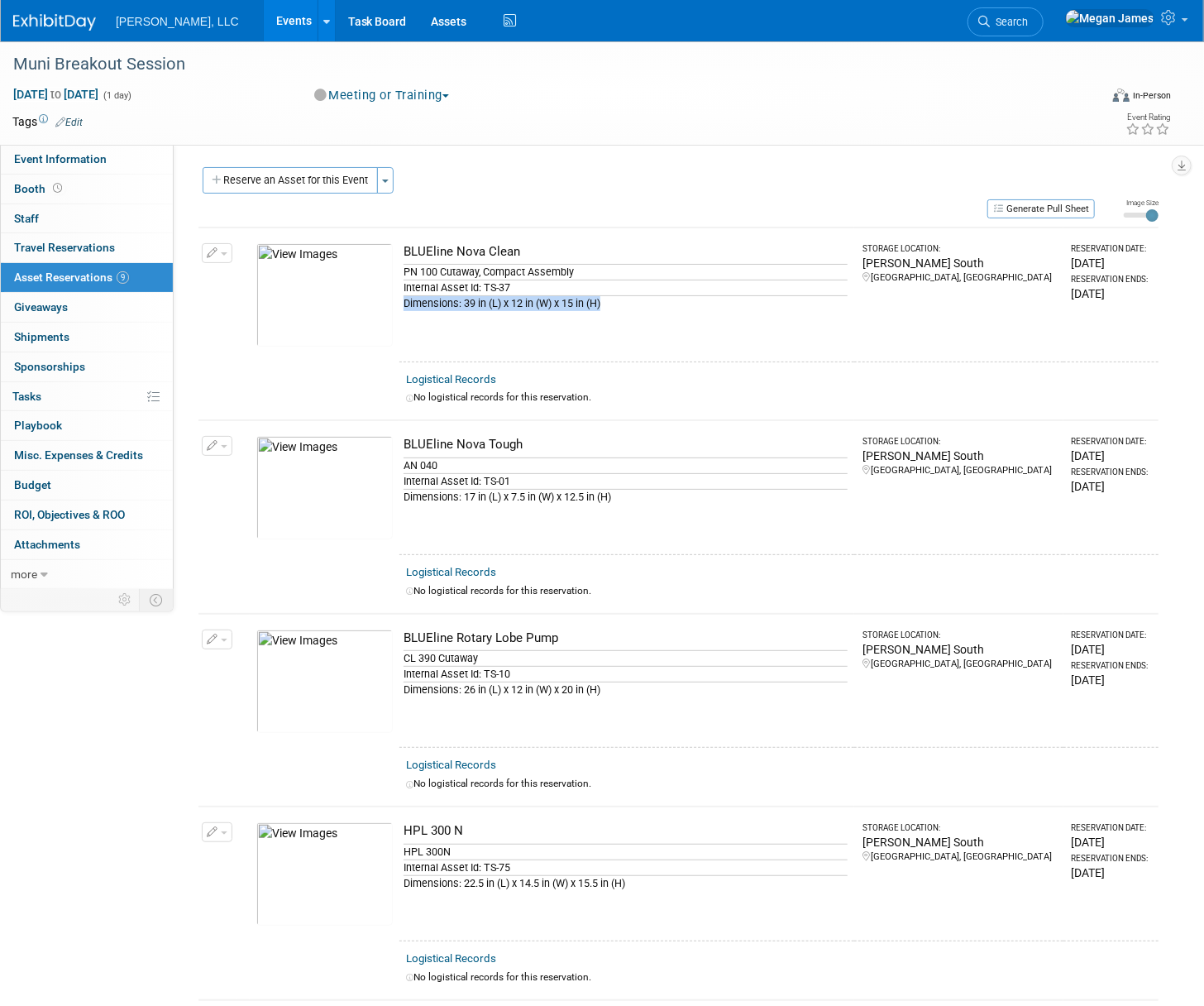 drag, startPoint x: 400, startPoint y: 302, endPoint x: 637, endPoint y: 298, distance: 237.0338 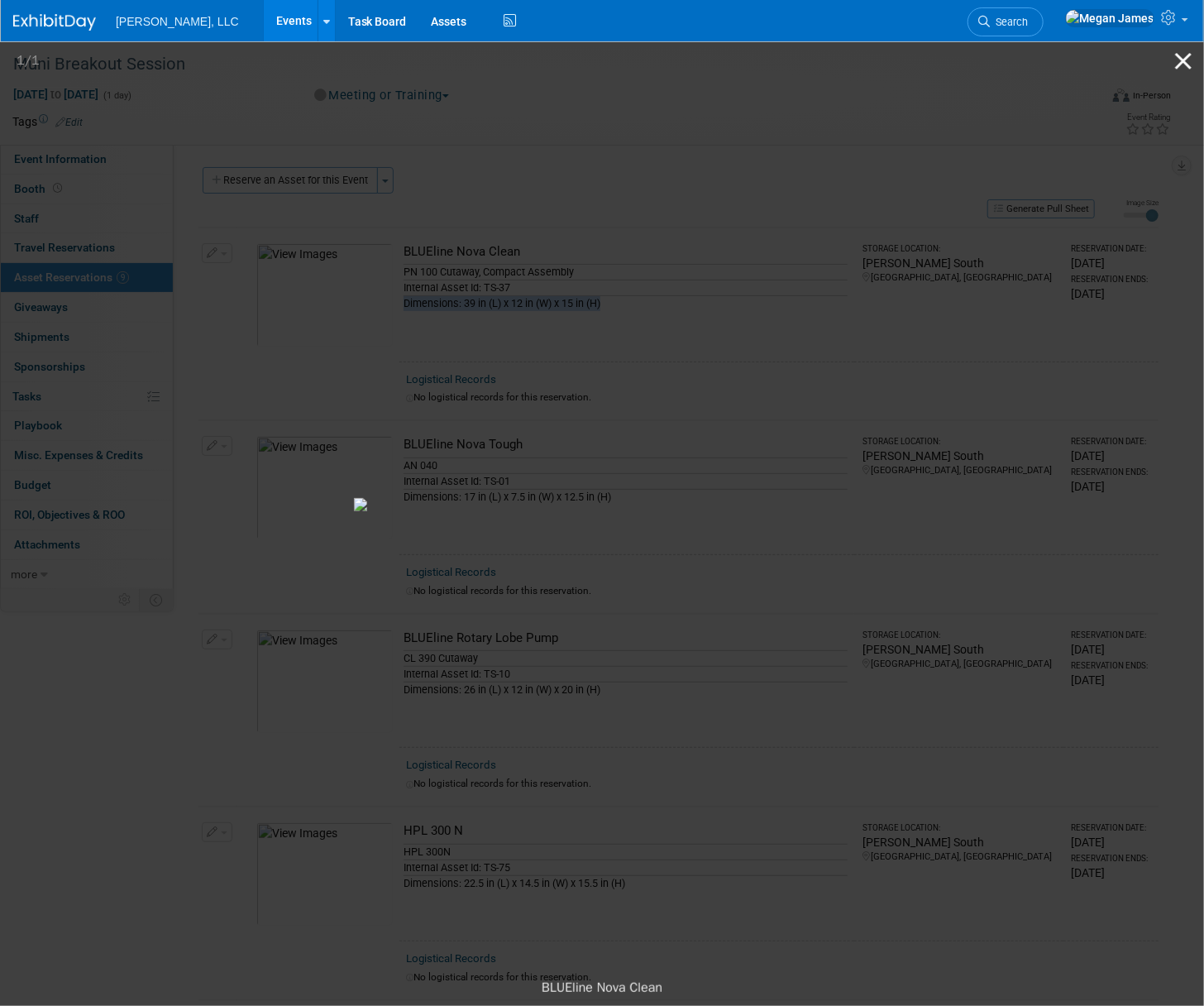 click at bounding box center (1183, 60) 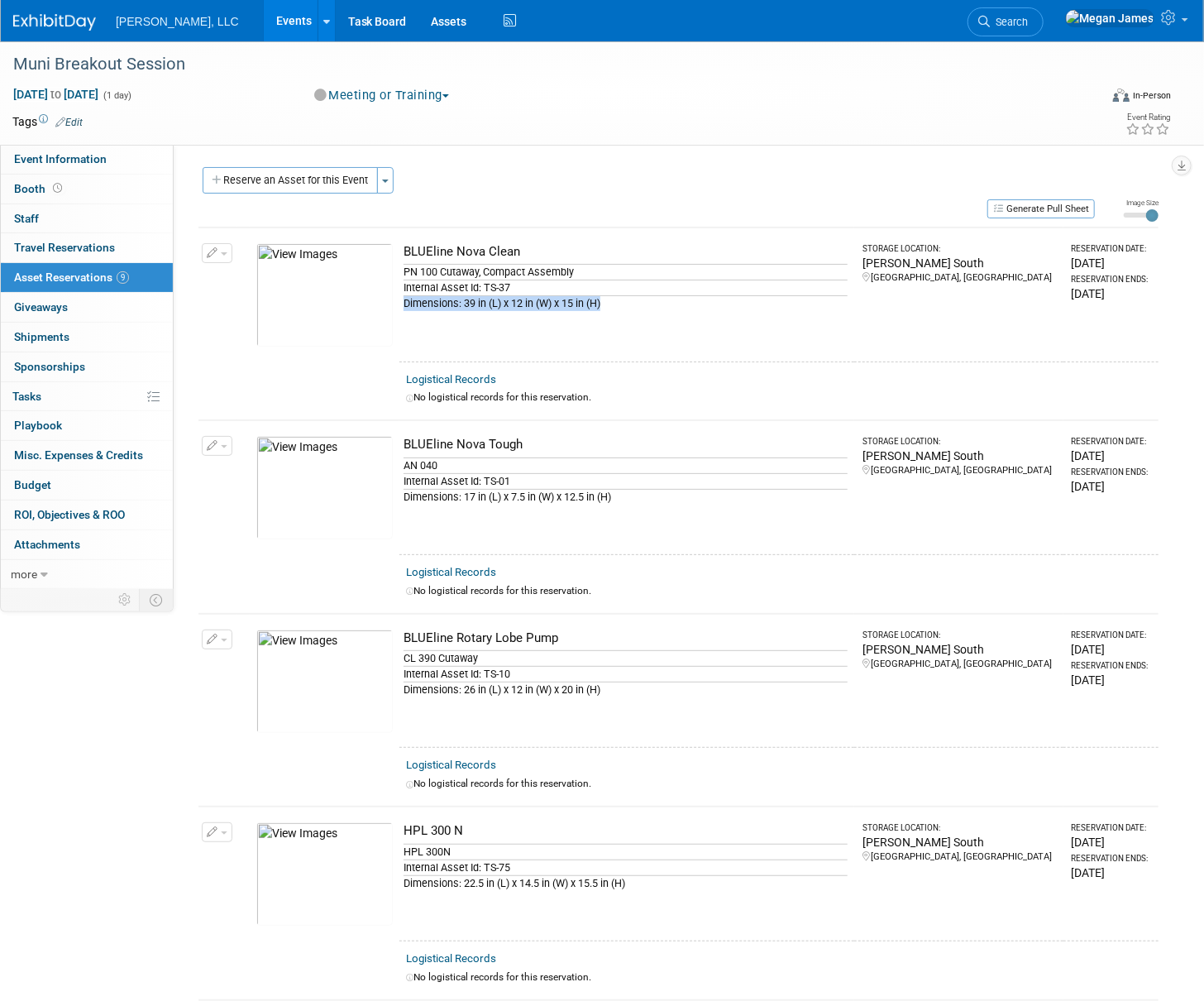 drag, startPoint x: 468, startPoint y: 188, endPoint x: 396, endPoint y: 199, distance: 72.835431 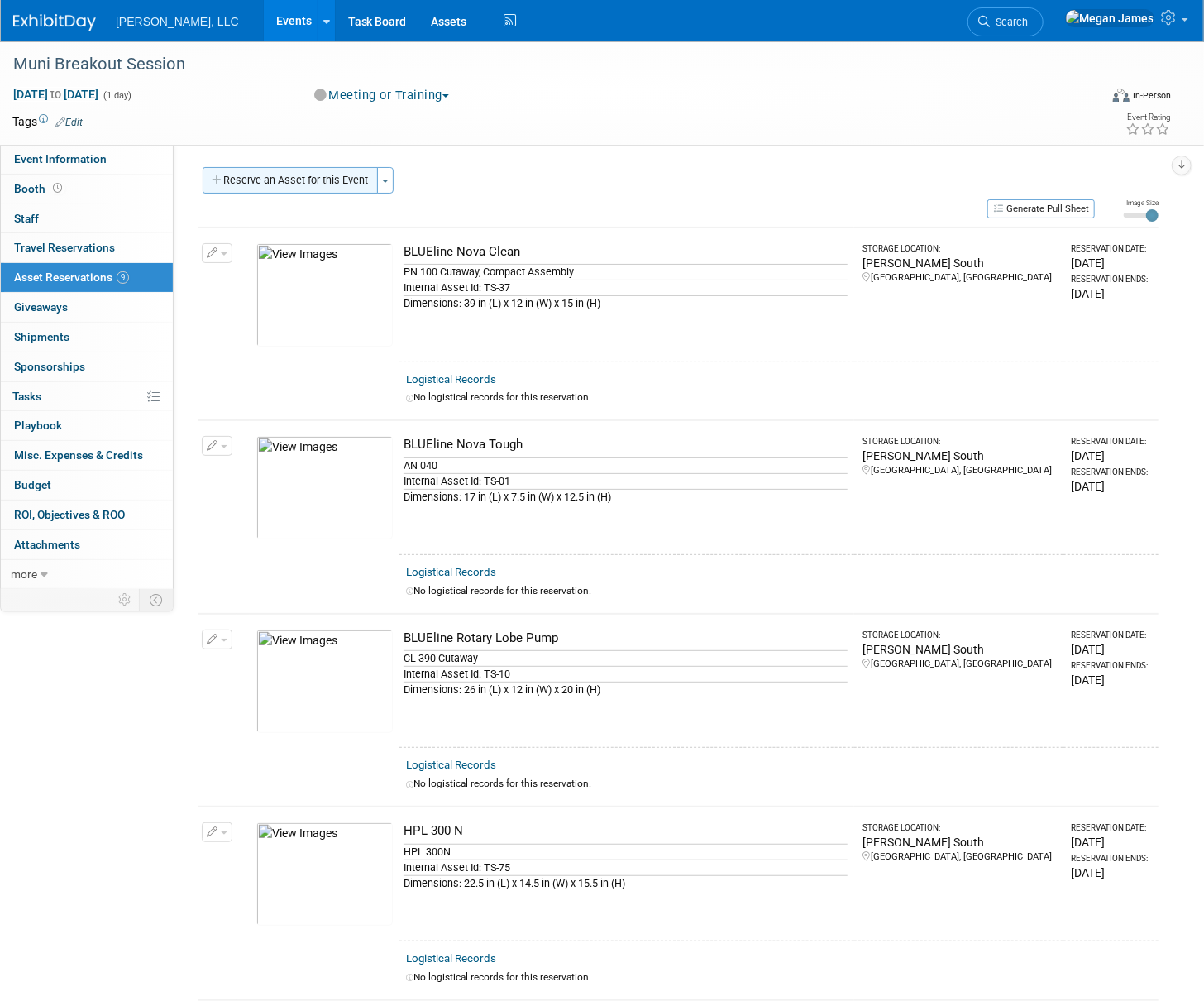 click on "Reserve an Asset for this Event" at bounding box center [290, 180] 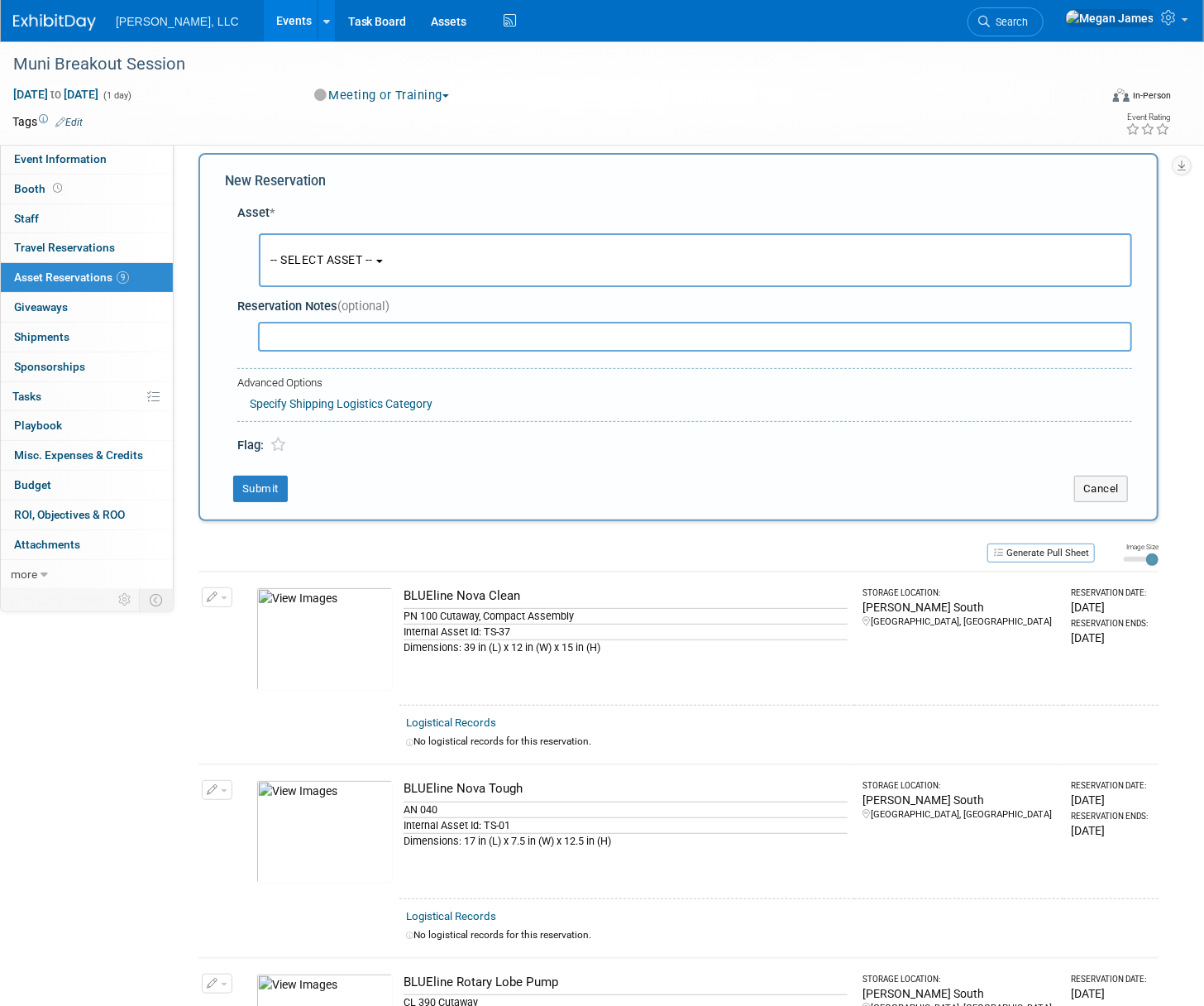 scroll, scrollTop: 16, scrollLeft: 0, axis: vertical 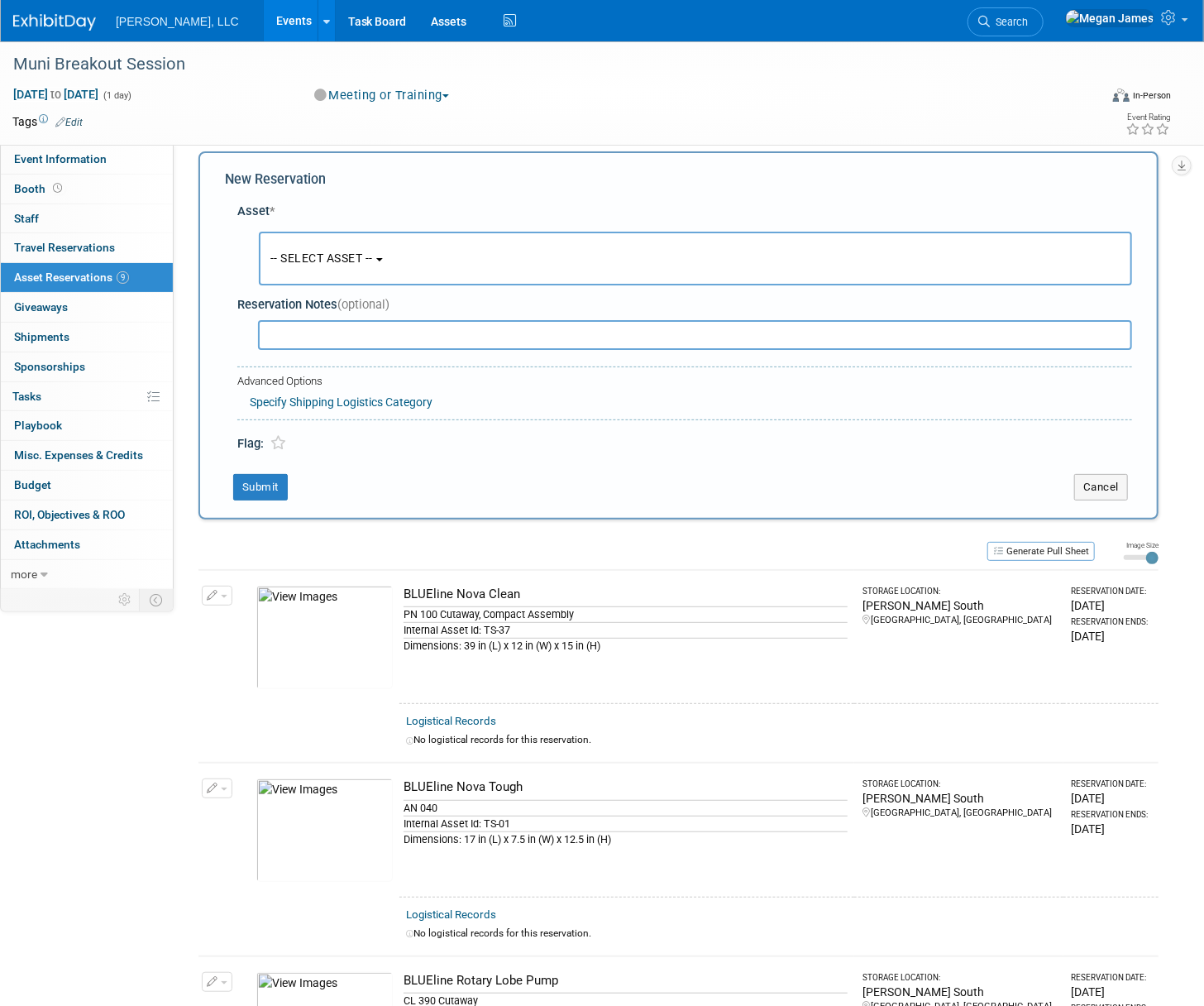 click on "-- SELECT ASSET --" at bounding box center (695, 258) 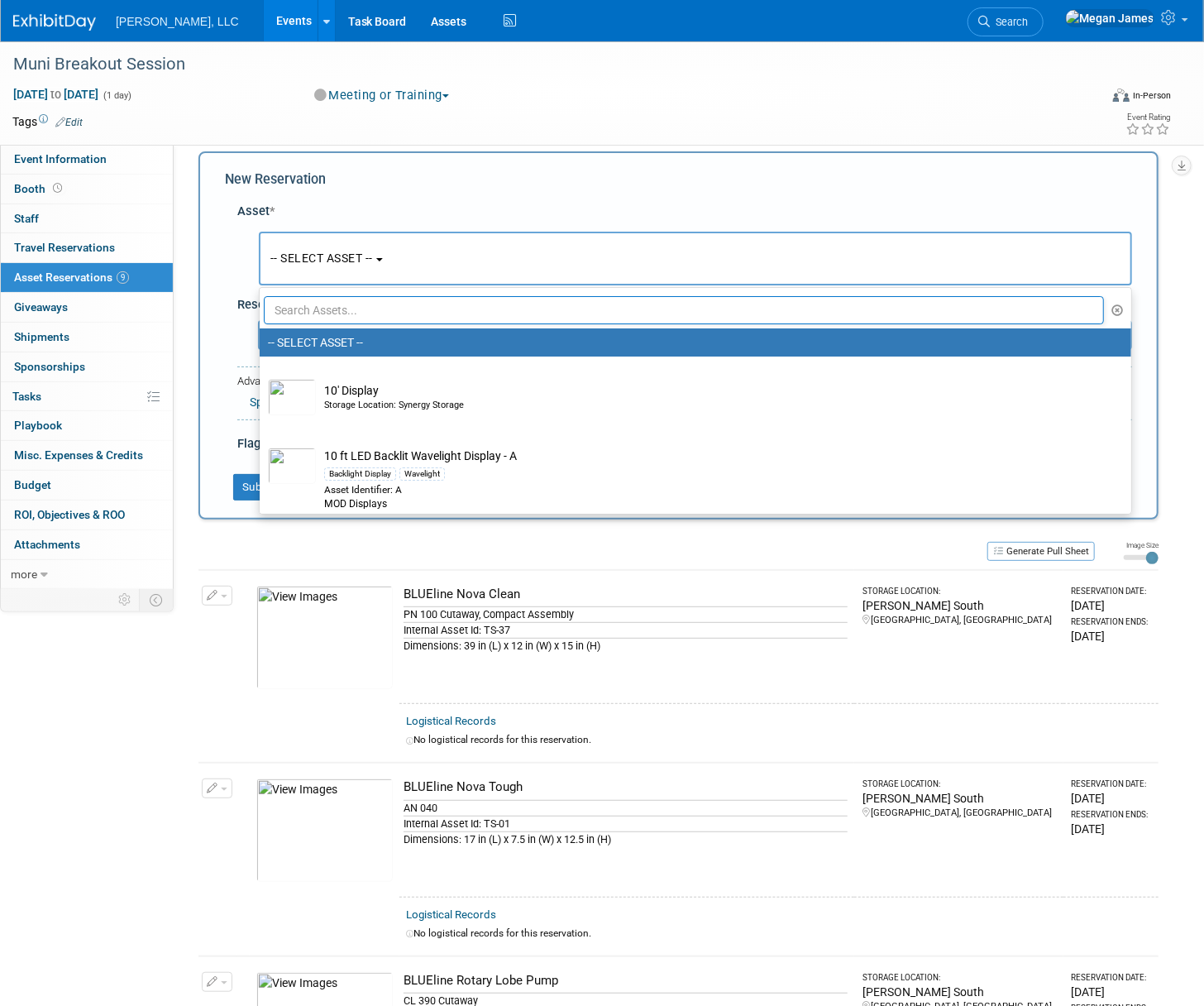 click at bounding box center [684, 310] 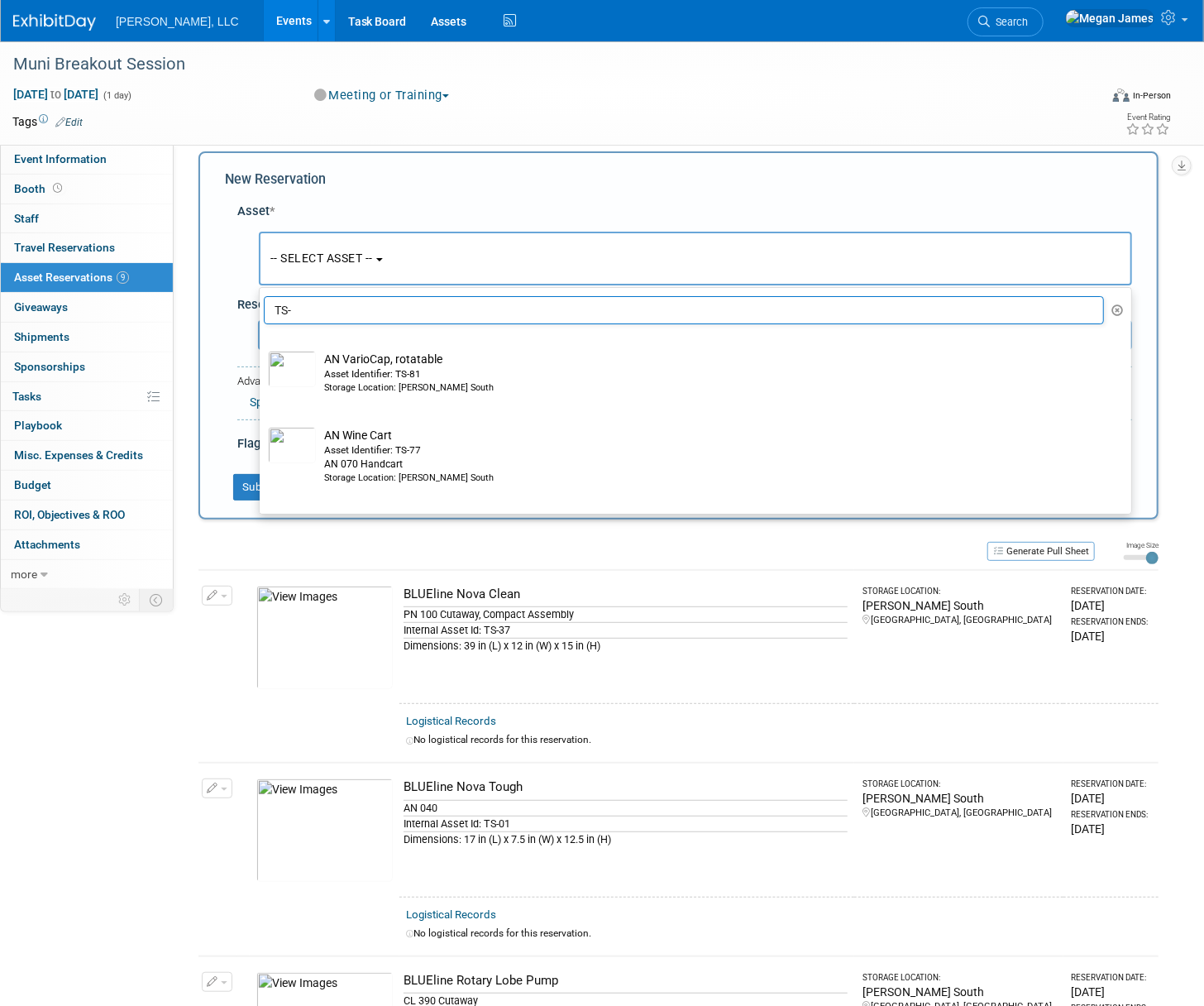 click on "TS-" at bounding box center [684, 310] 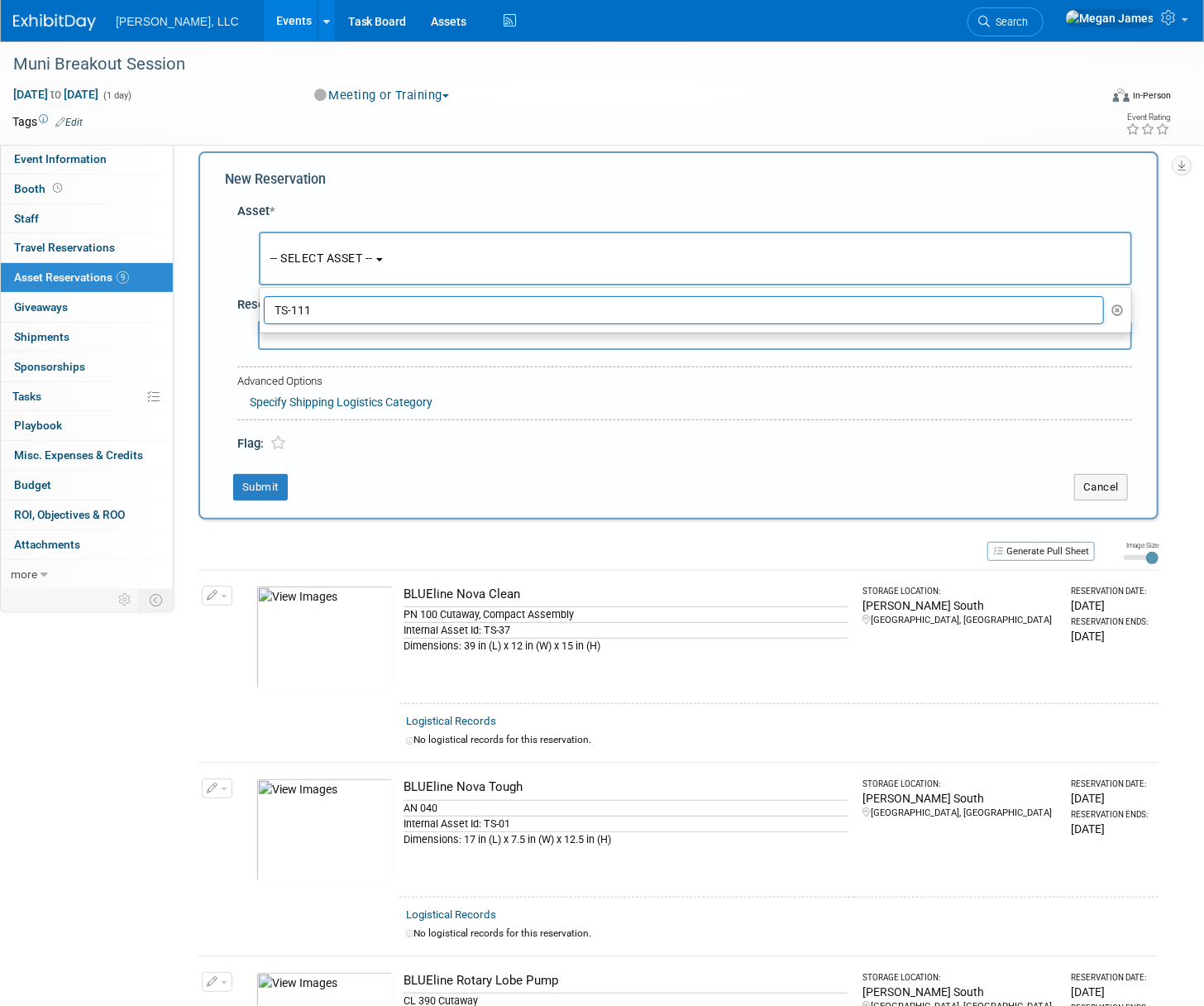 click on "TS-111" at bounding box center (684, 310) 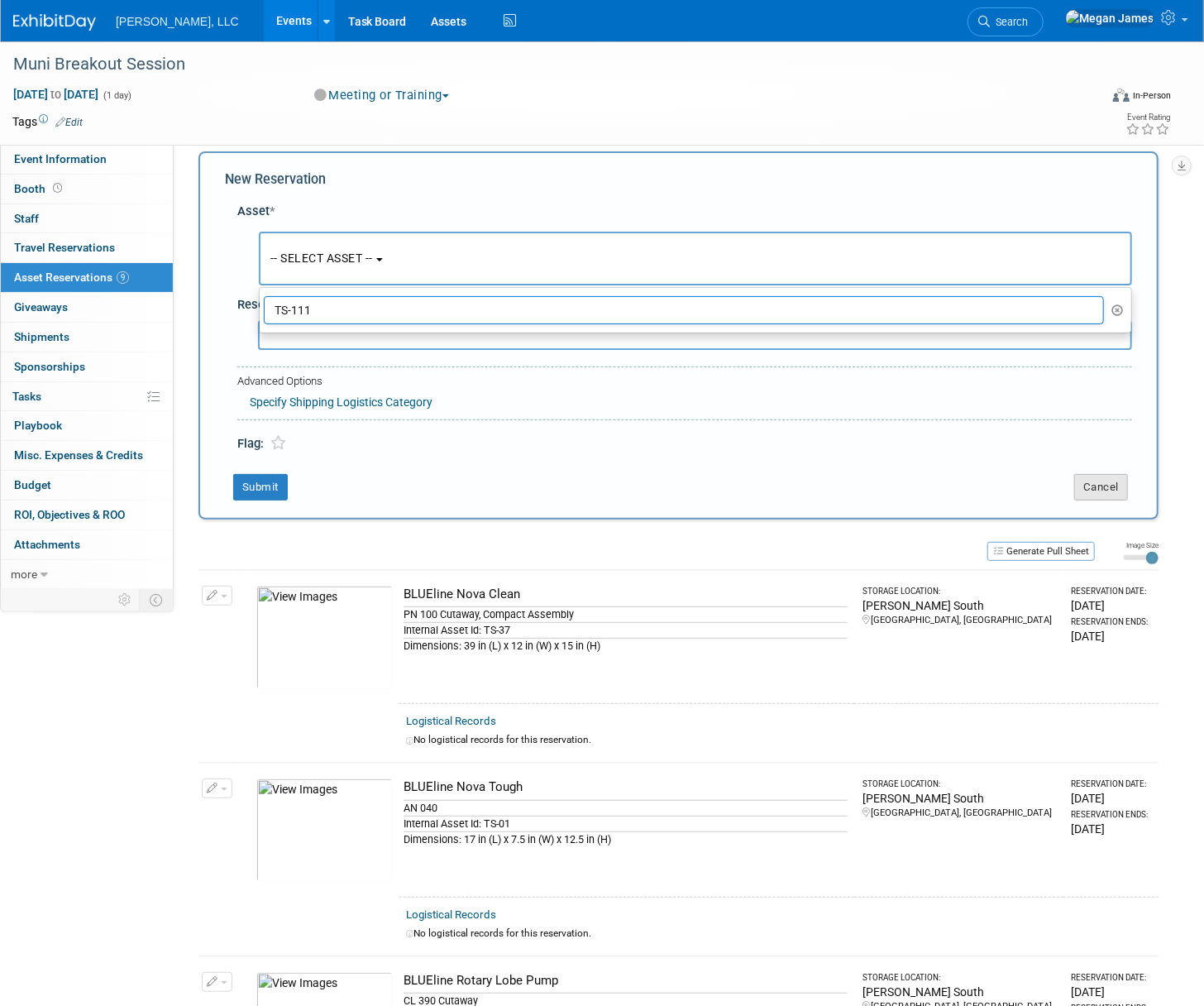 type on "TS-111" 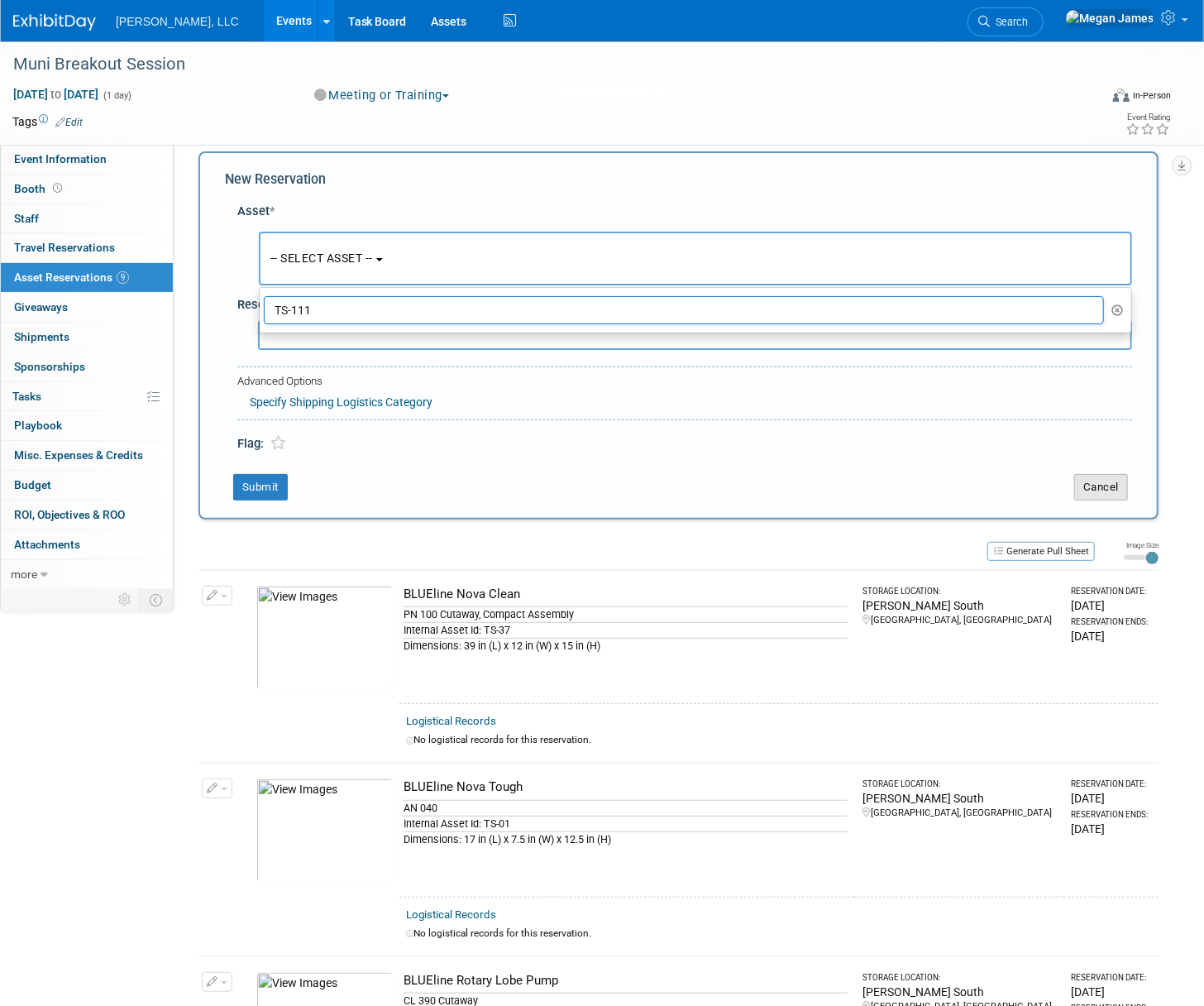 click on "Cancel" at bounding box center (1101, 487) 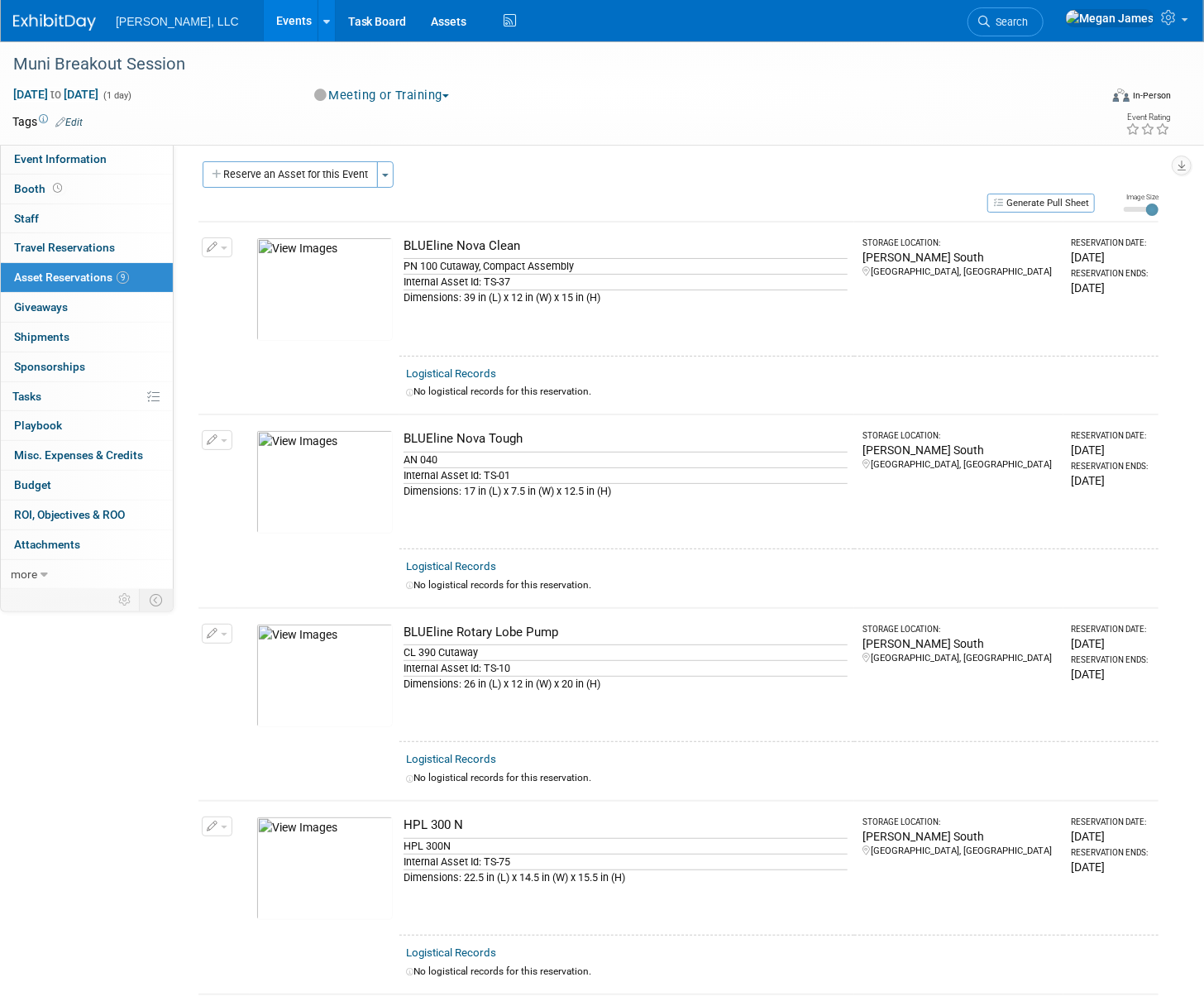 scroll, scrollTop: 0, scrollLeft: 0, axis: both 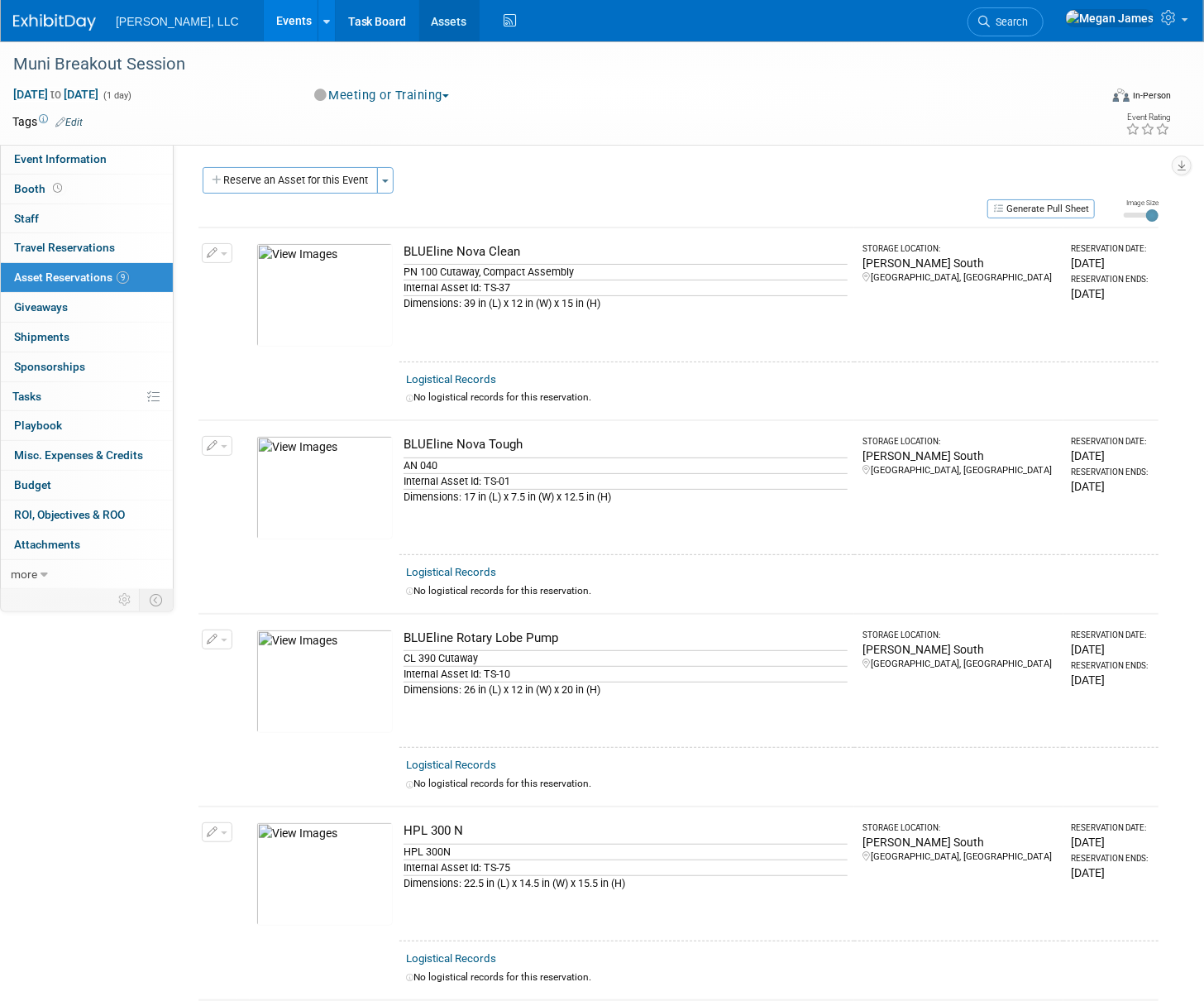 click on "Assets" at bounding box center (449, 21) 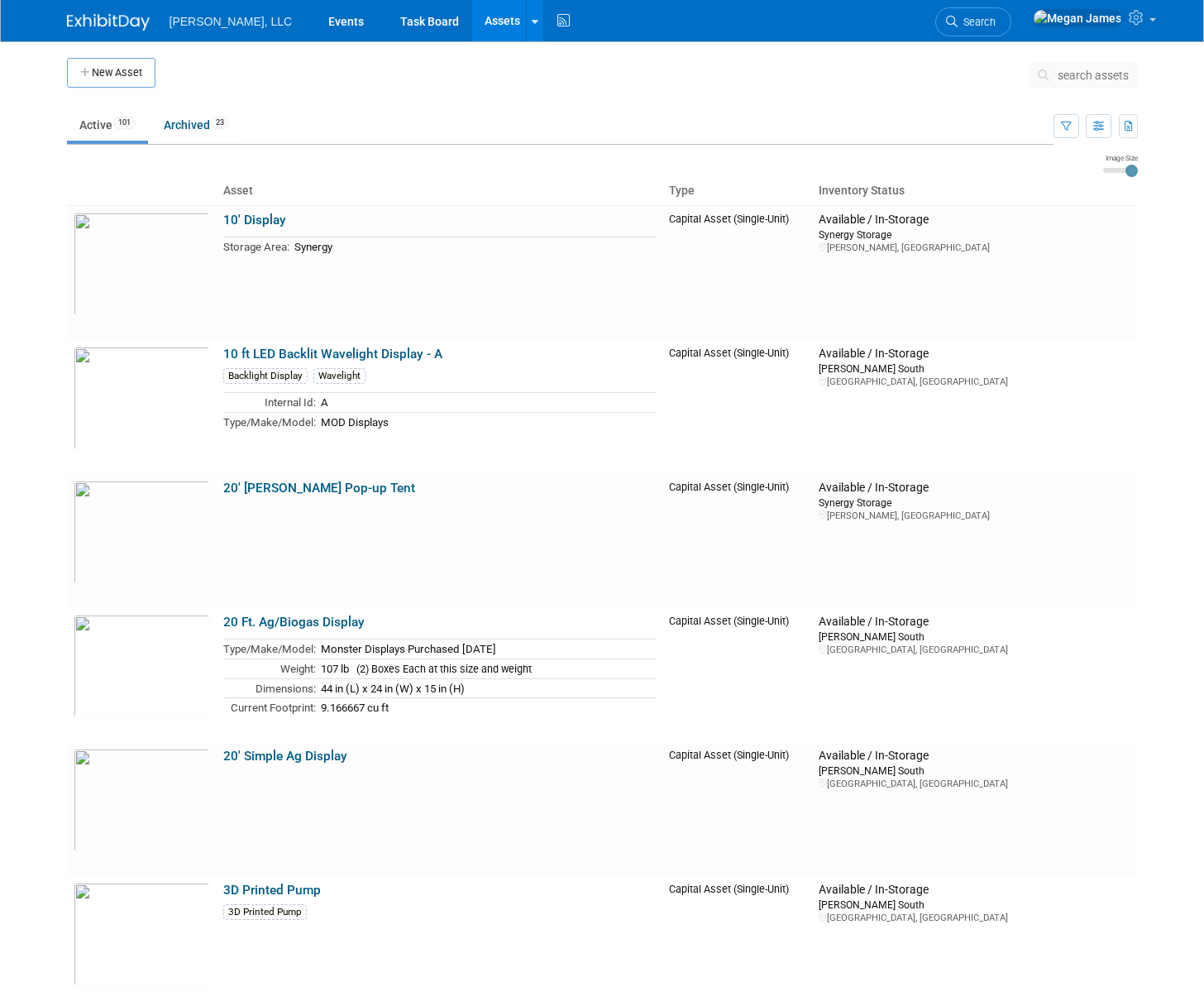 scroll, scrollTop: 0, scrollLeft: 0, axis: both 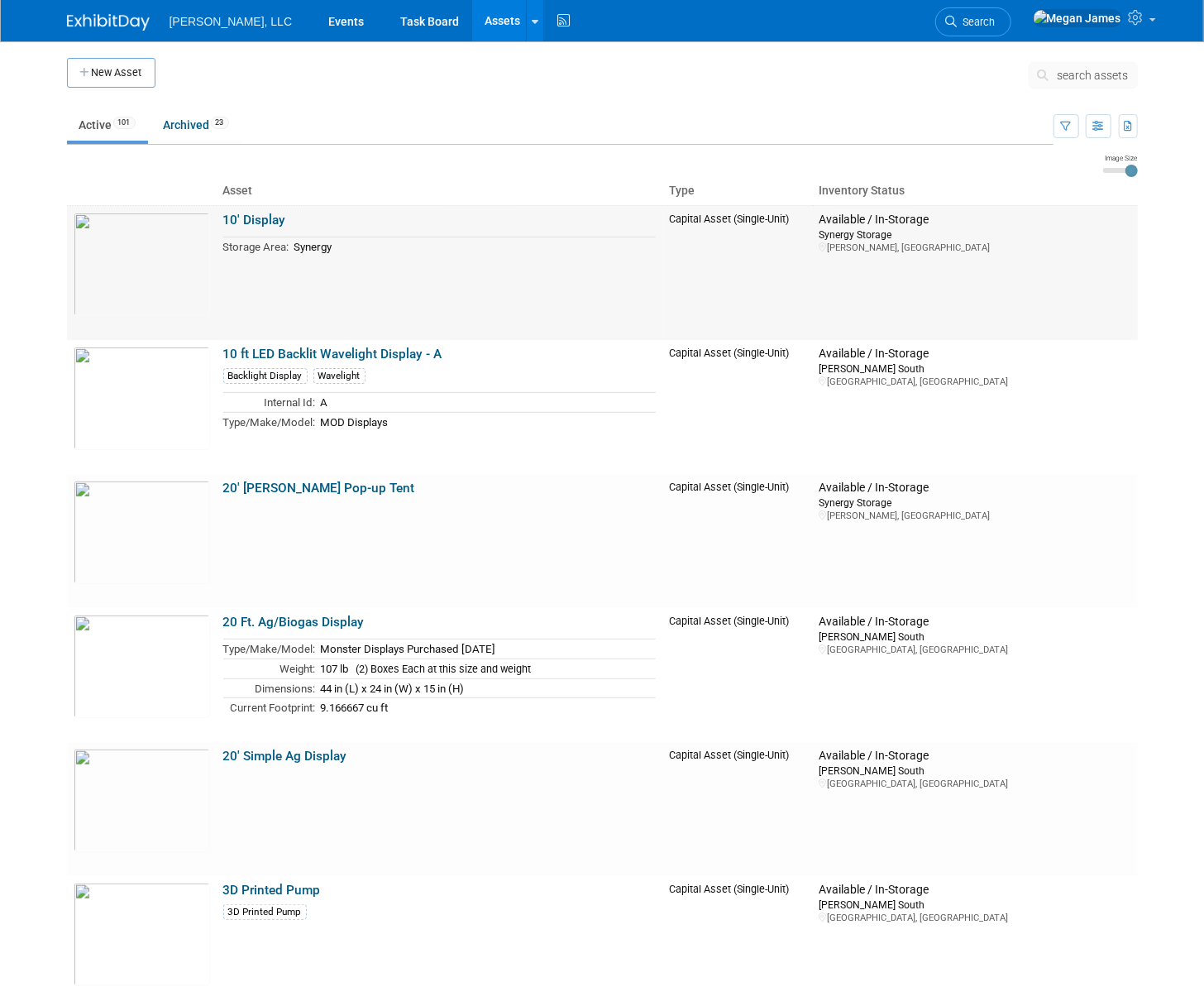 drag, startPoint x: 677, startPoint y: 108, endPoint x: 604, endPoint y: 206, distance: 122.20065 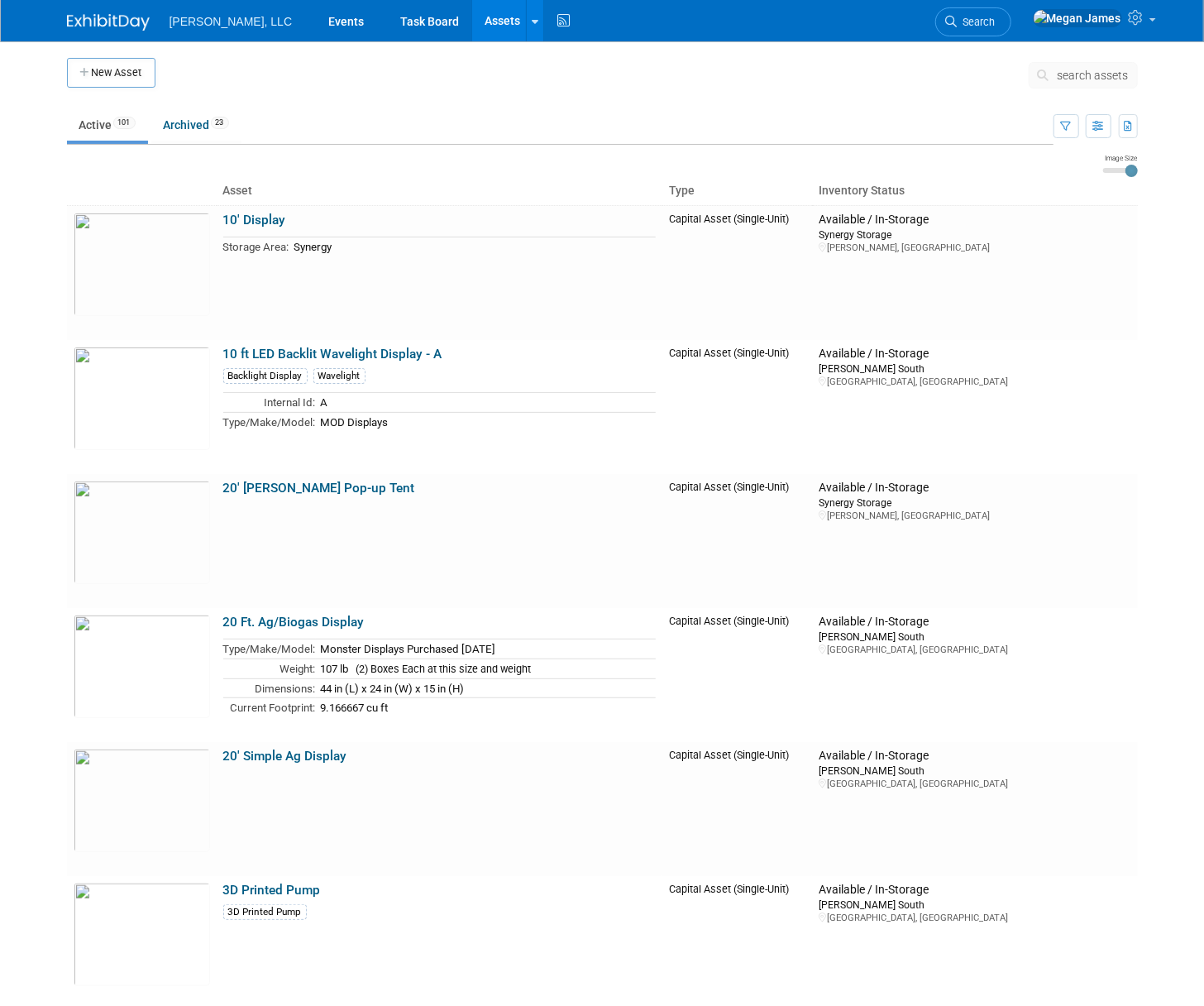 drag, startPoint x: 114, startPoint y: 74, endPoint x: 124, endPoint y: 77, distance: 10.440307 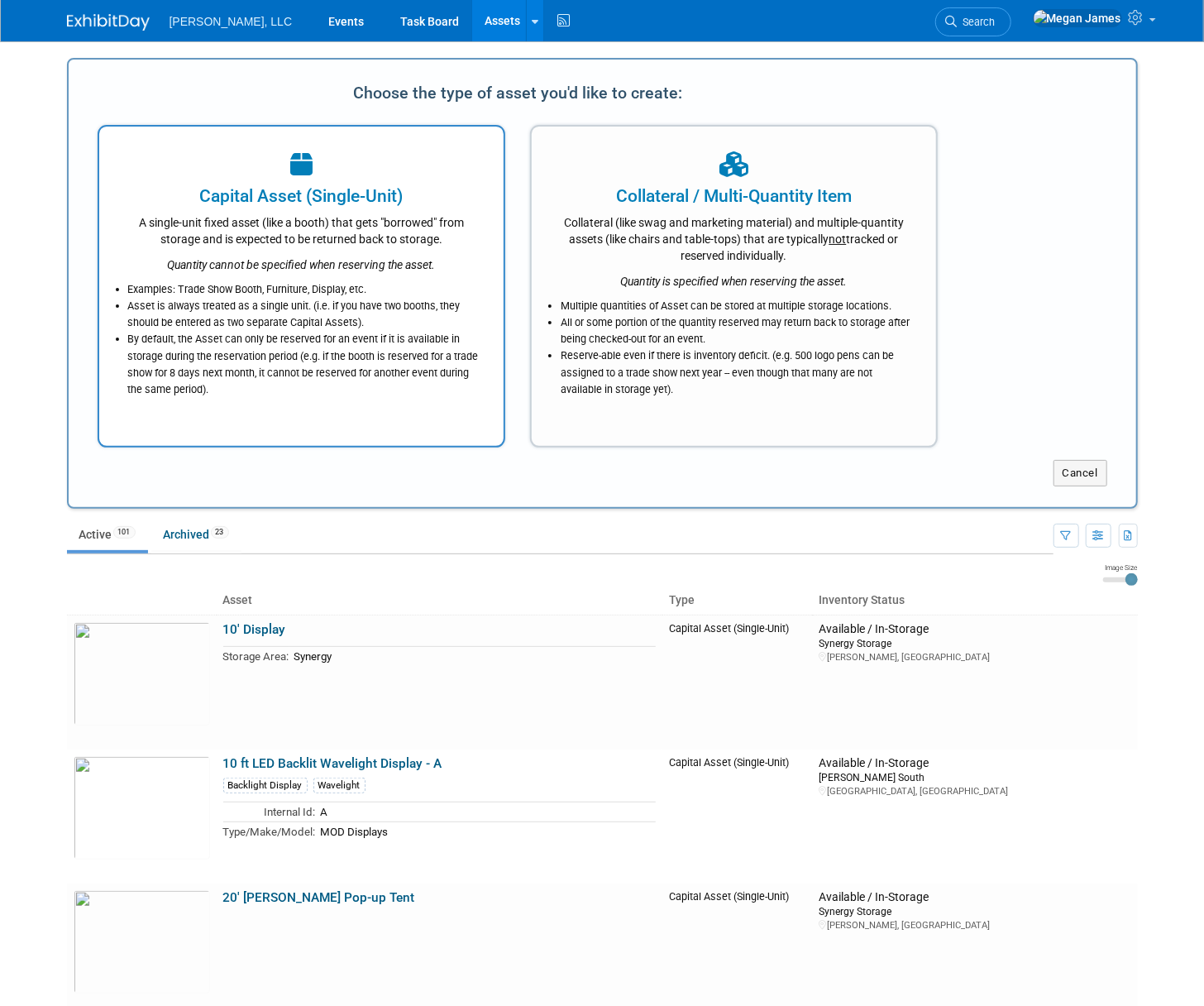 scroll, scrollTop: 0, scrollLeft: 0, axis: both 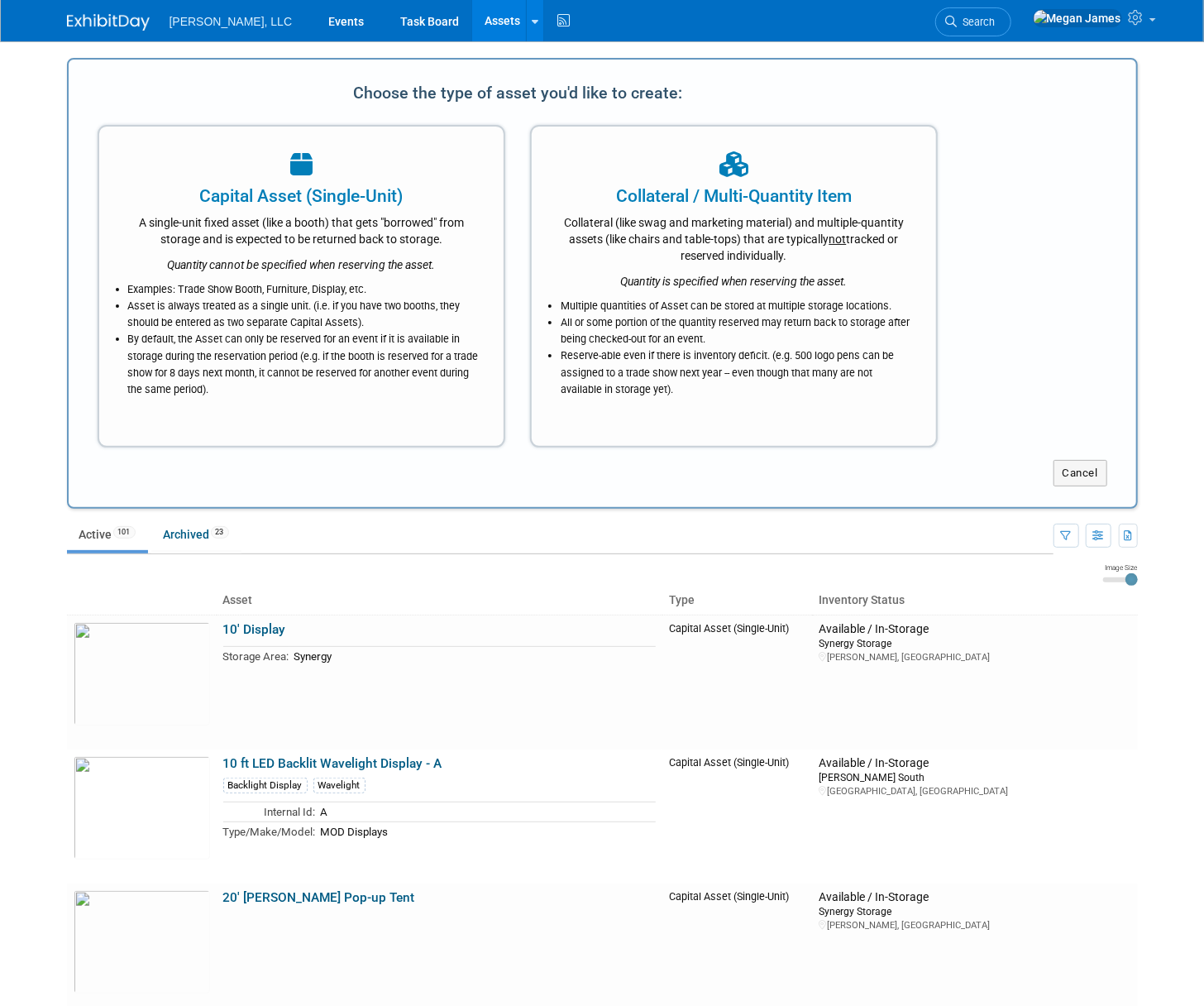 drag, startPoint x: 274, startPoint y: 186, endPoint x: 289, endPoint y: 187, distance: 15.033296 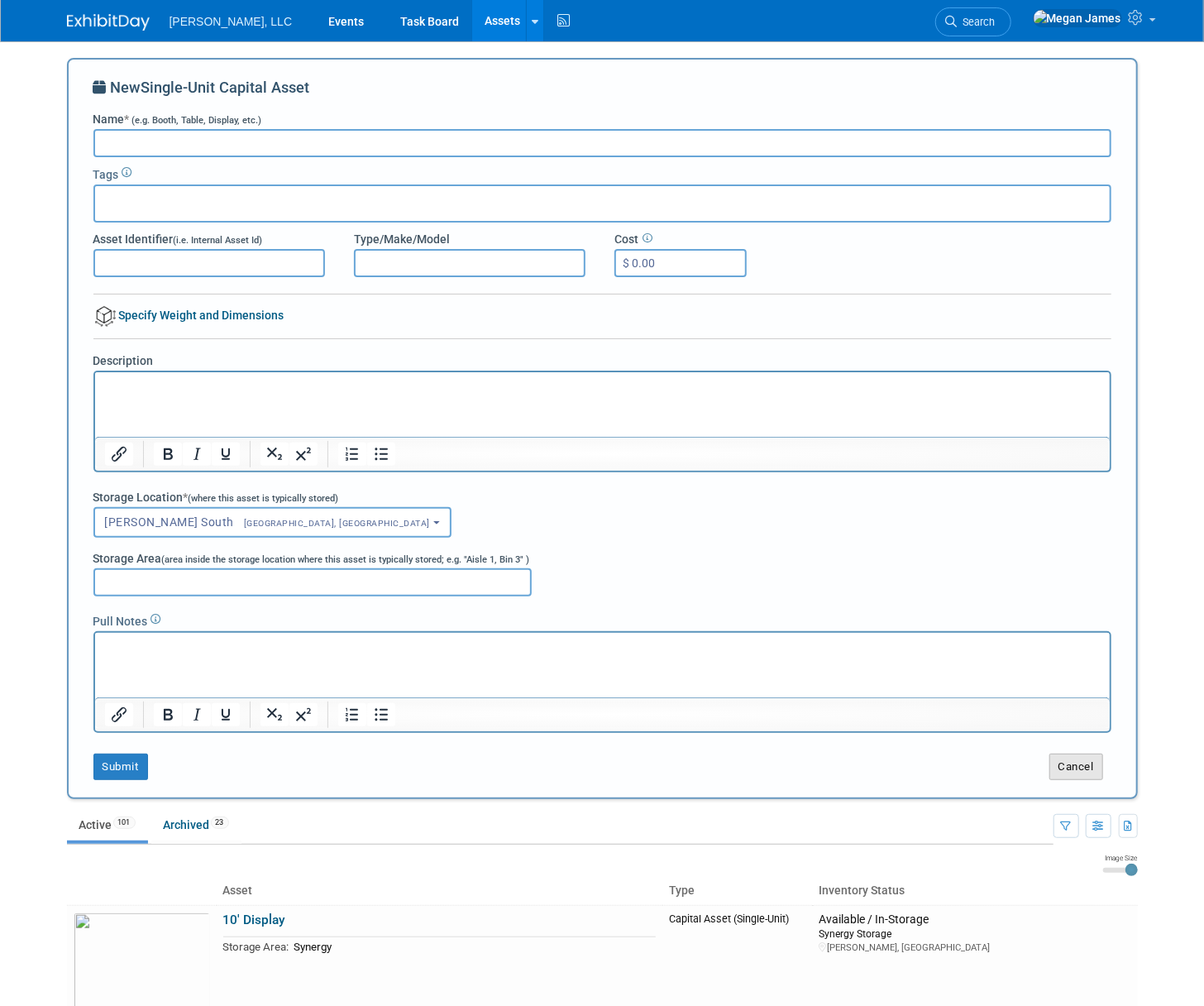 click on "Cancel" at bounding box center [1076, 767] 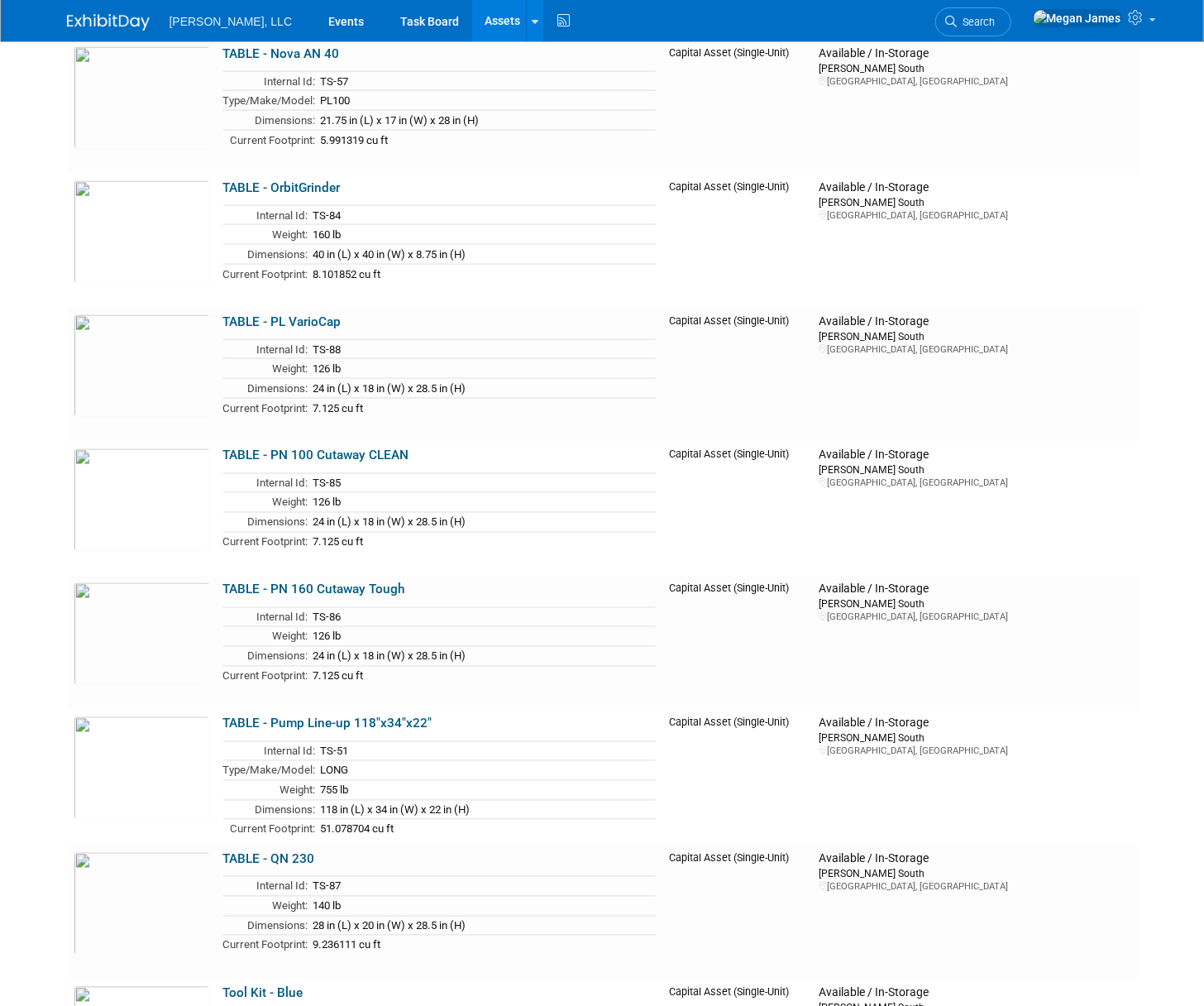 scroll, scrollTop: 11137, scrollLeft: 0, axis: vertical 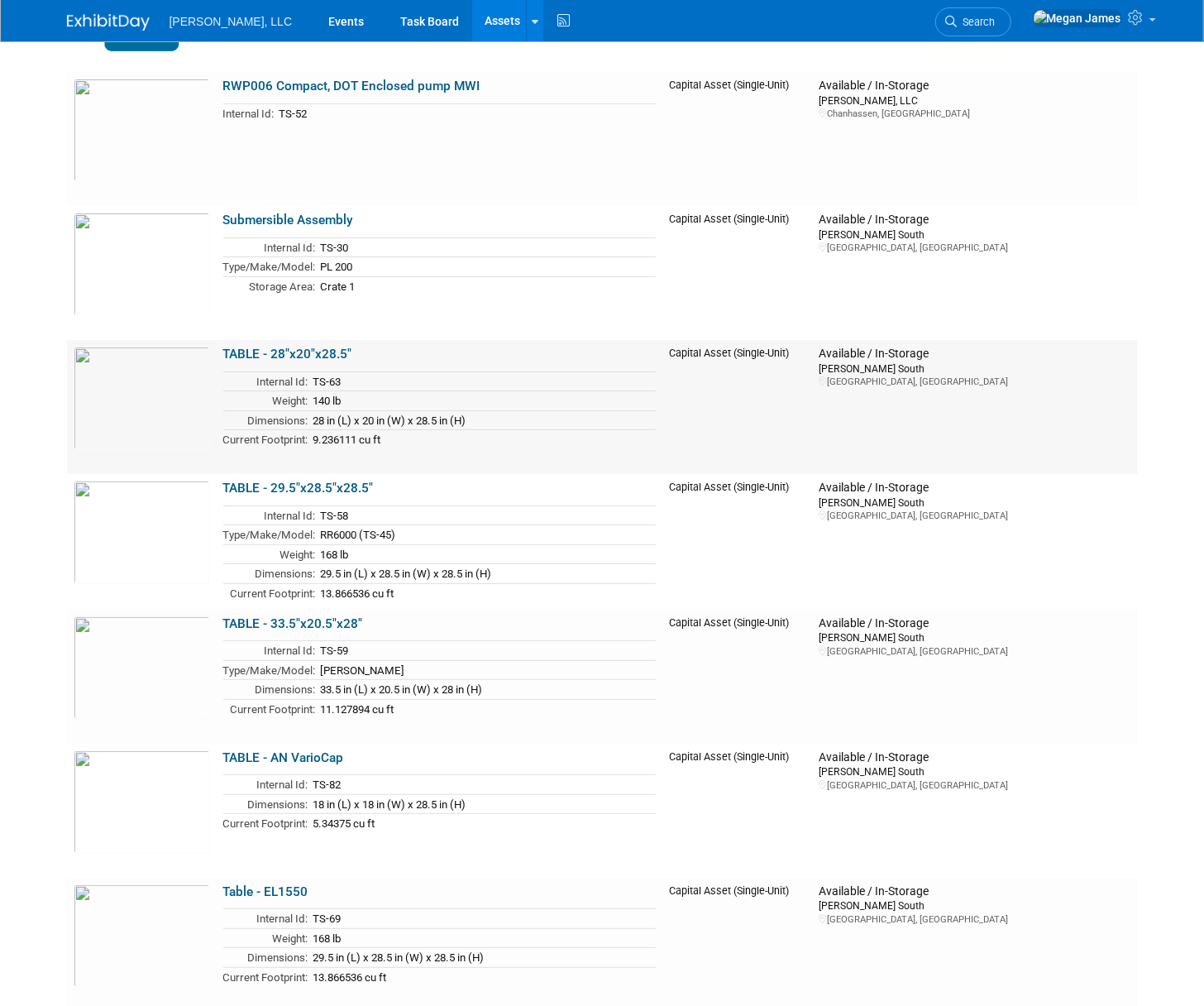 click on "TABLE - 28"x20"x28.5"" at bounding box center [288, 354] 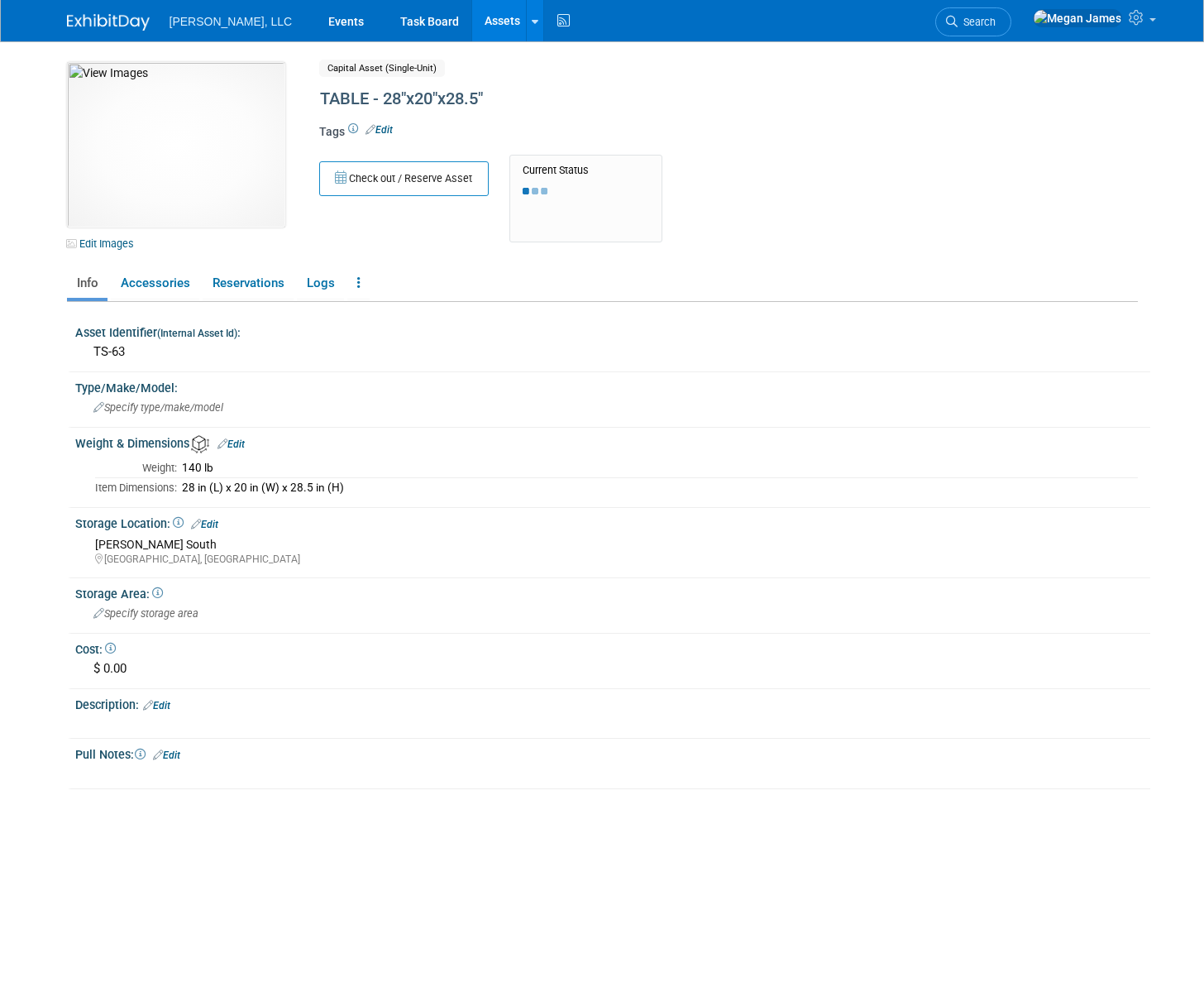 scroll, scrollTop: 0, scrollLeft: 0, axis: both 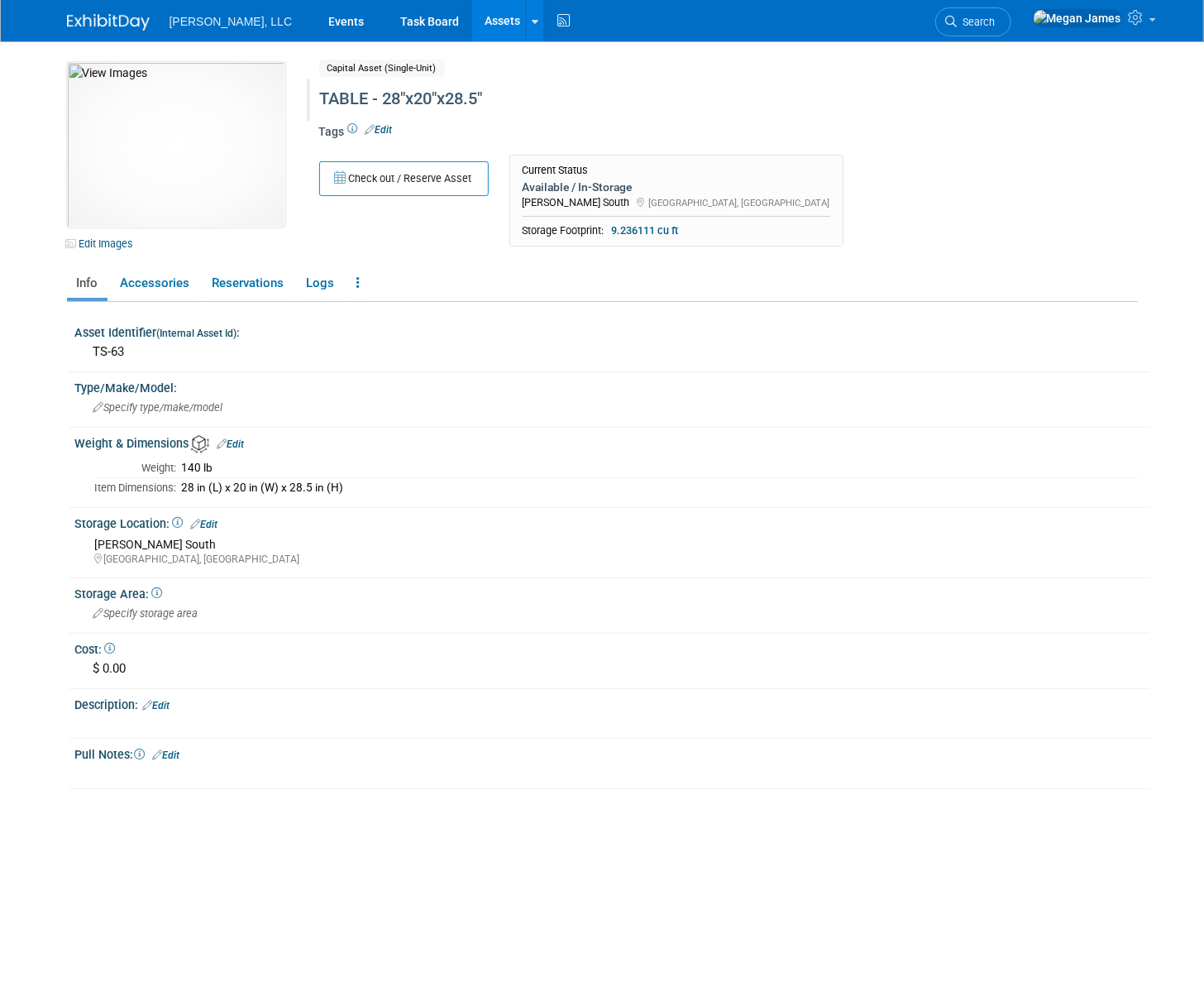 click on "TABLE - 28"x20"x28.5"" at bounding box center [669, 99] 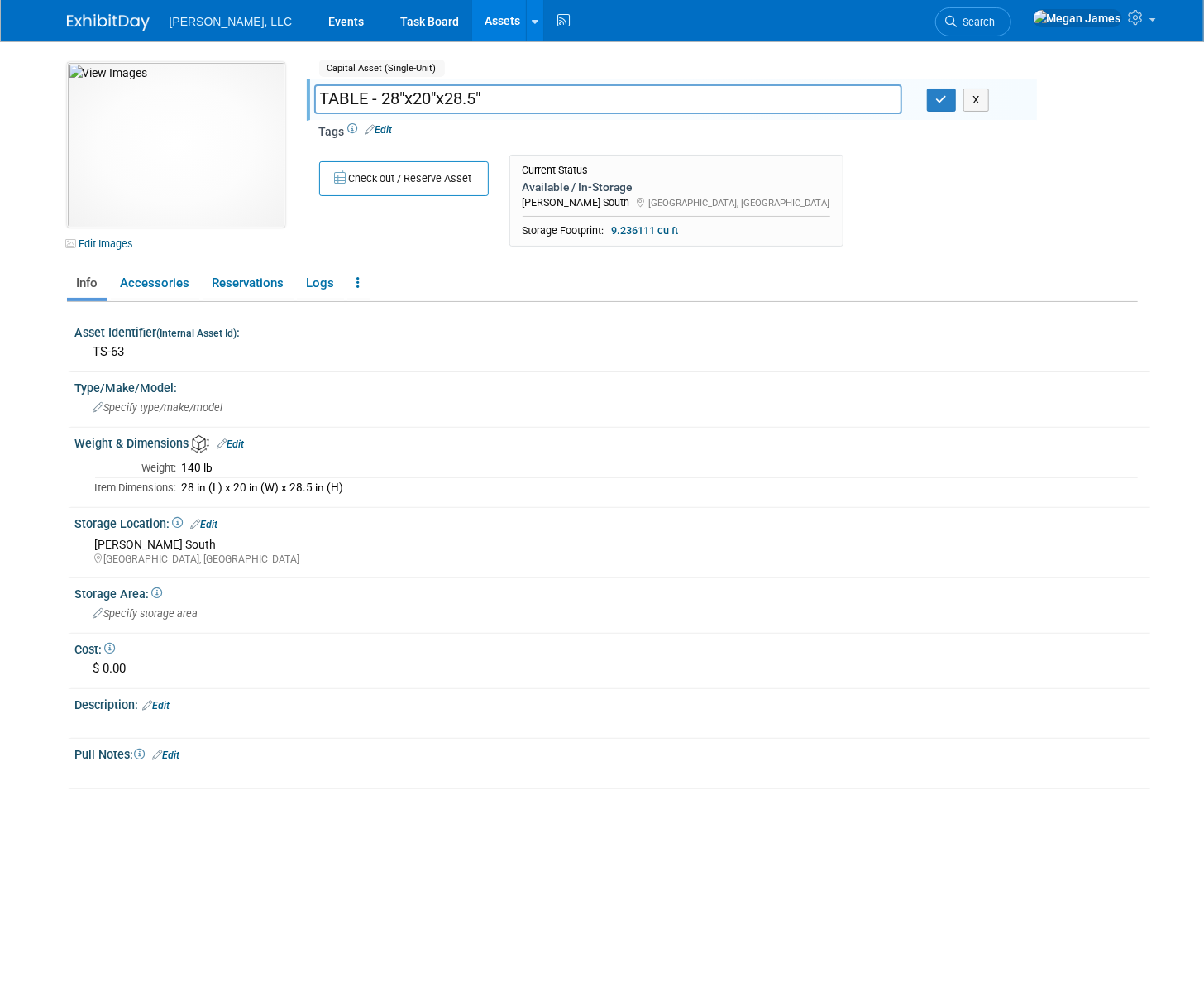 drag, startPoint x: 375, startPoint y: 97, endPoint x: 521, endPoint y: 96, distance: 146.00342 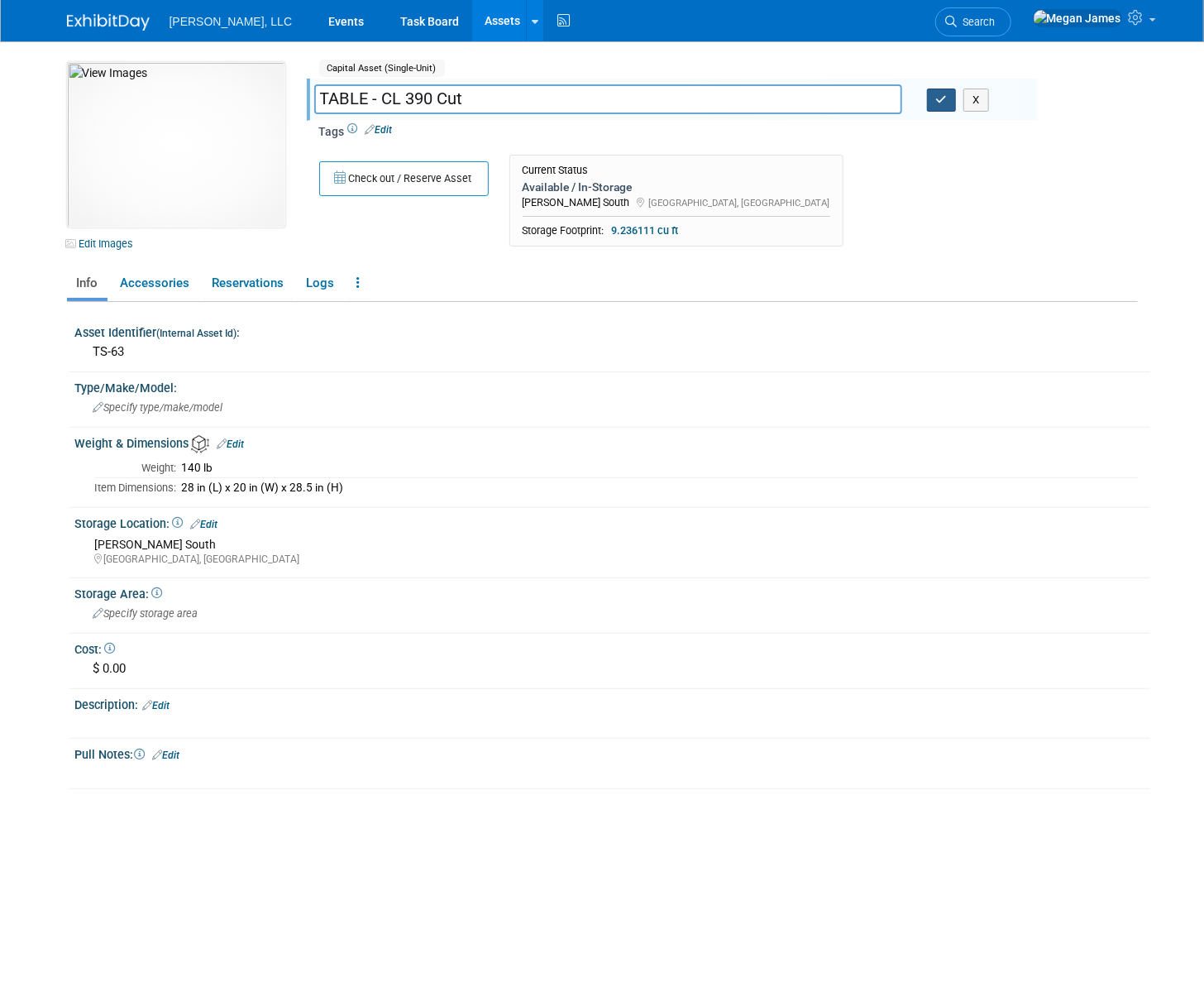 type on "TABLE - CL 390 Cut" 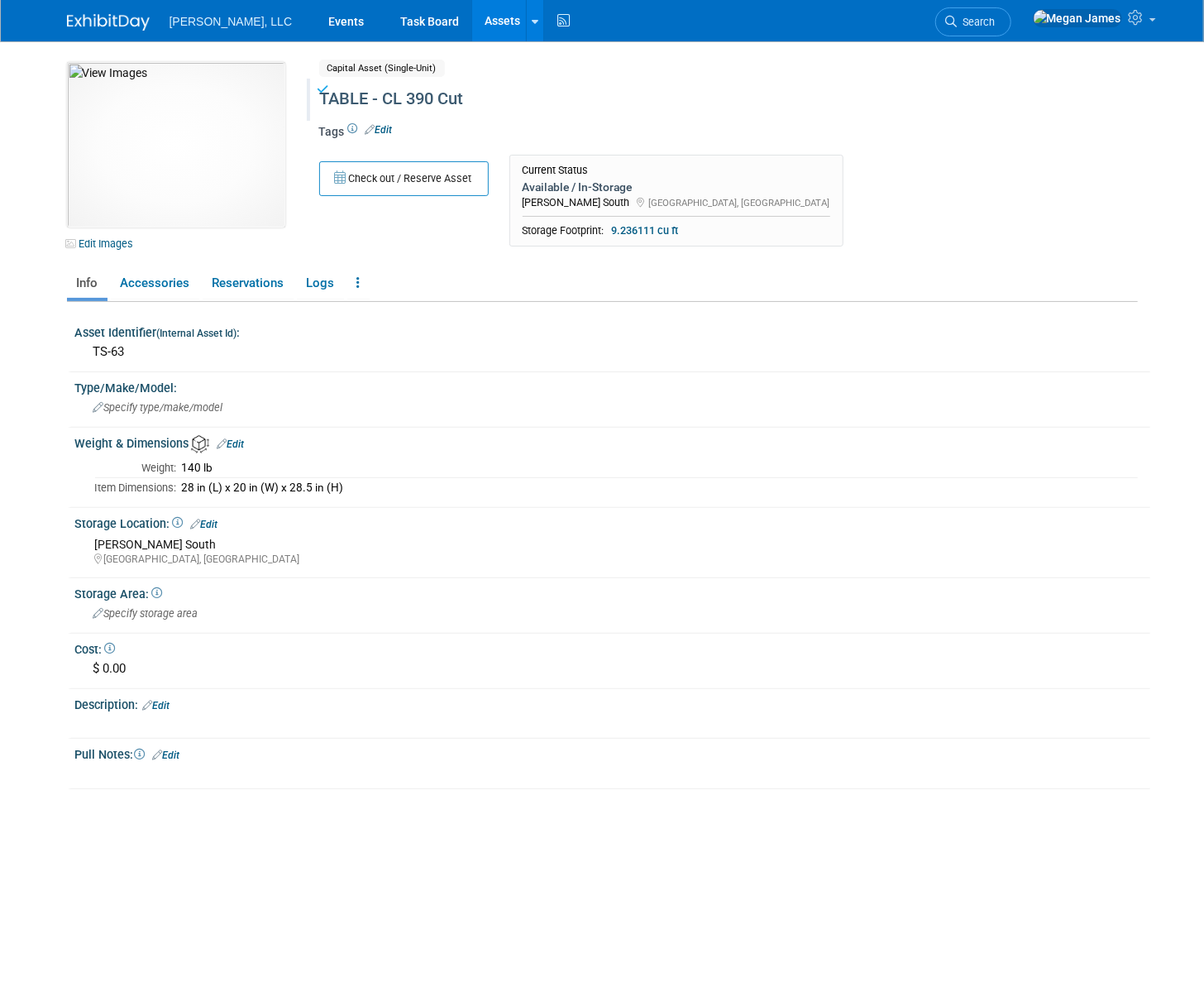 click on "TABLE - CL 390 Cut" at bounding box center [669, 99] 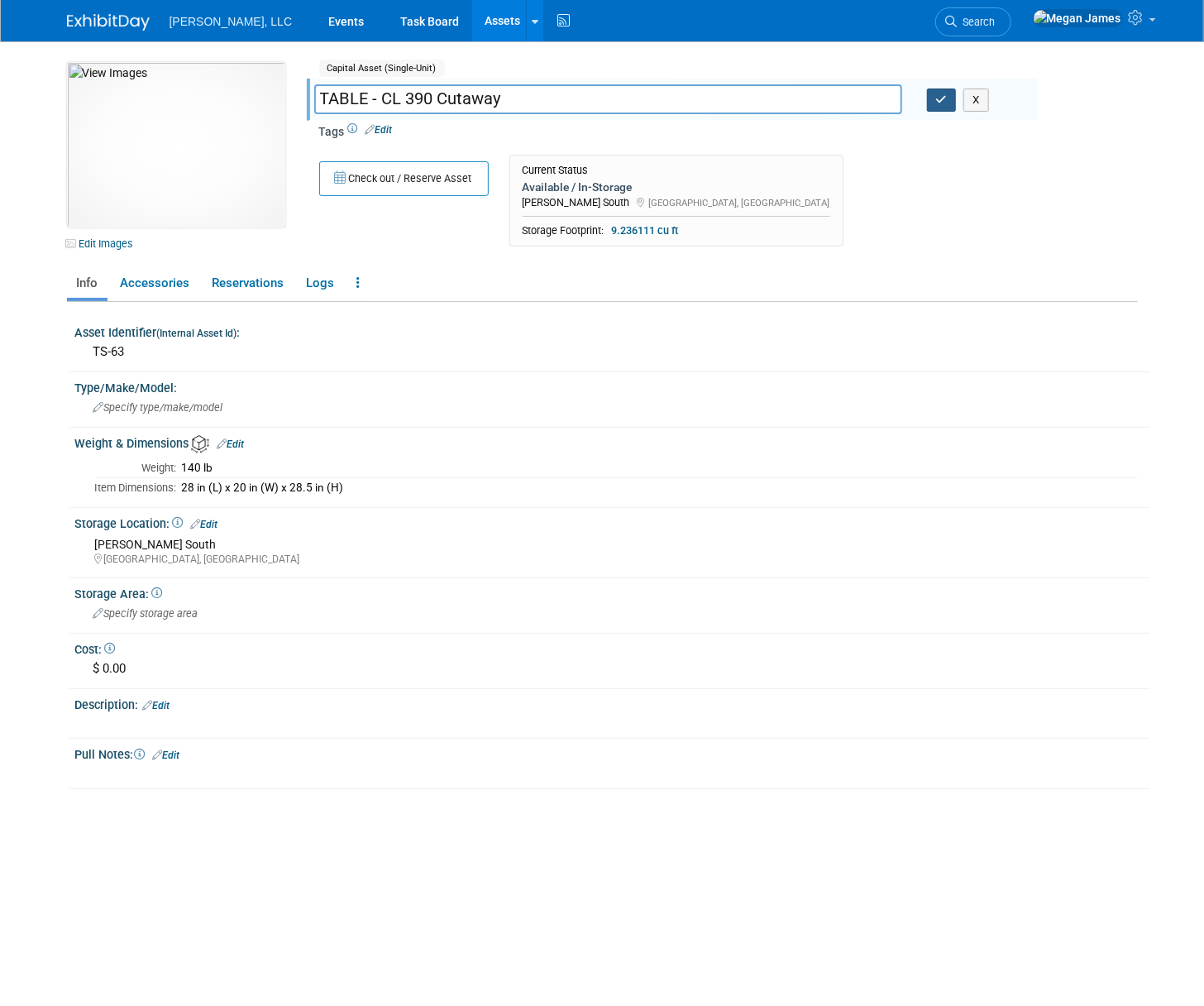 type on "TABLE - CL 390 Cutaway" 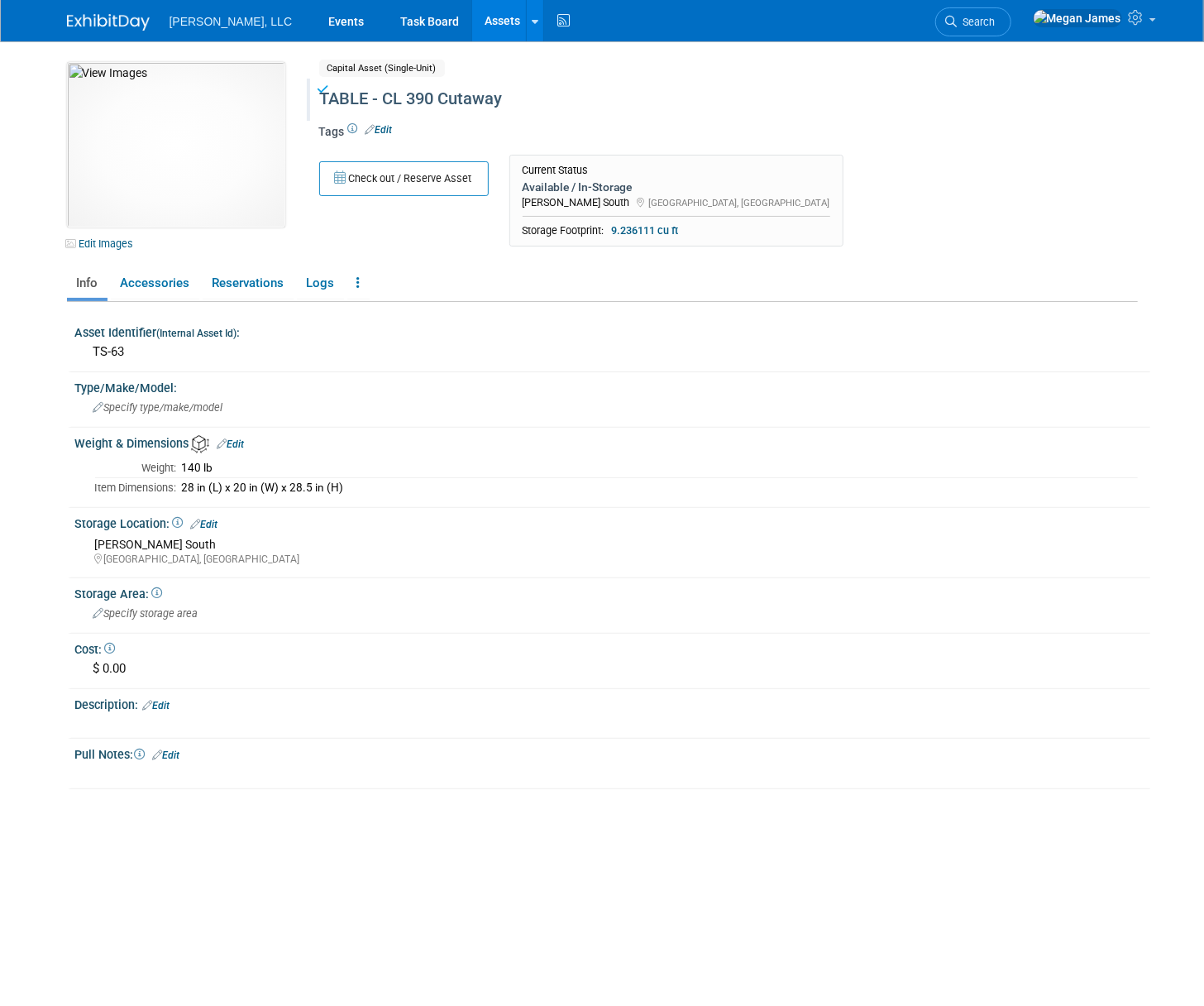 click on "Assets" at bounding box center [502, 21] 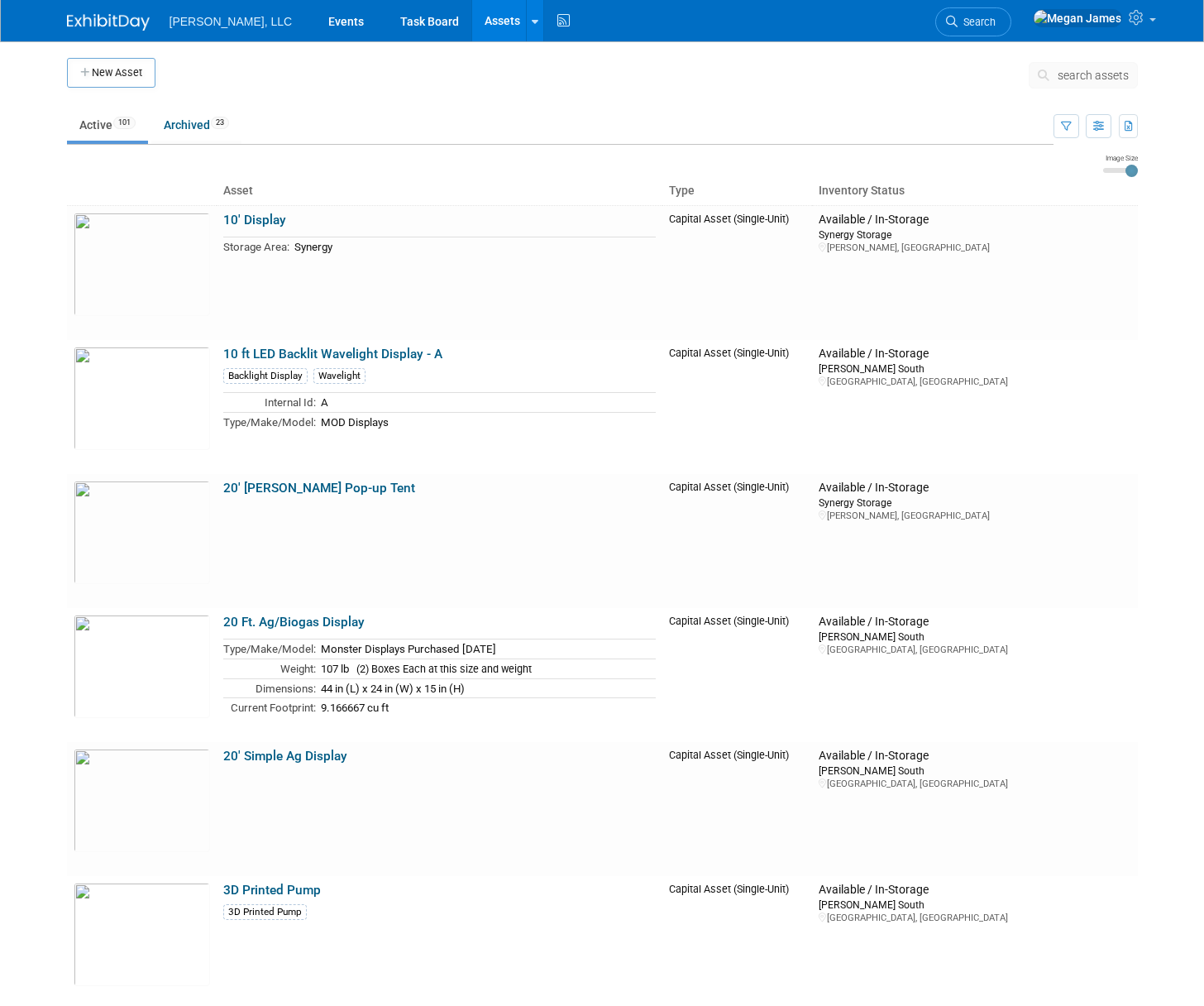 scroll, scrollTop: 0, scrollLeft: 0, axis: both 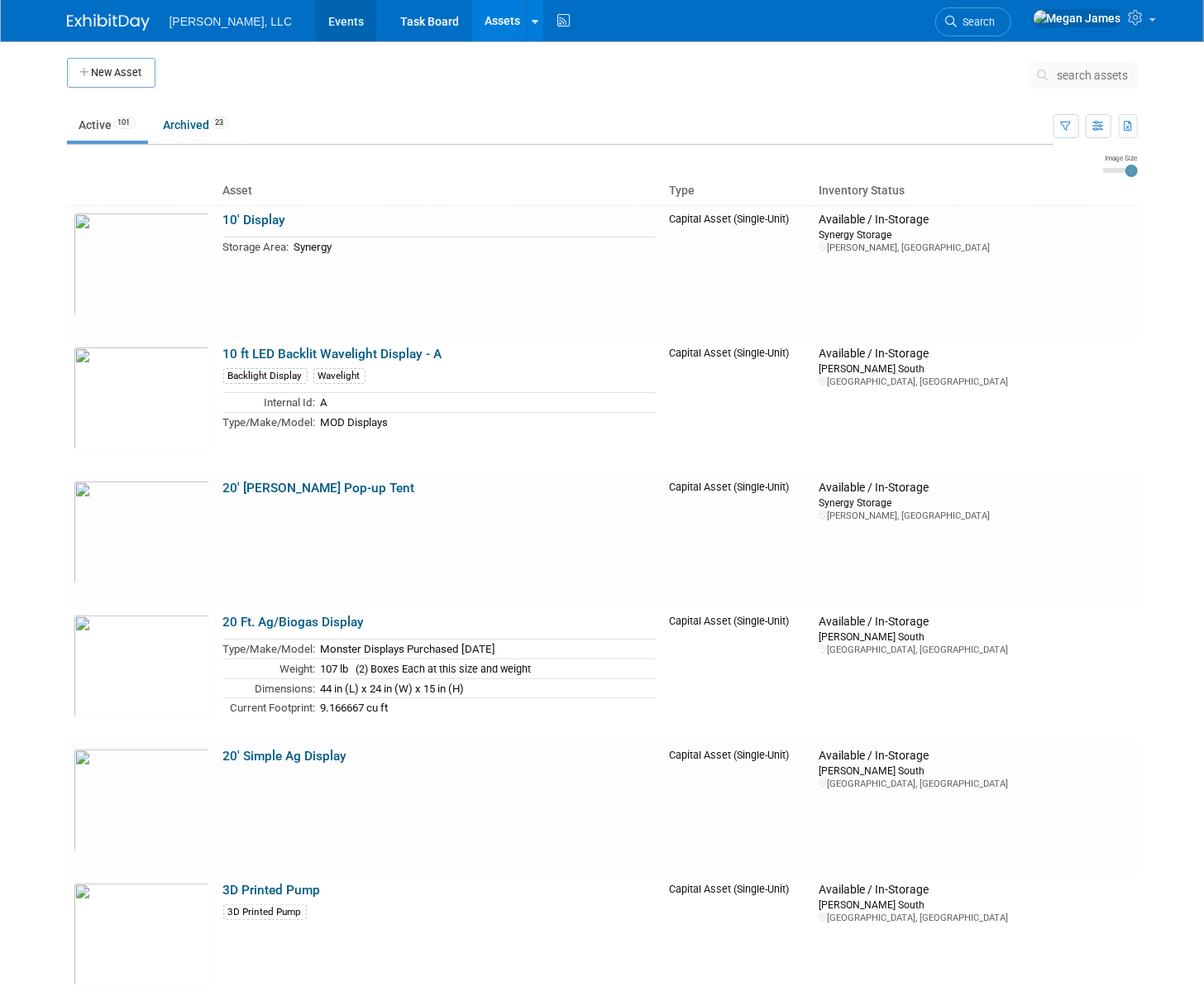 click on "Events" at bounding box center [346, 21] 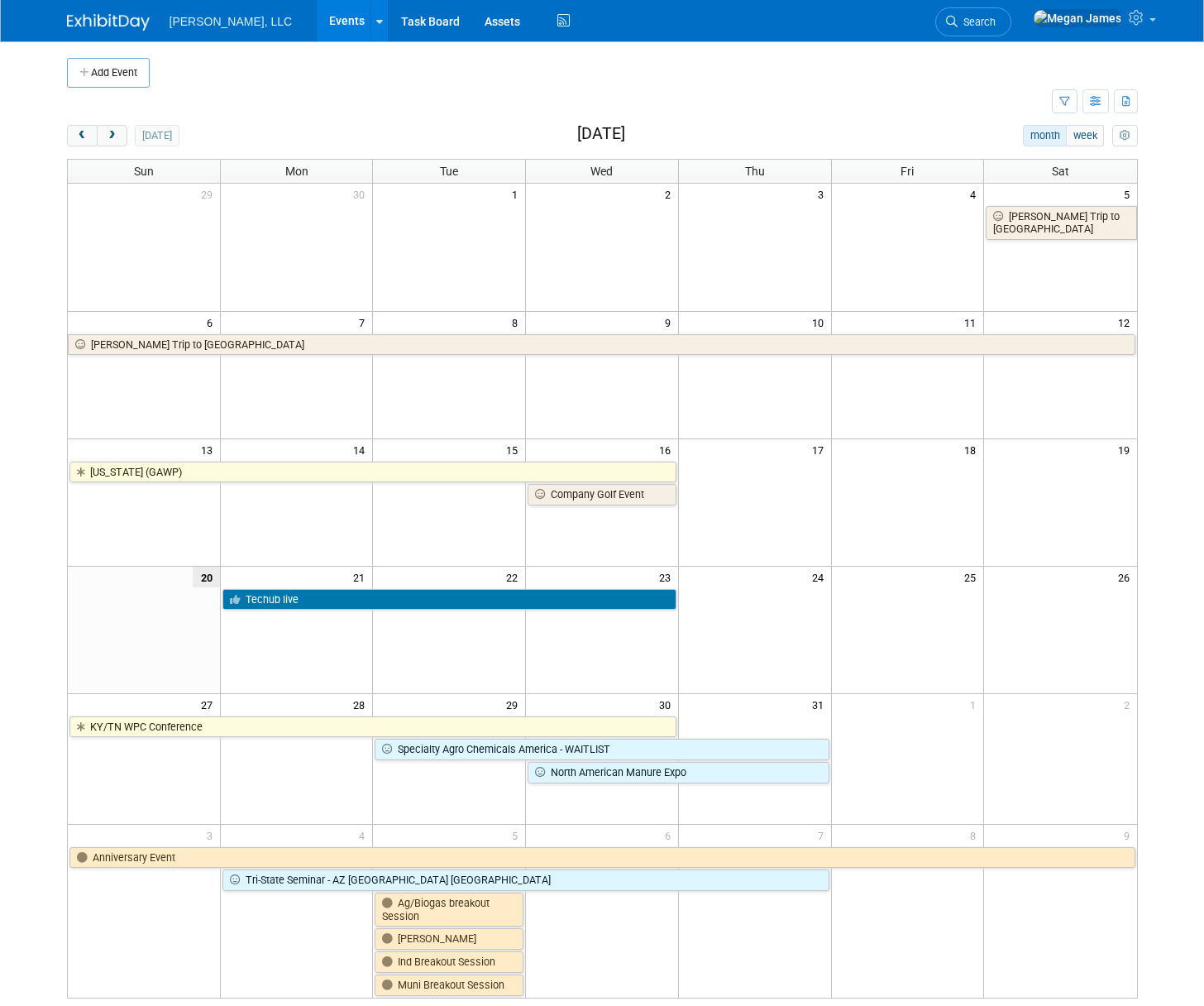 scroll, scrollTop: 0, scrollLeft: 0, axis: both 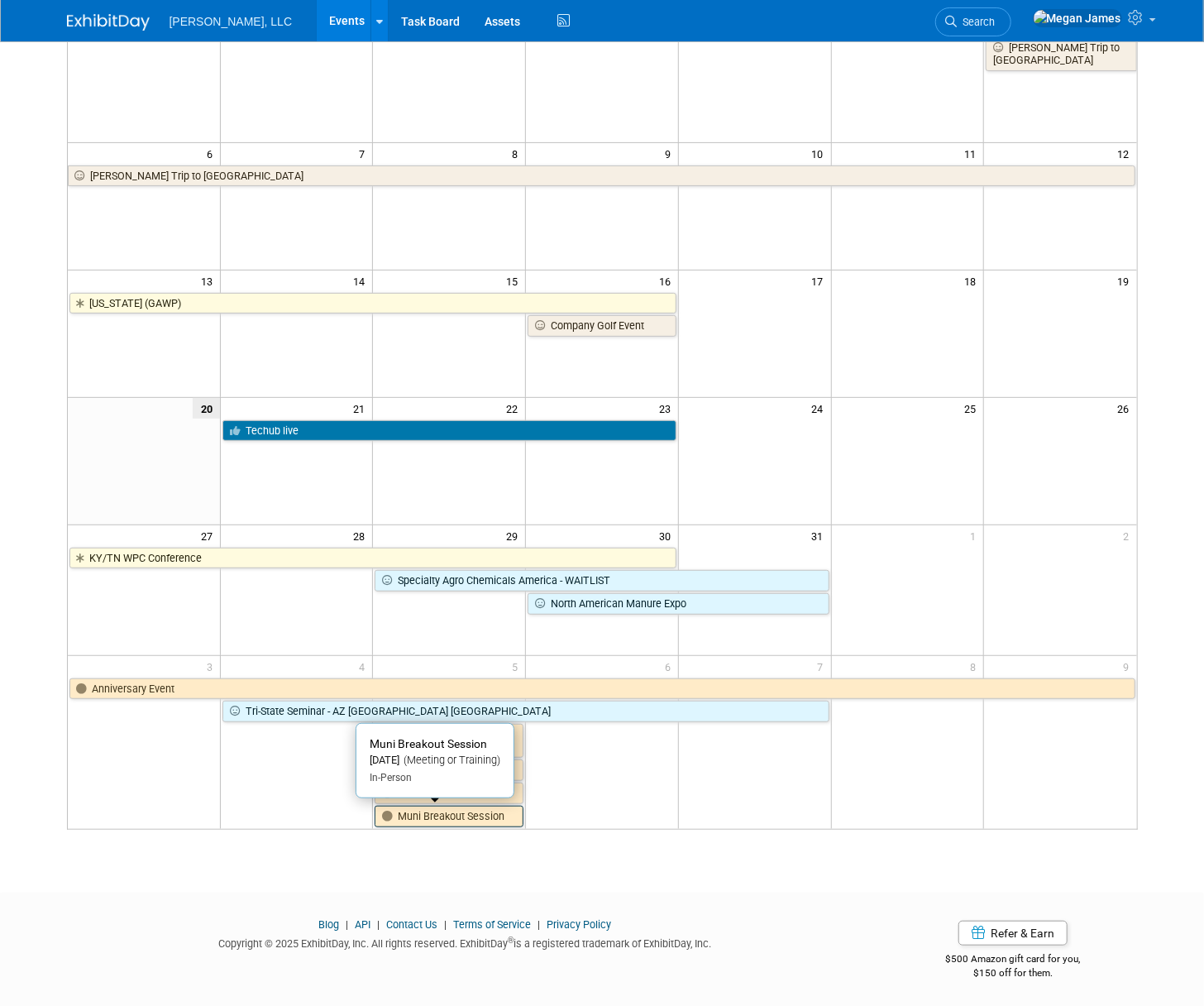 click on "Muni Breakout Session" at bounding box center [449, 817] 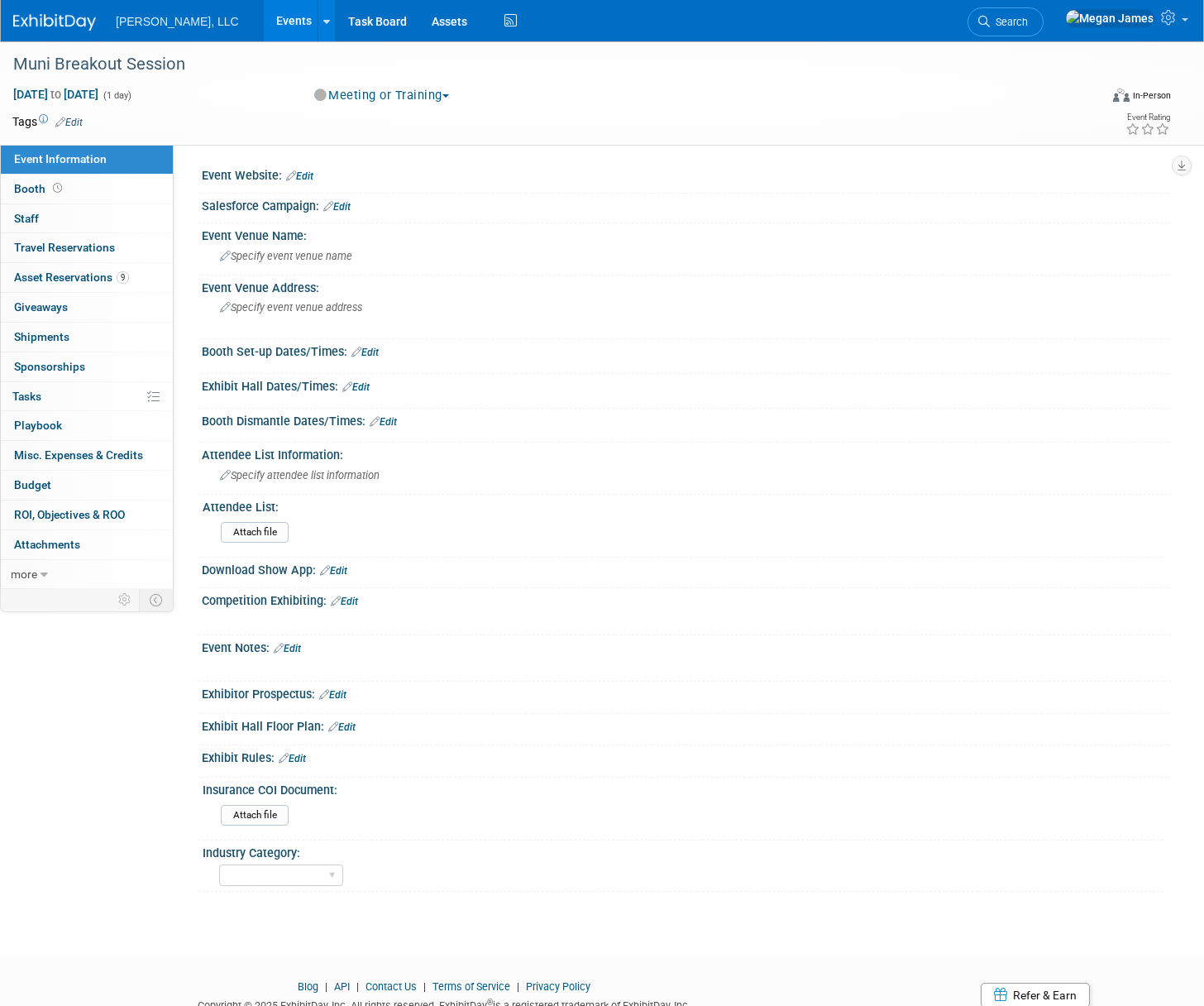 scroll, scrollTop: 0, scrollLeft: 0, axis: both 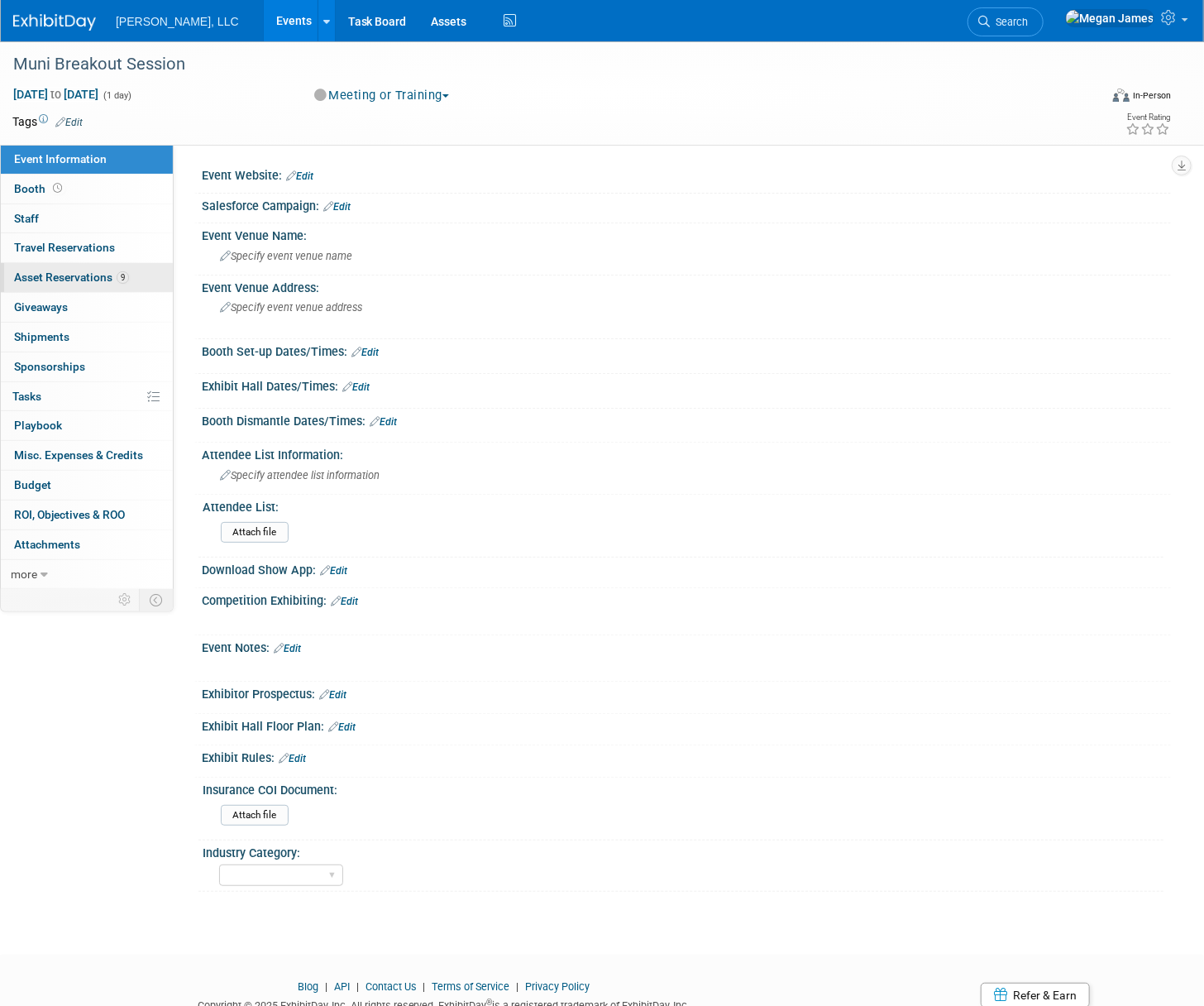 click on "Asset Reservations 9" at bounding box center [71, 277] 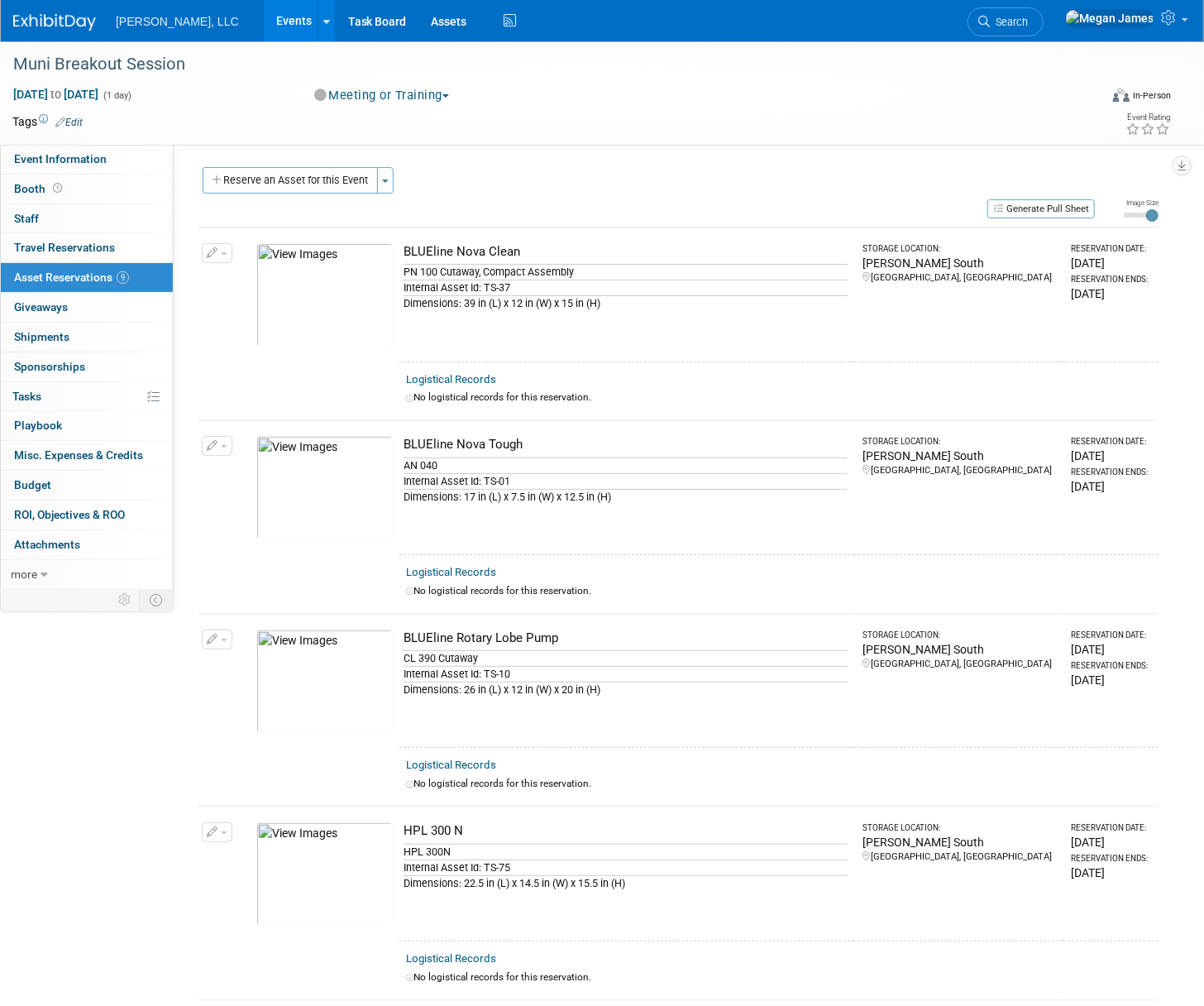 click on "Reserve an Asset for this Event" at bounding box center [290, 180] 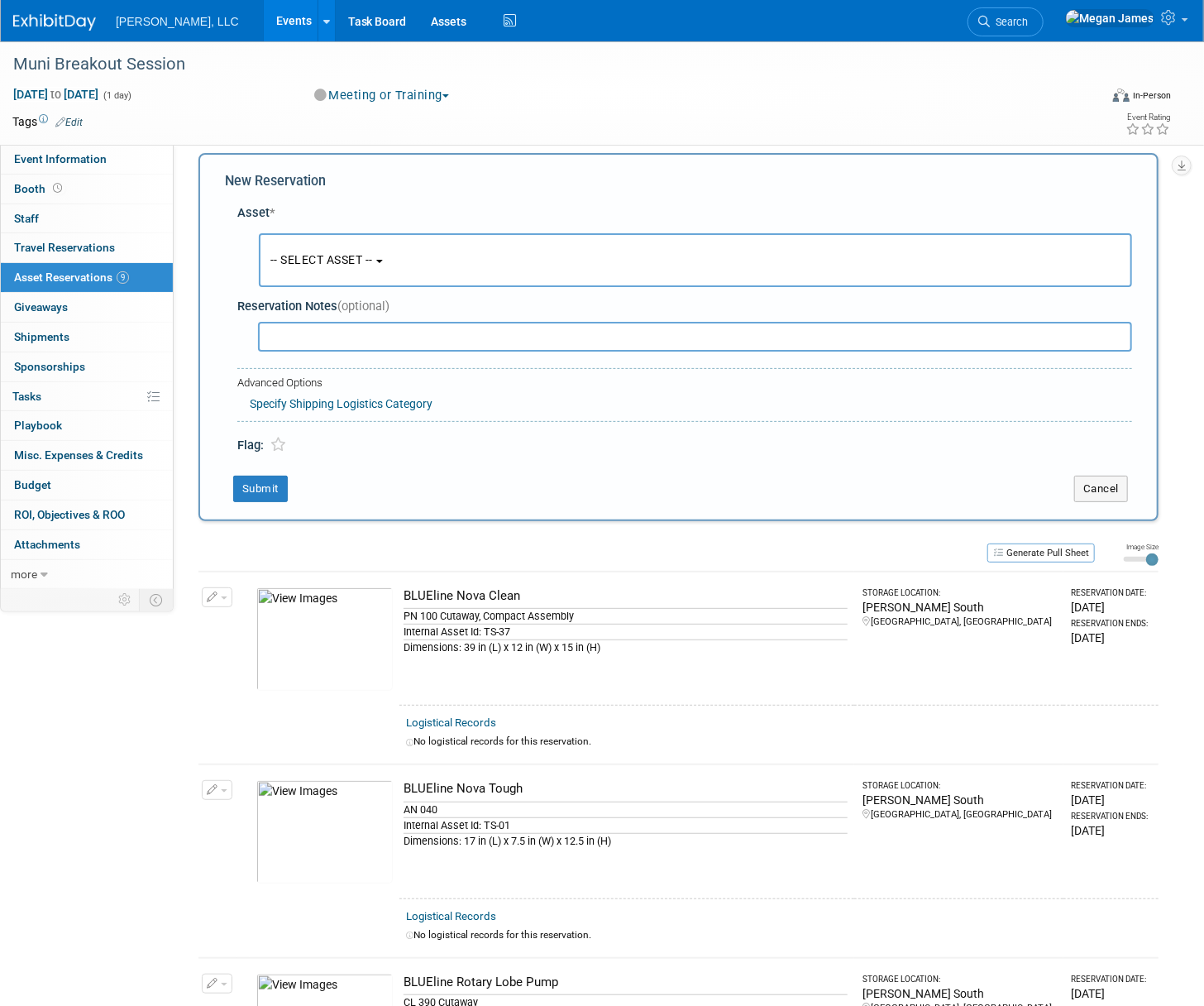 scroll, scrollTop: 16, scrollLeft: 0, axis: vertical 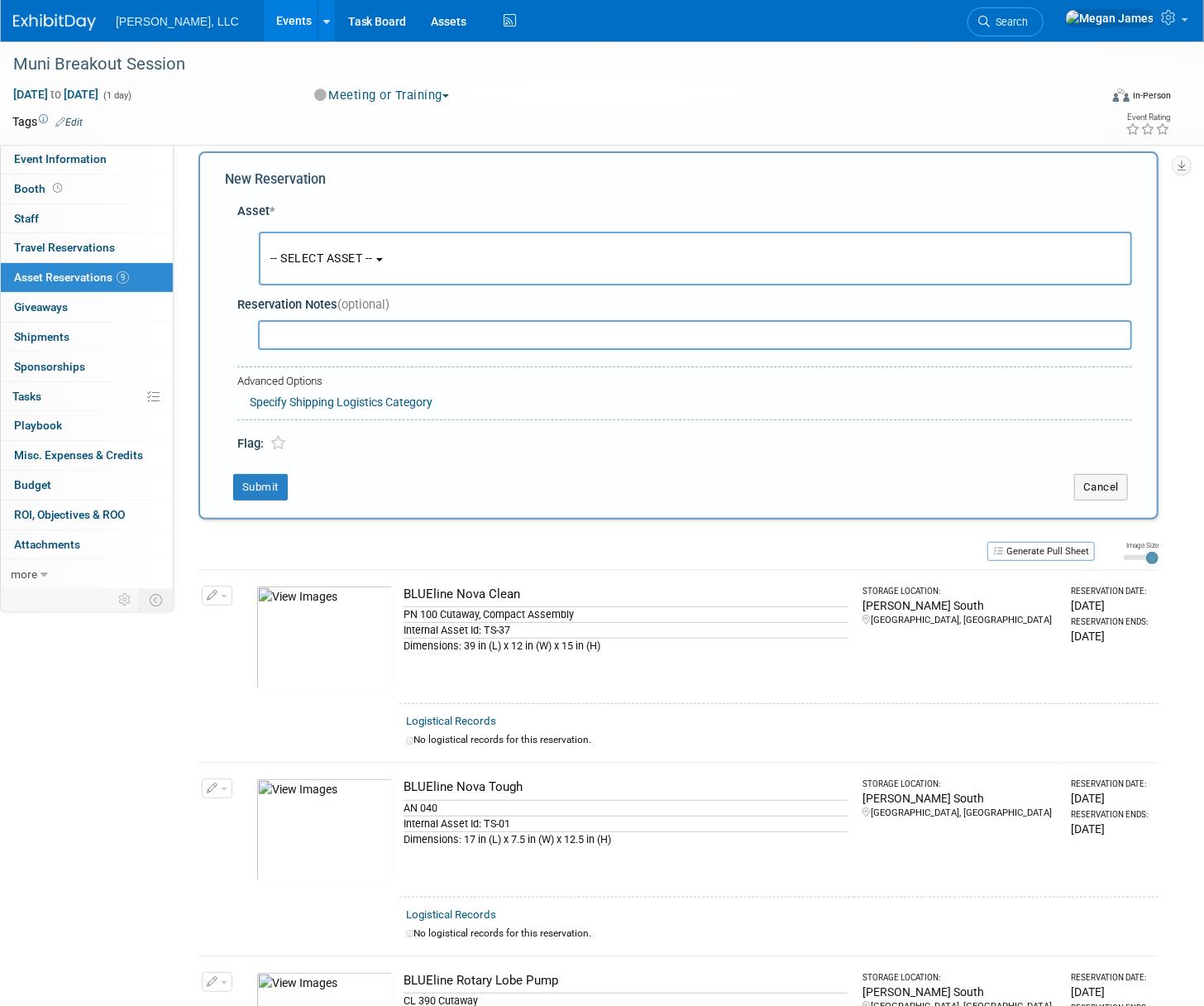click on "-- SELECT ASSET --" at bounding box center [695, 258] 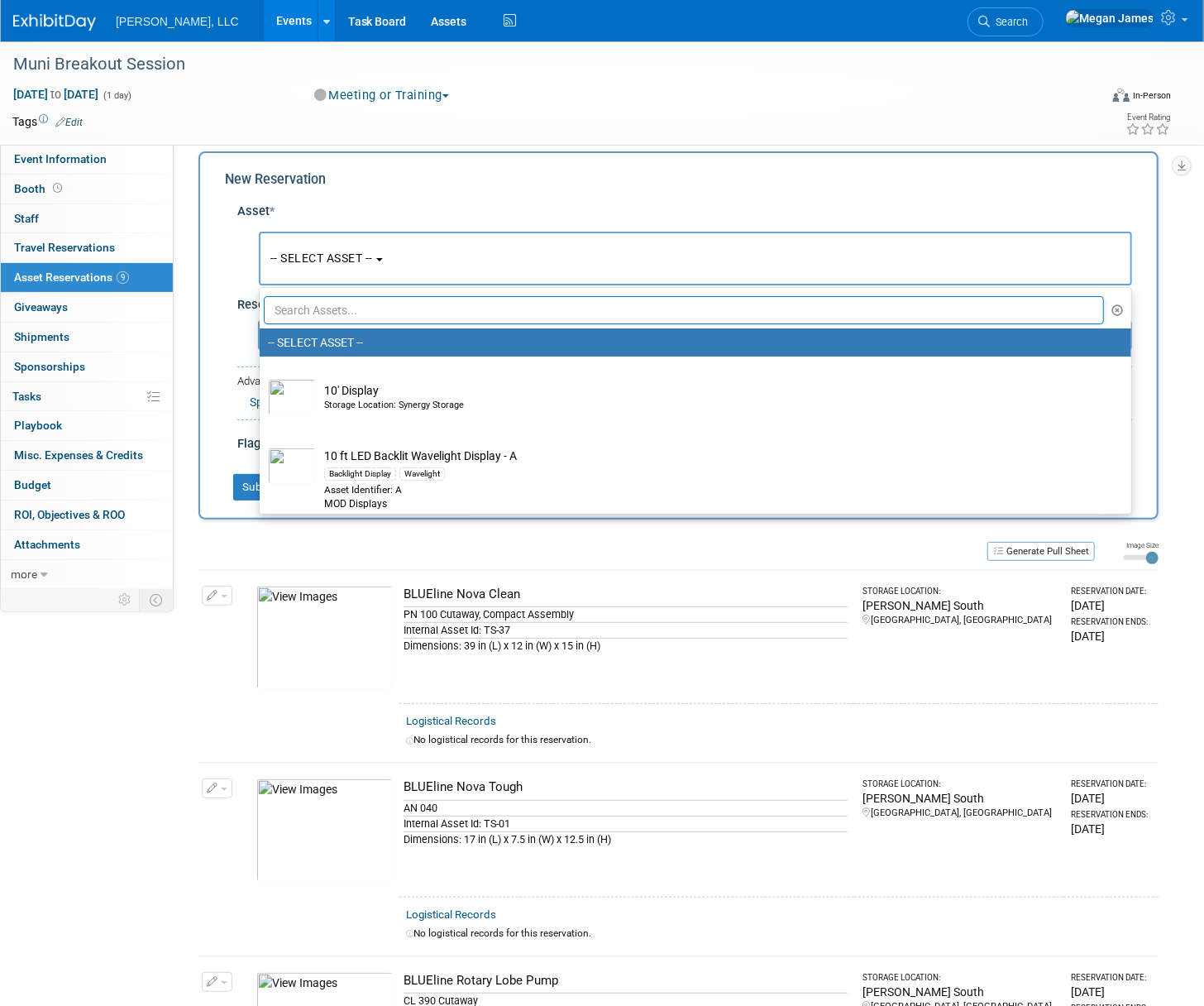 click at bounding box center (684, 310) 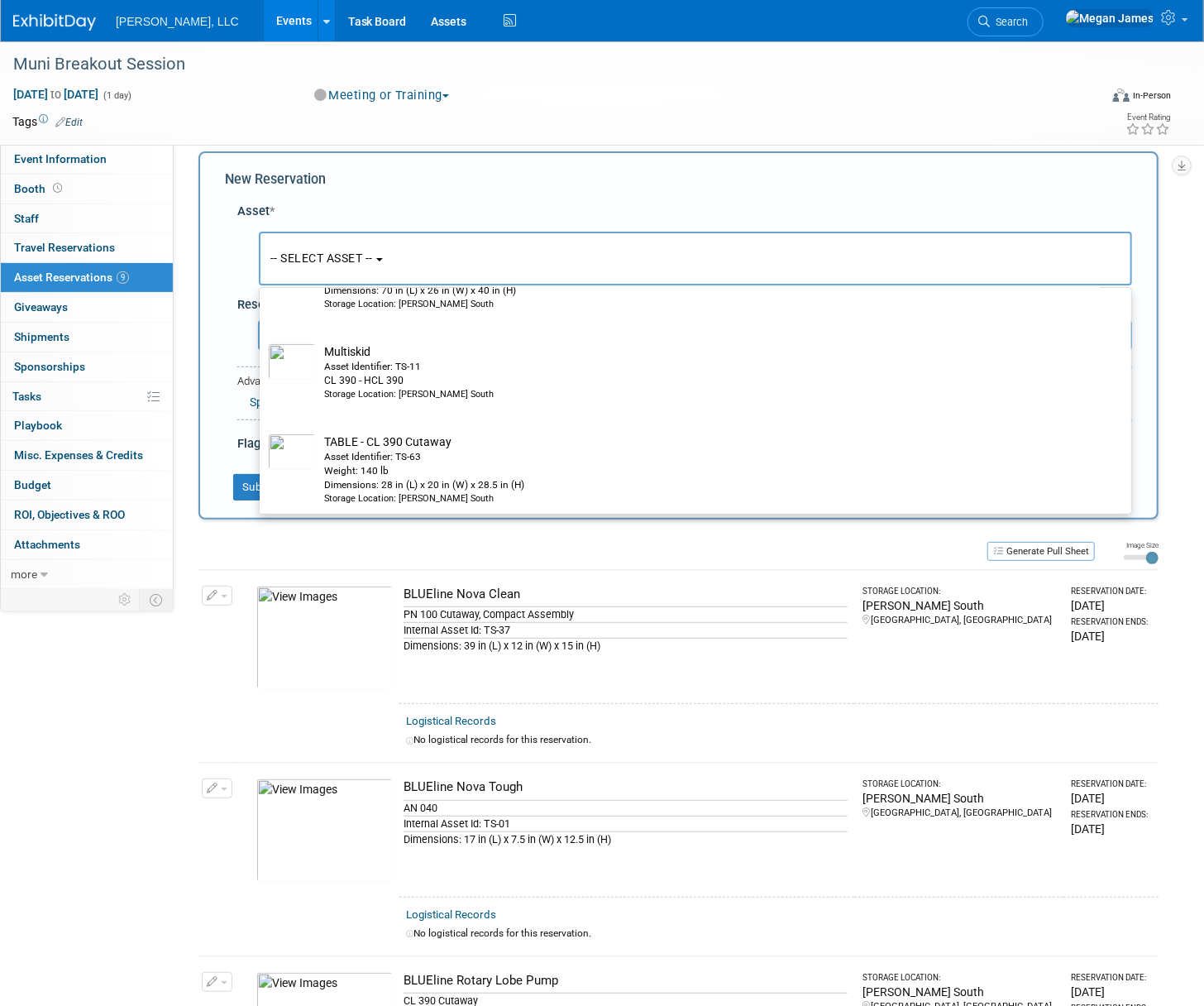 scroll, scrollTop: 245, scrollLeft: 0, axis: vertical 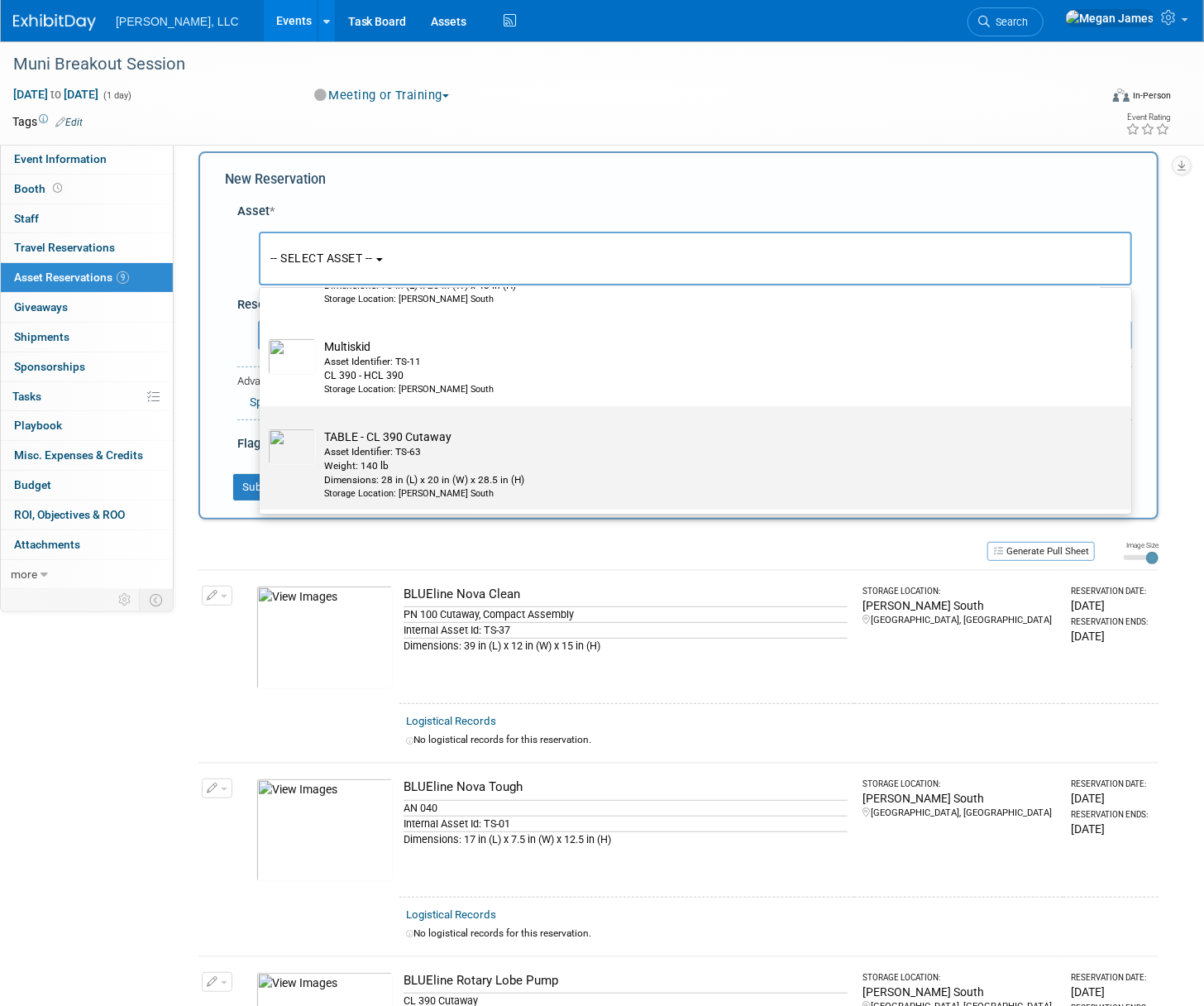 type on "CL 390" 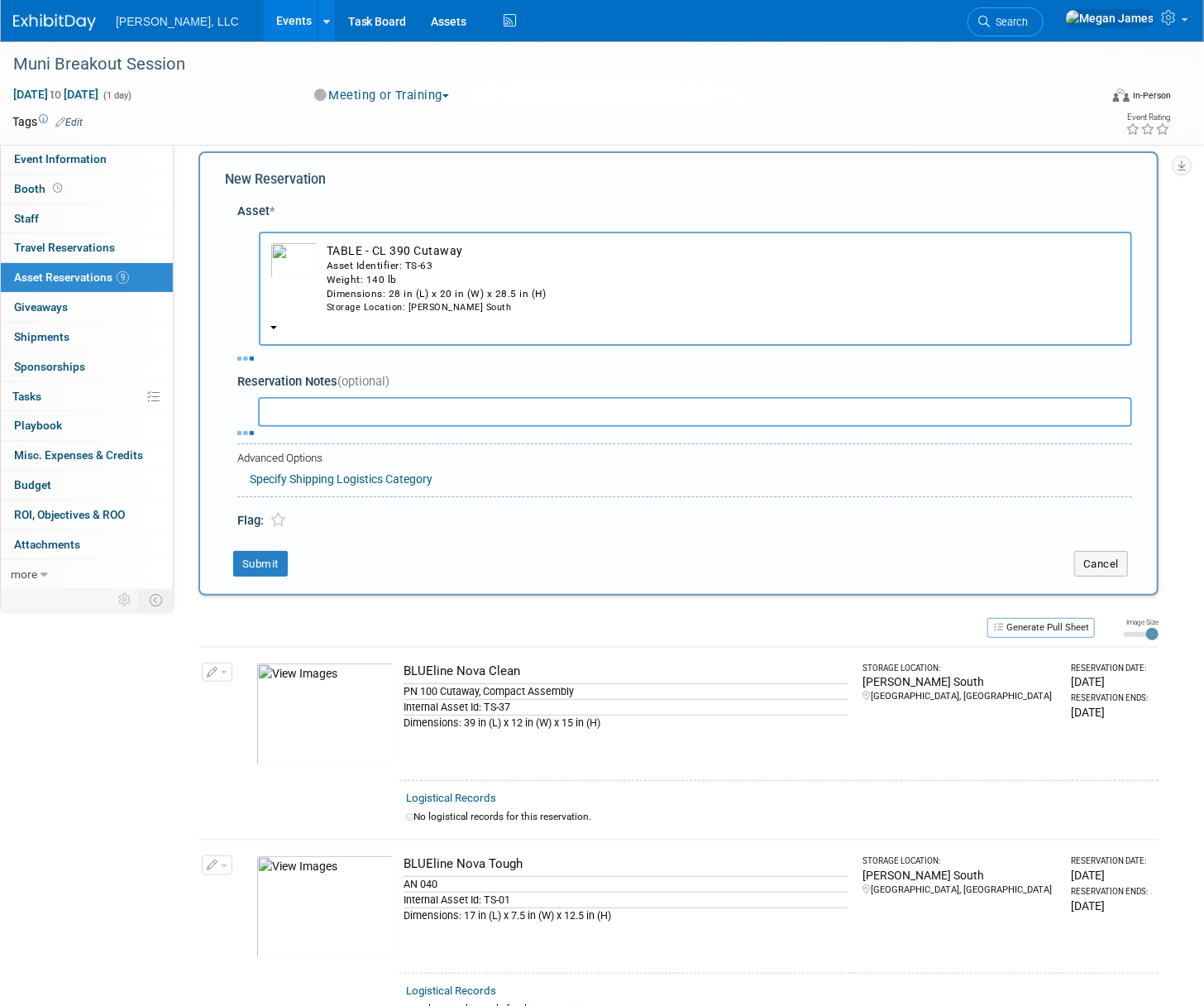 select on "7" 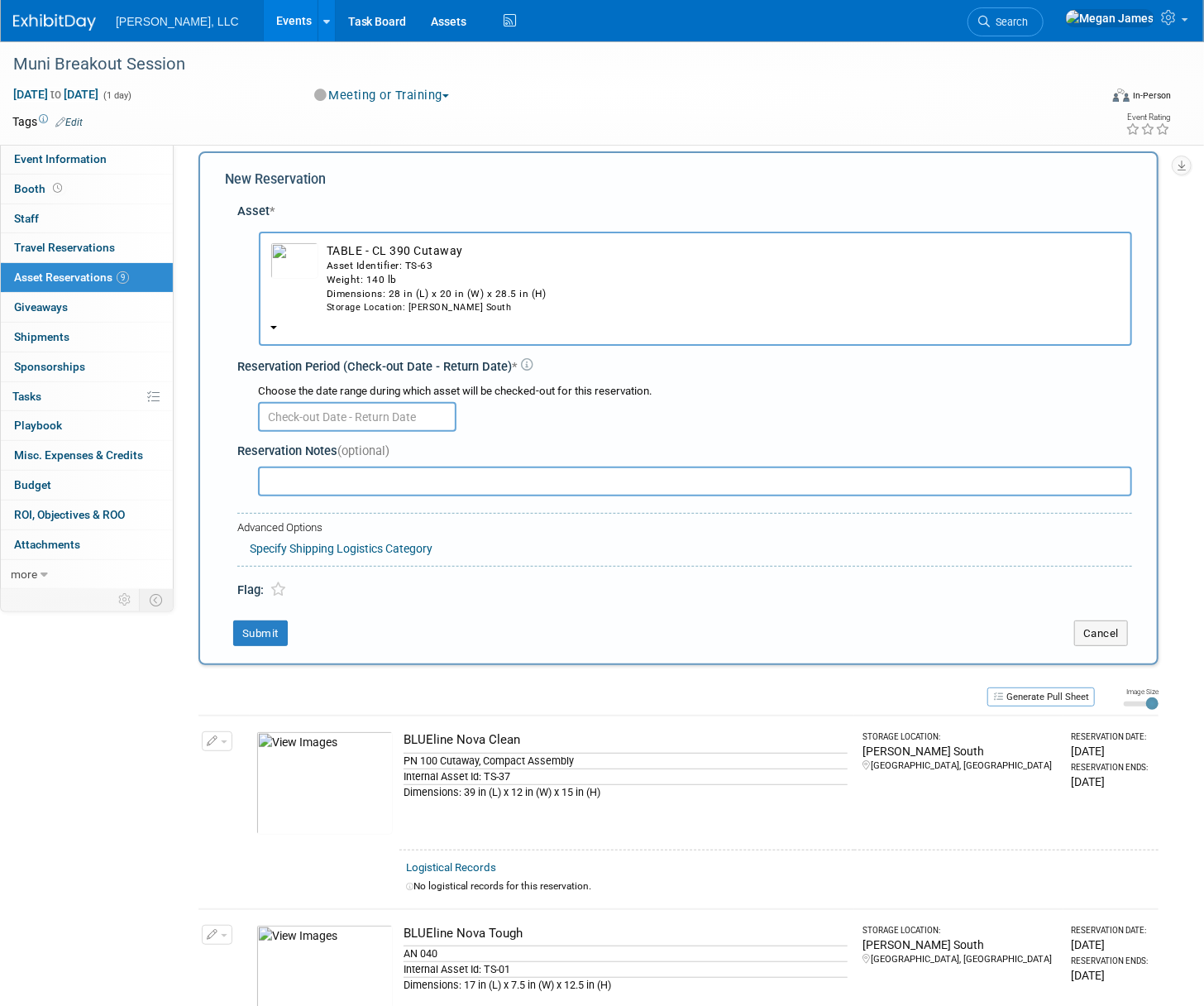 click at bounding box center [357, 417] 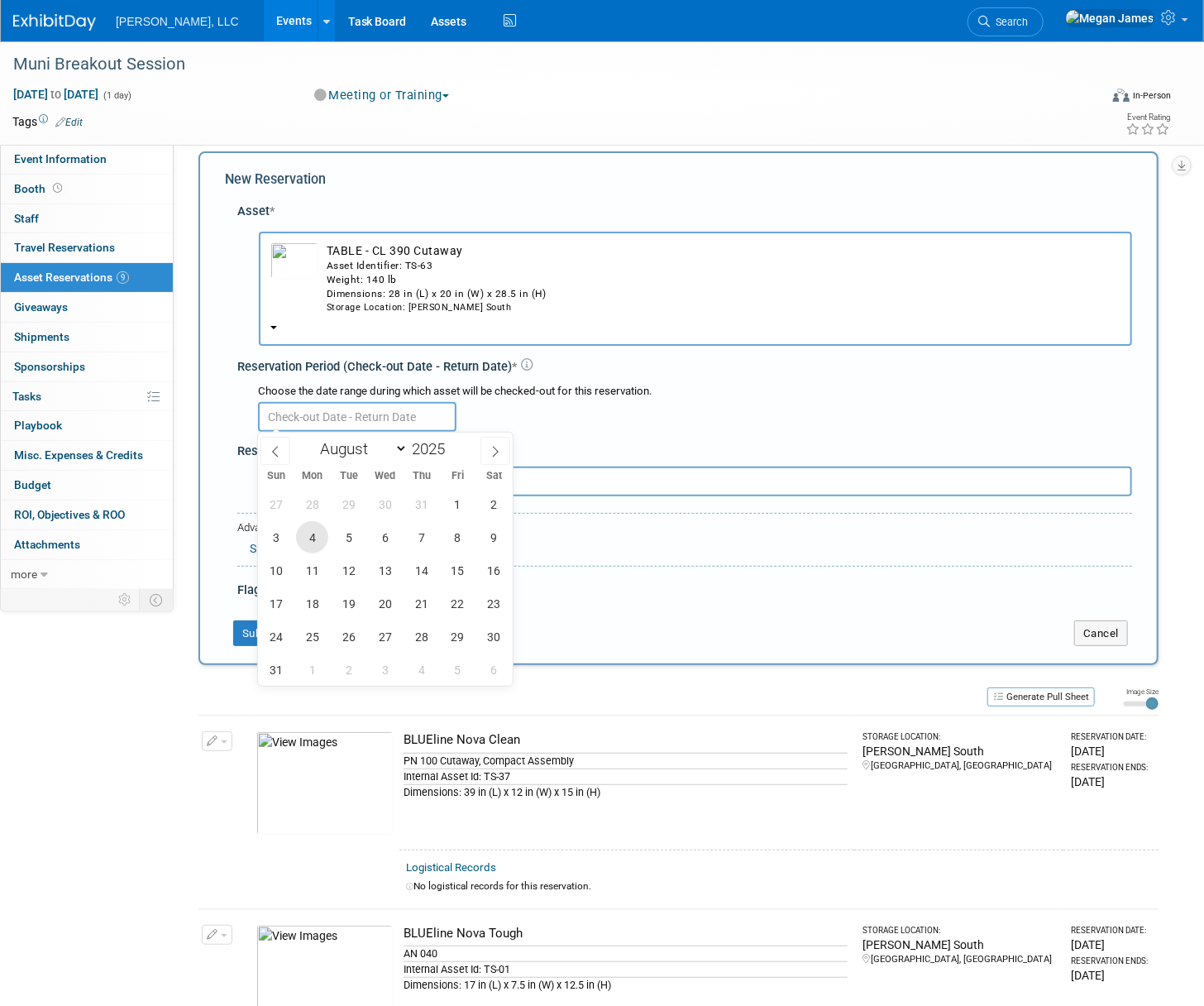 click on "4" at bounding box center [312, 537] 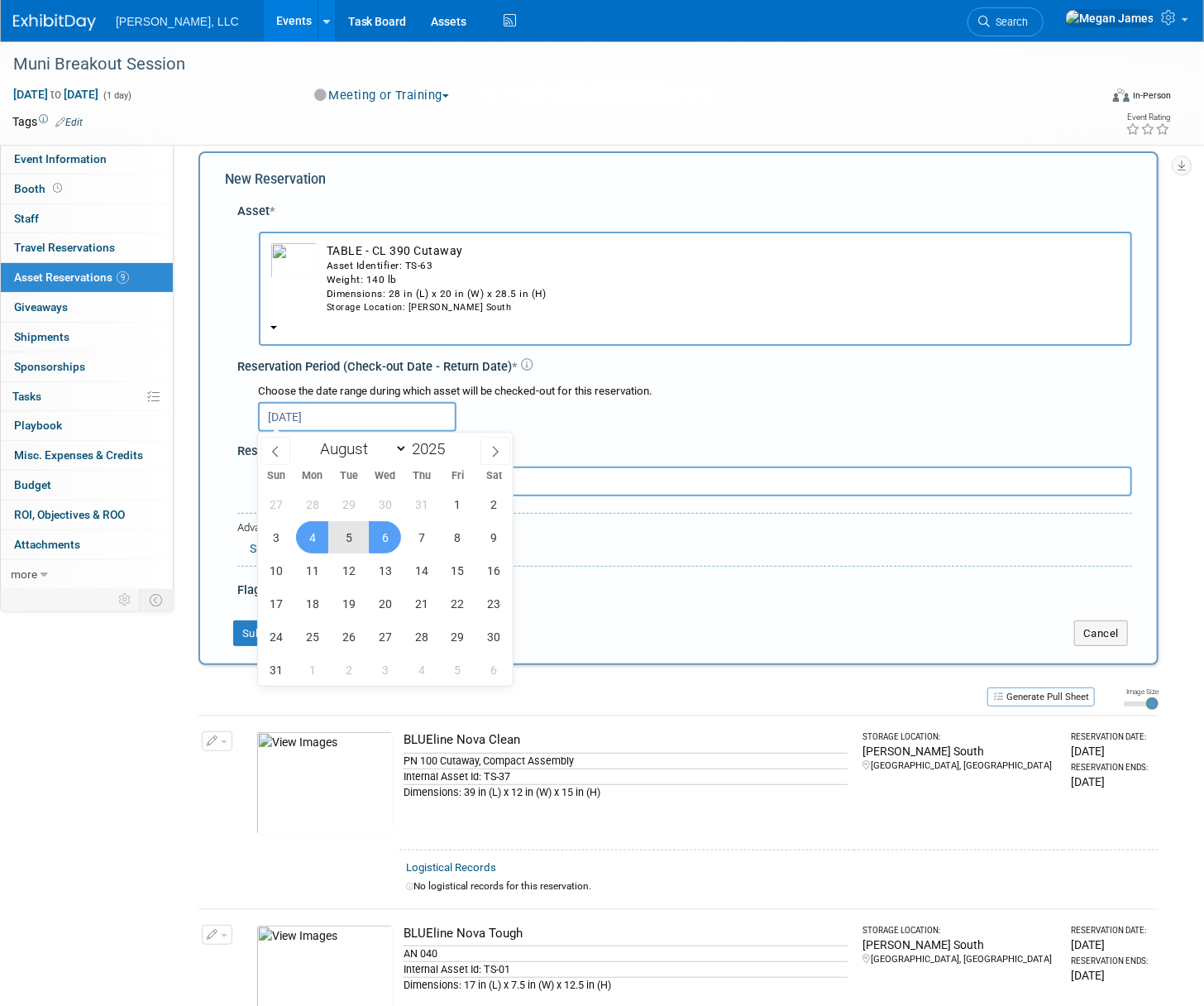 click on "6" at bounding box center (385, 537) 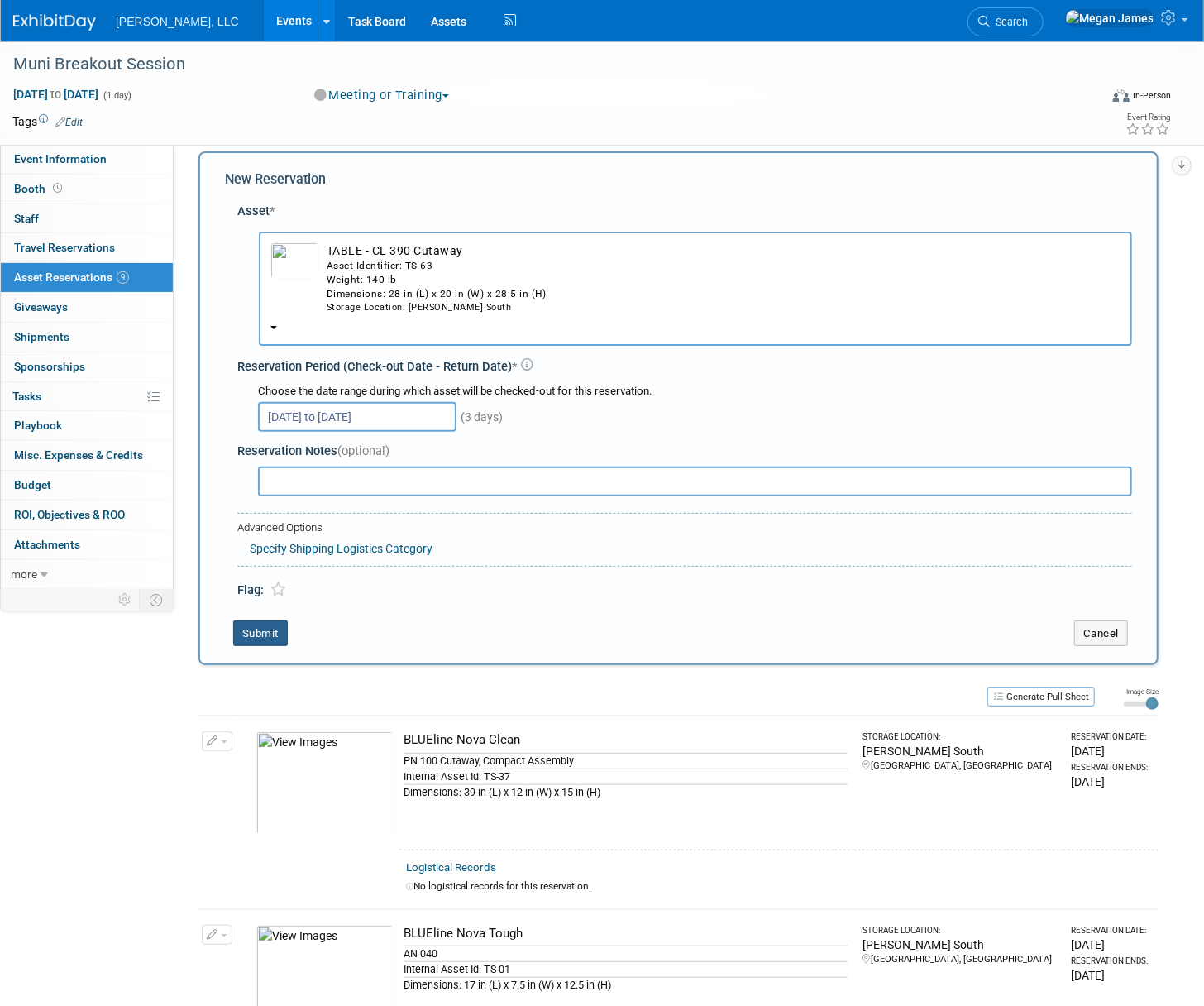 click on "Submit" at bounding box center (260, 634) 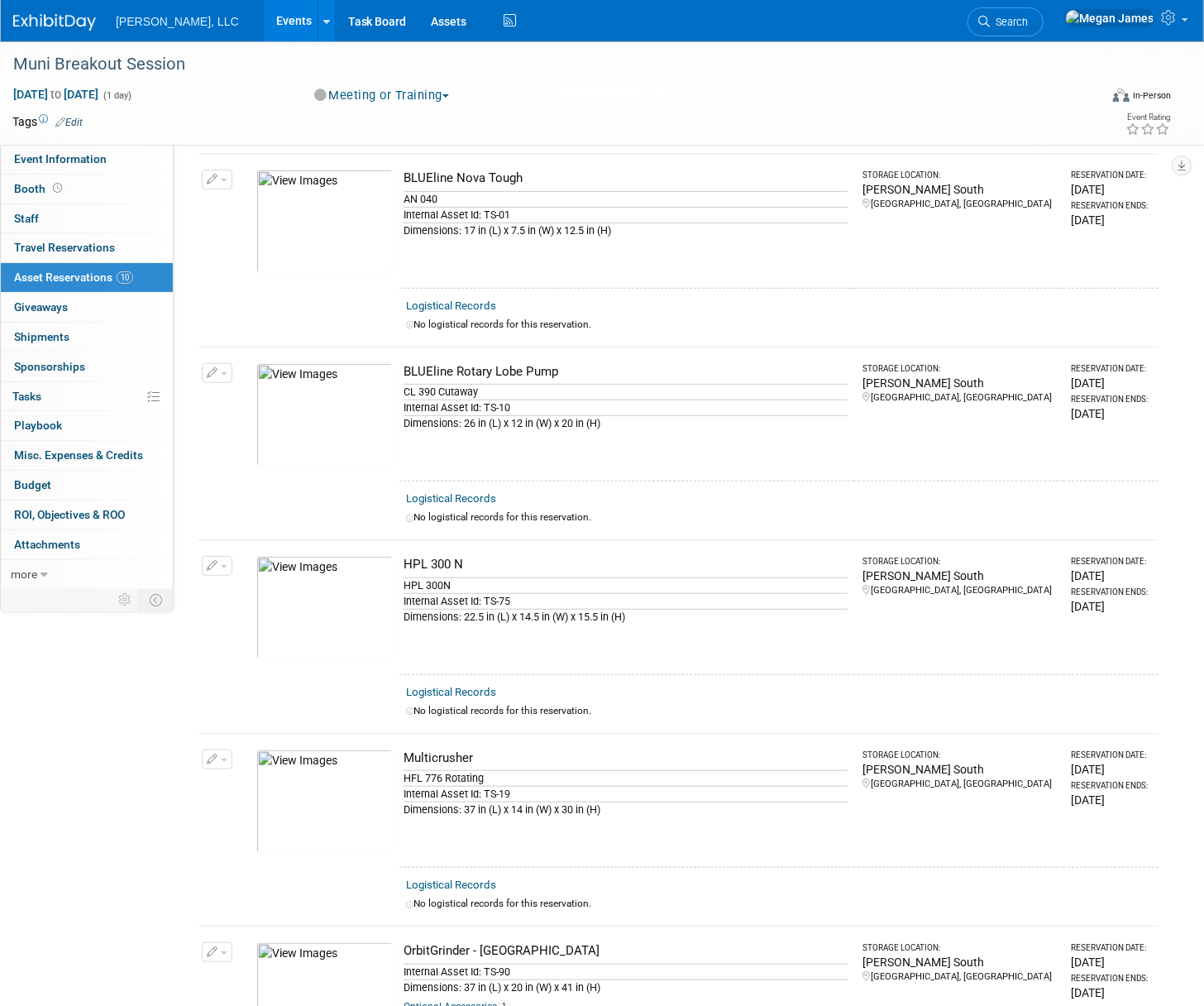 scroll, scrollTop: 0, scrollLeft: 0, axis: both 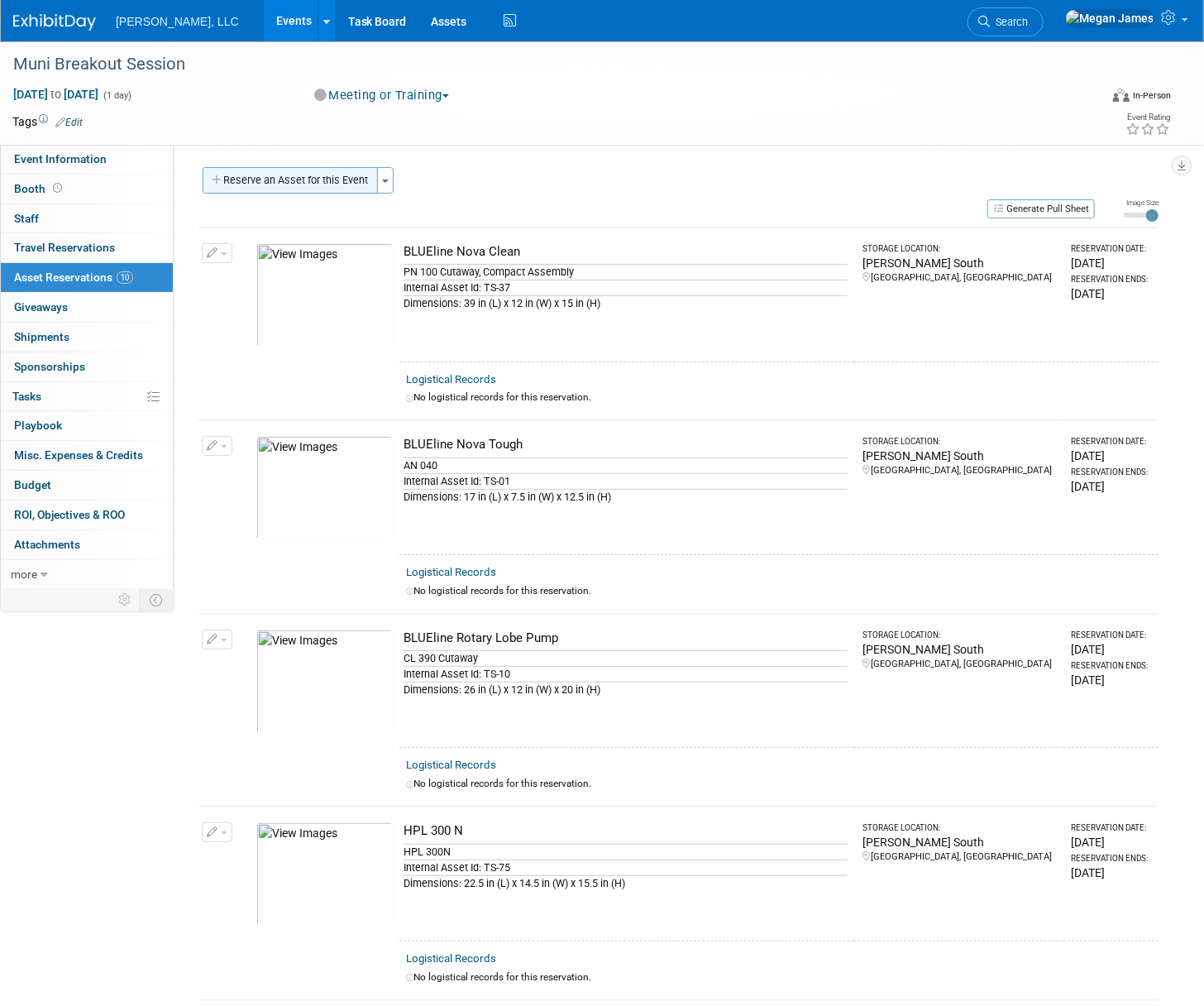click on "Reserve an Asset for this Event" at bounding box center [290, 180] 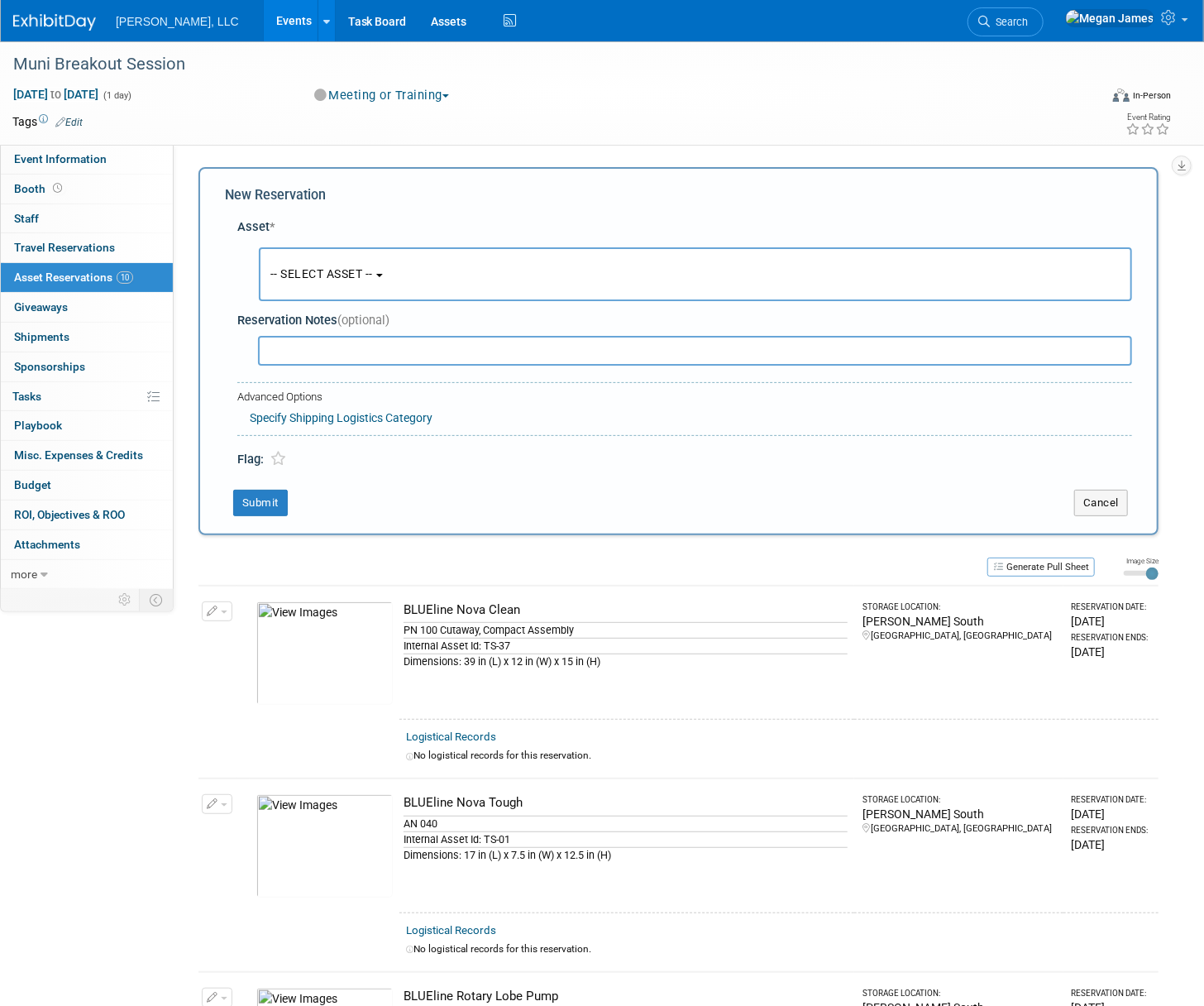 scroll, scrollTop: 16, scrollLeft: 0, axis: vertical 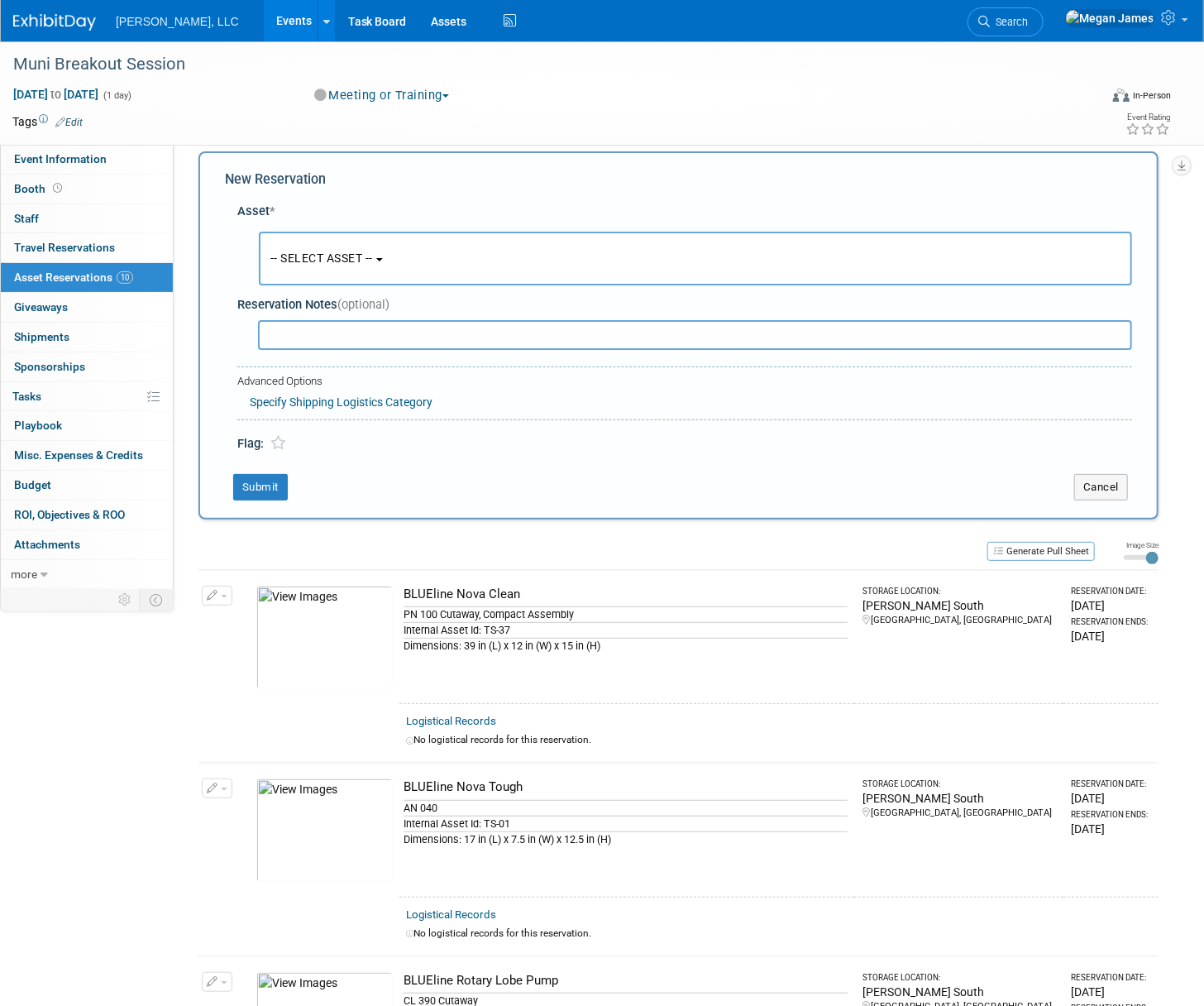 click on "-- SELECT ASSET --" at bounding box center [695, 258] 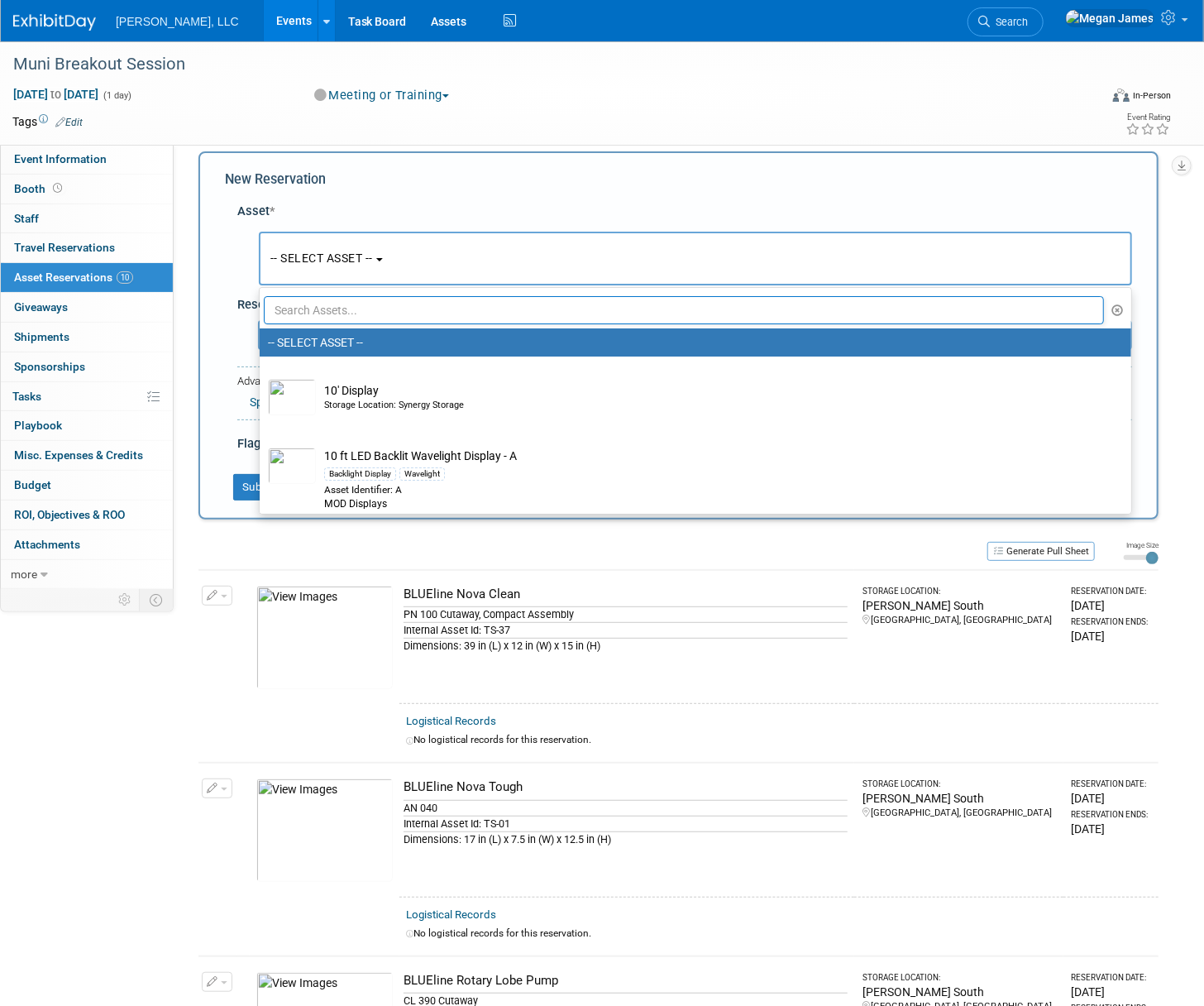 click at bounding box center [684, 310] 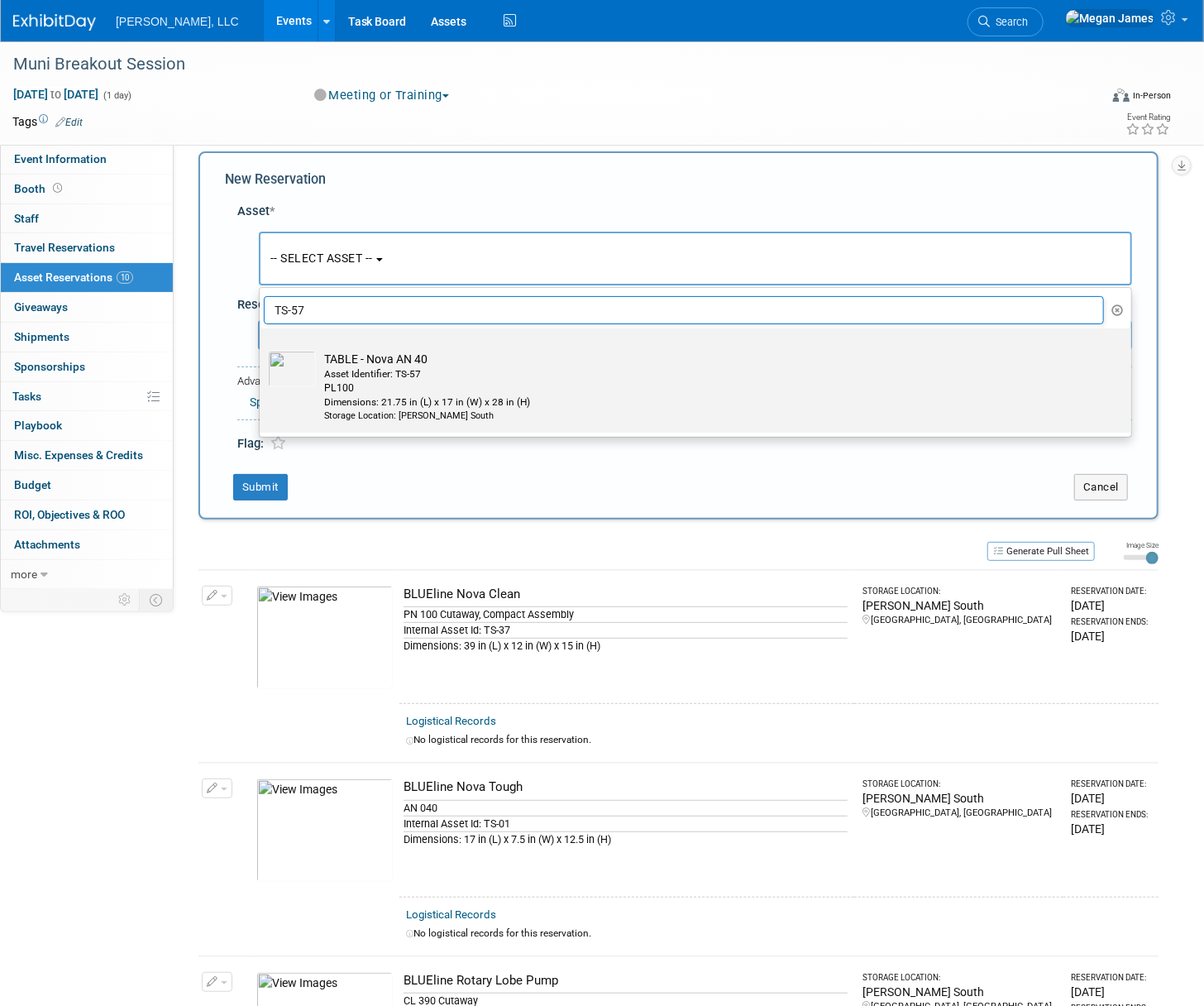 type on "TS-57" 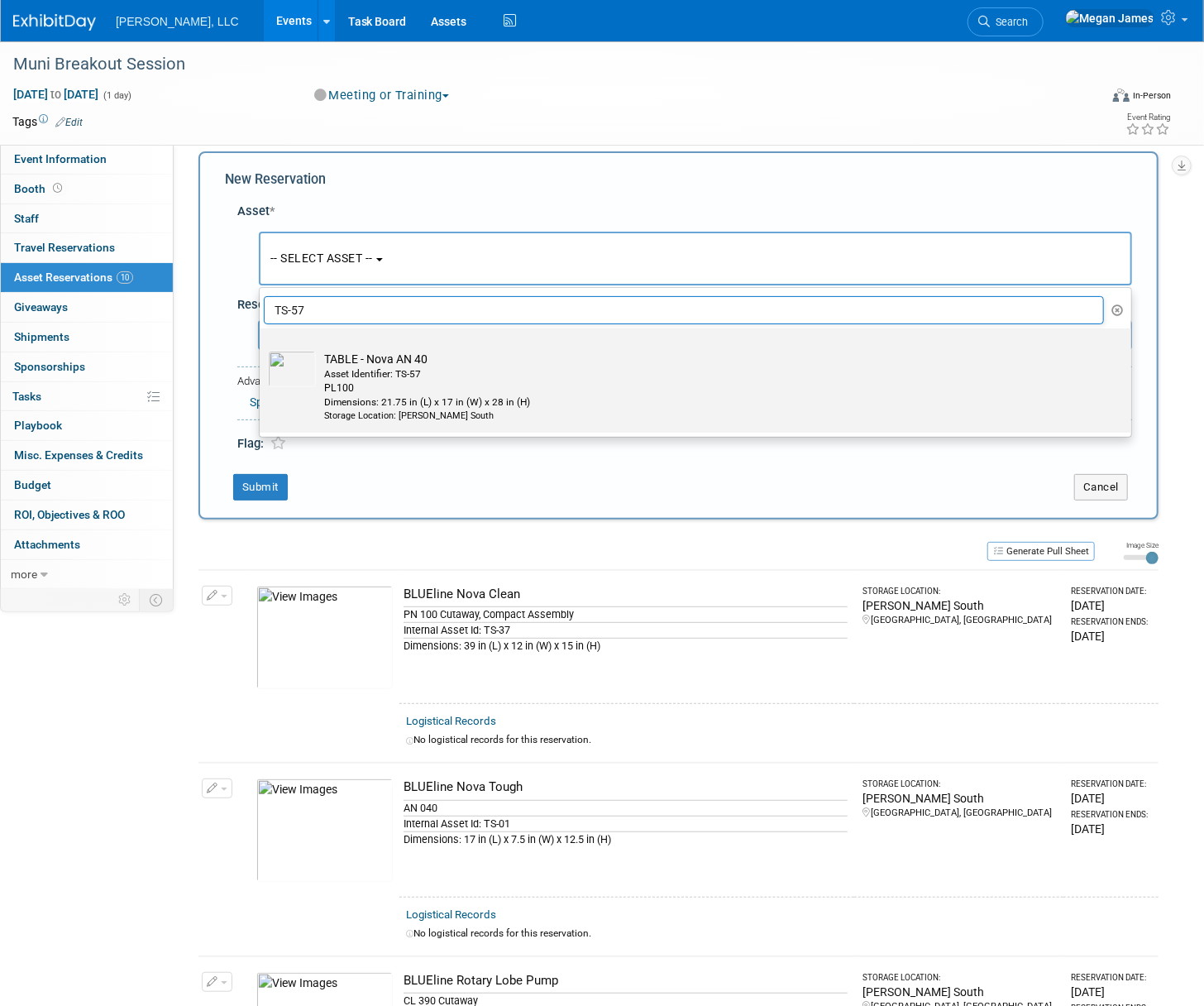 click on "Dimensions: 21.75 in (L) x 17 in (W) x 28 in (H)" at bounding box center [711, 402] 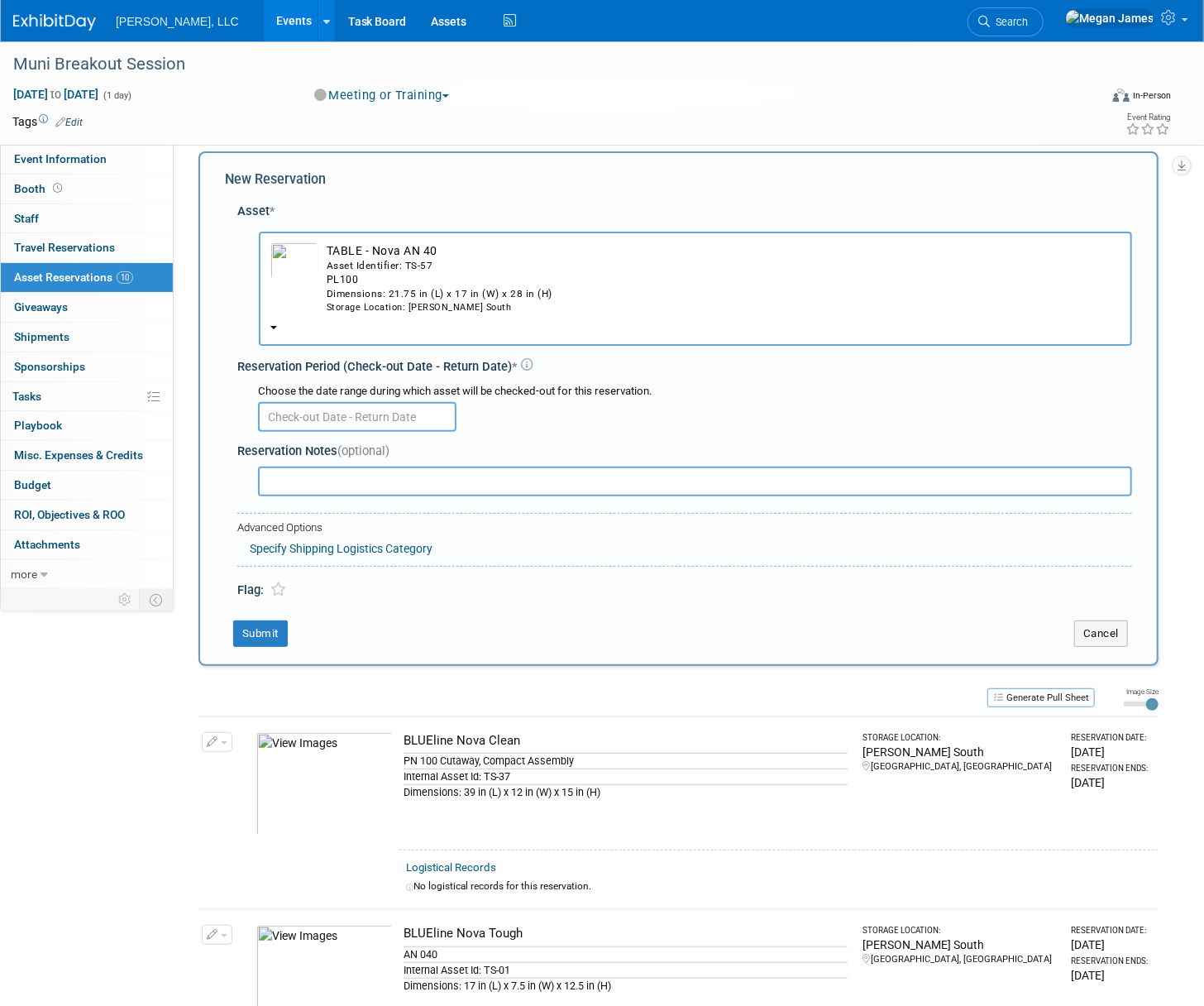 click at bounding box center [357, 417] 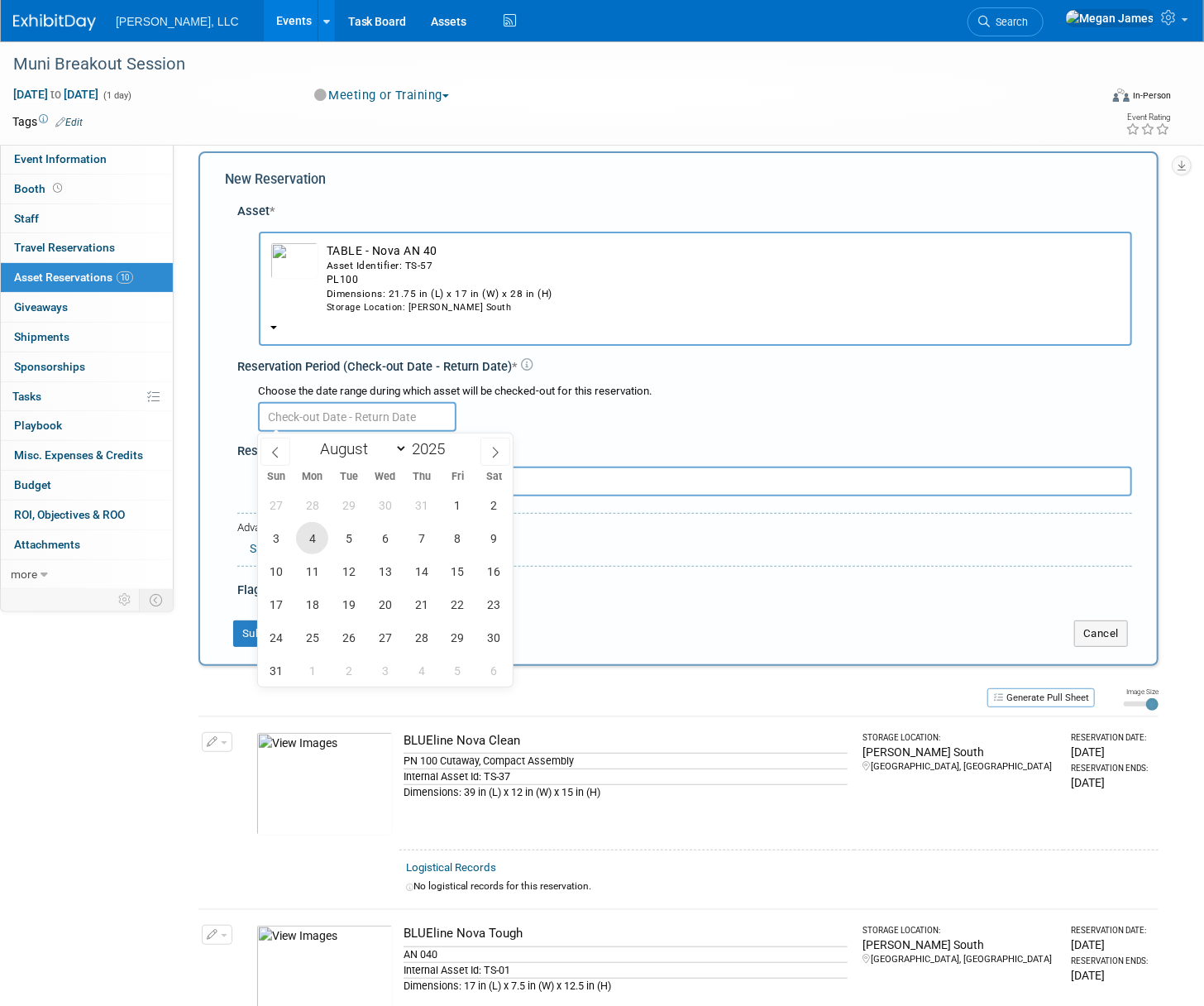 click on "4" at bounding box center [312, 538] 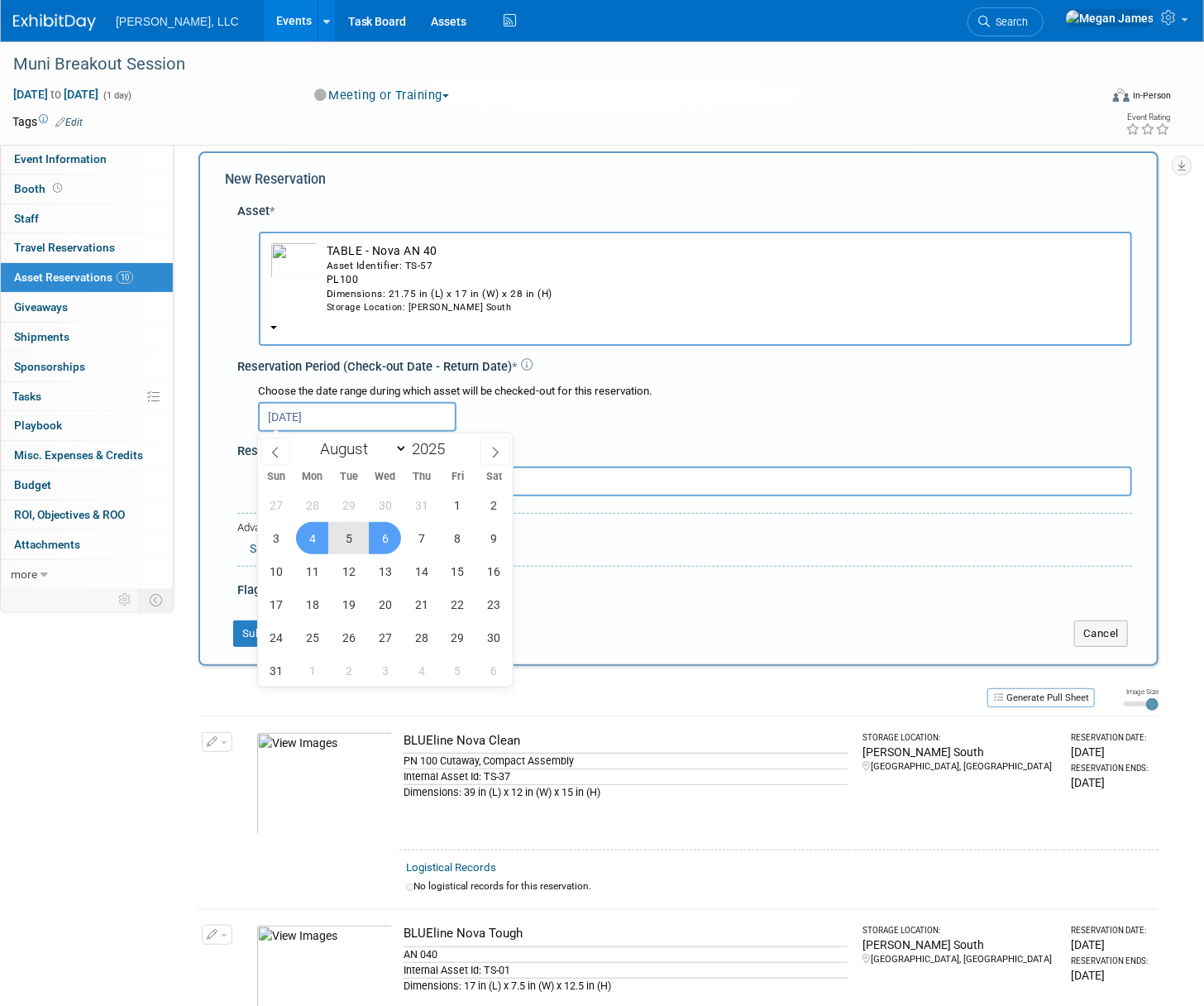 click on "6" at bounding box center (385, 538) 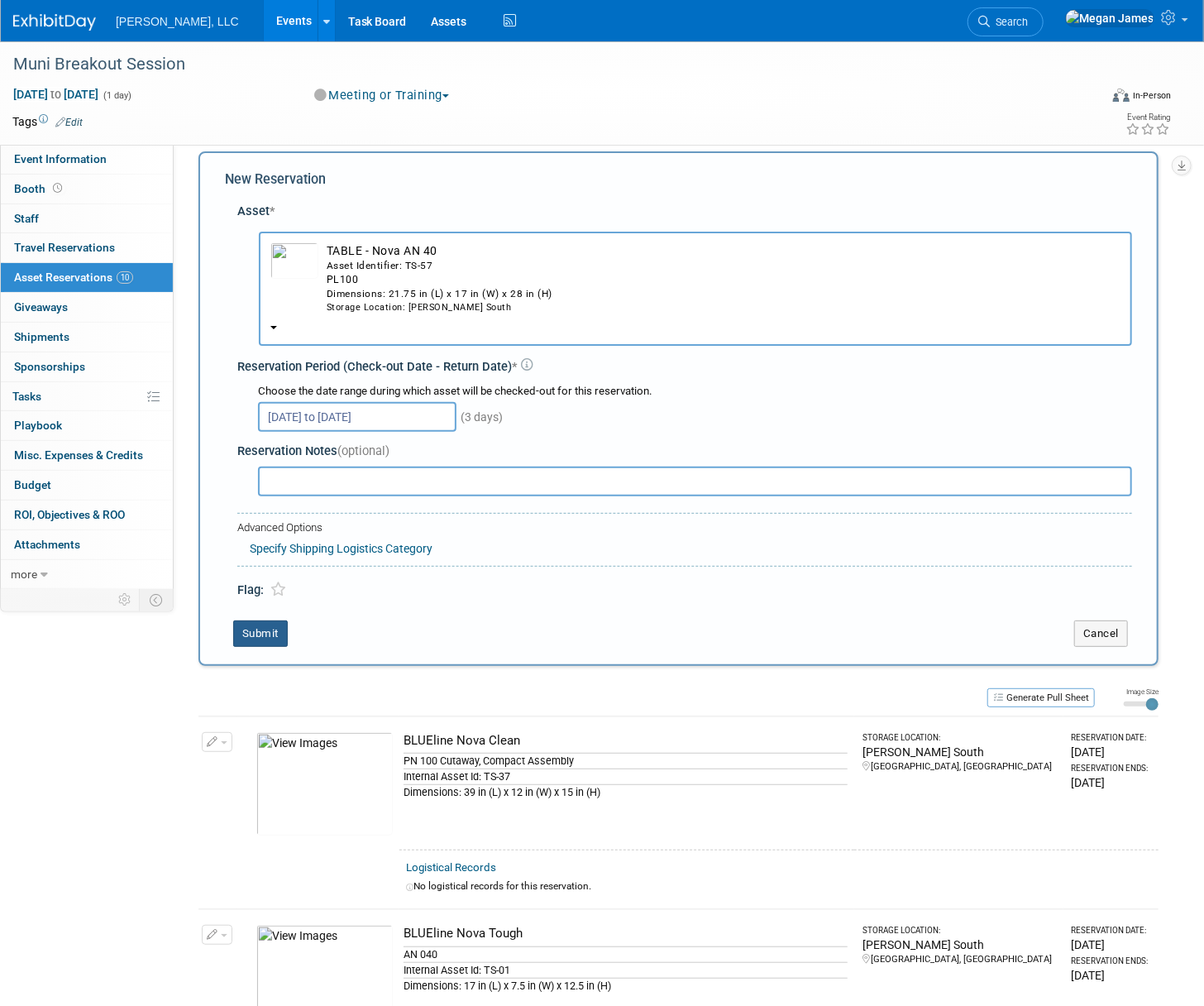 click on "Submit" at bounding box center (260, 634) 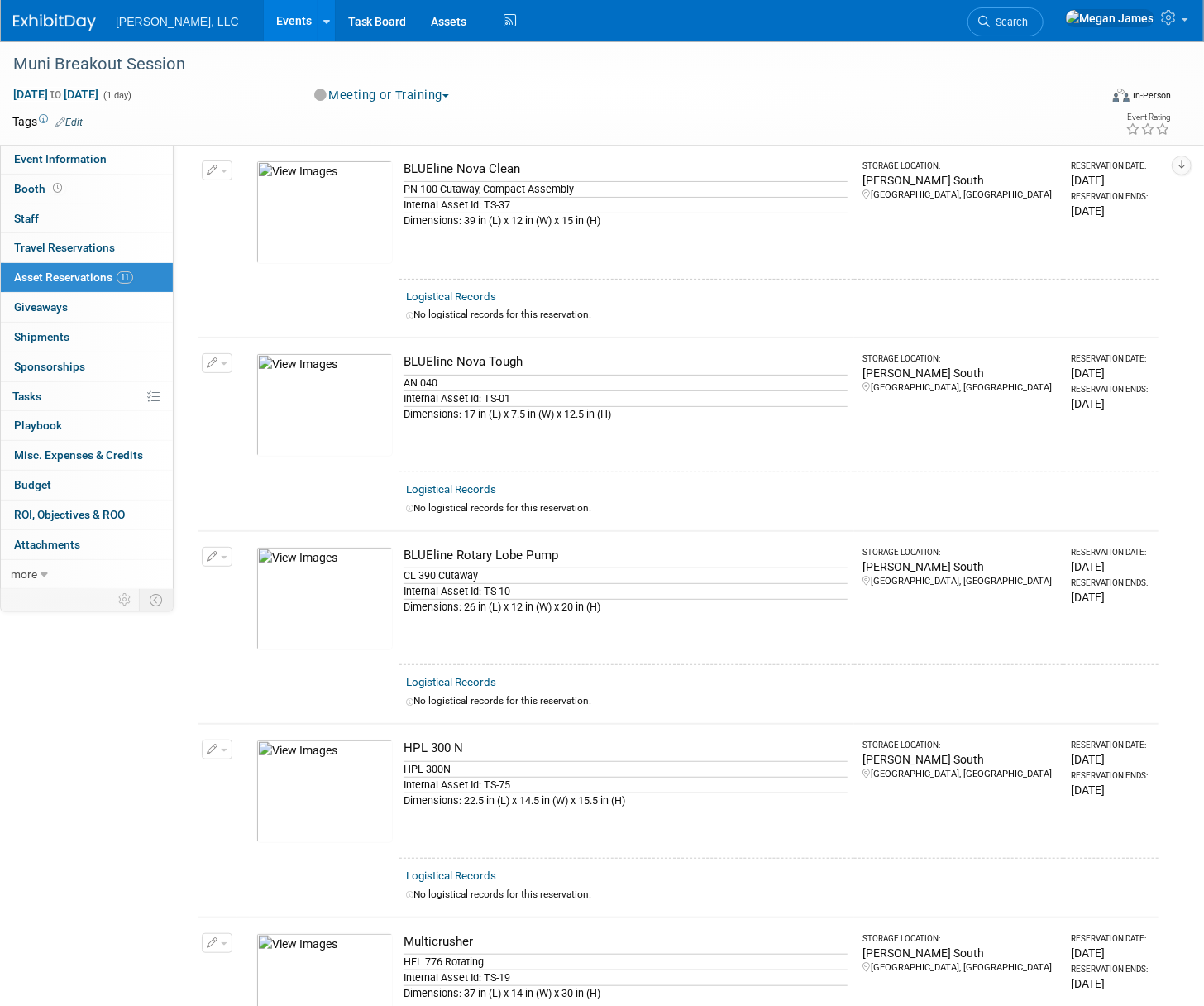 scroll, scrollTop: 0, scrollLeft: 0, axis: both 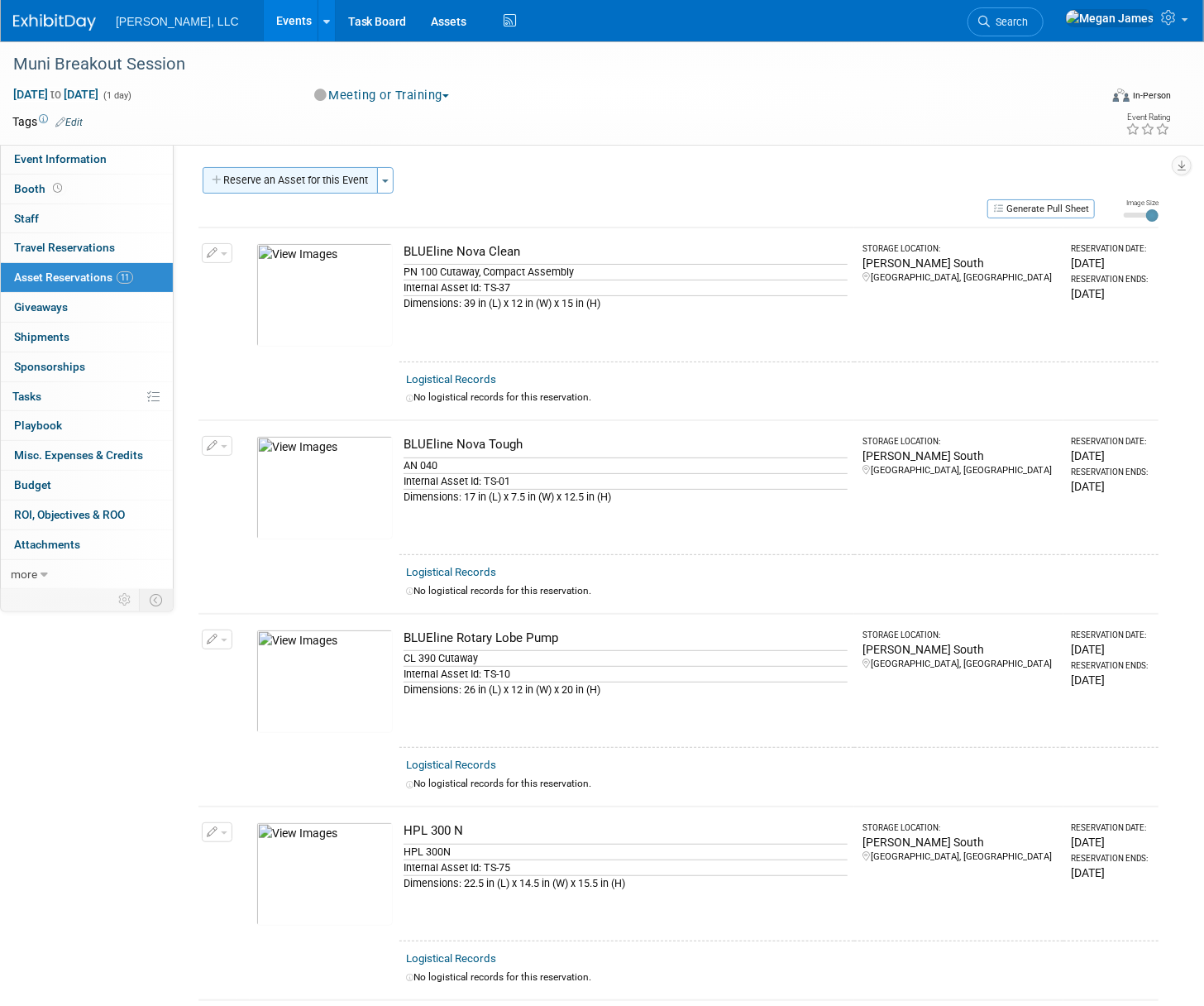 click on "Reserve an Asset for this Event" at bounding box center [290, 180] 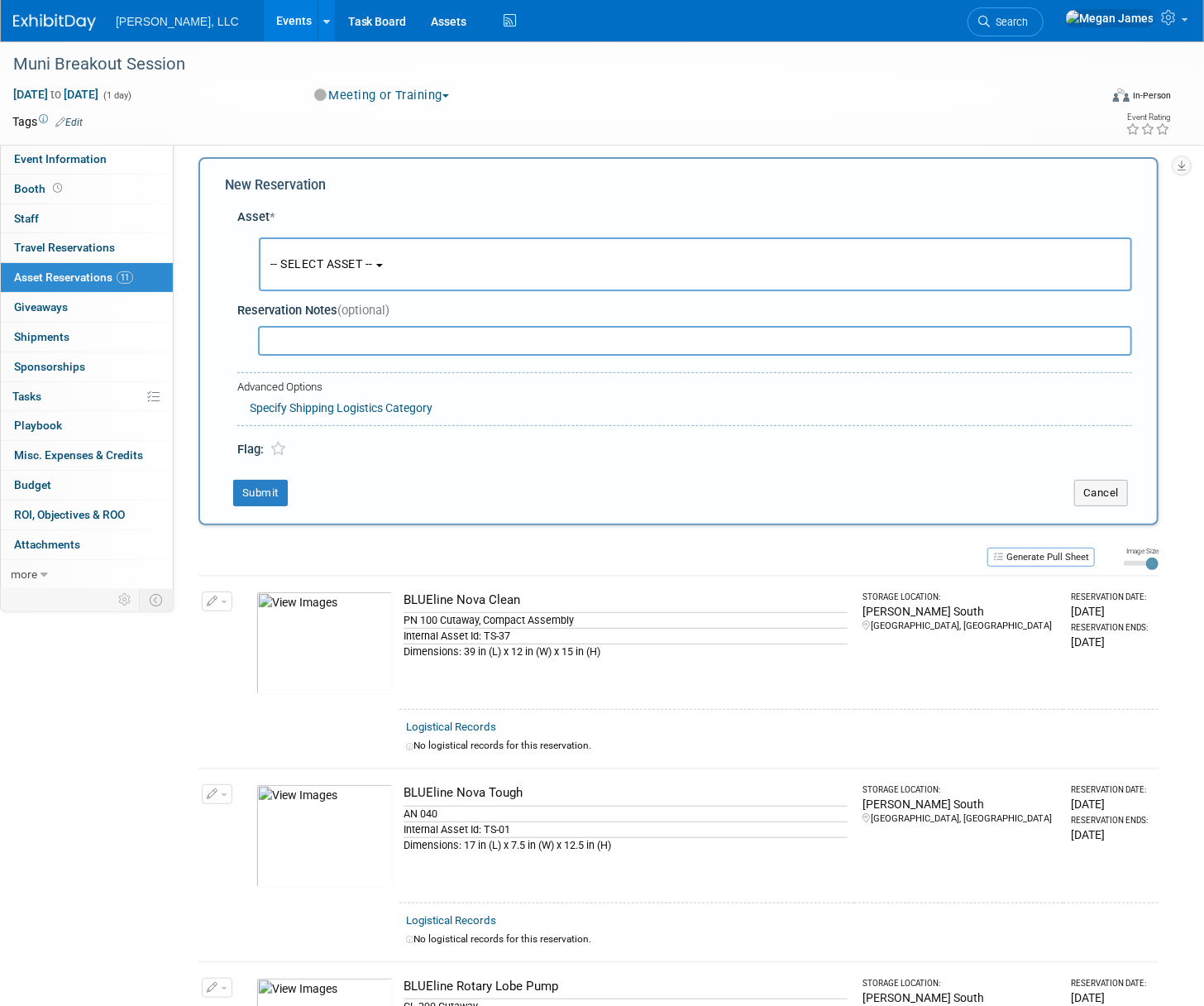 scroll, scrollTop: 16, scrollLeft: 0, axis: vertical 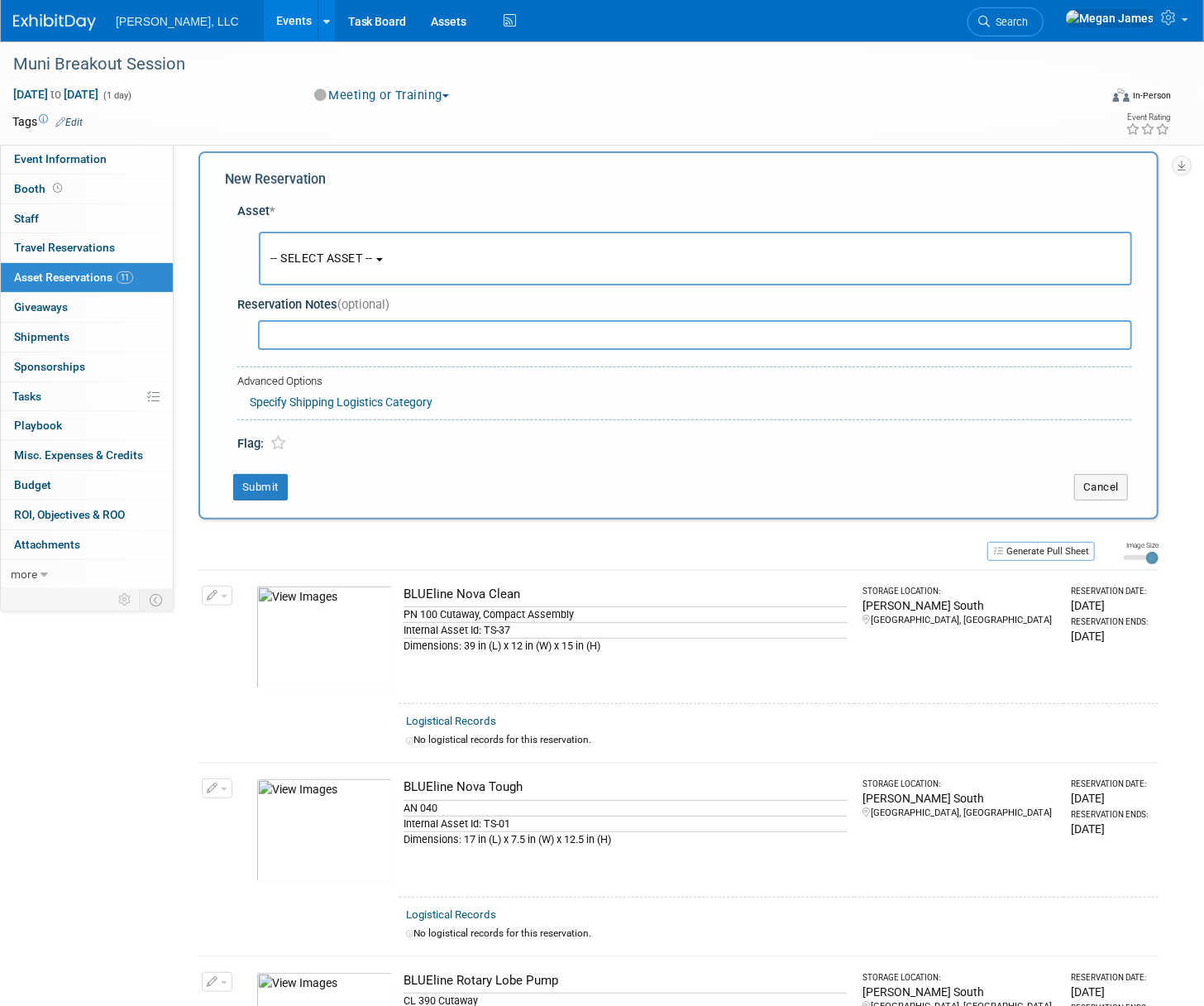 click on "-- SELECT ASSET --" at bounding box center [322, 258] 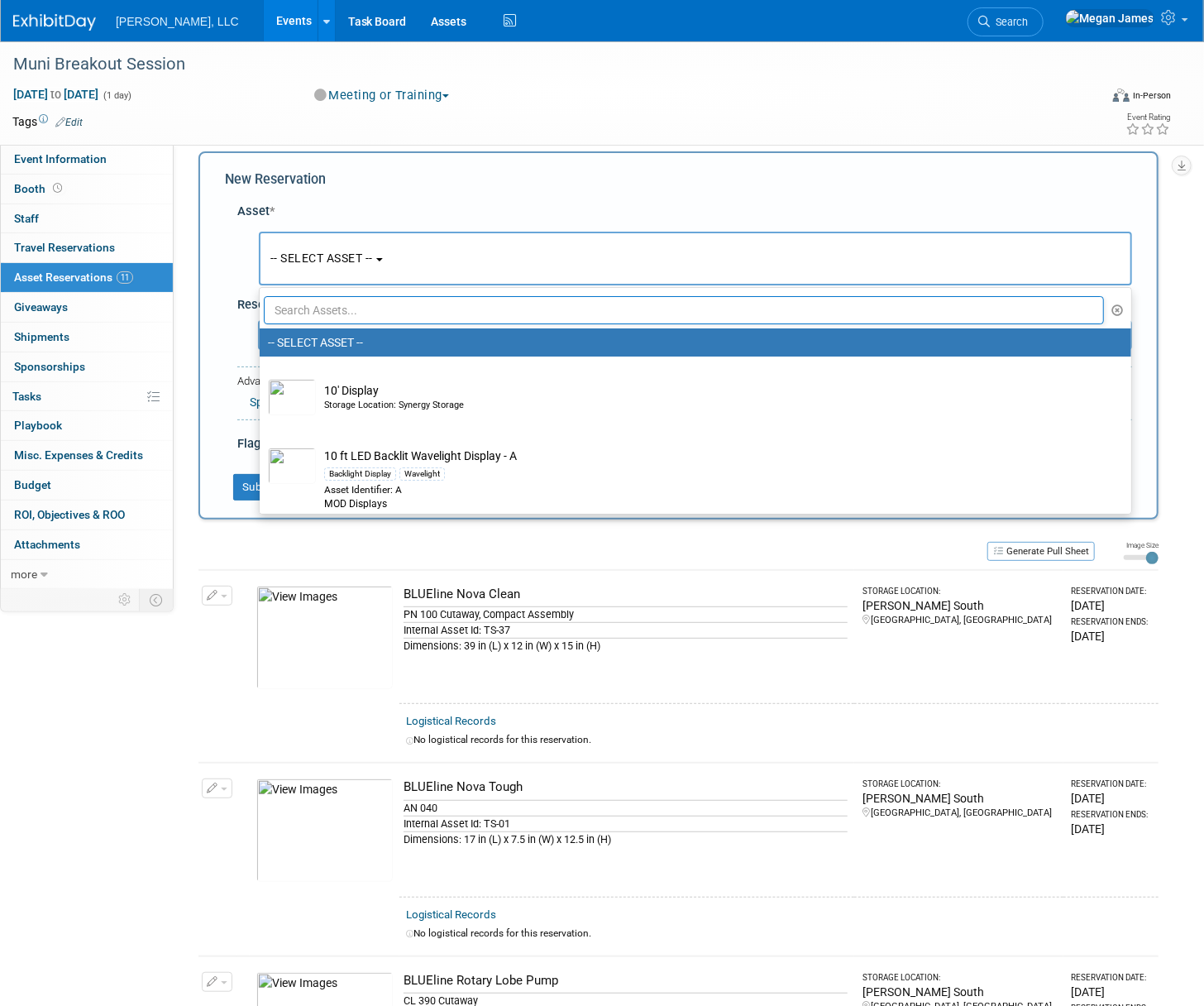 click at bounding box center [684, 310] 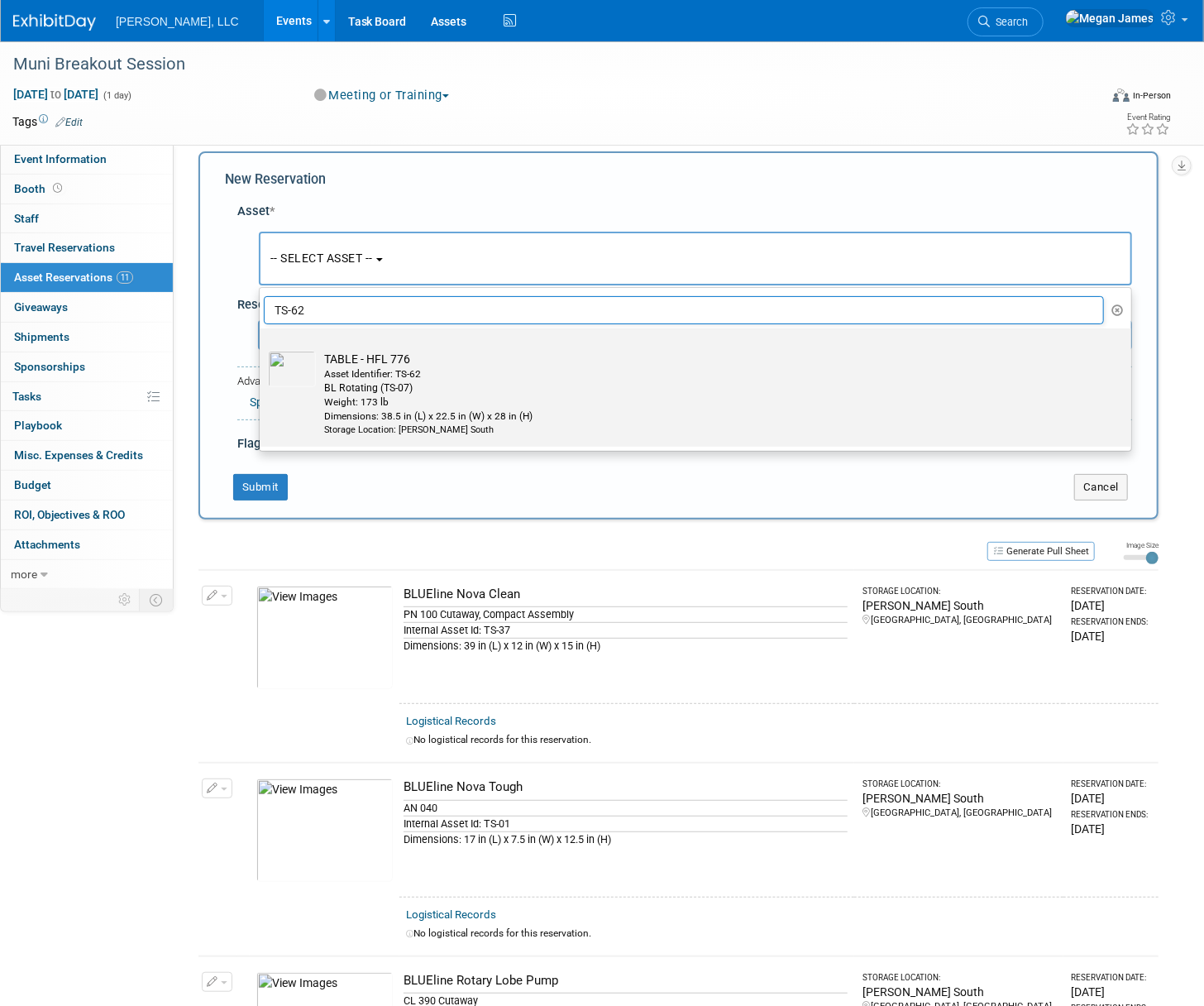 type on "TS-62" 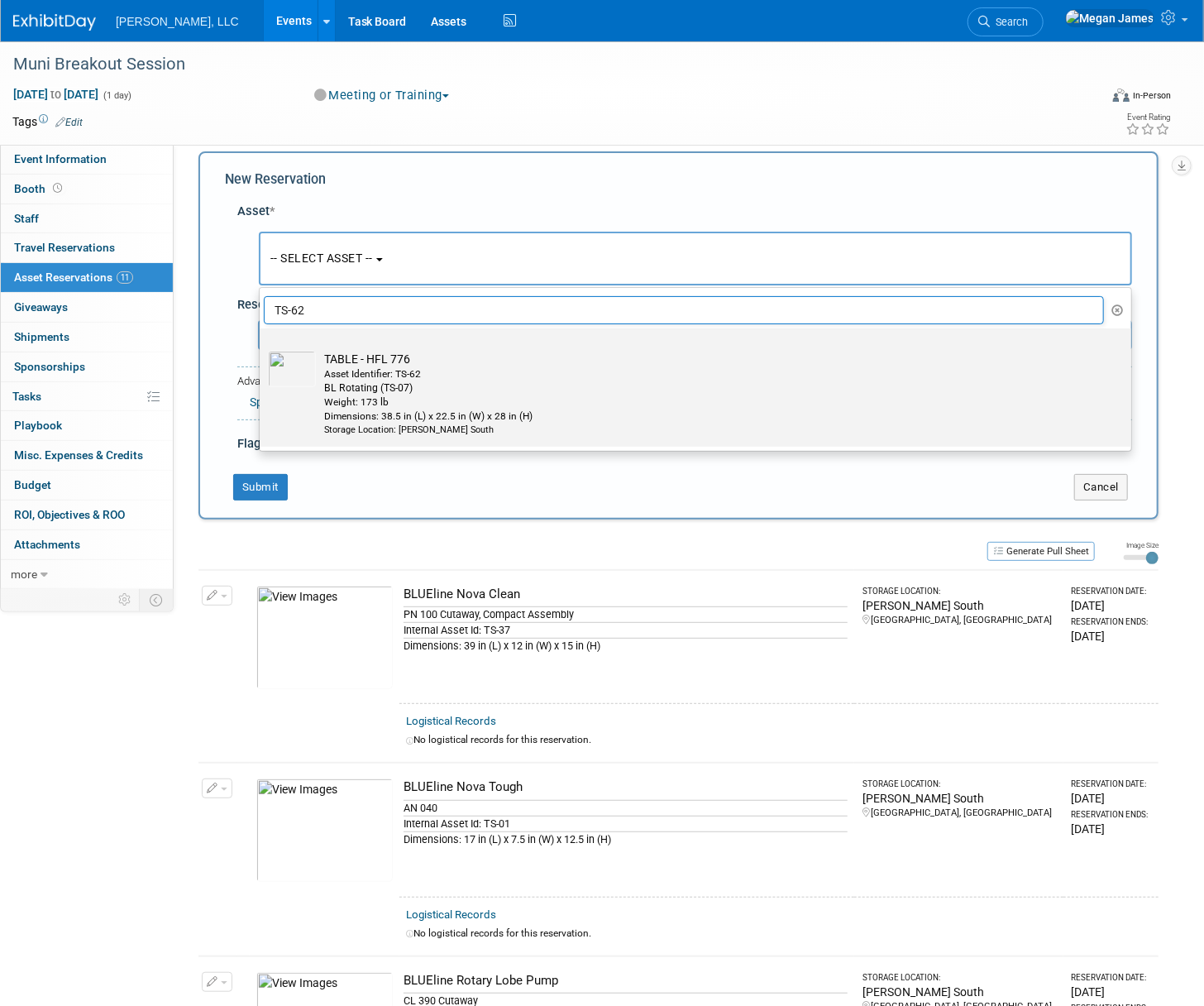 click on "Dimensions: 38.5 in (L) x 22.5 in (W) x 28 in (H)" at bounding box center (711, 416) 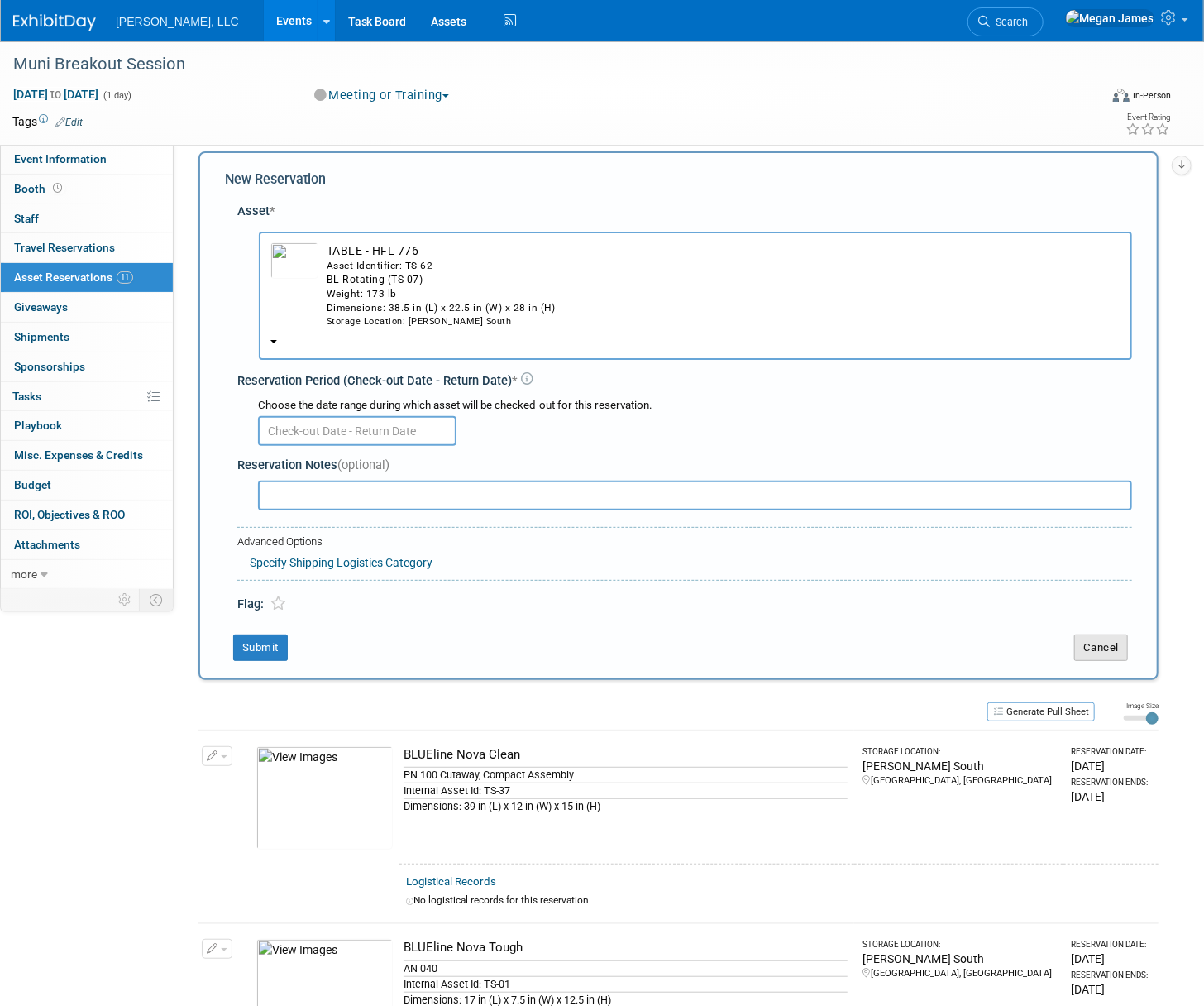 click on "Cancel" at bounding box center (1101, 648) 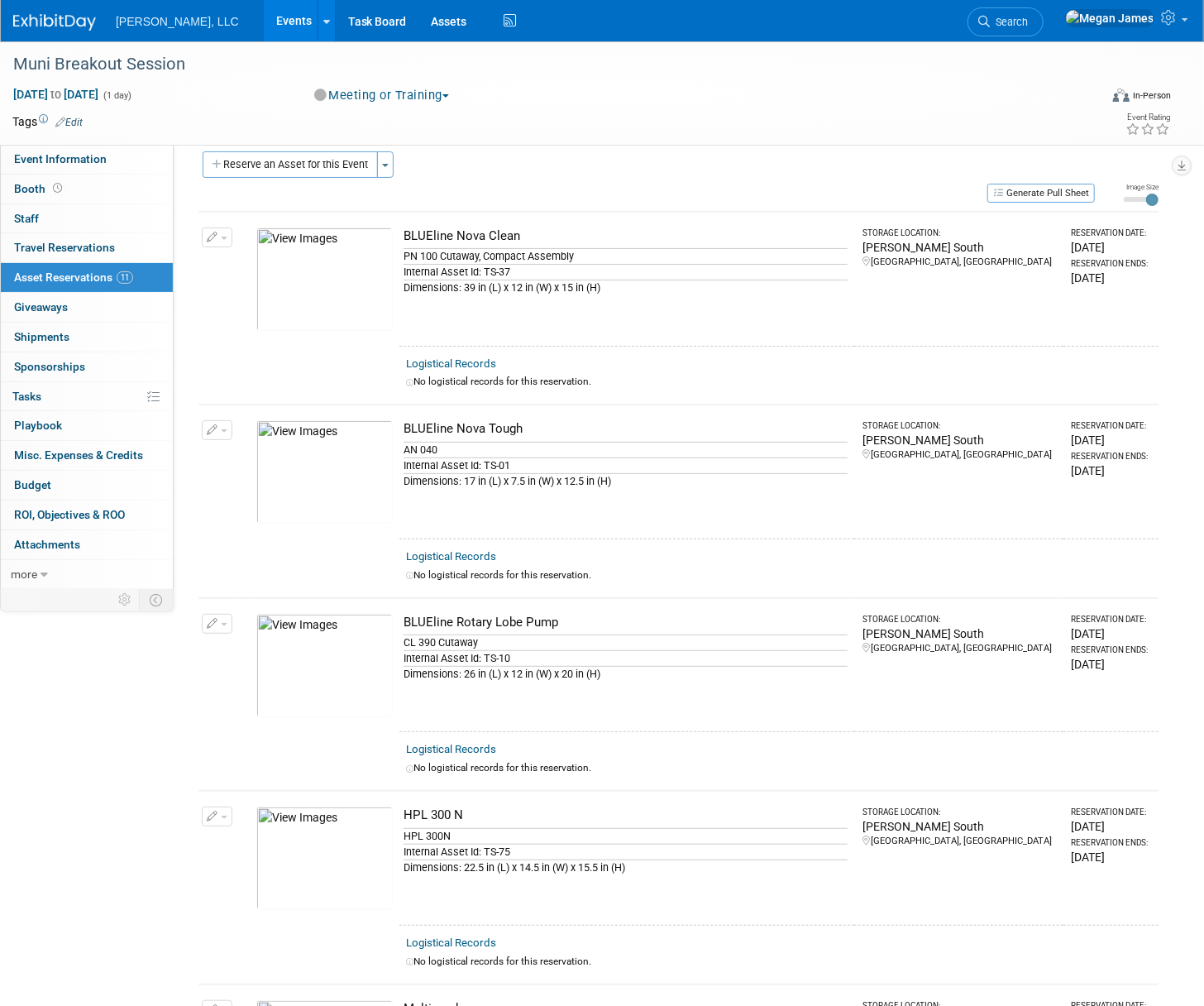 scroll, scrollTop: 0, scrollLeft: 0, axis: both 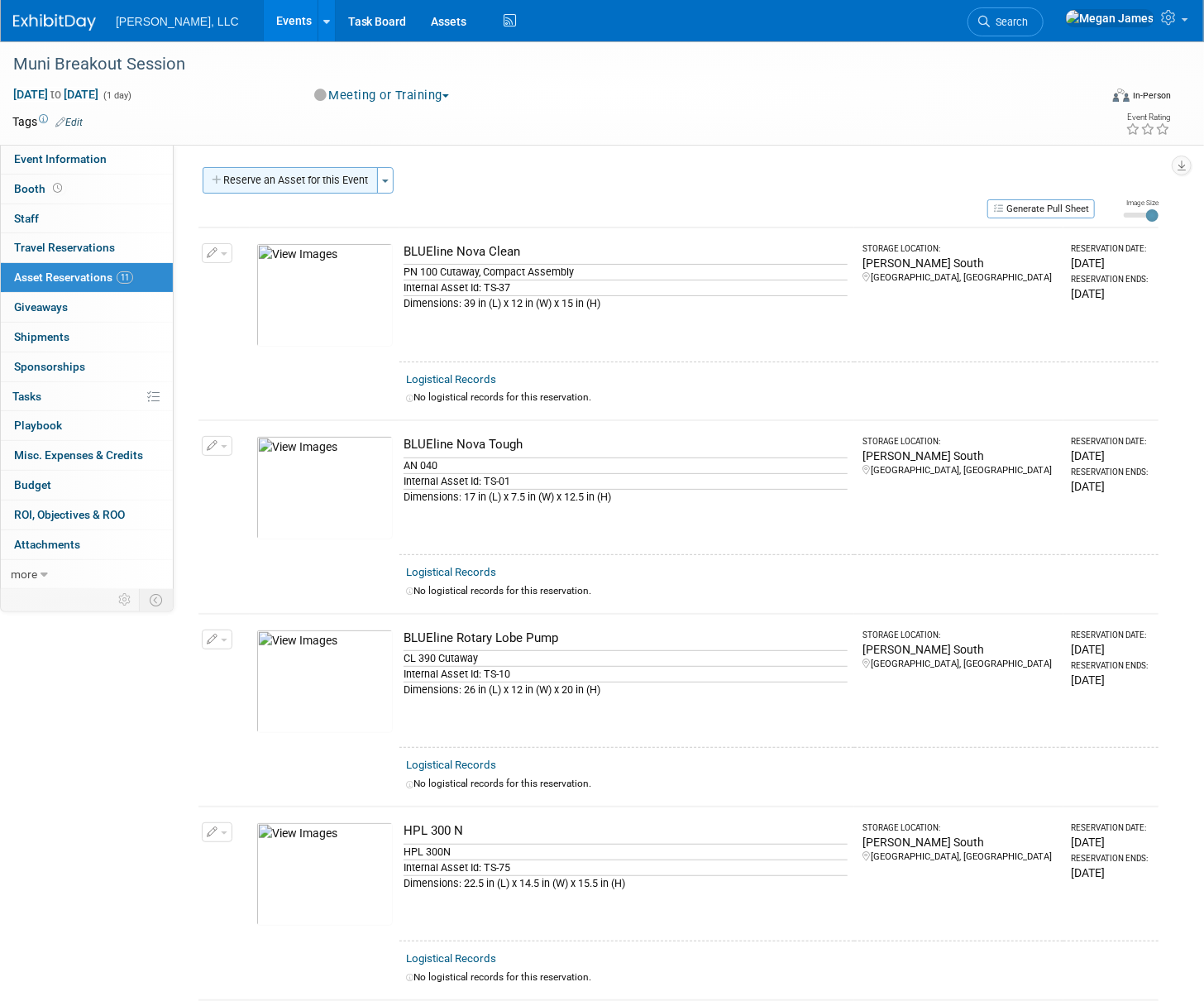 click on "Reserve an Asset for this Event" at bounding box center [290, 180] 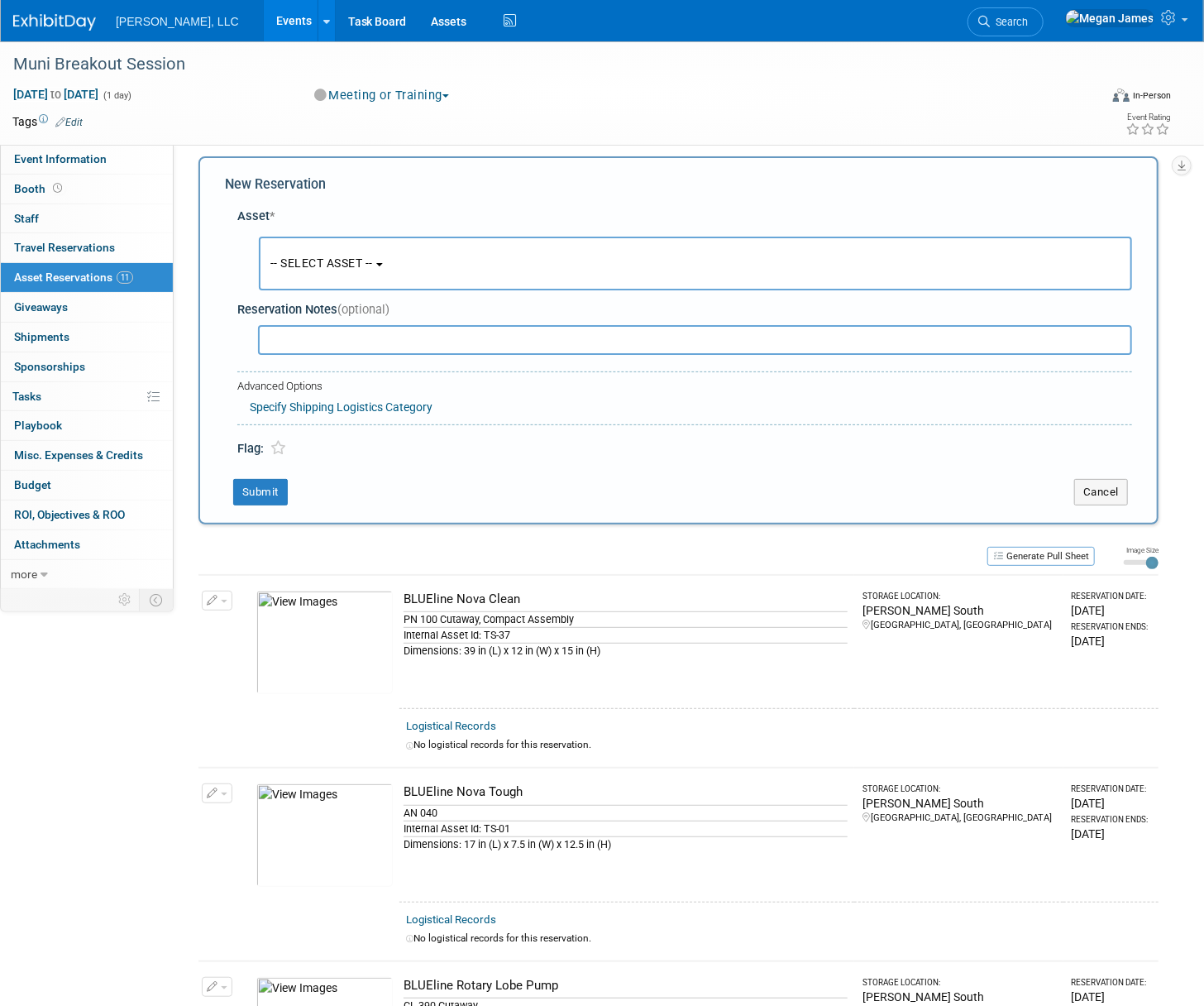 scroll, scrollTop: 16, scrollLeft: 0, axis: vertical 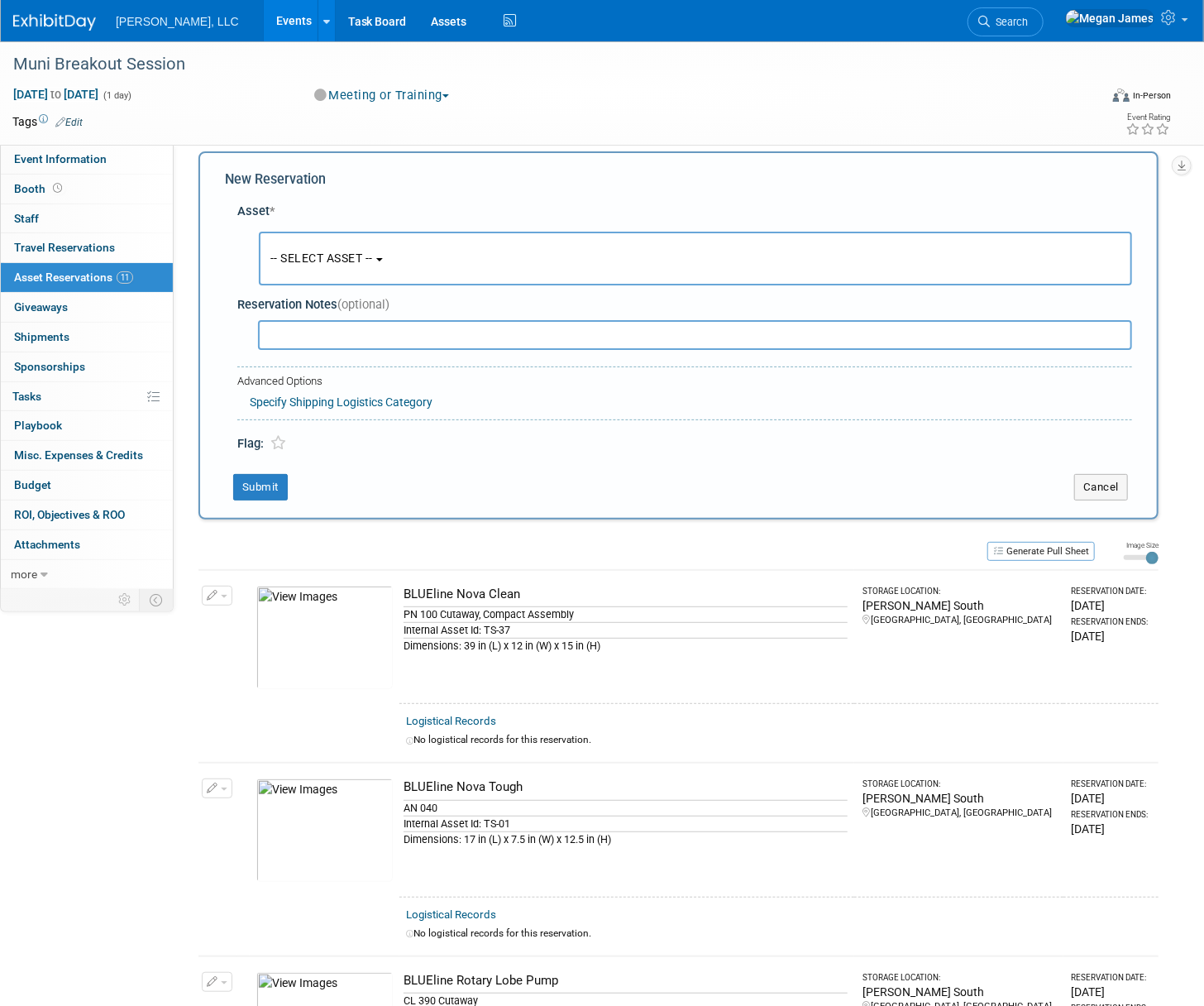 click on "-- SELECT ASSET --" at bounding box center [322, 258] 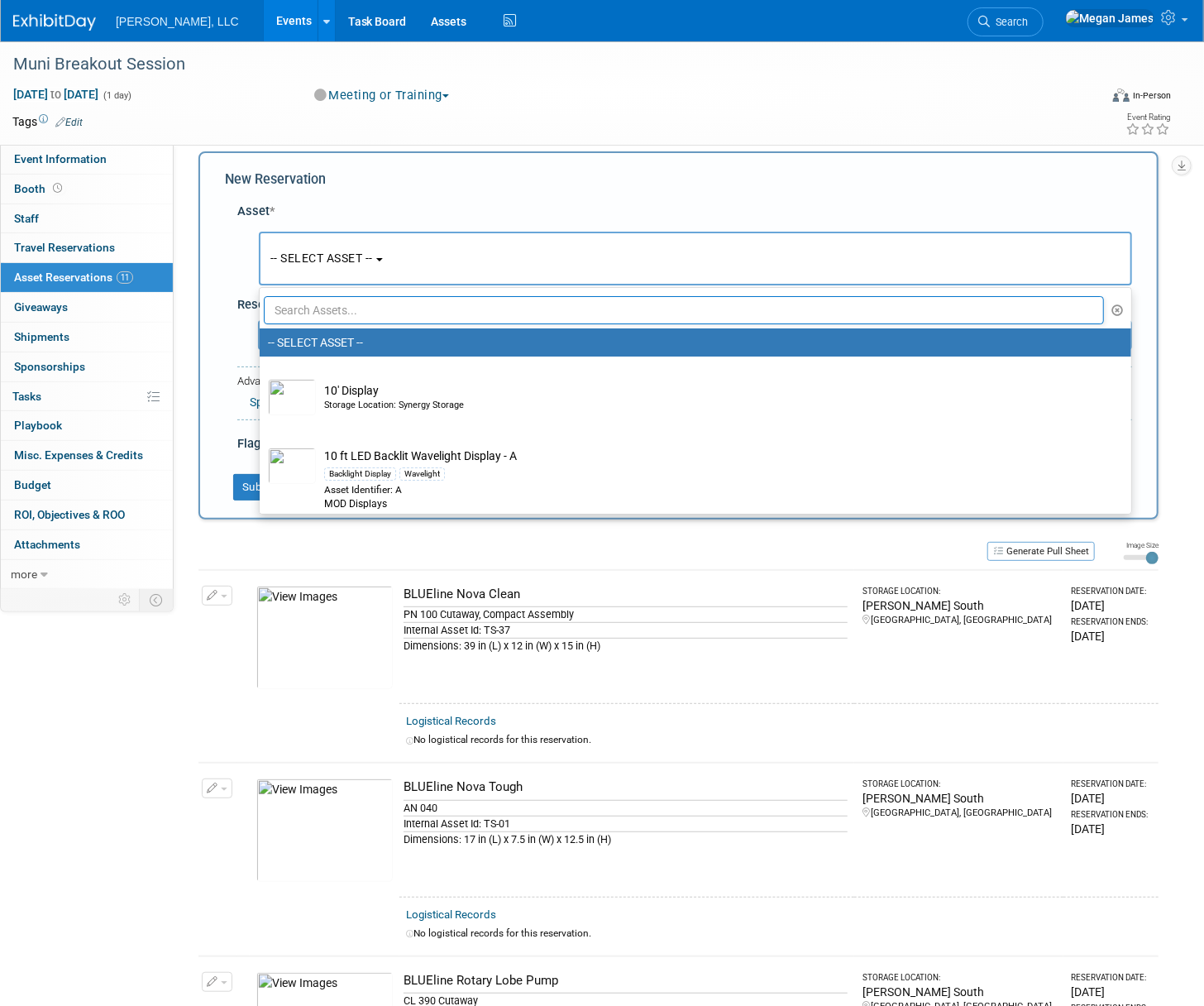 click at bounding box center [684, 310] 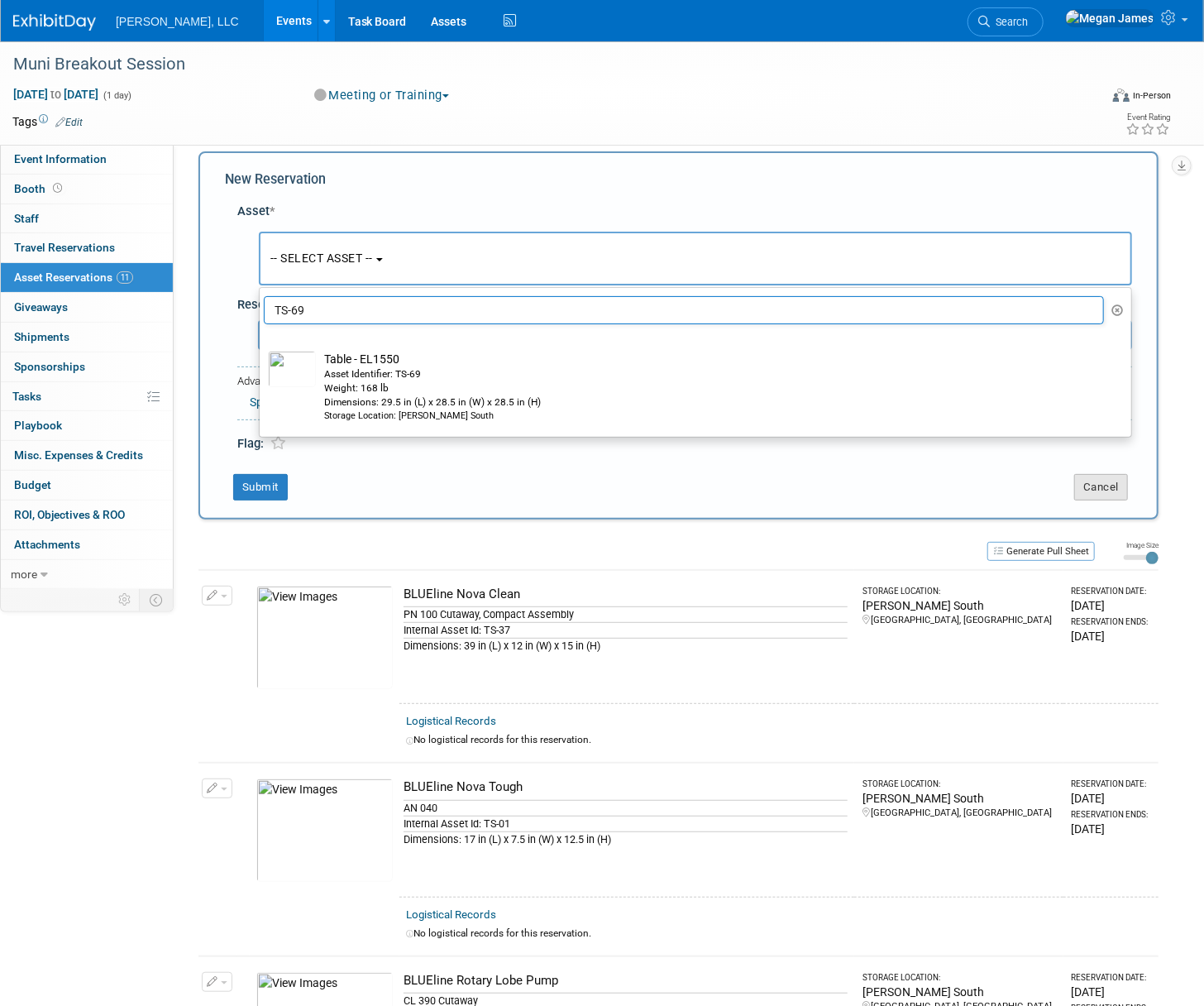 type on "TS-69" 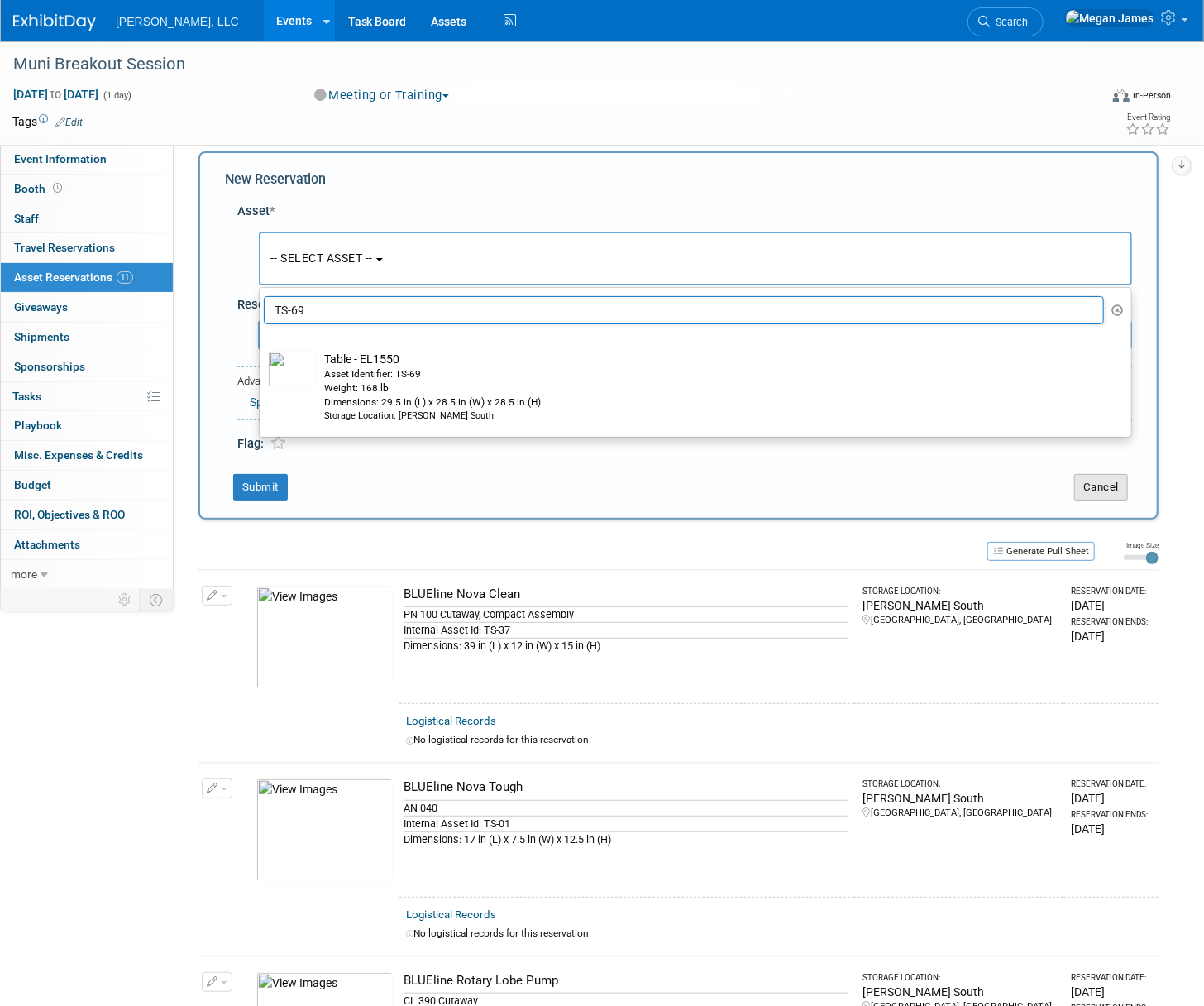 click on "Cancel" at bounding box center [1101, 487] 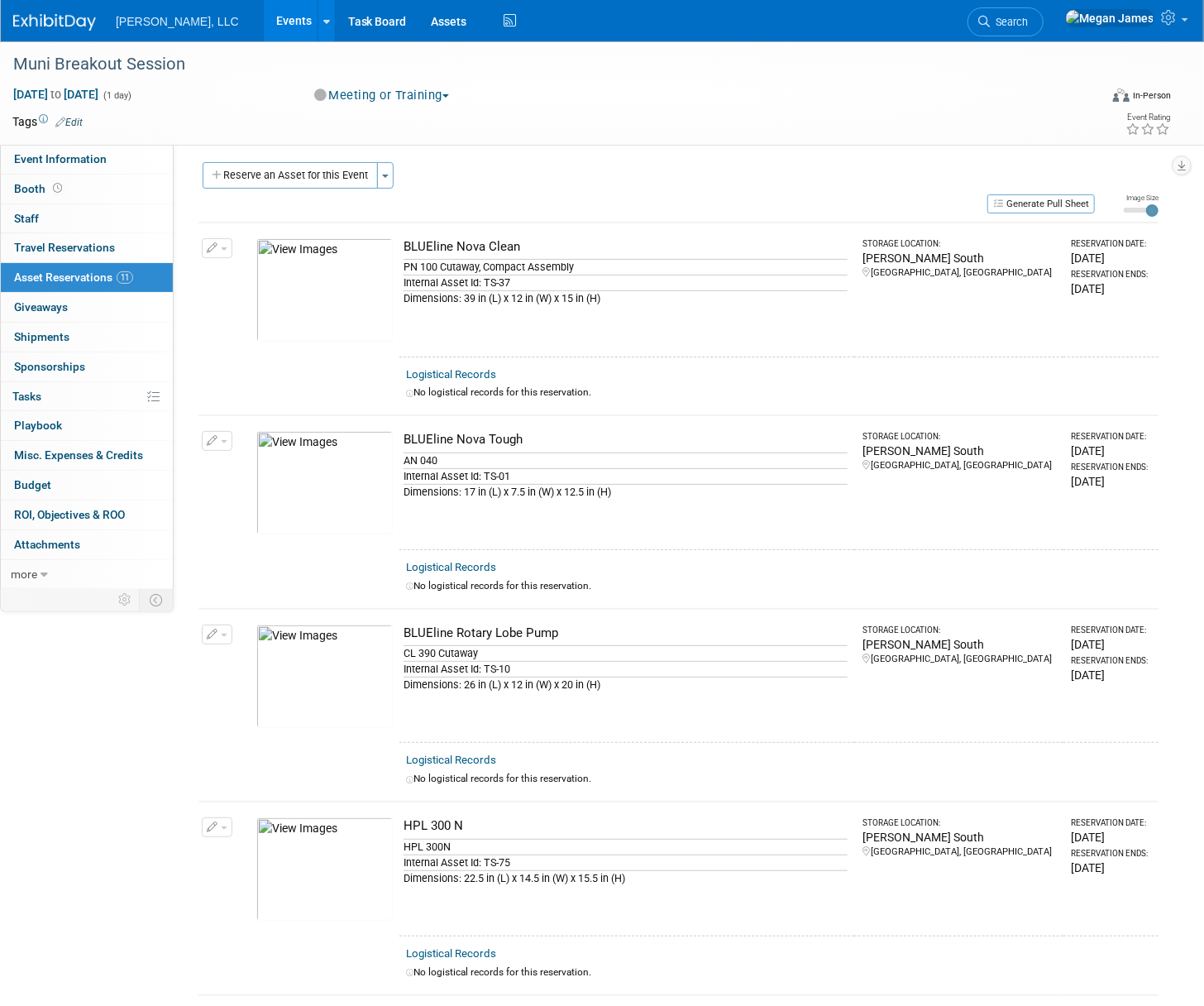 scroll, scrollTop: 0, scrollLeft: 0, axis: both 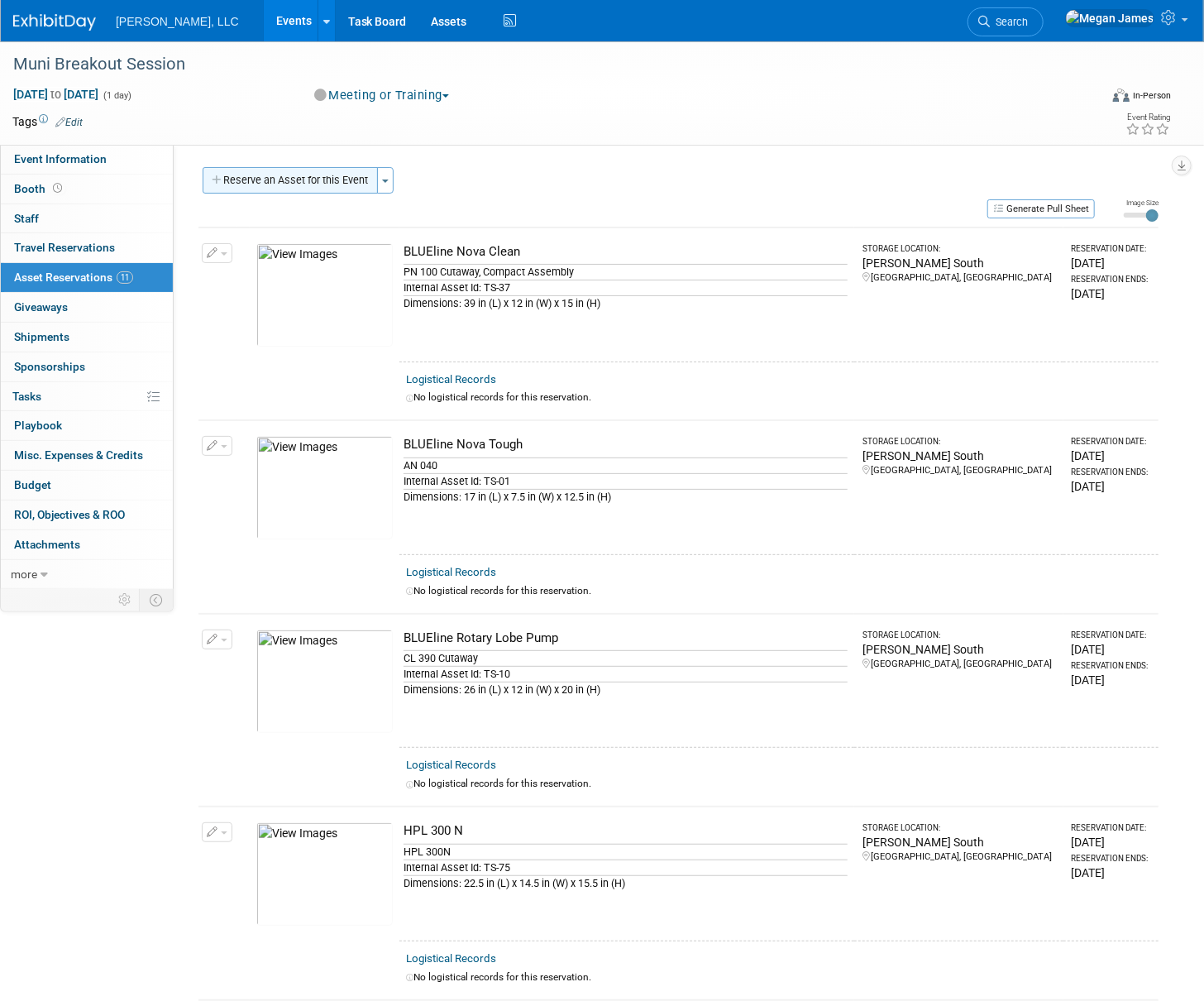 click on "Reserve an Asset for this Event" at bounding box center (290, 180) 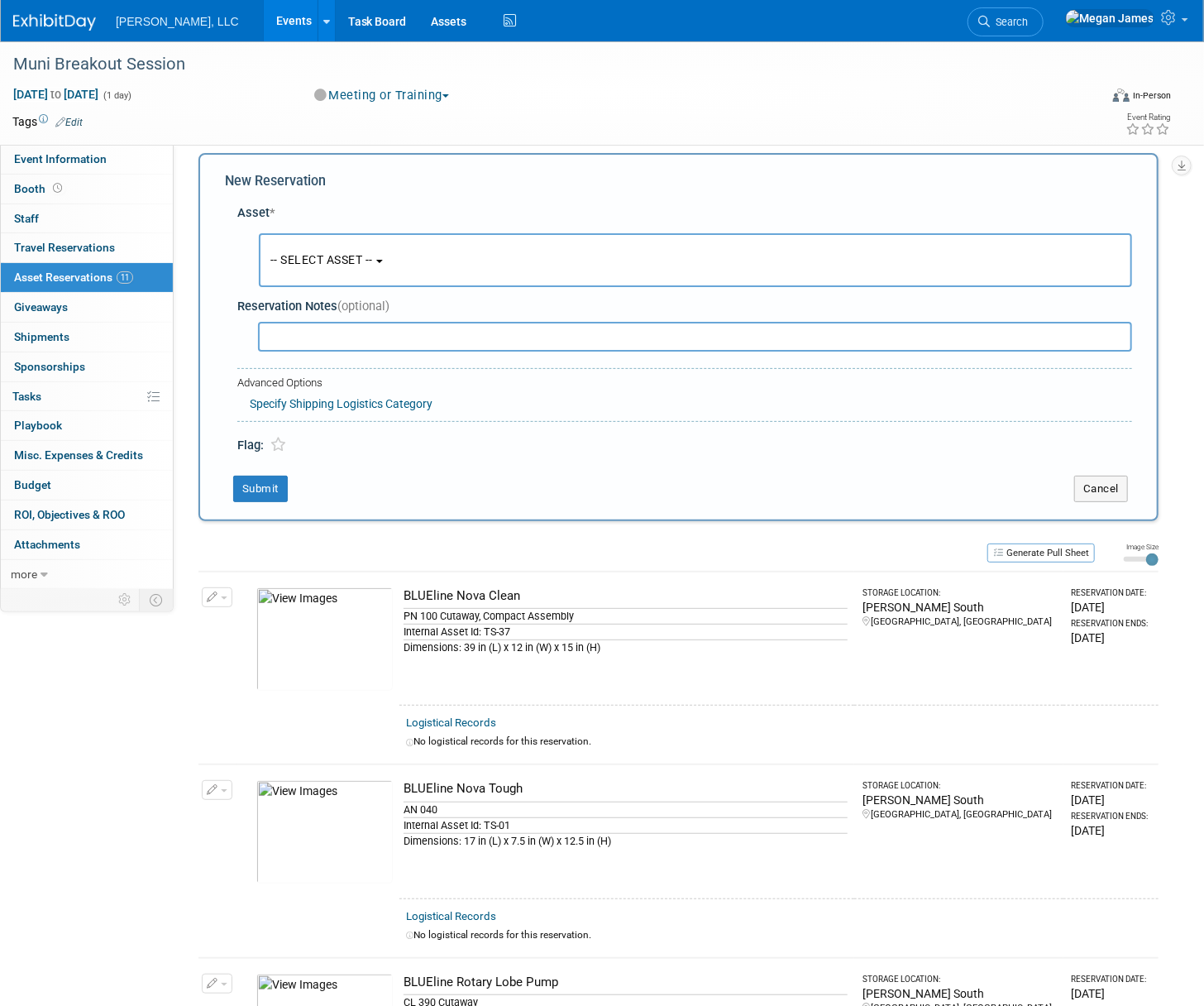 scroll, scrollTop: 16, scrollLeft: 0, axis: vertical 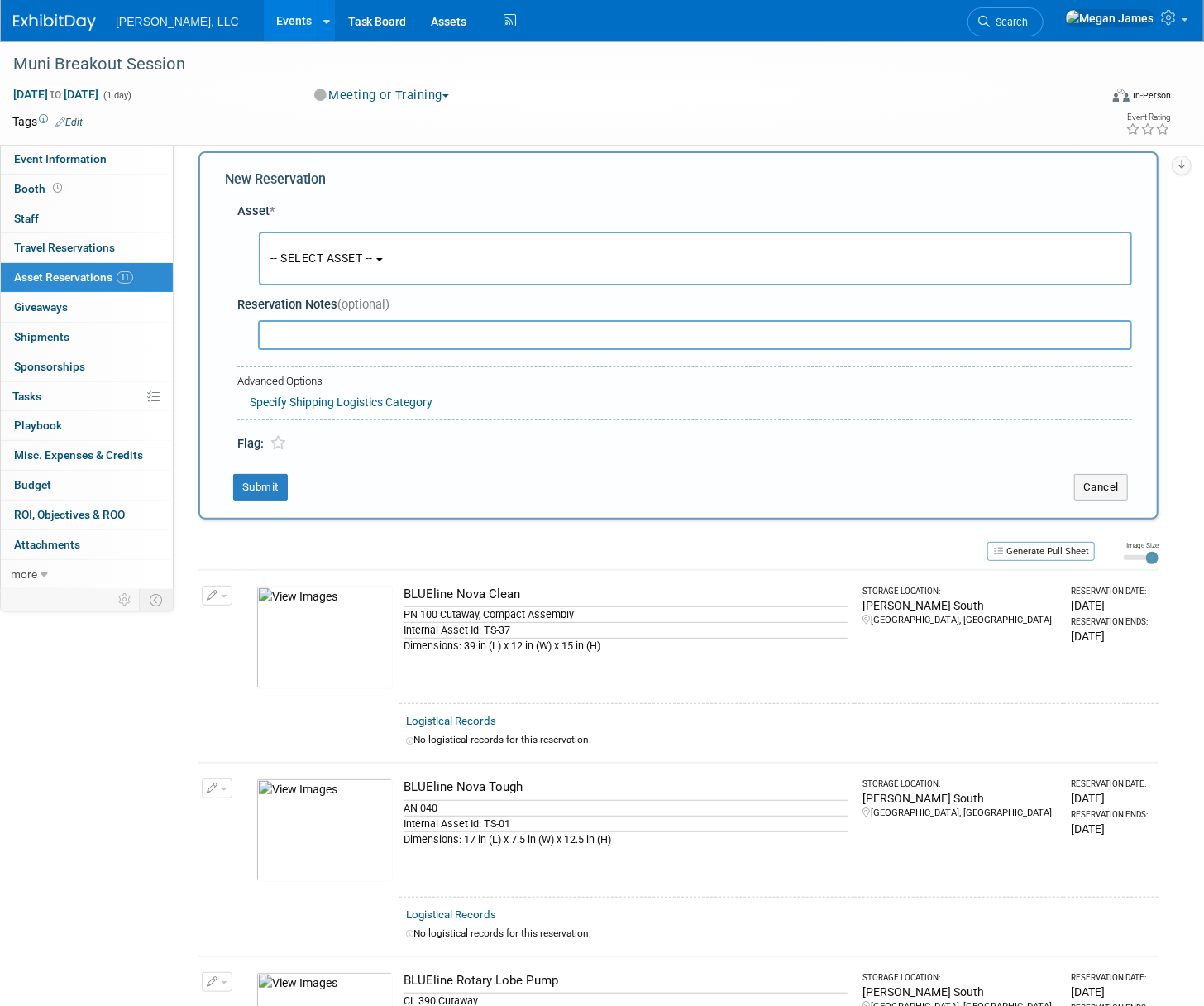click on "-- SELECT ASSET --" at bounding box center [695, 258] 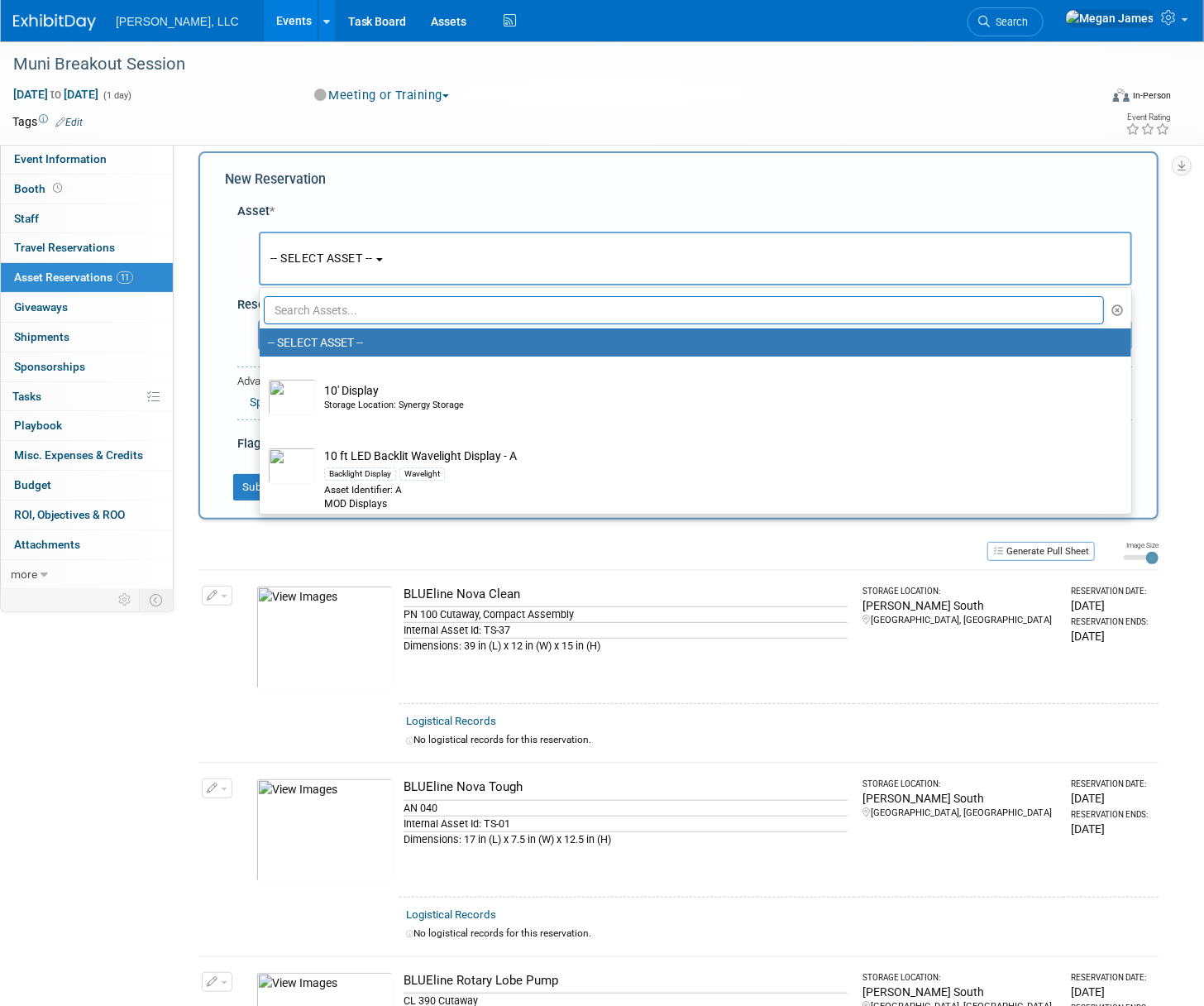 click at bounding box center [684, 310] 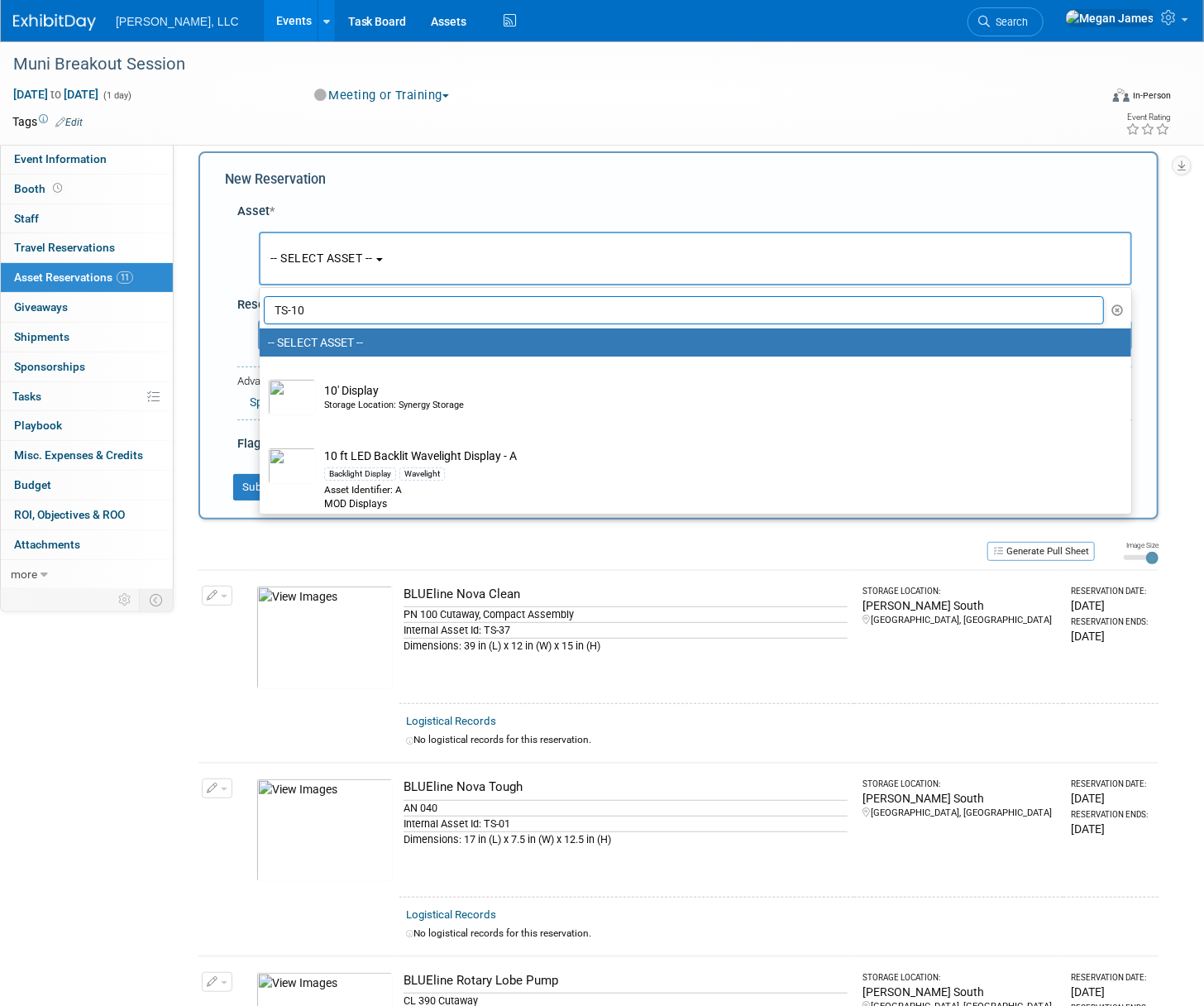 type on "TS-108" 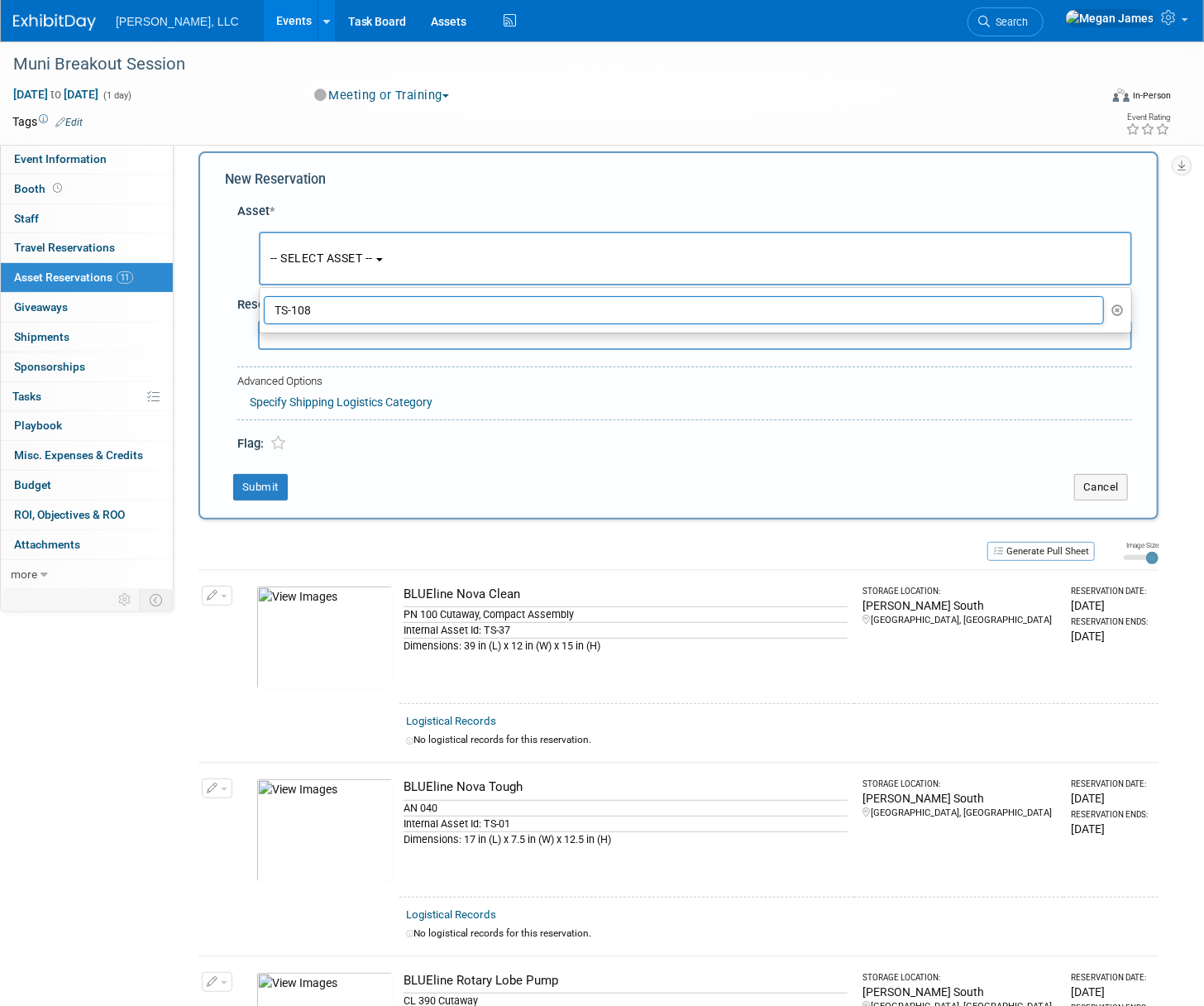 drag, startPoint x: 338, startPoint y: 304, endPoint x: 254, endPoint y: 314, distance: 84.59314 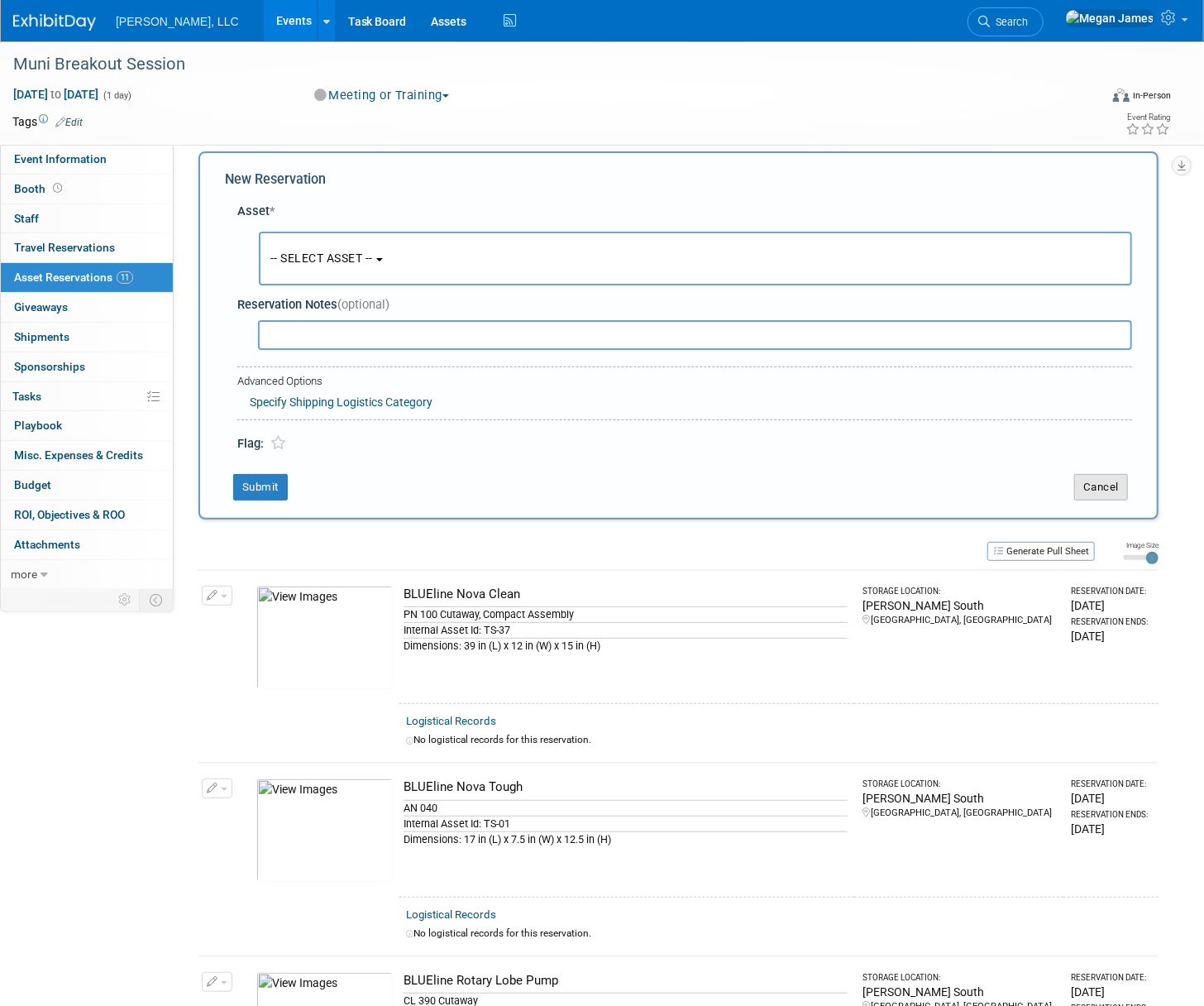 click on "Cancel" at bounding box center (1101, 487) 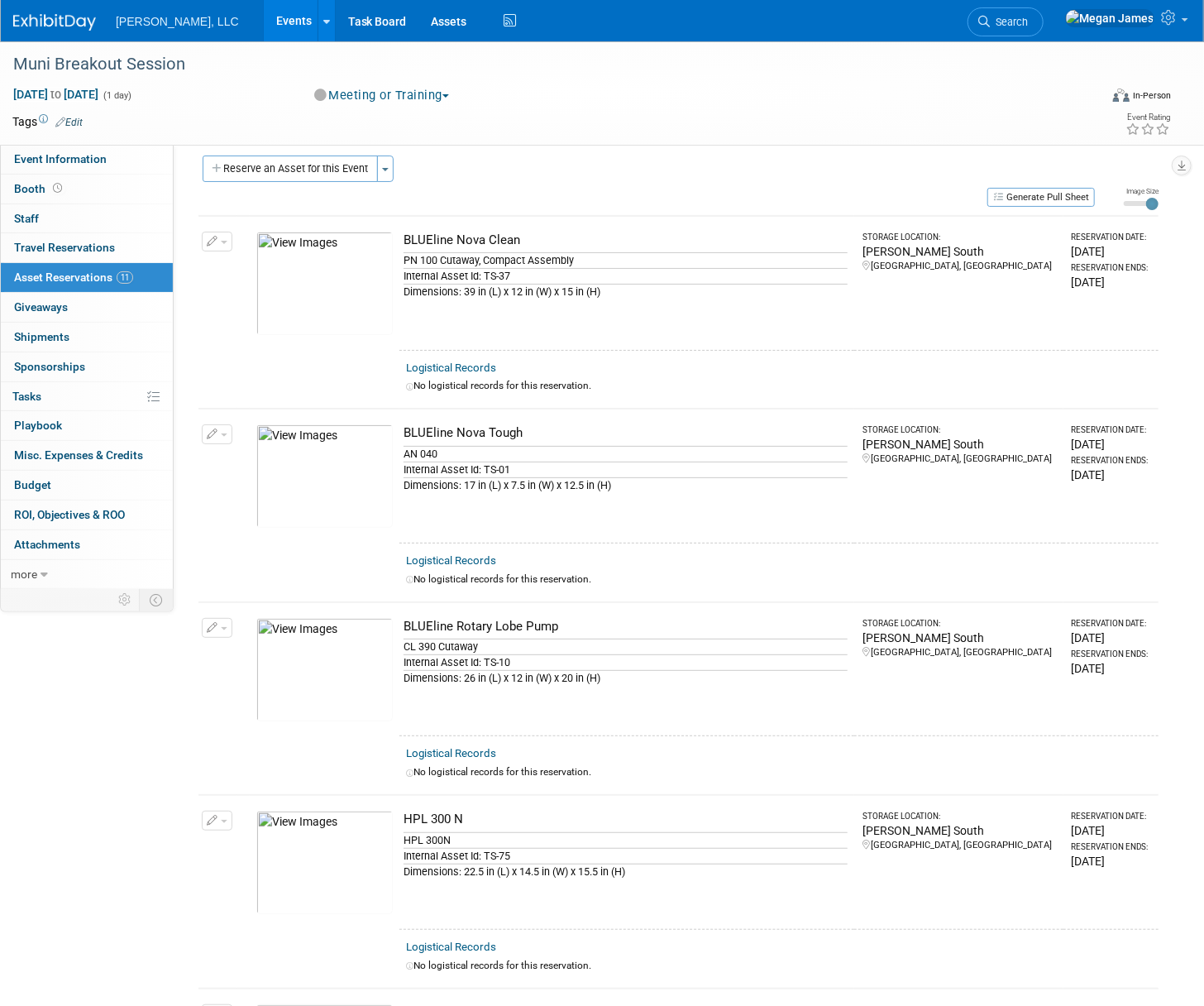 scroll, scrollTop: 0, scrollLeft: 0, axis: both 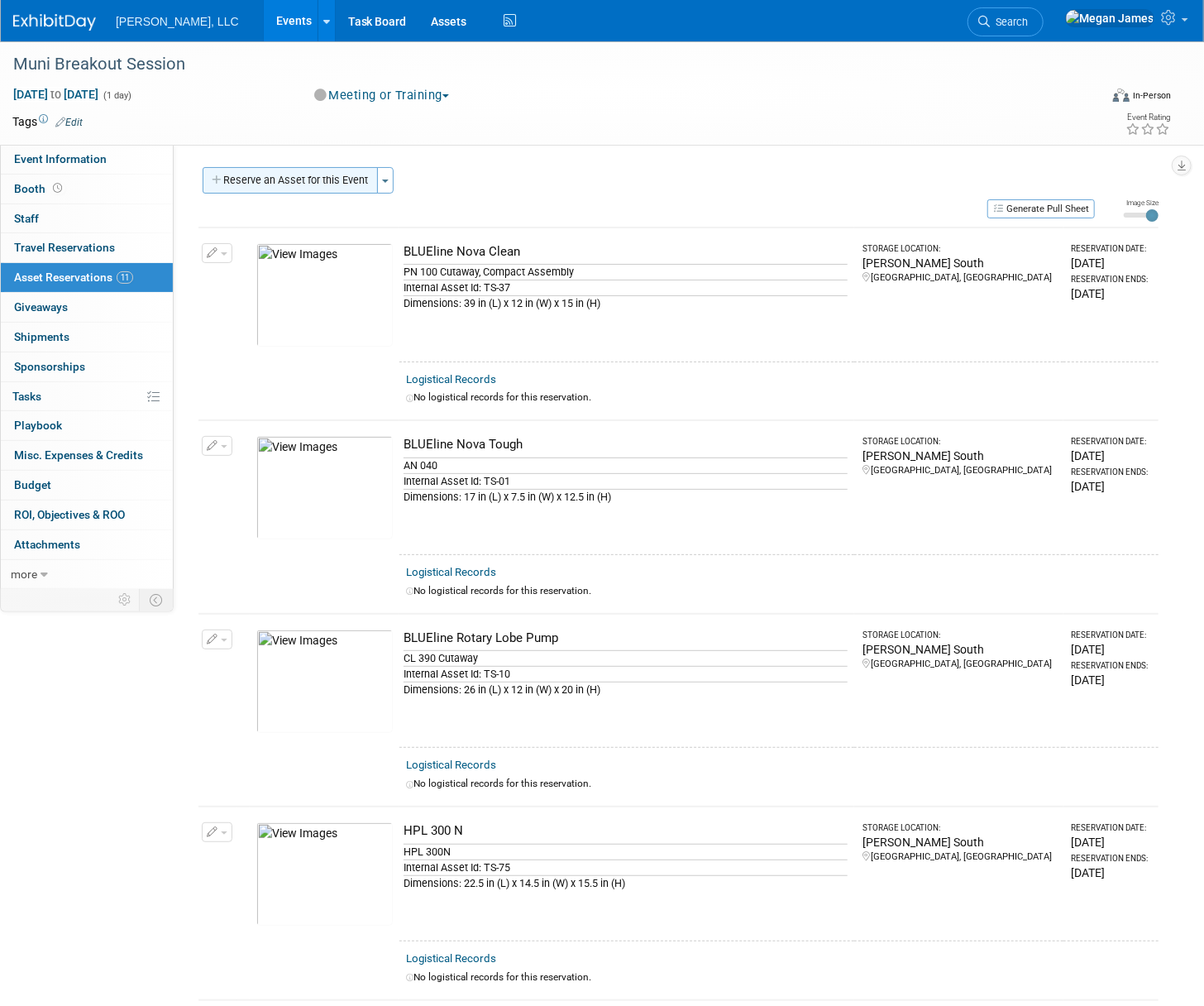 click on "Reserve an Asset for this Event" at bounding box center (290, 180) 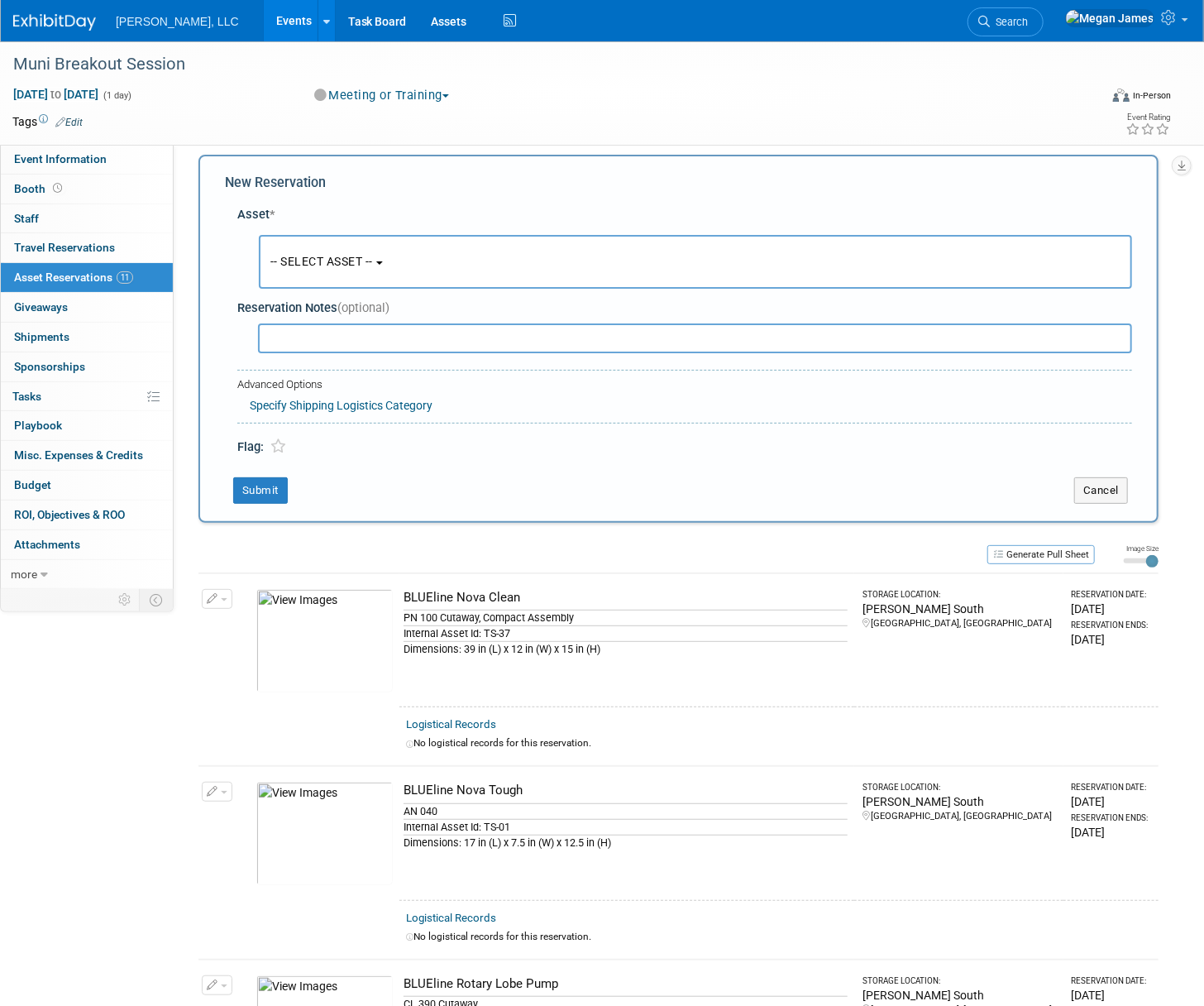 scroll, scrollTop: 16, scrollLeft: 0, axis: vertical 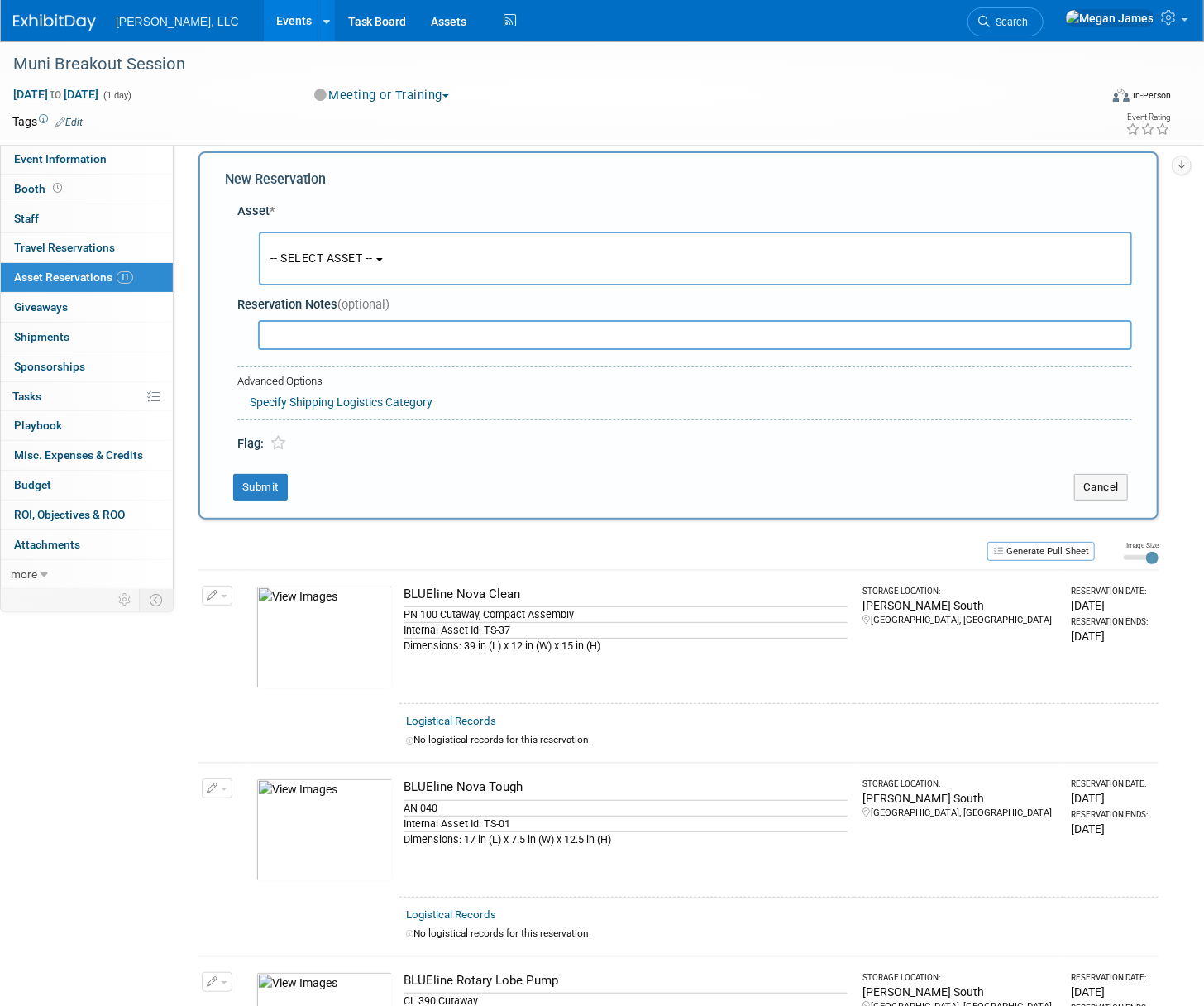 click on "-- SELECT ASSET --" at bounding box center (695, 258) 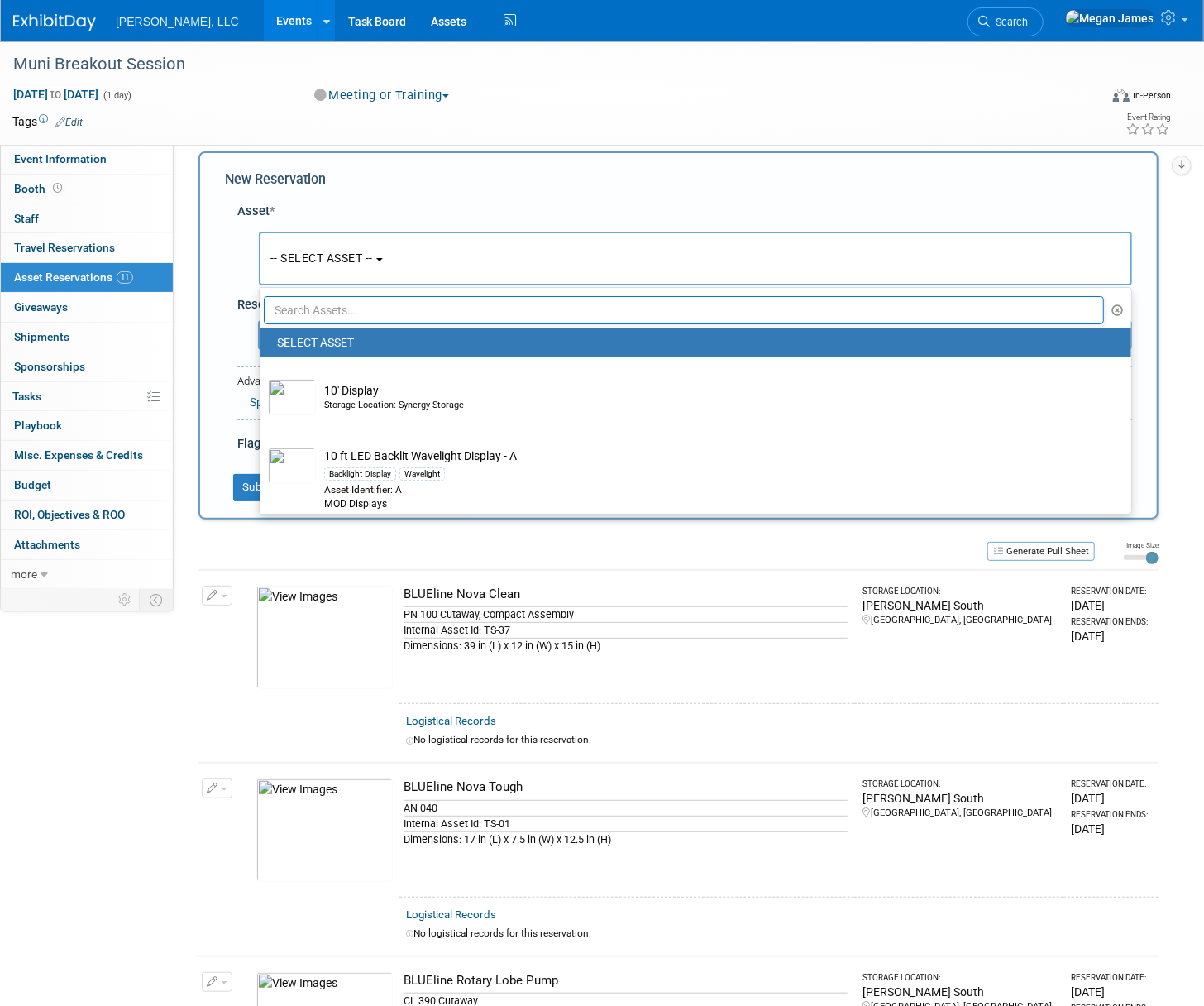 click at bounding box center [528, 122] 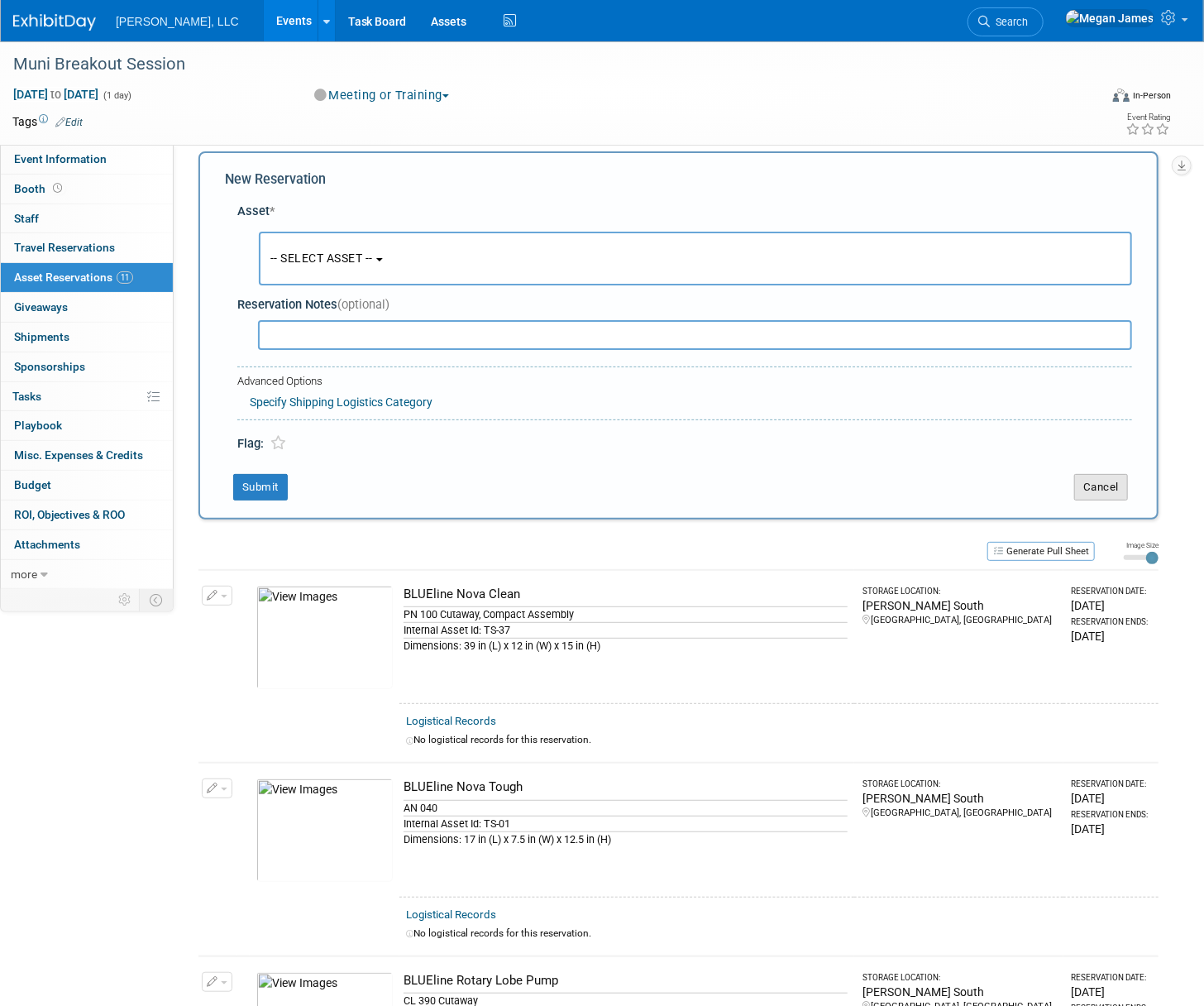 click on "Cancel" at bounding box center [1101, 487] 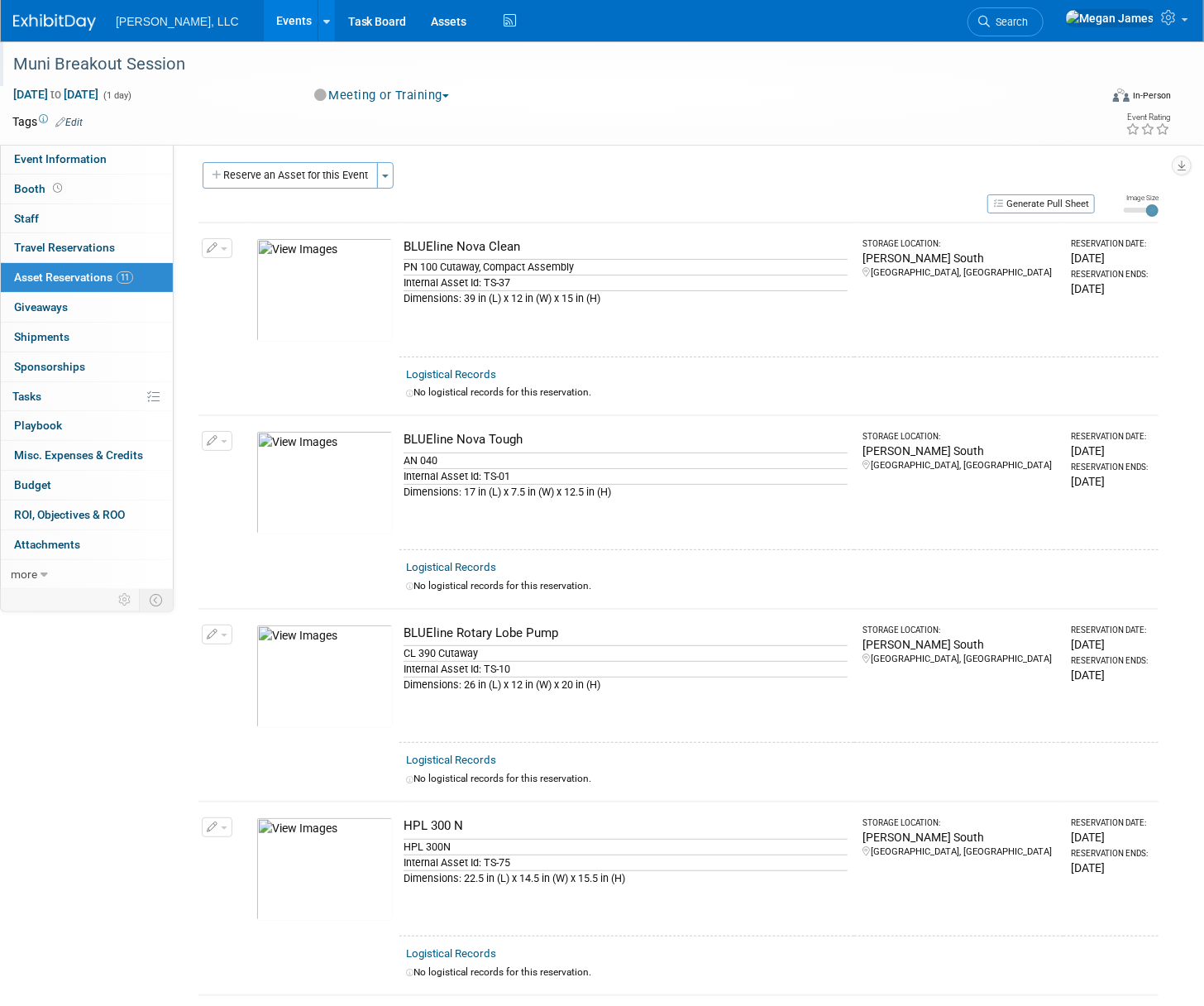 scroll, scrollTop: 0, scrollLeft: 0, axis: both 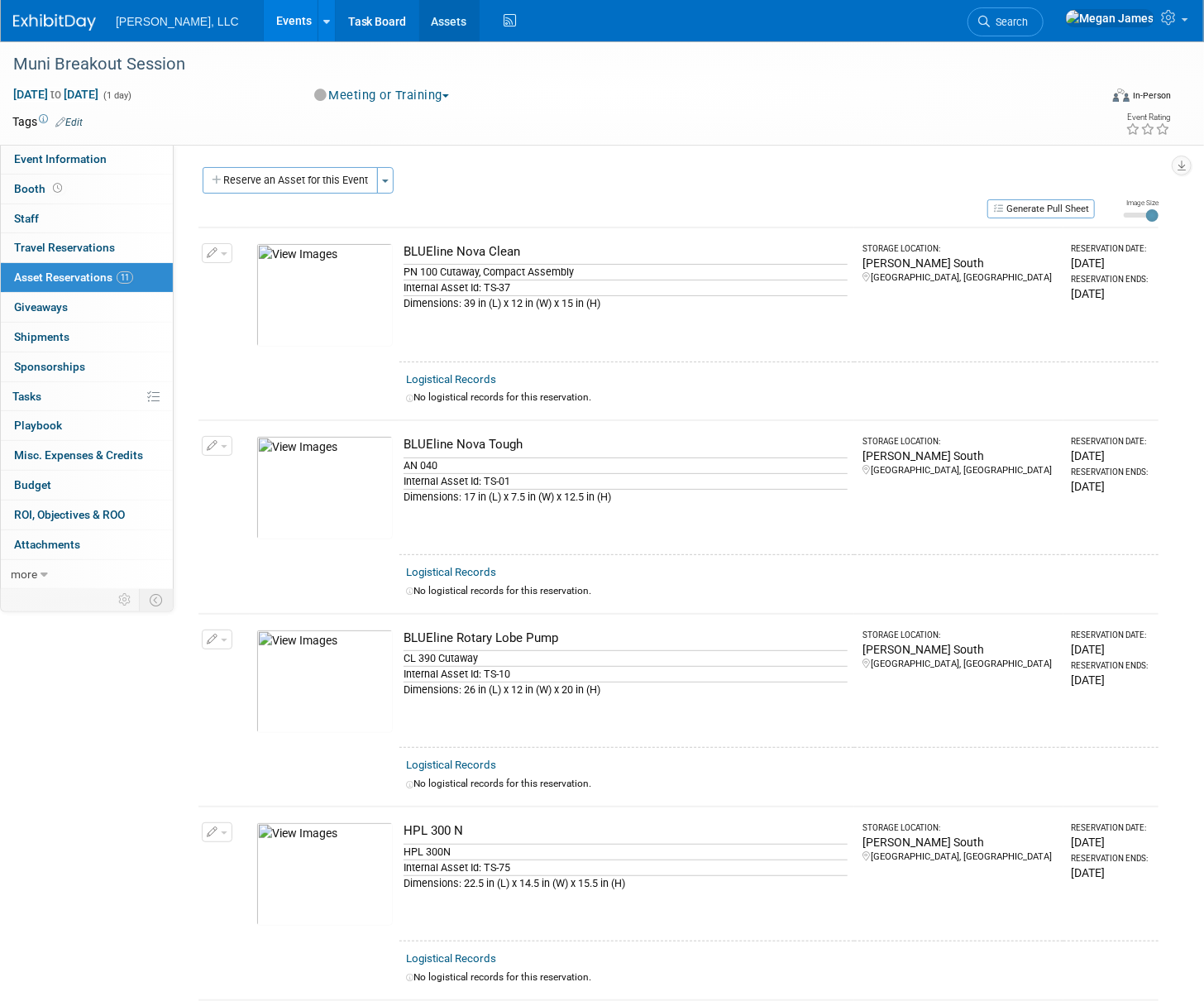 click on "Assets" at bounding box center [449, 21] 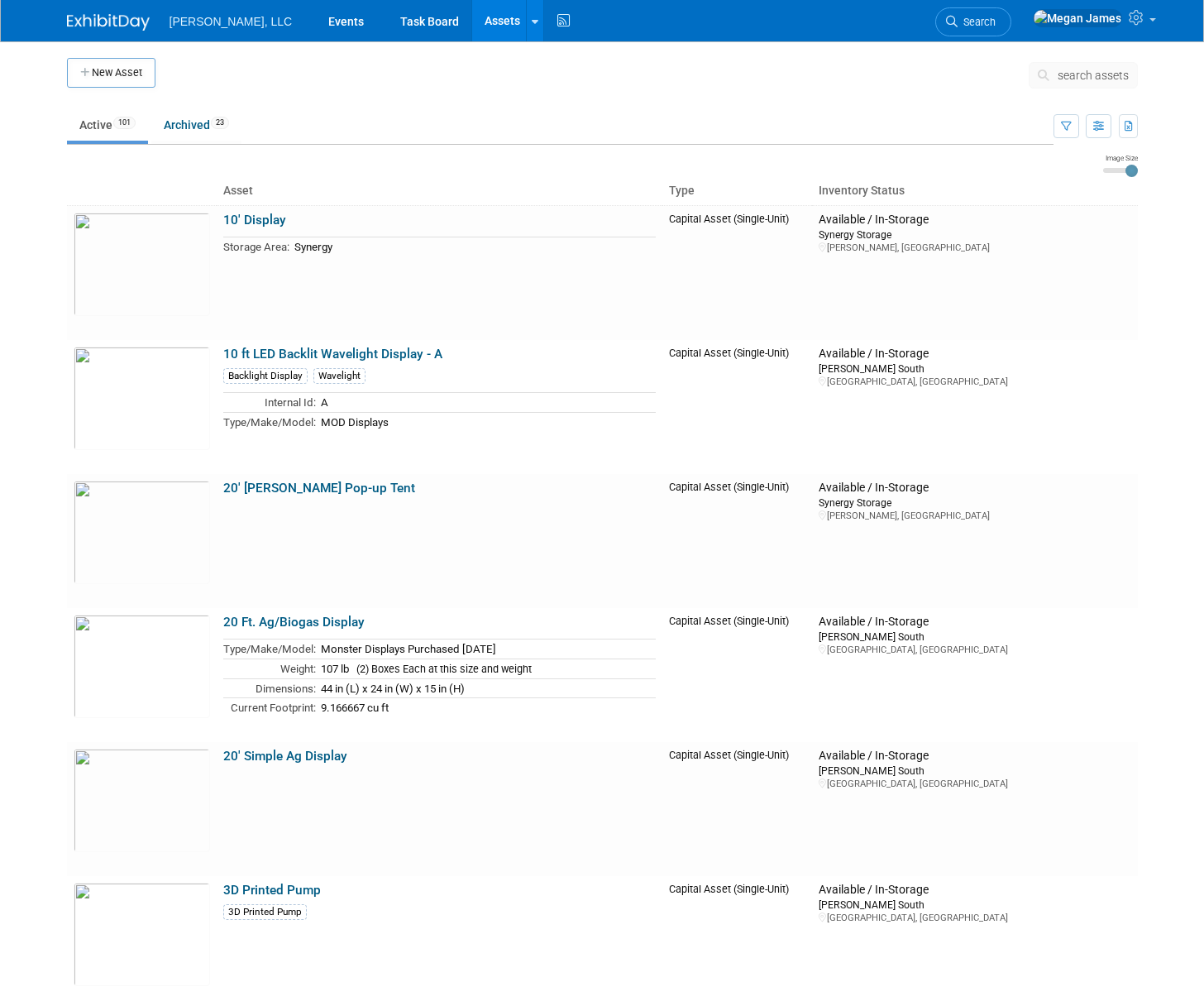 scroll, scrollTop: 0, scrollLeft: 0, axis: both 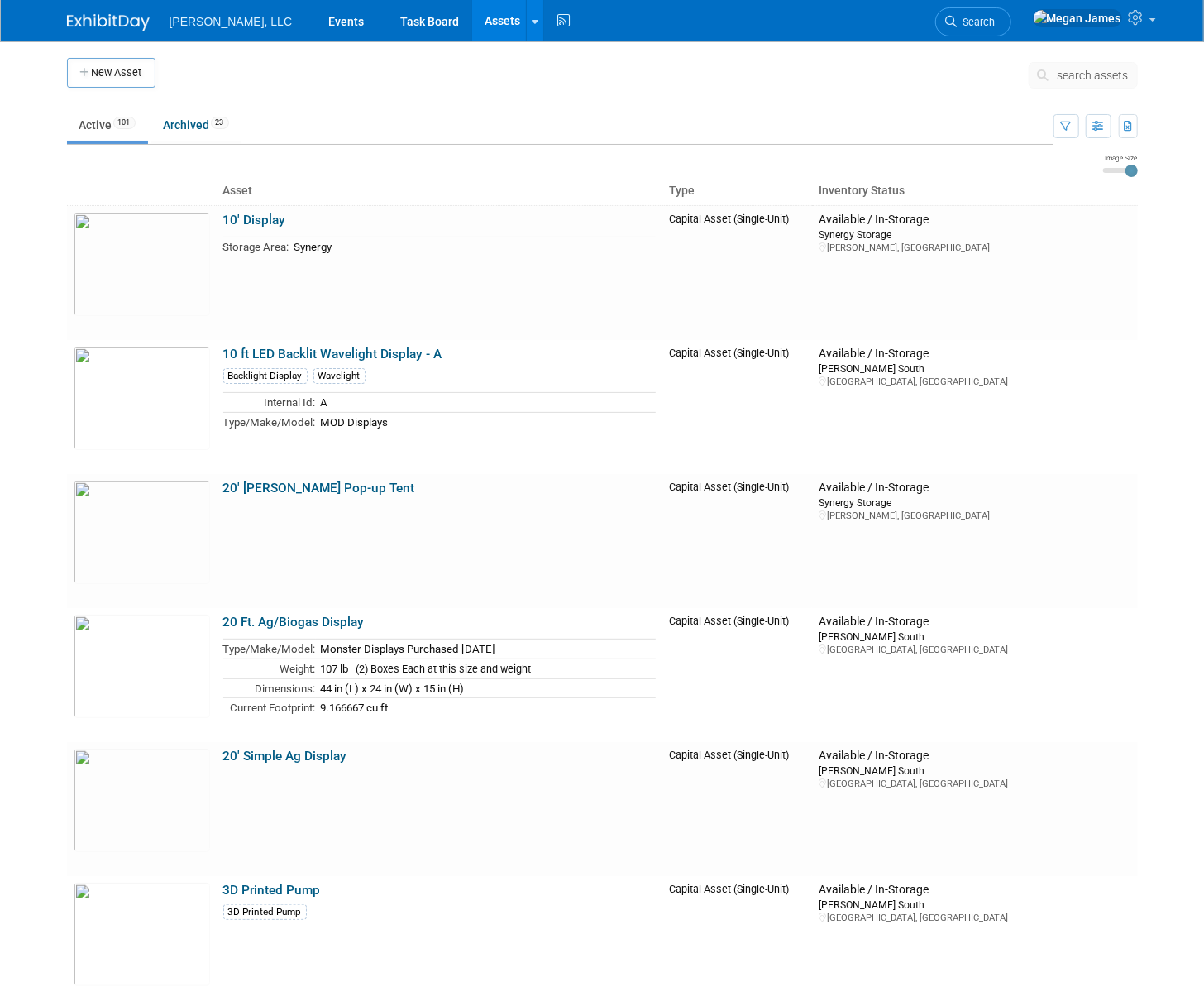 drag, startPoint x: 98, startPoint y: 69, endPoint x: 108, endPoint y: 66, distance: 10.440307 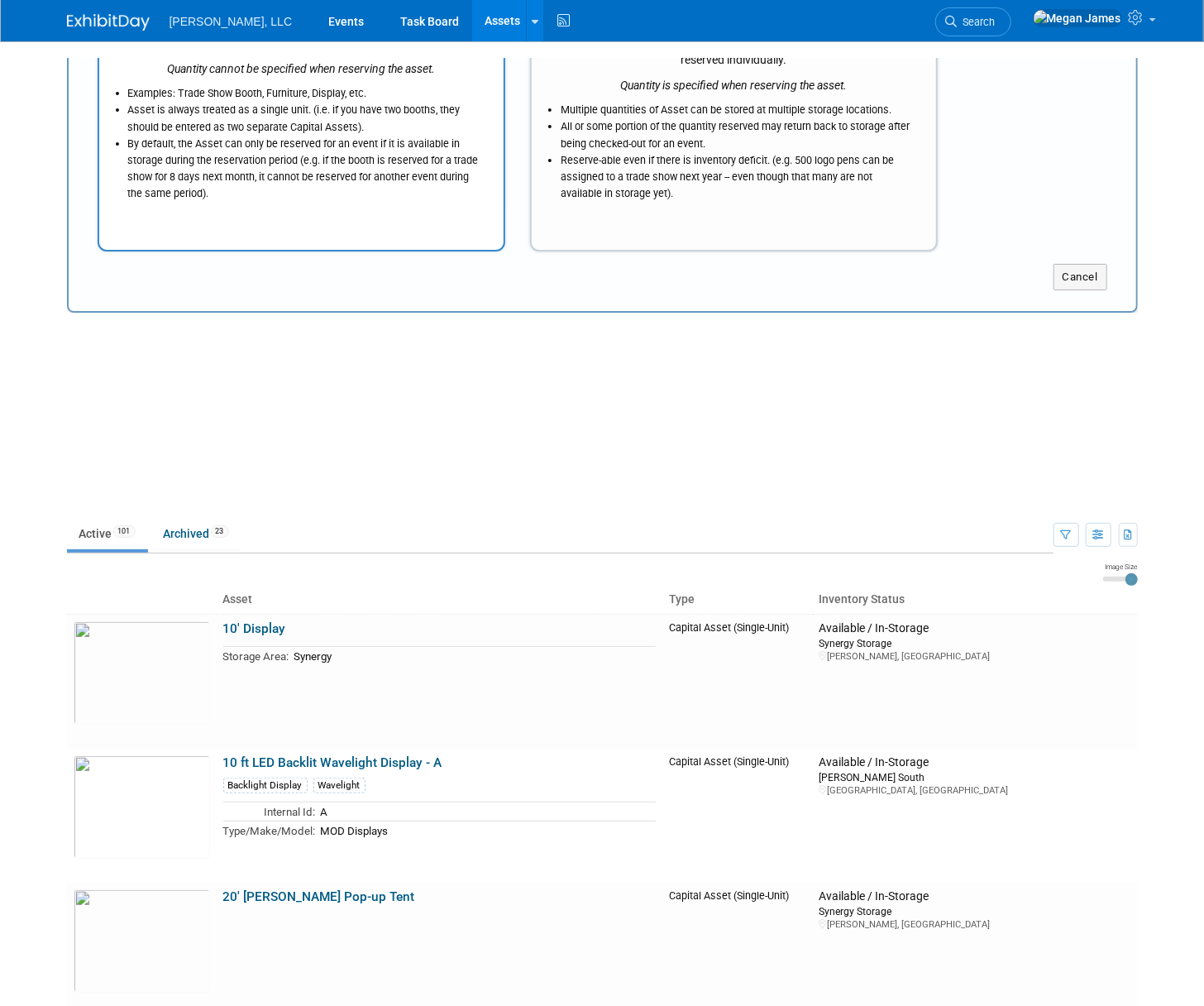 scroll, scrollTop: 0, scrollLeft: 0, axis: both 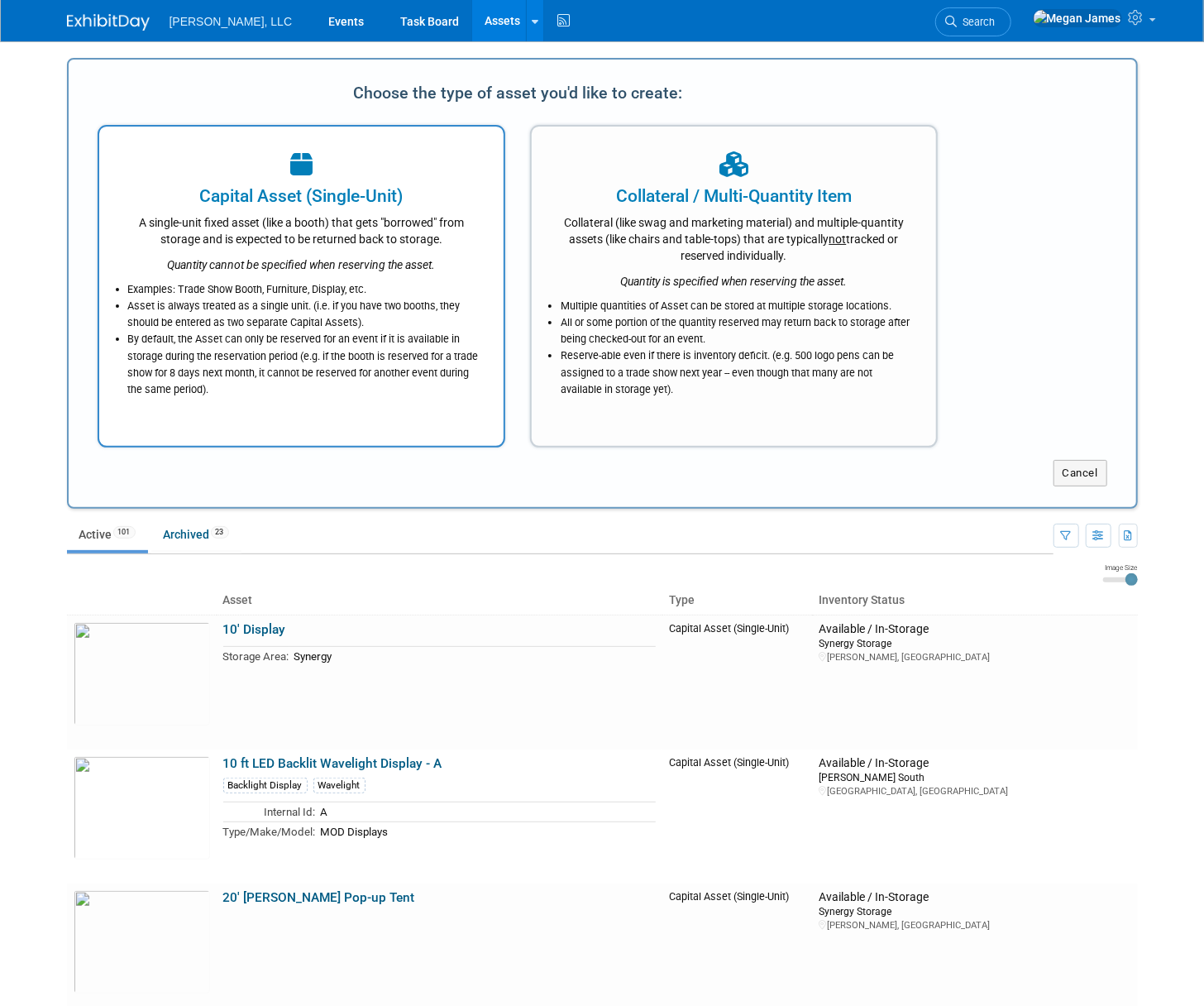 click on "Capital Asset (Single-Unit)" at bounding box center (301, 196) 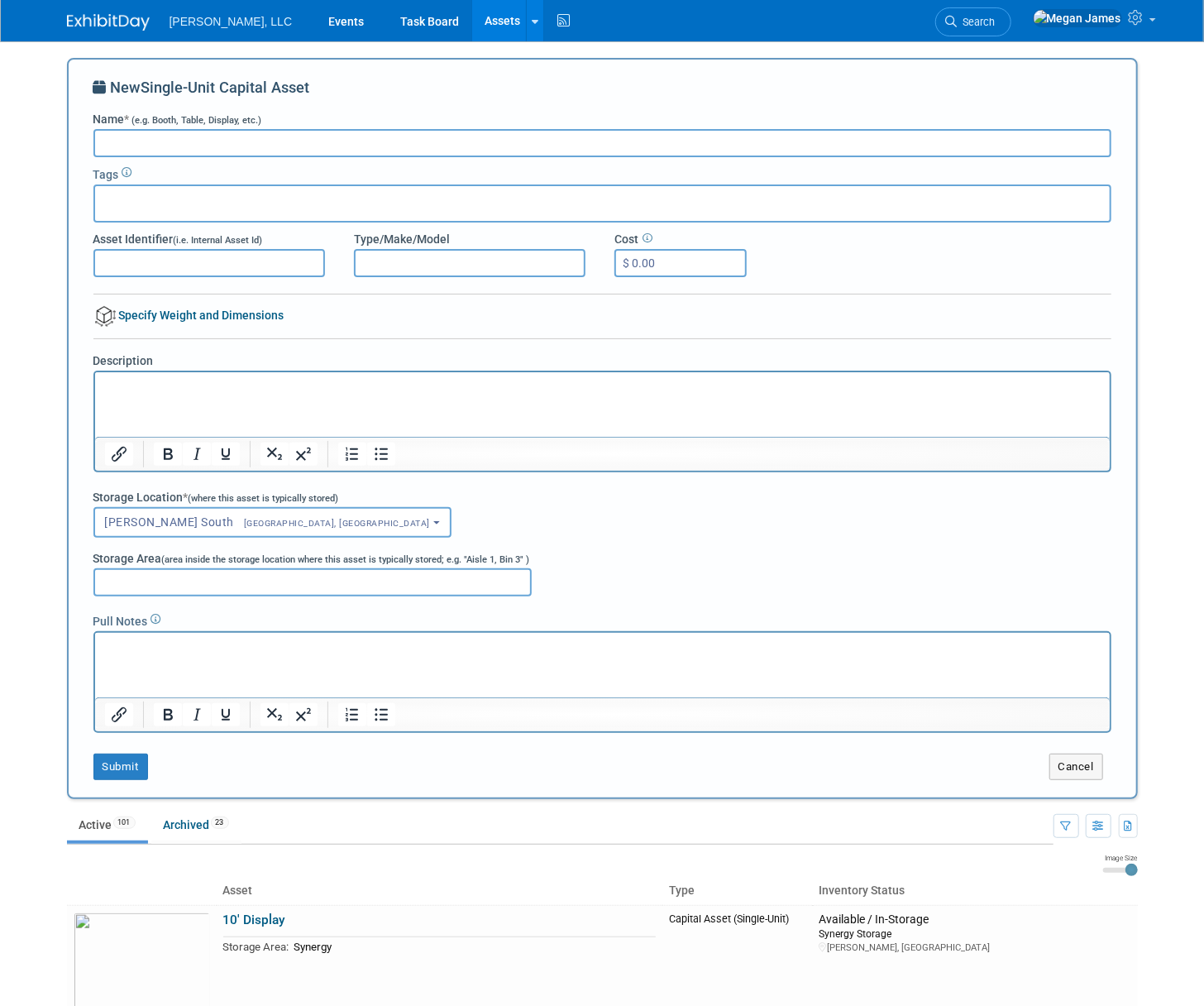 click on "Name  *   (e.g. Booth, Table, Display, etc.)" at bounding box center (602, 143) 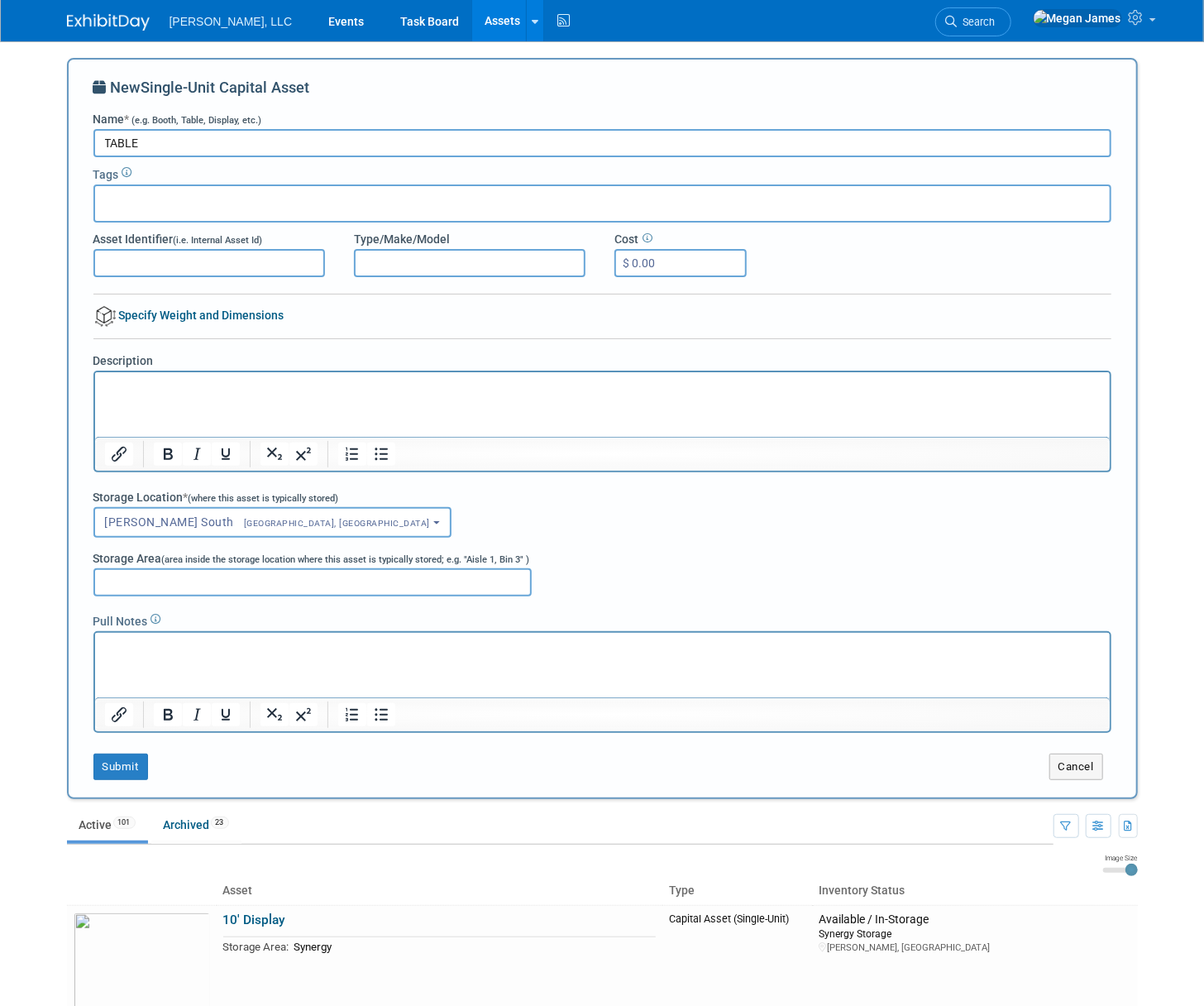 click on "TABLE" at bounding box center (602, 143) 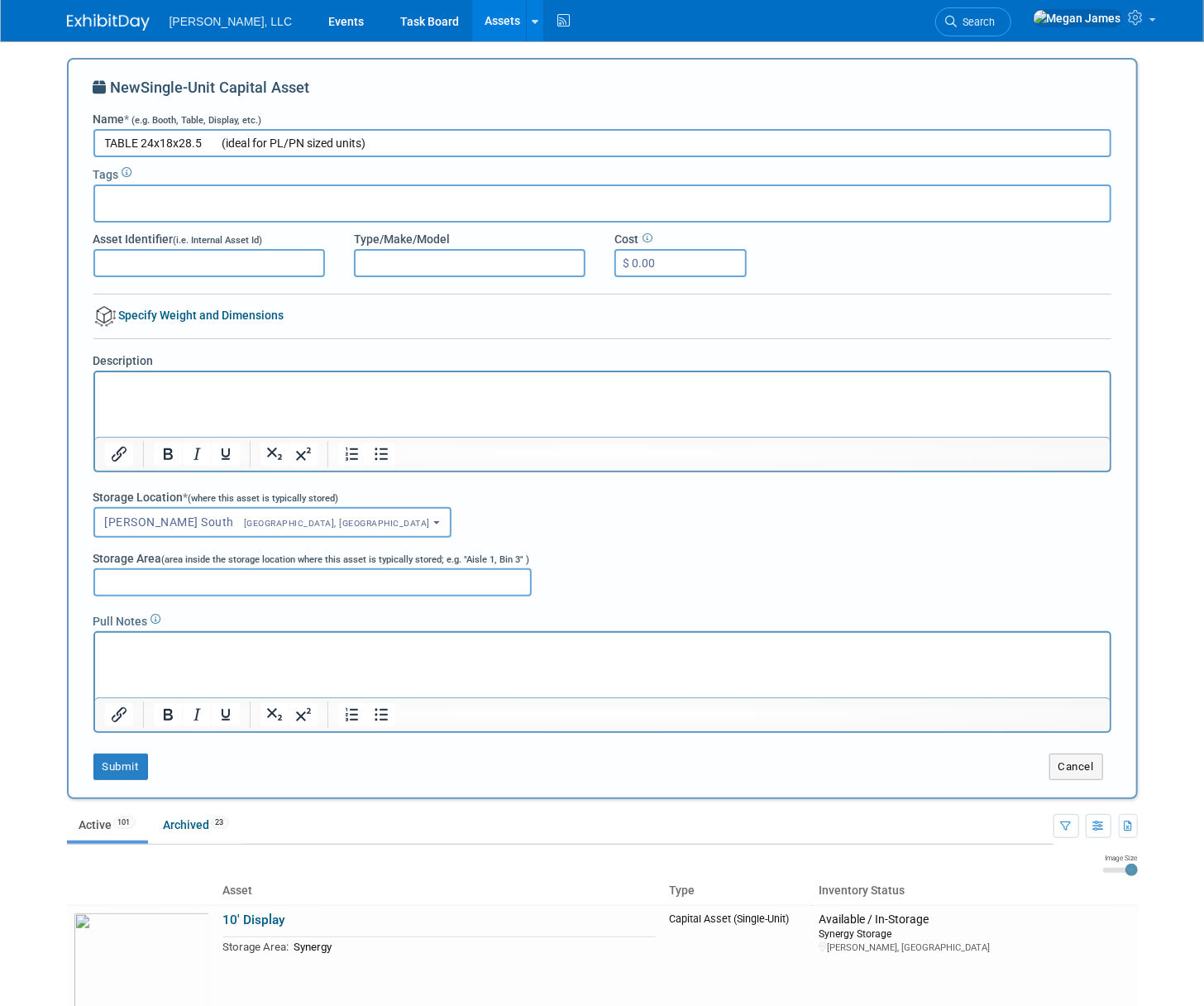 click on "TABLE 24x18x28.5        (ideal for PL/PN sized units)" at bounding box center (602, 143) 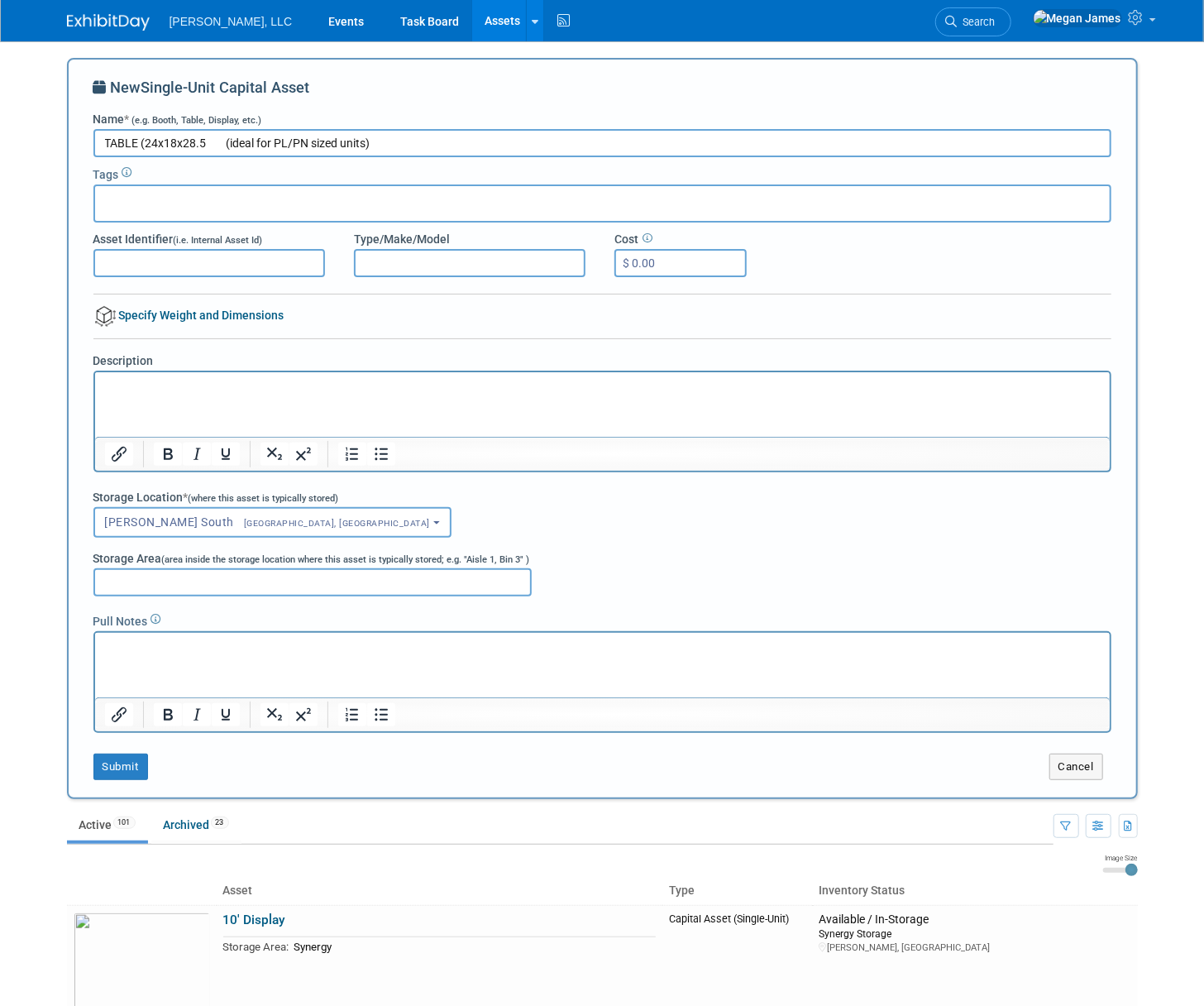 click on "TABLE (24x18x28.5        (ideal for PL/PN sized units)" at bounding box center [602, 143] 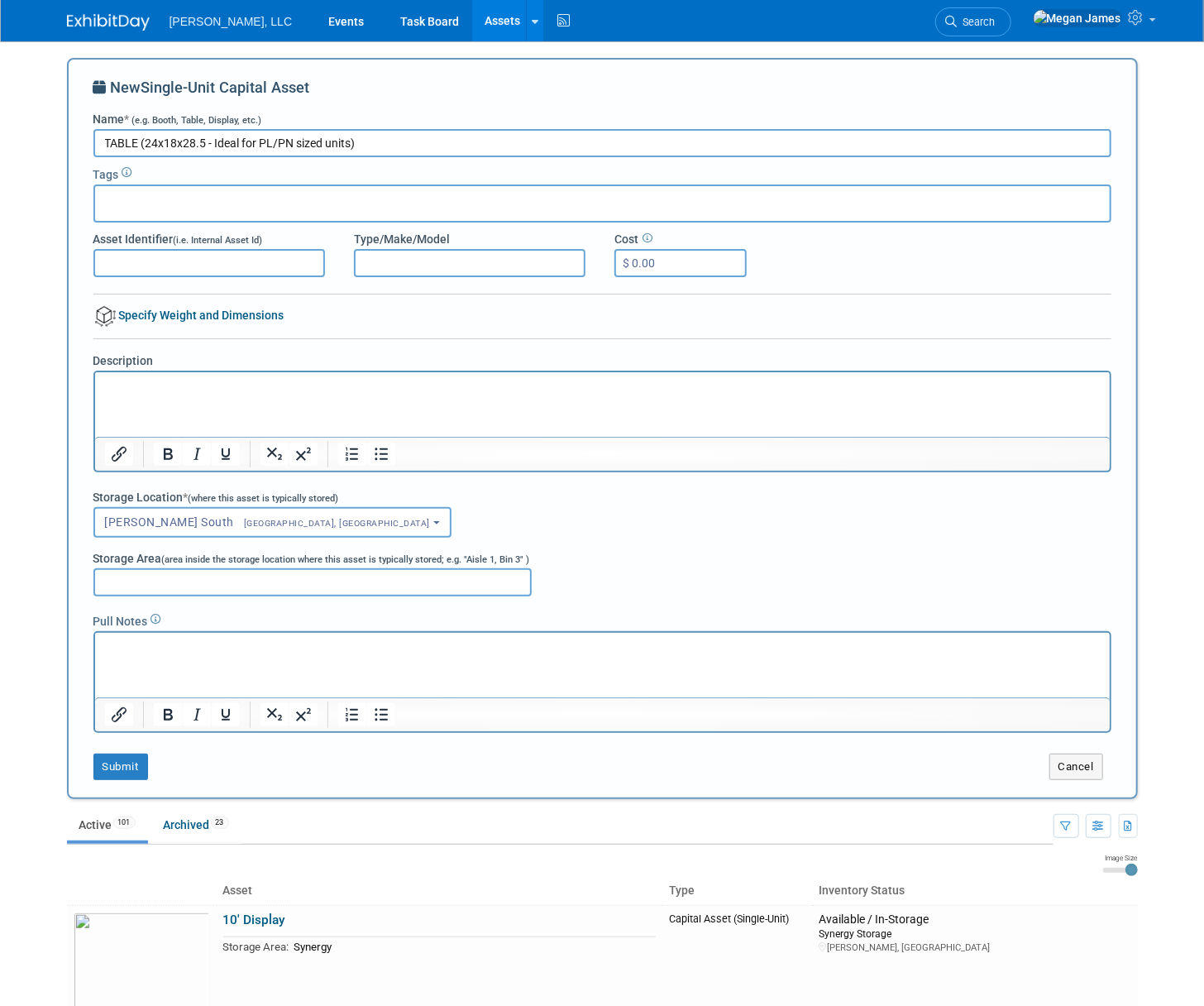 click on "TABLE (24x18x28.5 - Ideal for PL/PN sized units)" at bounding box center (602, 143) 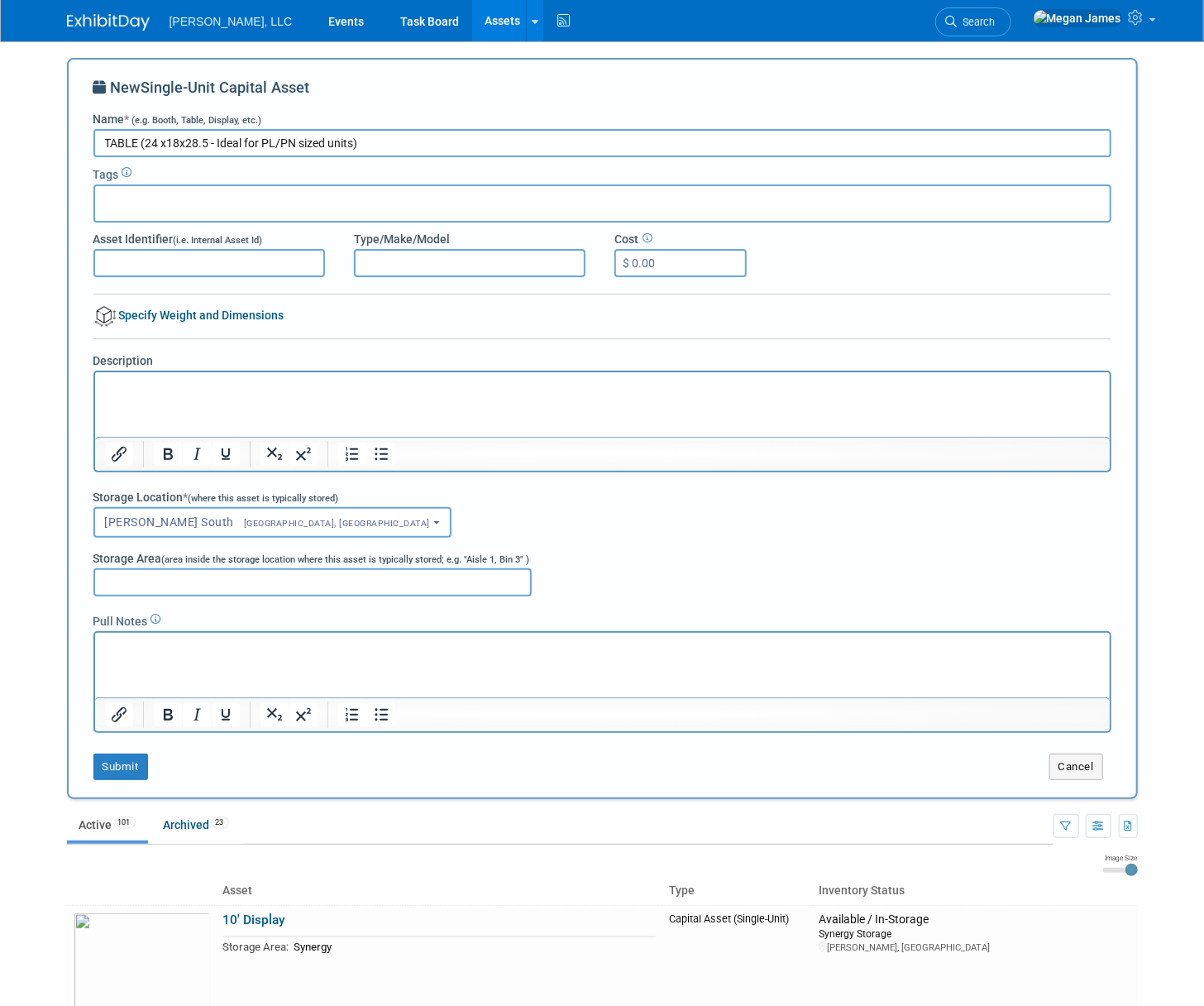 click on "TABLE (24 x18x28.5 - Ideal for PL/PN sized units)" at bounding box center [602, 143] 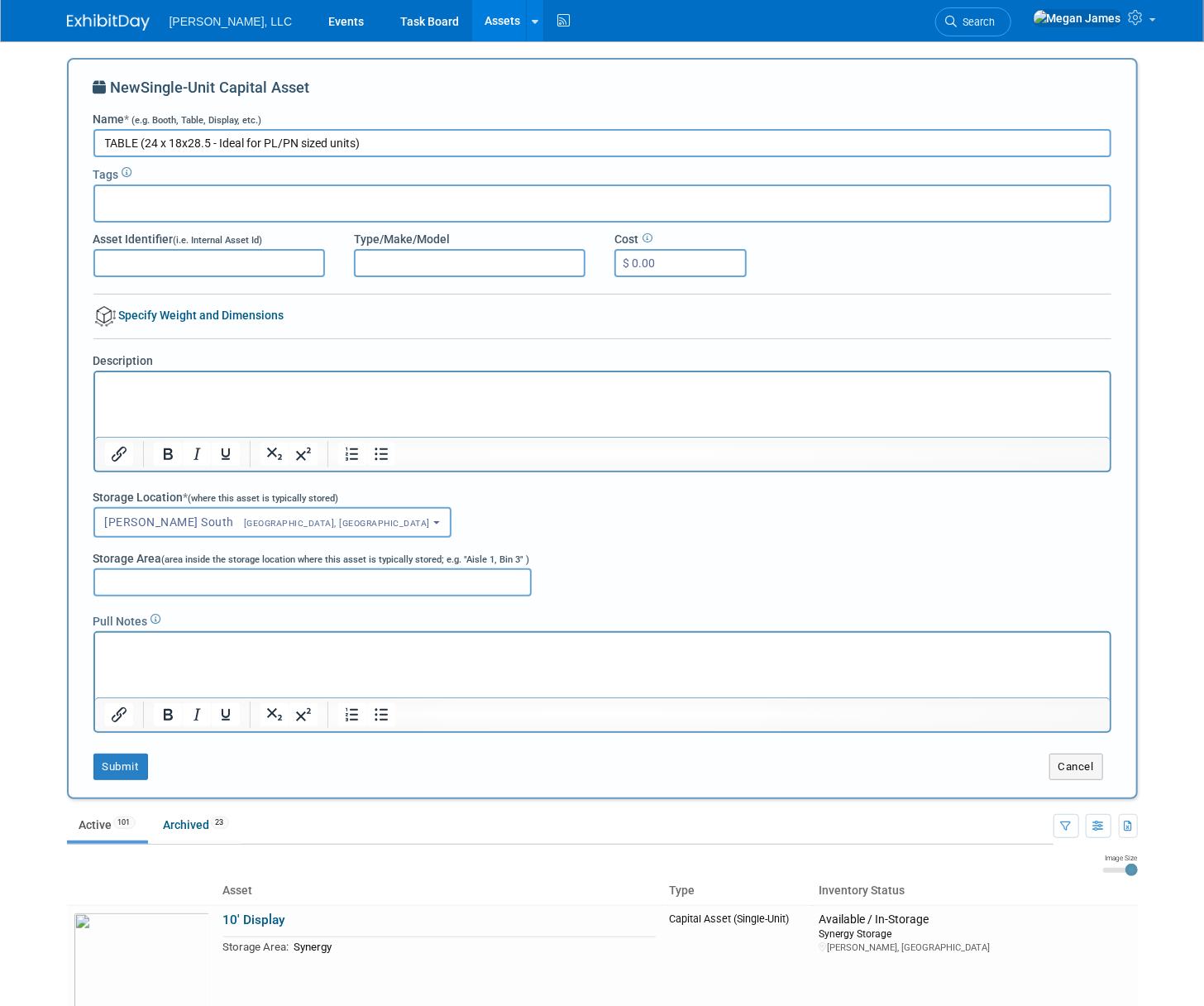 click on "TABLE (24 x 18x28.5 - Ideal for PL/PN sized units)" at bounding box center [602, 143] 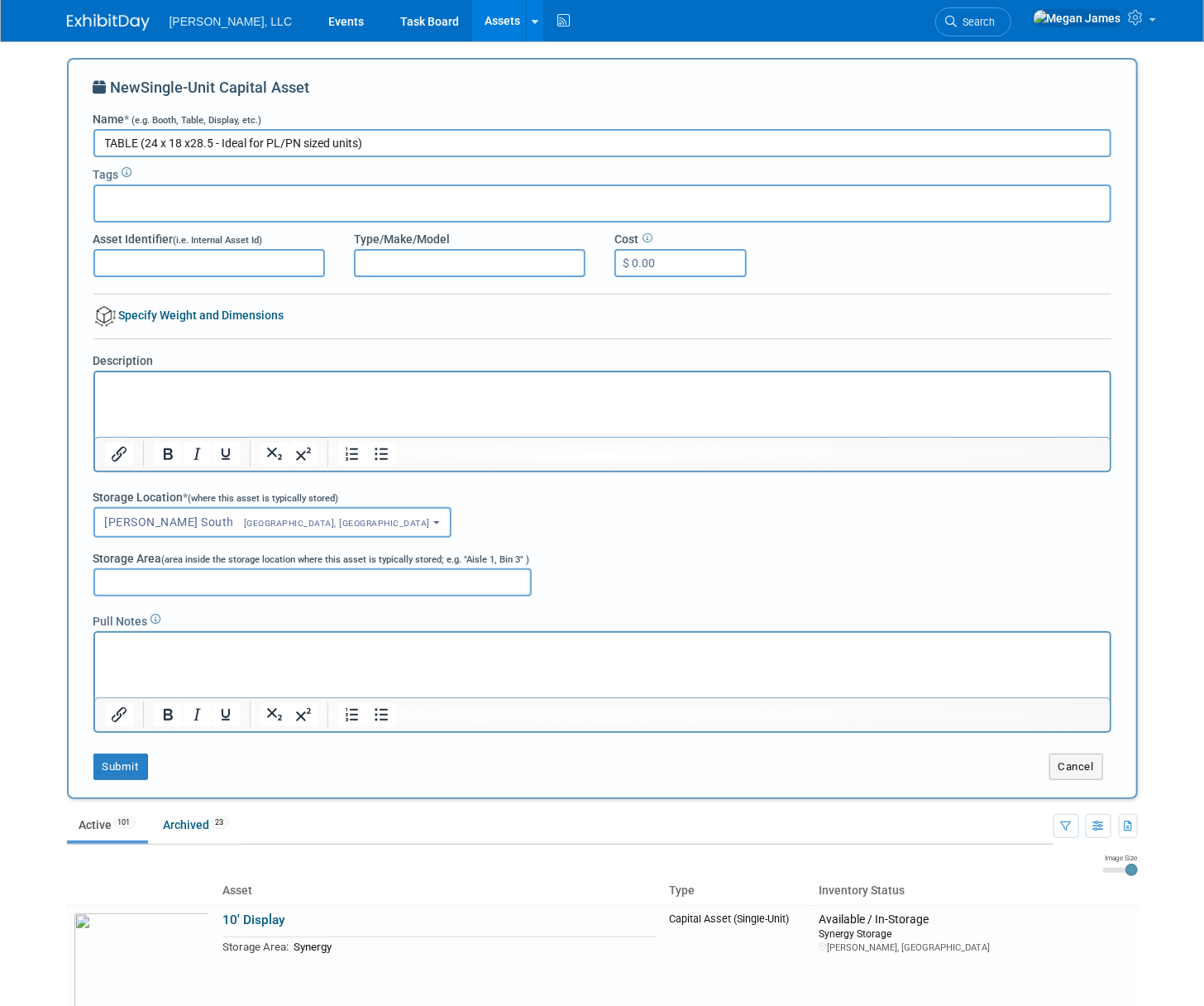 click on "TABLE (24 x 18 x28.5 - Ideal for PL/PN sized units)" at bounding box center (602, 143) 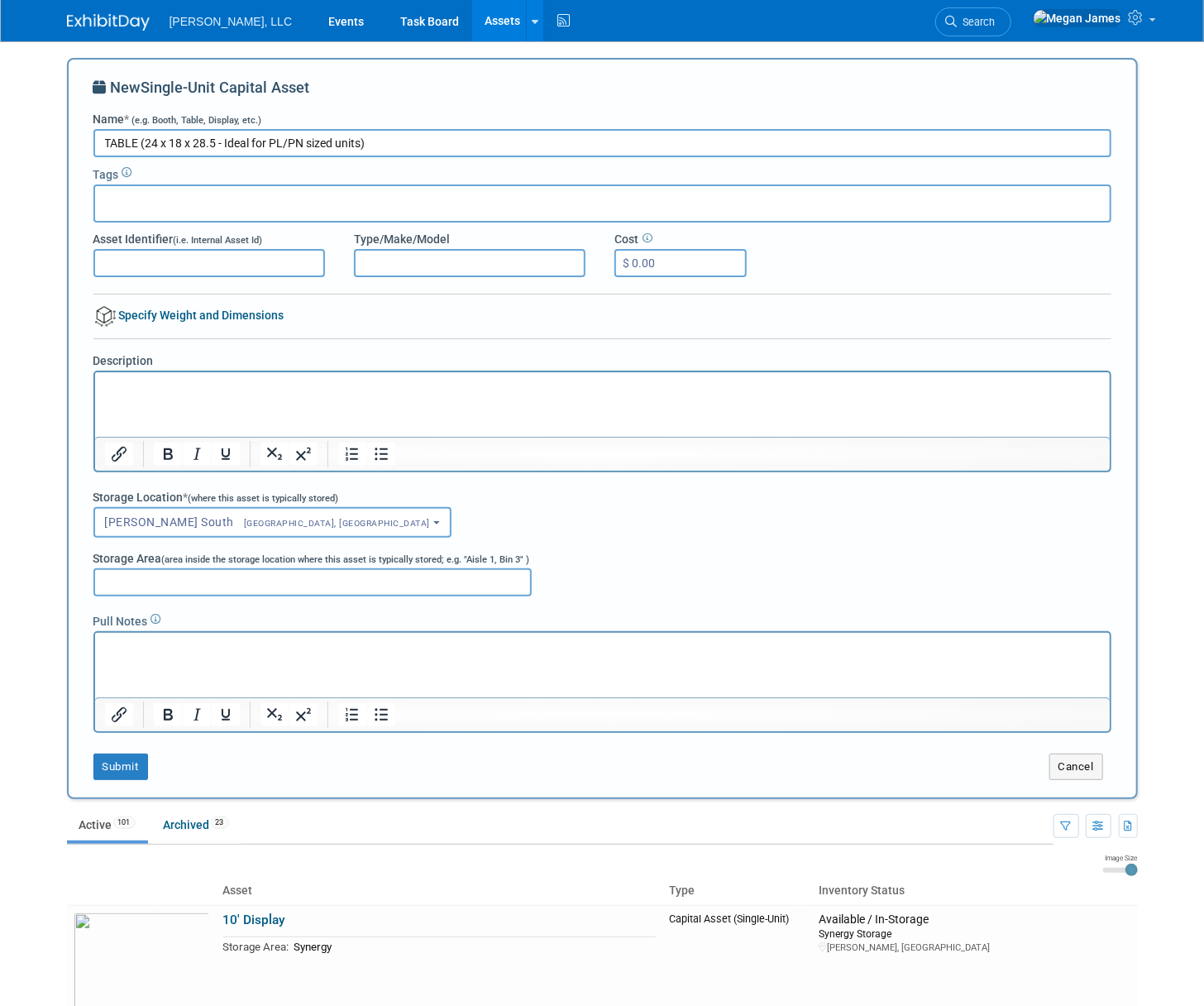 drag, startPoint x: 422, startPoint y: 137, endPoint x: 89, endPoint y: 138, distance: 333.0015 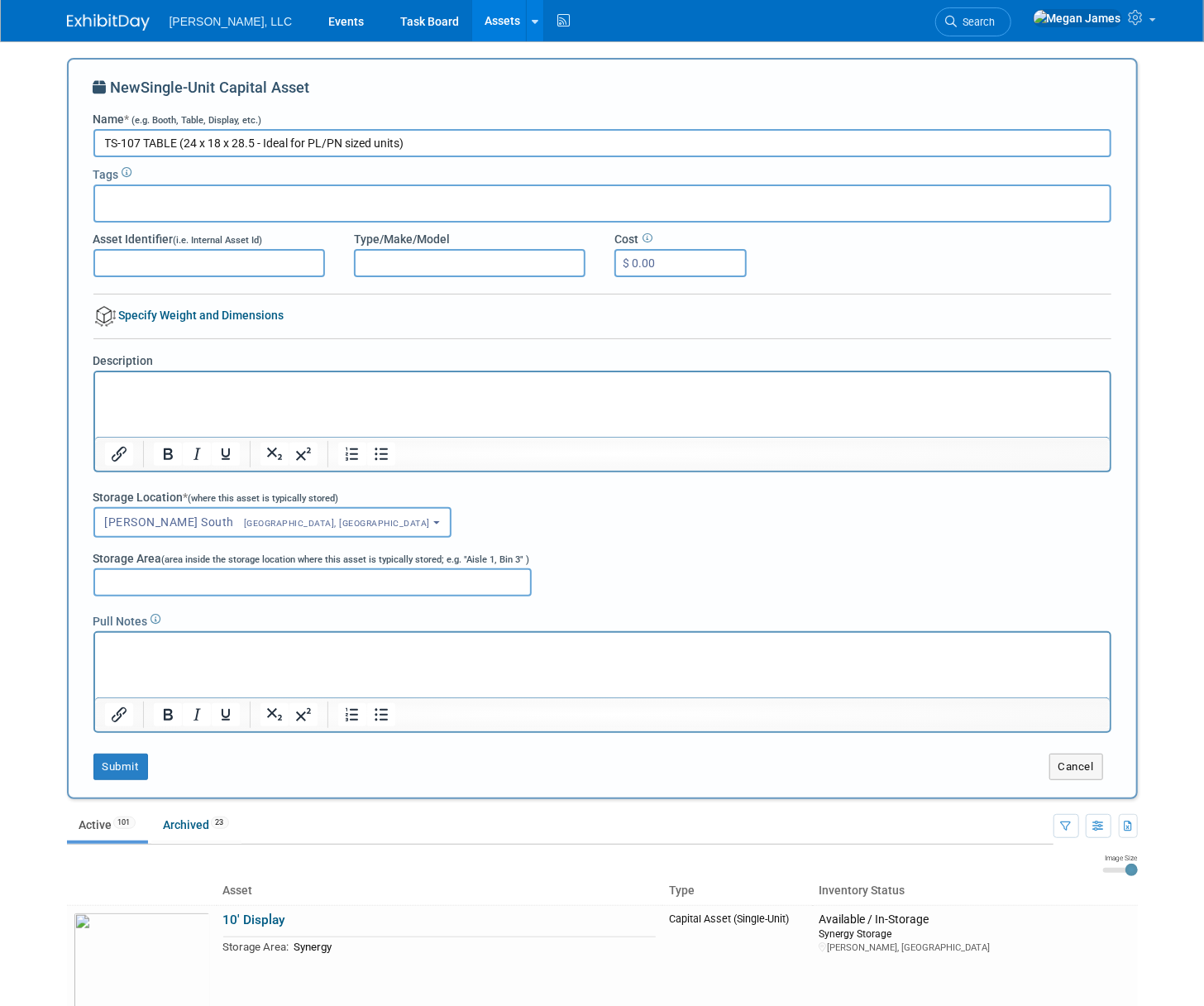 type on "TS-107 TABLE (24 x 18 x 28.5 - Ideal for PL/PN sized units)" 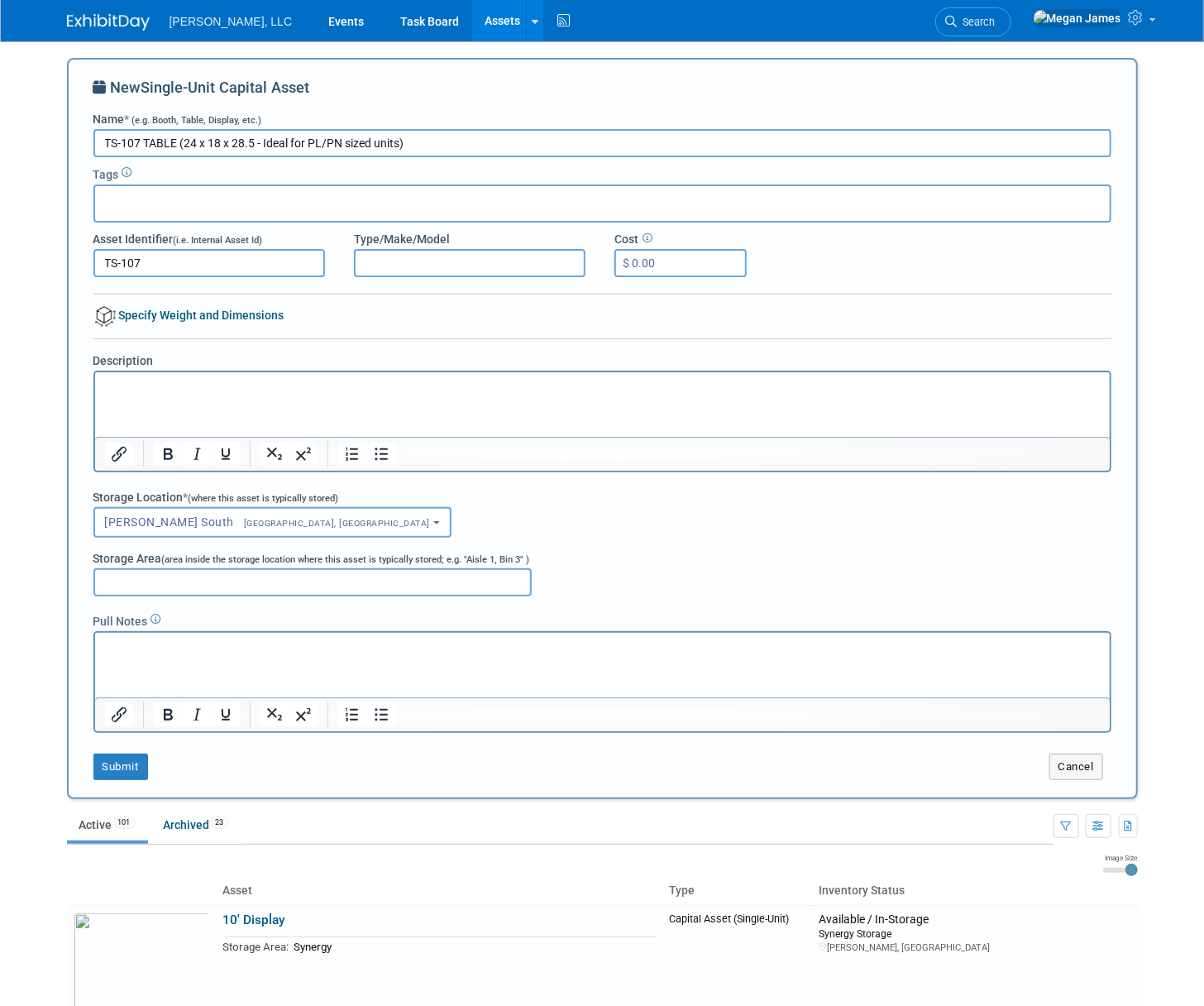 type on "TS-107" 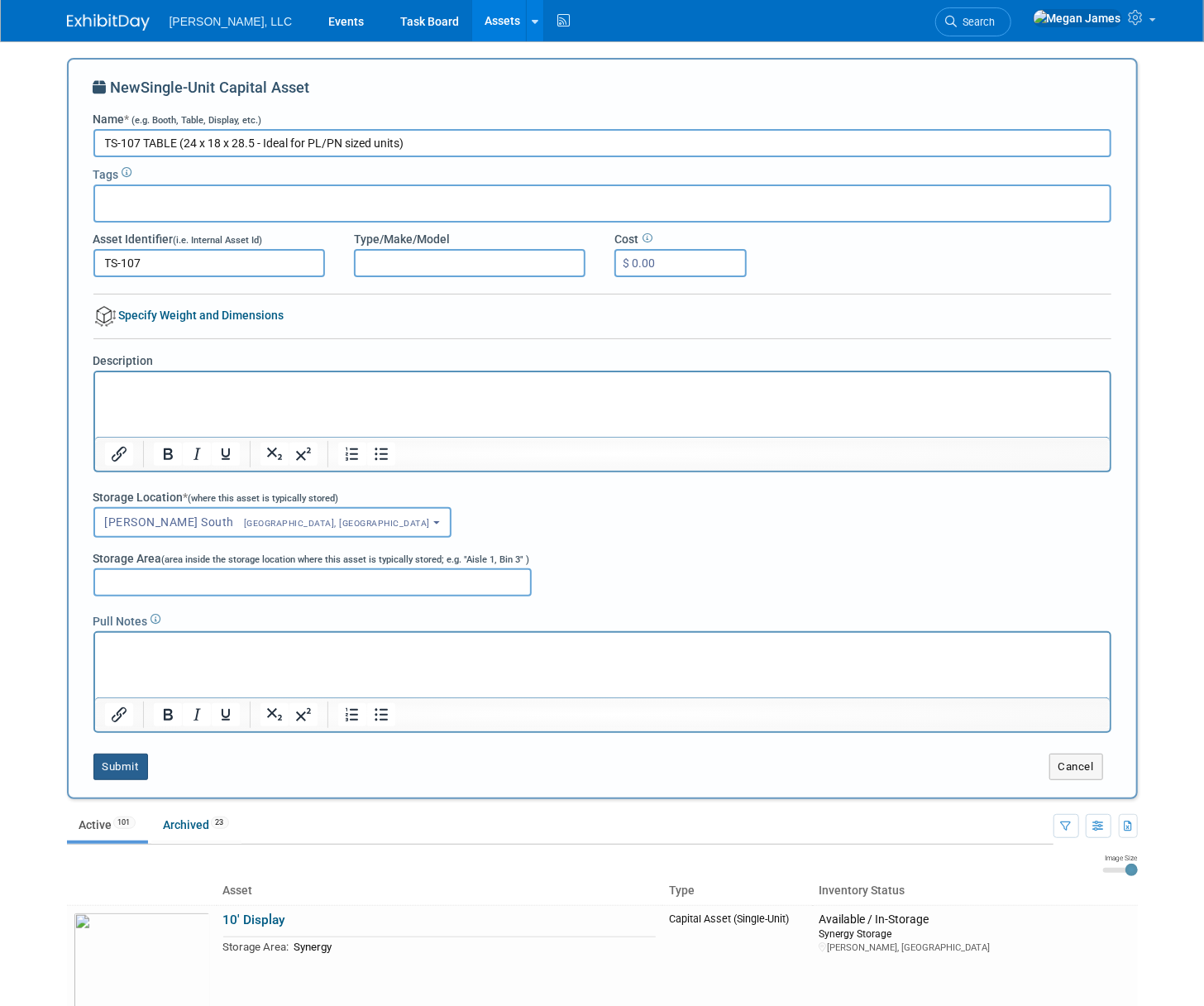 click on "Submit" at bounding box center [121, 767] 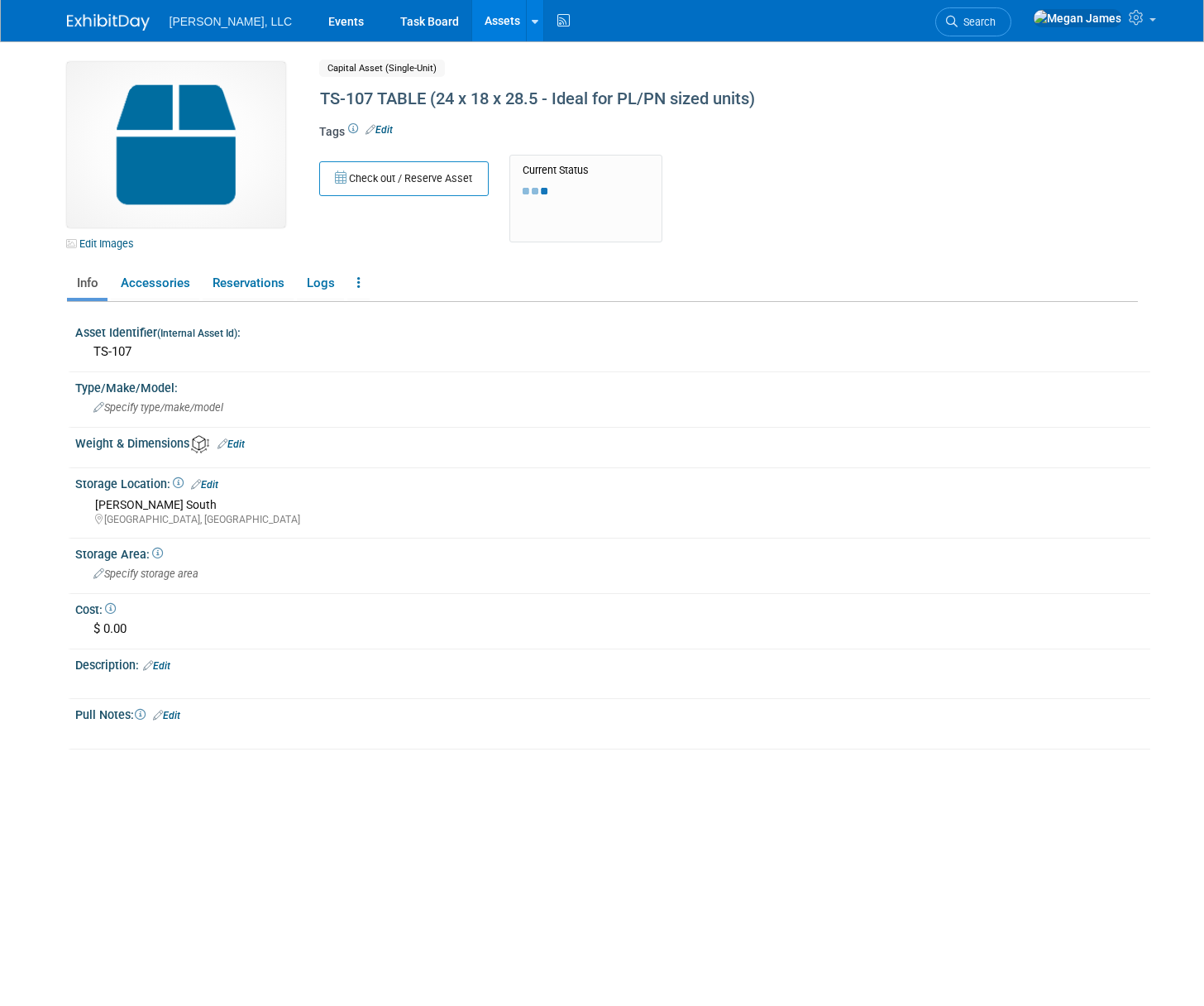 scroll, scrollTop: 0, scrollLeft: 0, axis: both 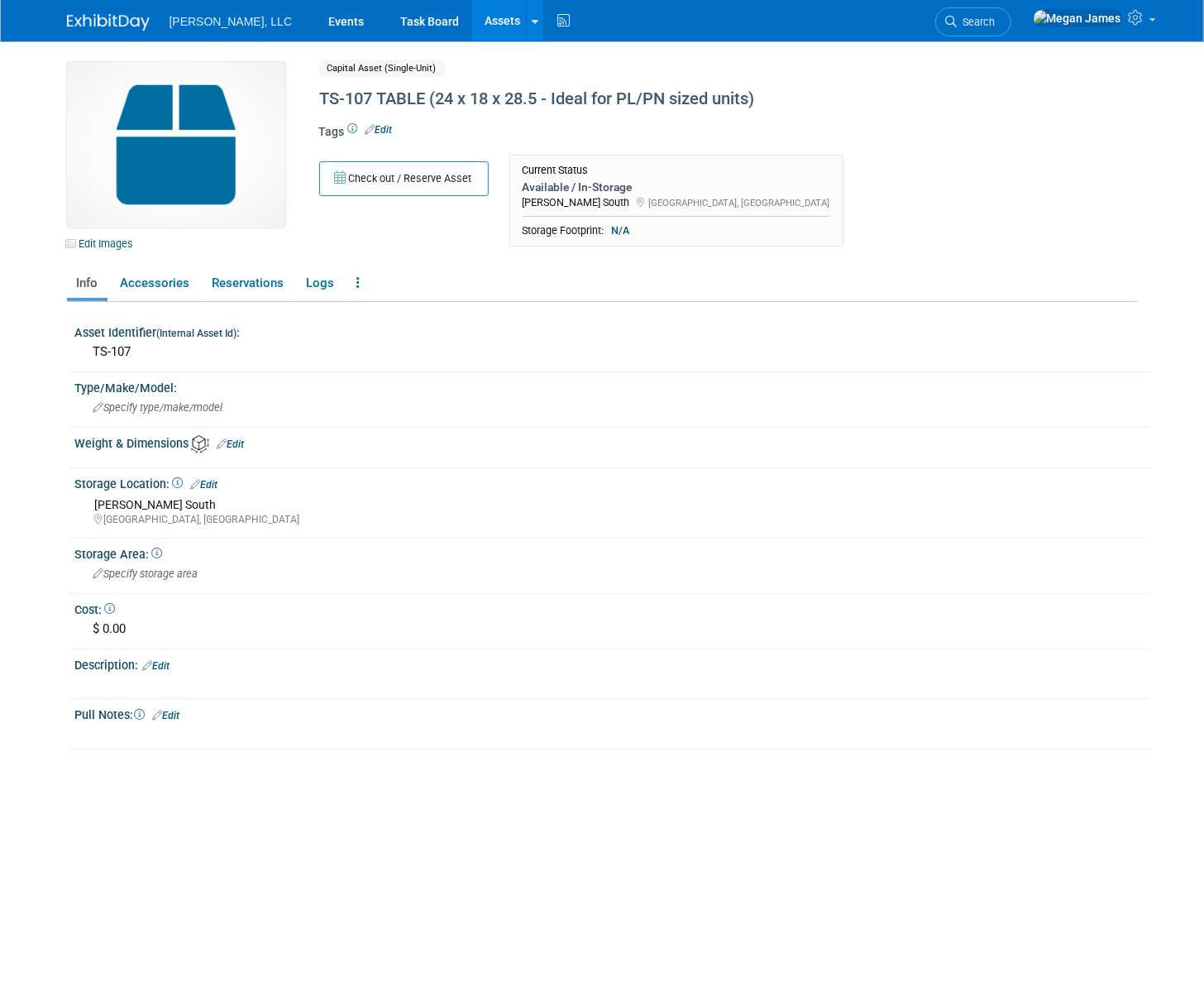 click on "Assets" at bounding box center (502, 21) 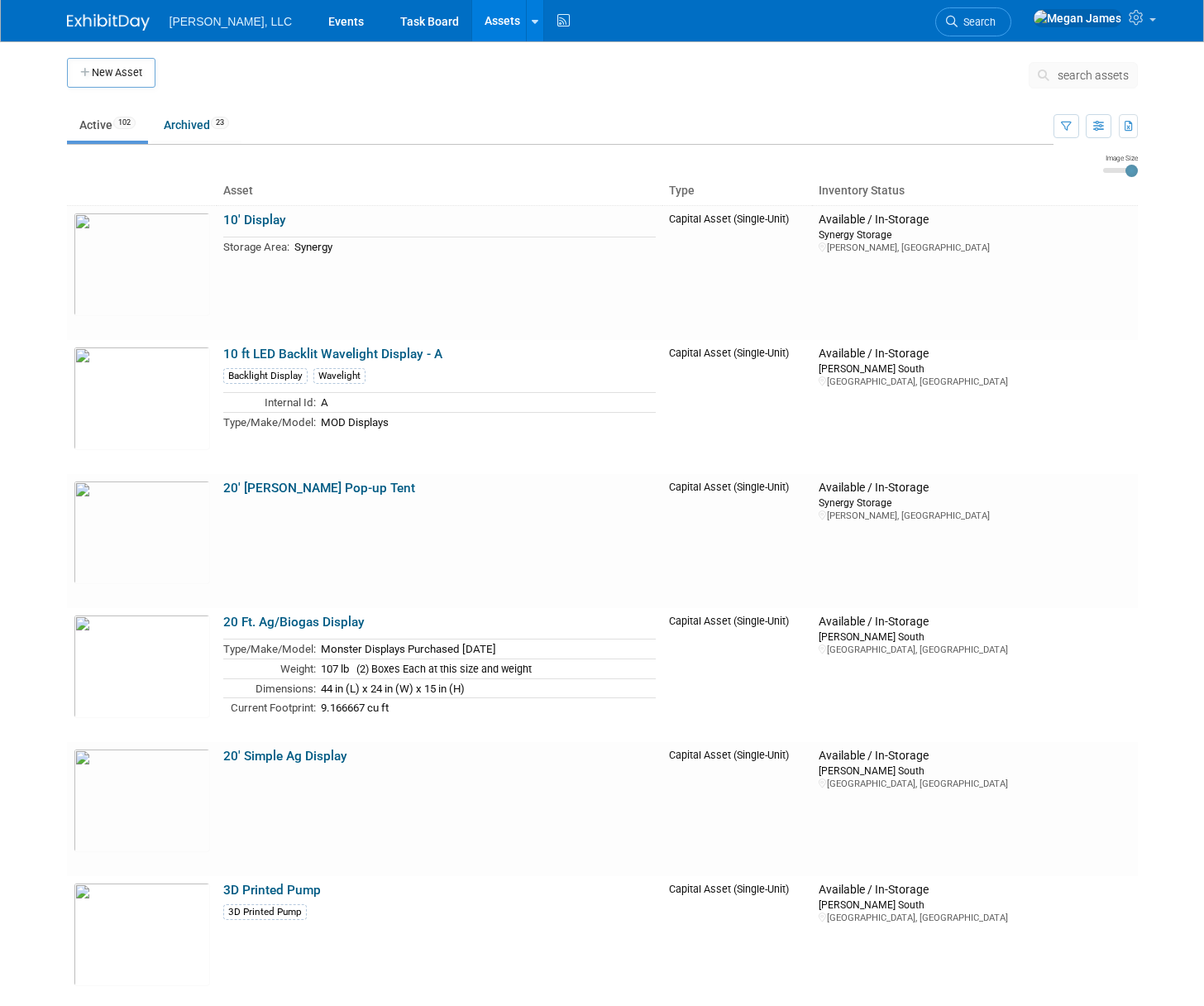 scroll, scrollTop: 0, scrollLeft: 0, axis: both 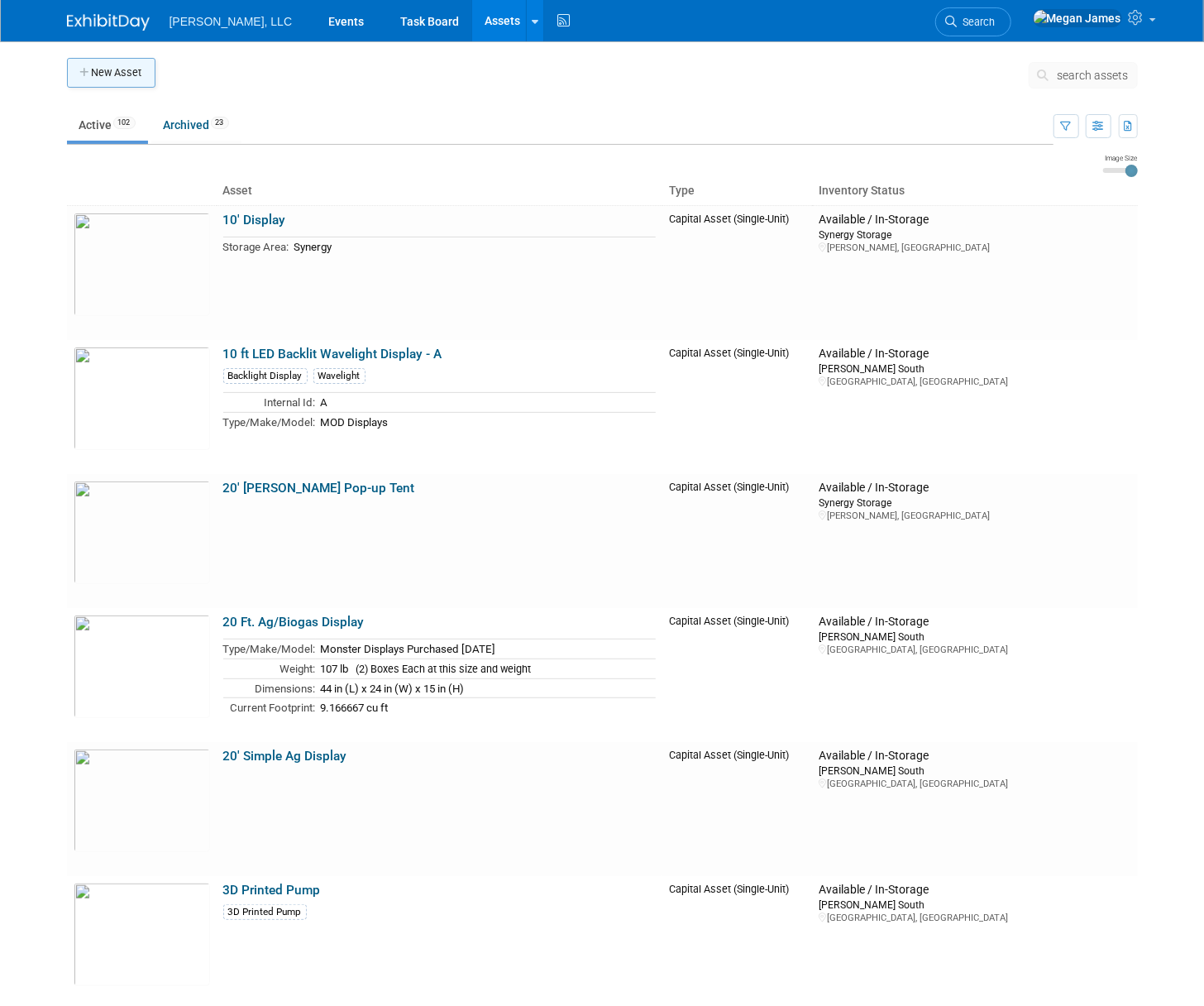 click on "New Asset" at bounding box center [111, 73] 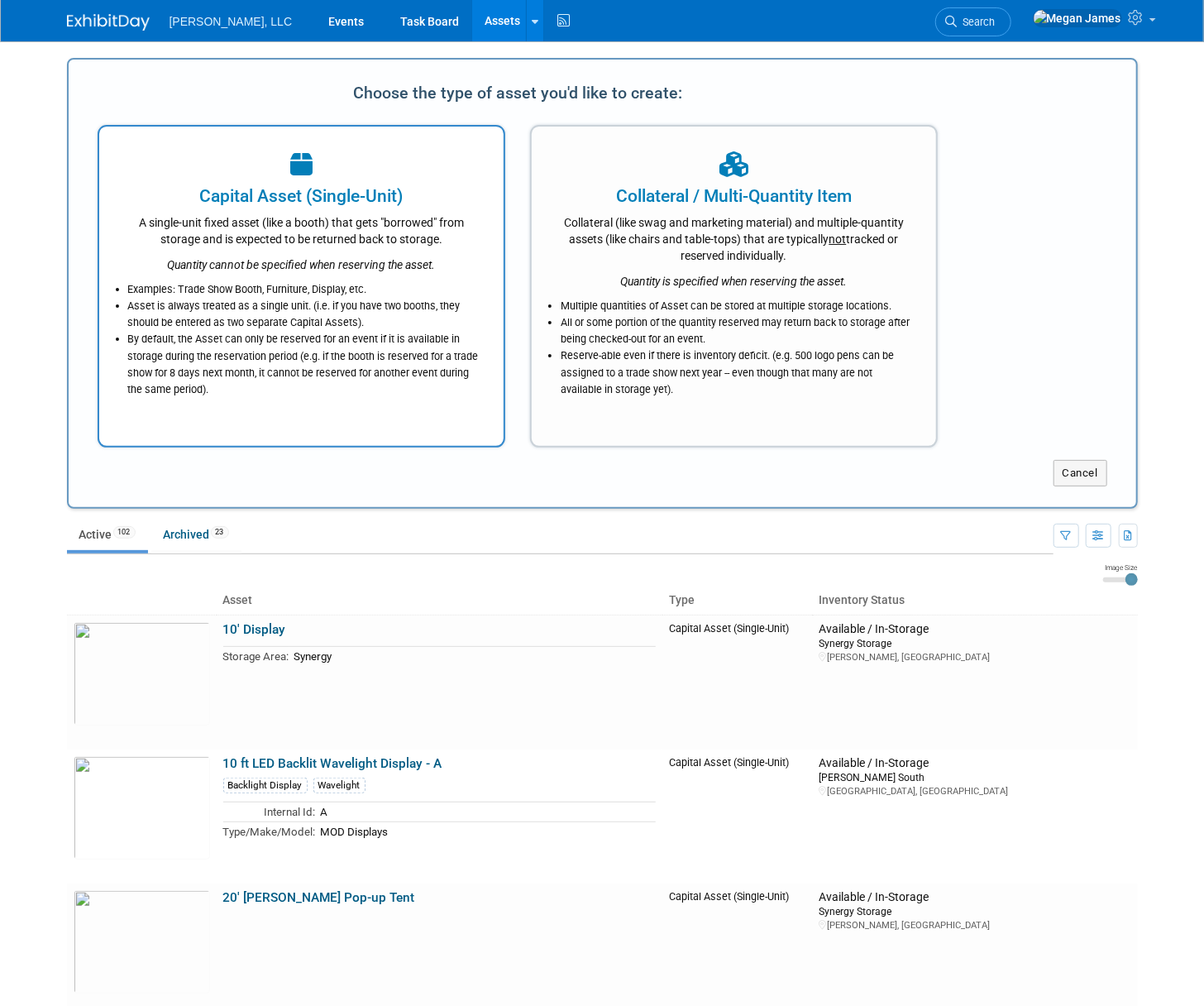 scroll, scrollTop: 0, scrollLeft: 0, axis: both 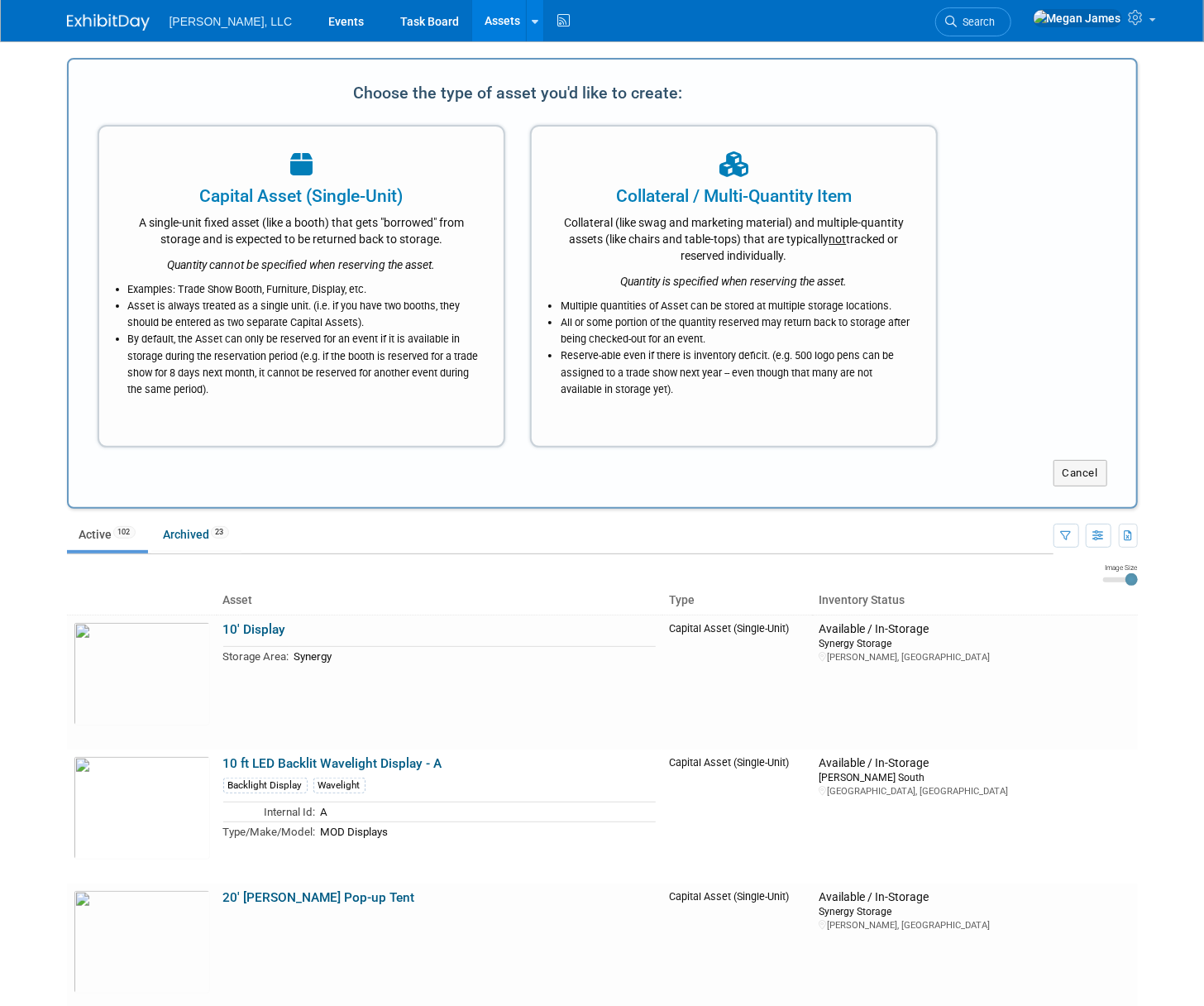 click at bounding box center (301, 165) 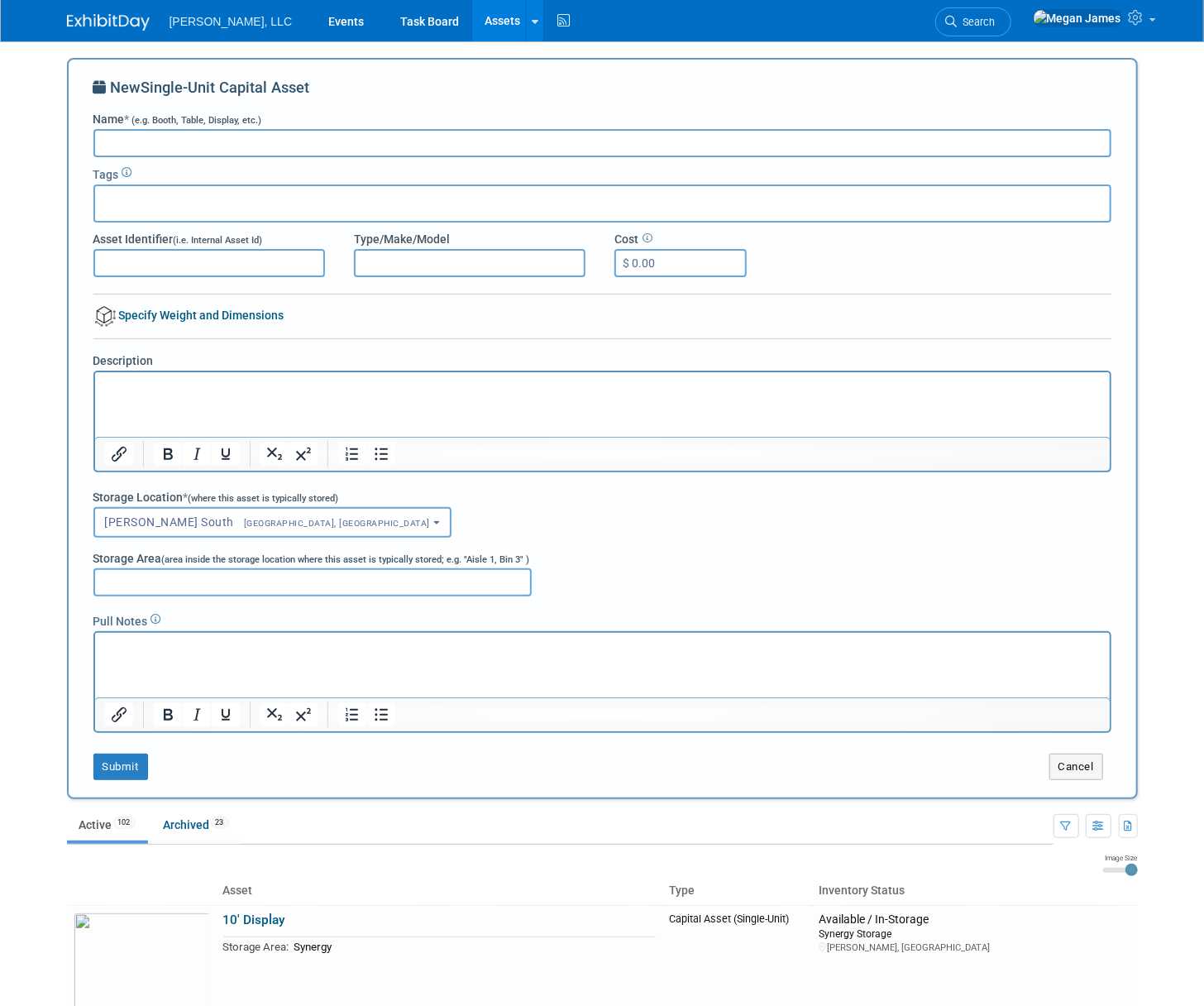 paste on "TS-107 TABLE (24 x 18 x 28.5 - Ideal for PL/PN sized units)" 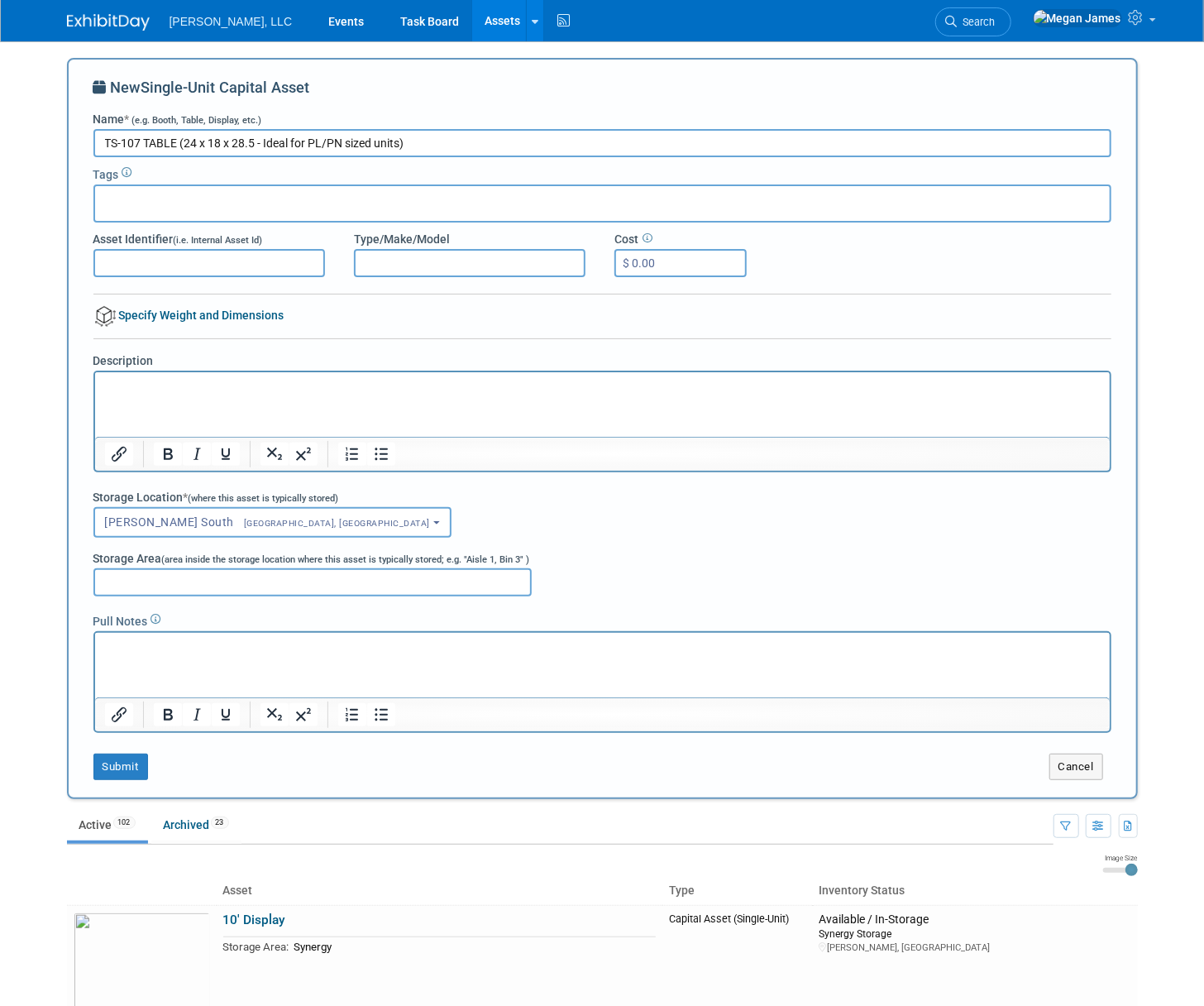 click on "TS-107 TABLE (24 x 18 x 28.5 - Ideal for PL/PN sized units)" at bounding box center (602, 143) 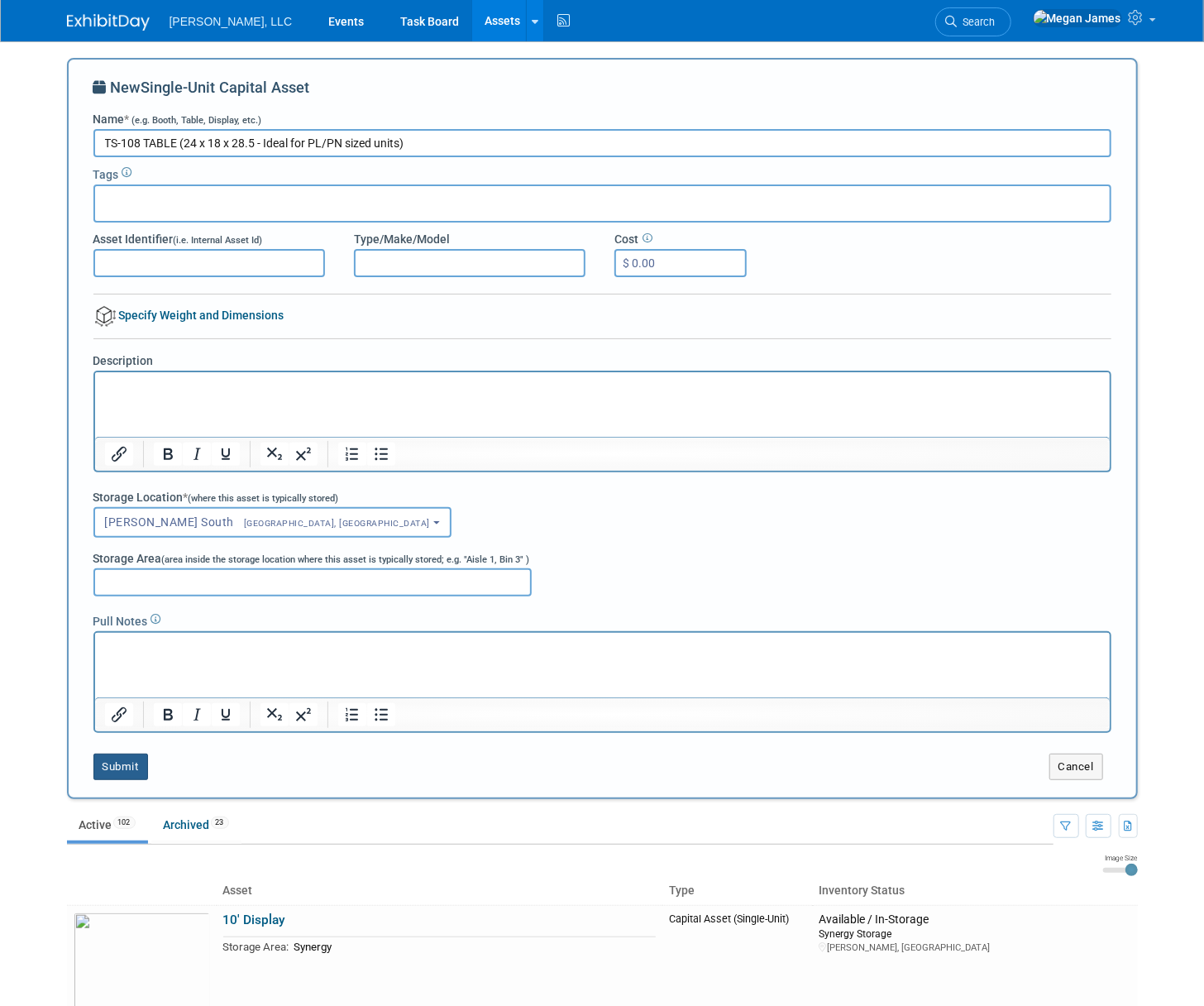 type on "TS-108 TABLE (24 x 18 x 28.5 - Ideal for PL/PN sized units)" 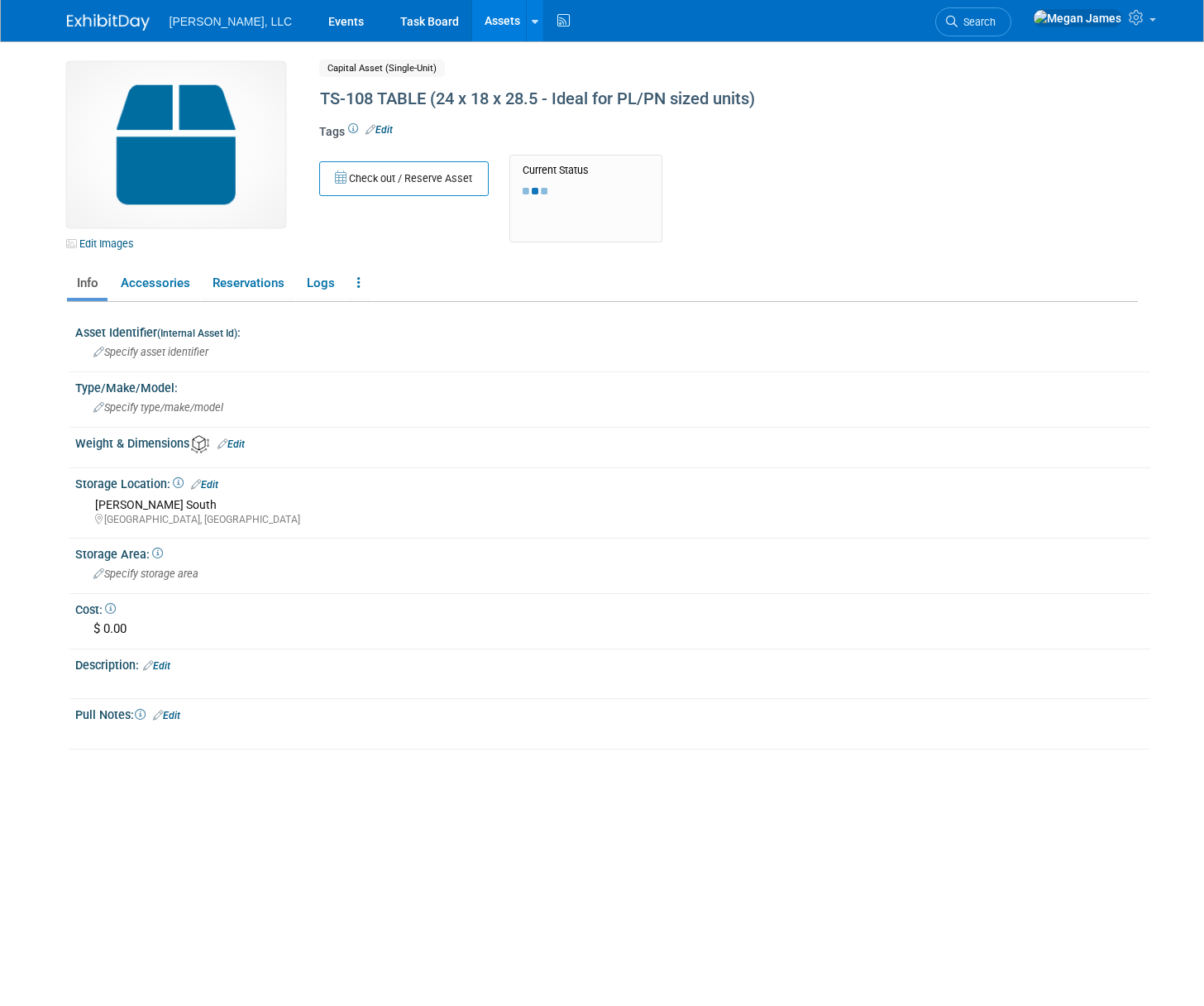 scroll, scrollTop: 0, scrollLeft: 0, axis: both 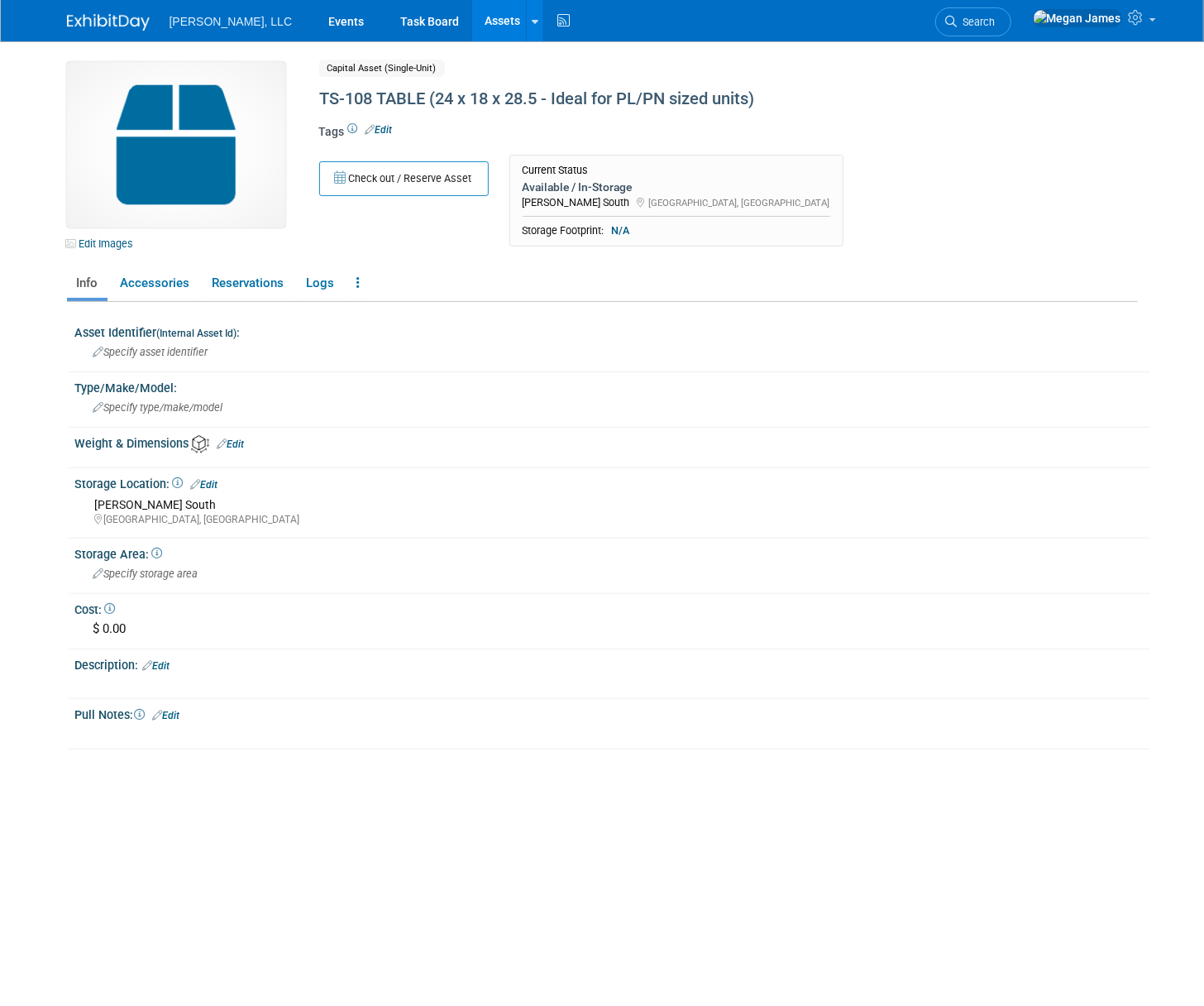 click on "Assets" at bounding box center (502, 21) 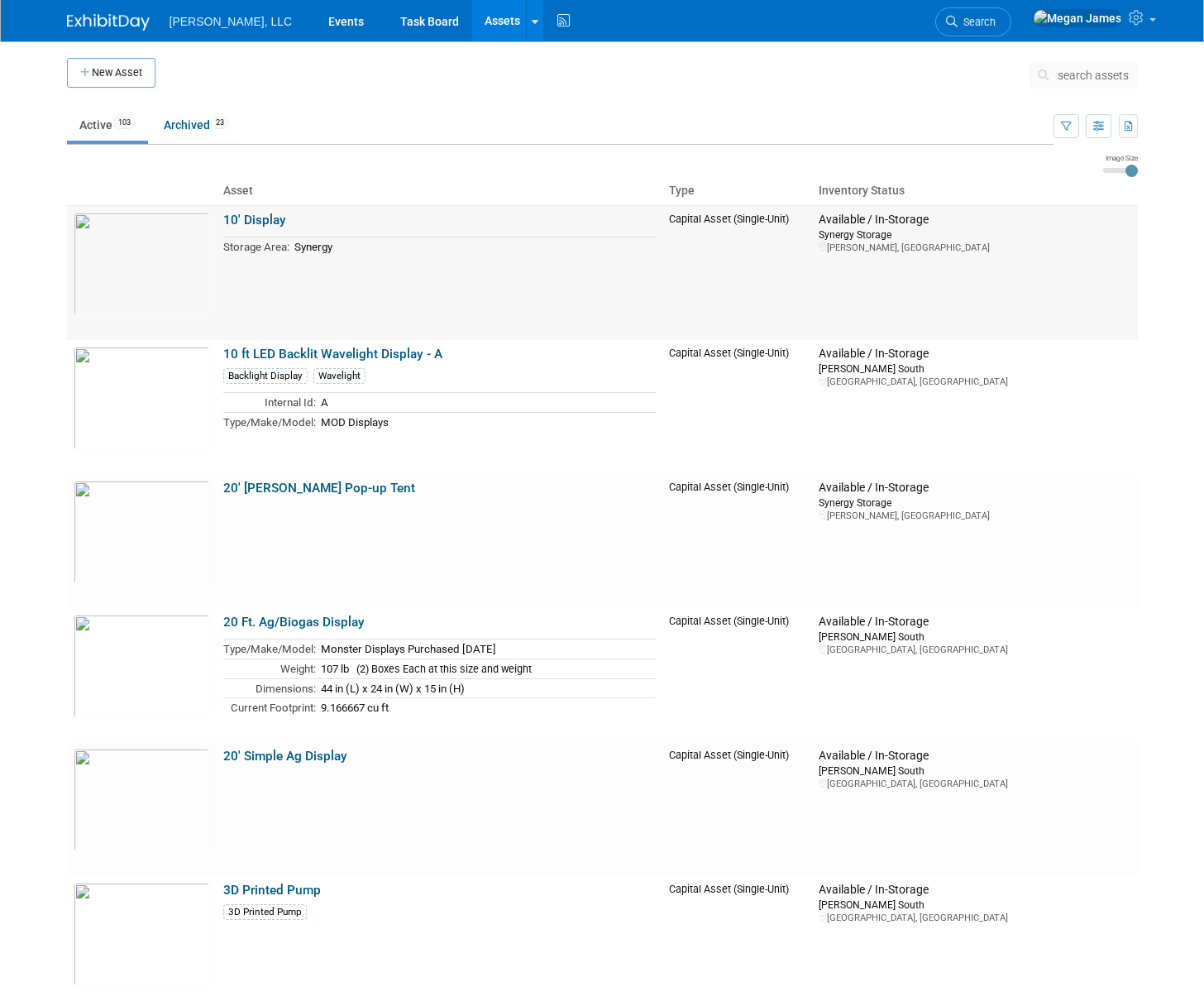 scroll, scrollTop: 0, scrollLeft: 0, axis: both 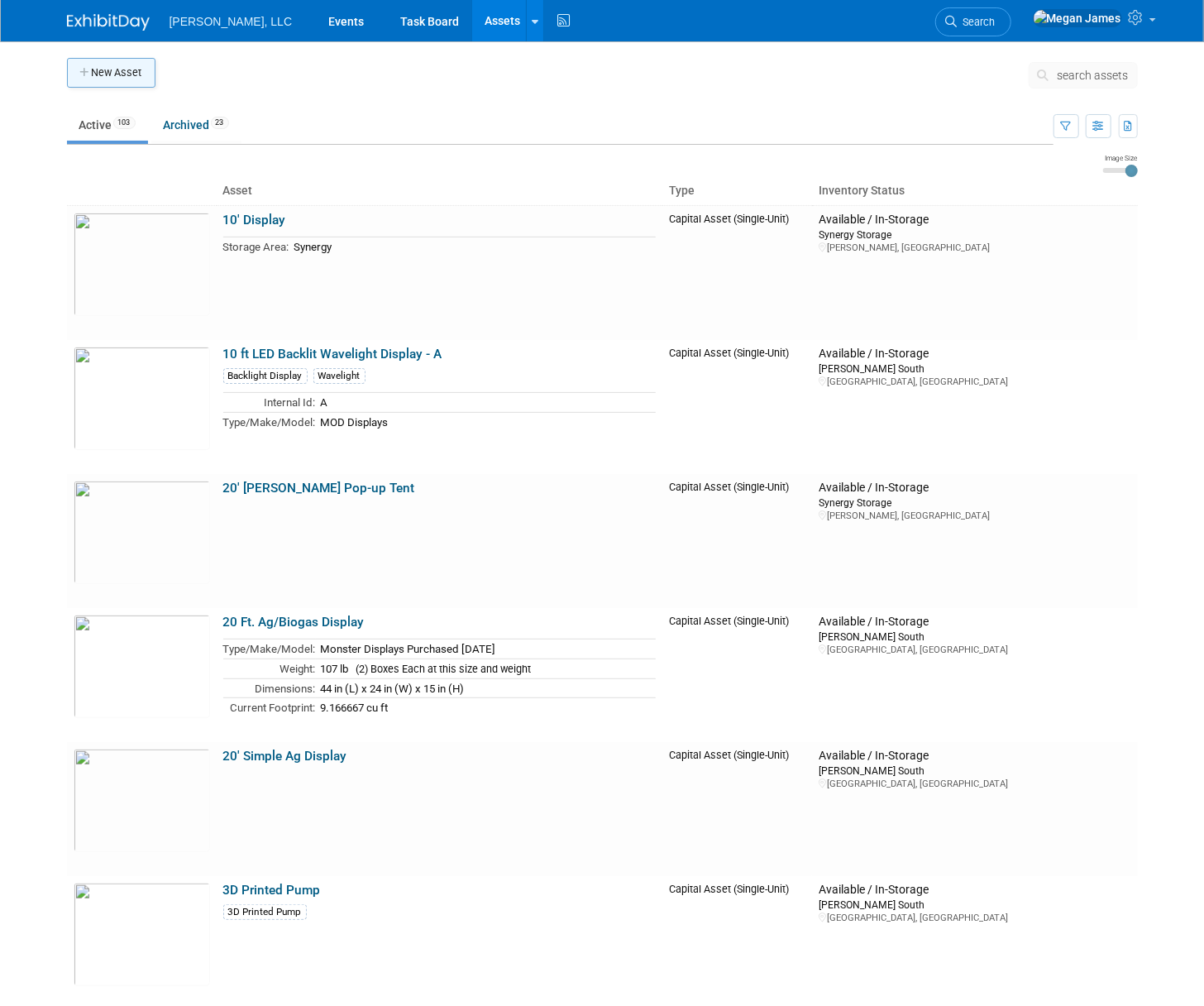 click on "New Asset" at bounding box center [111, 73] 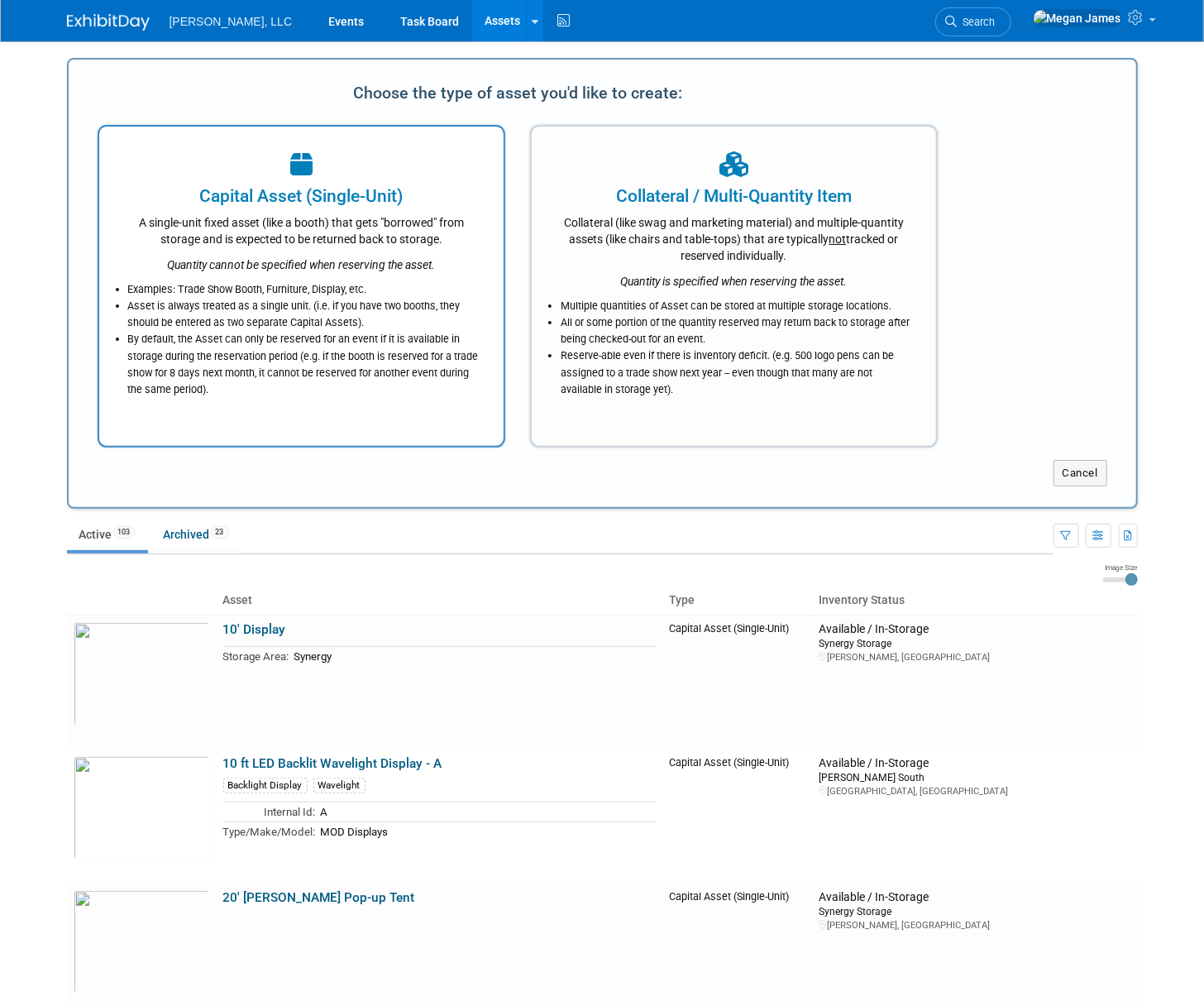 scroll, scrollTop: 0, scrollLeft: 0, axis: both 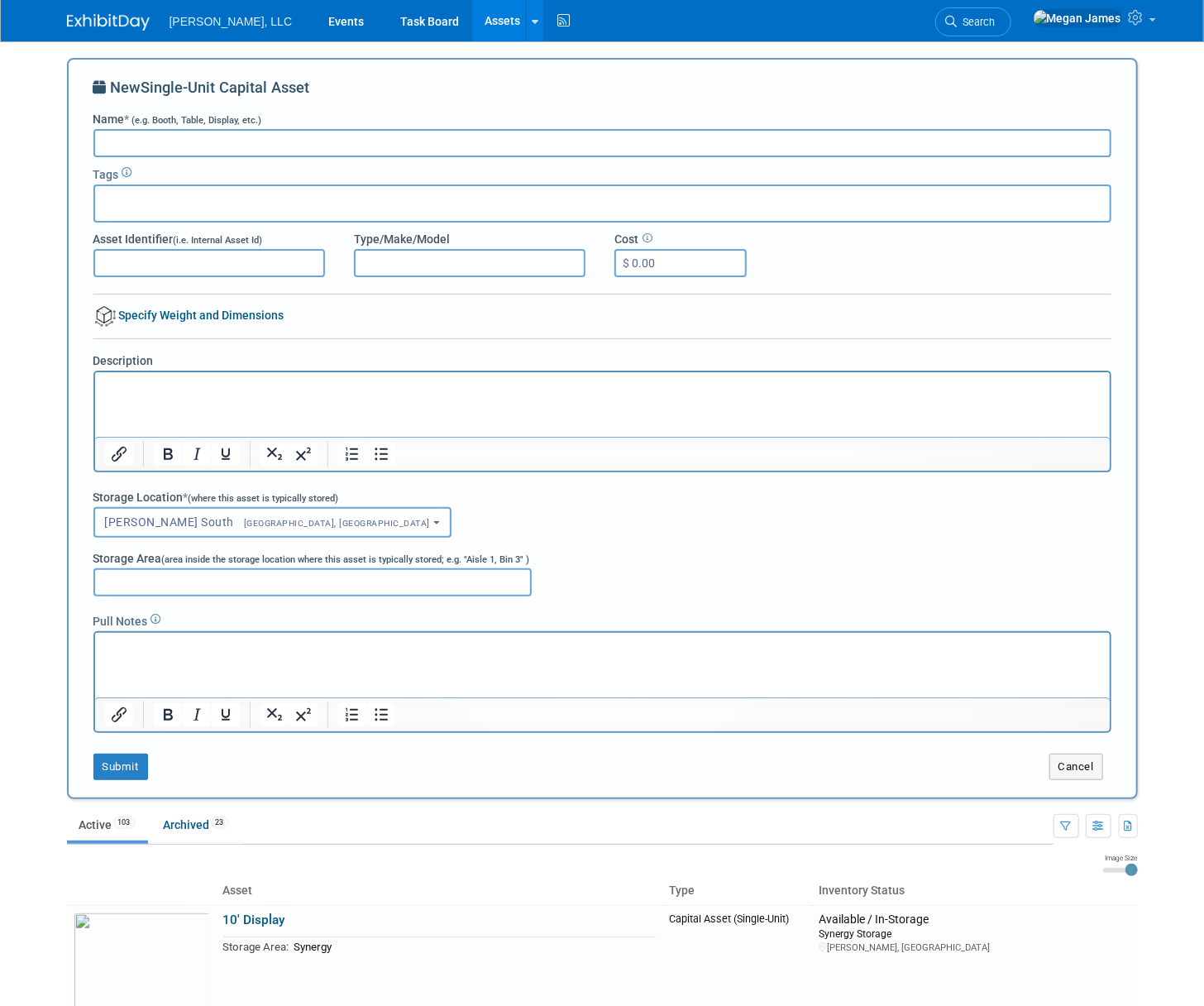 paste on "TS-107 TABLE (24 x 18 x 28.5 - Ideal for PL/PN sized units)" 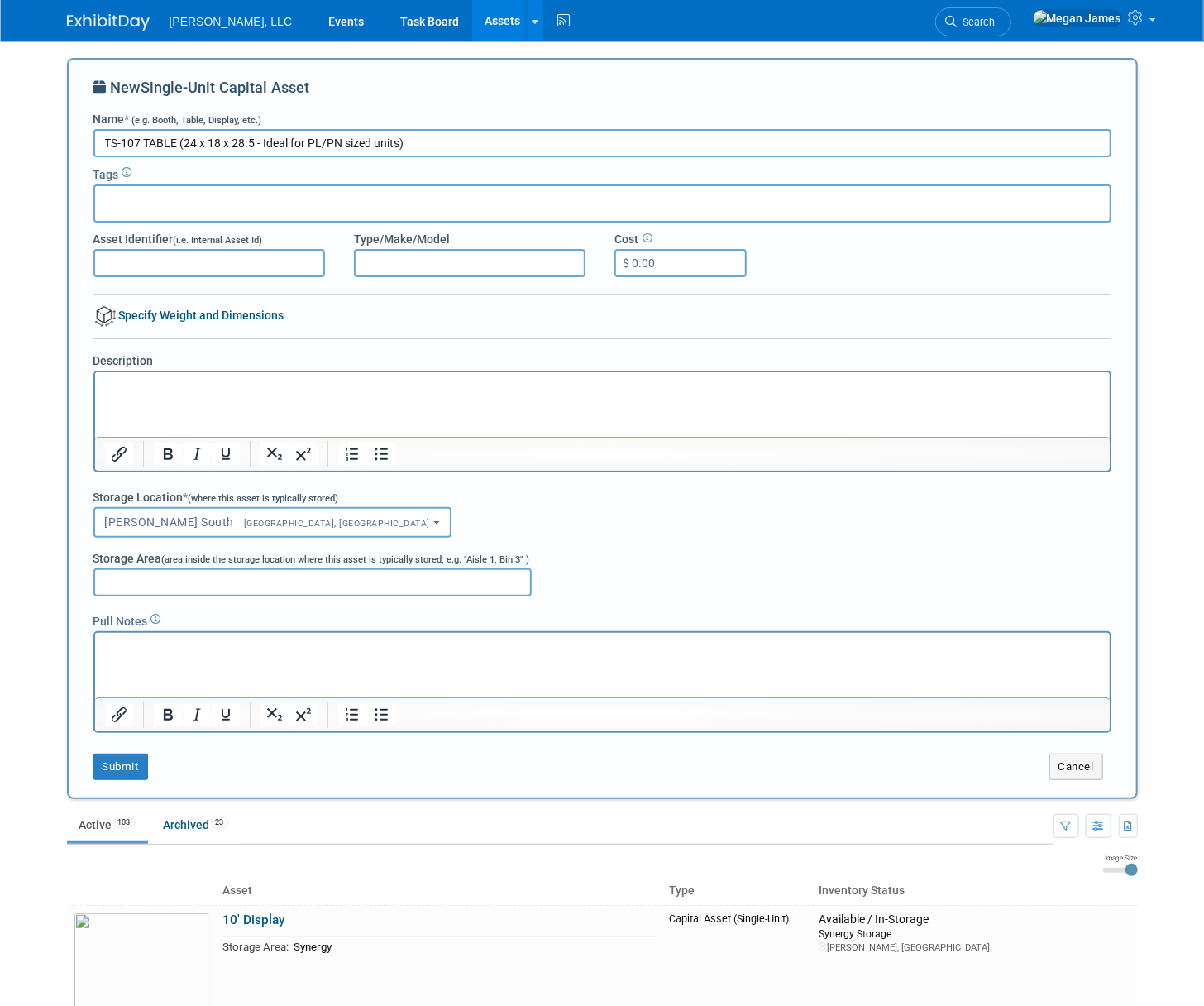 click on "TS-107 TABLE (24 x 18 x 28.5 - Ideal for PL/PN sized units)" at bounding box center [602, 143] 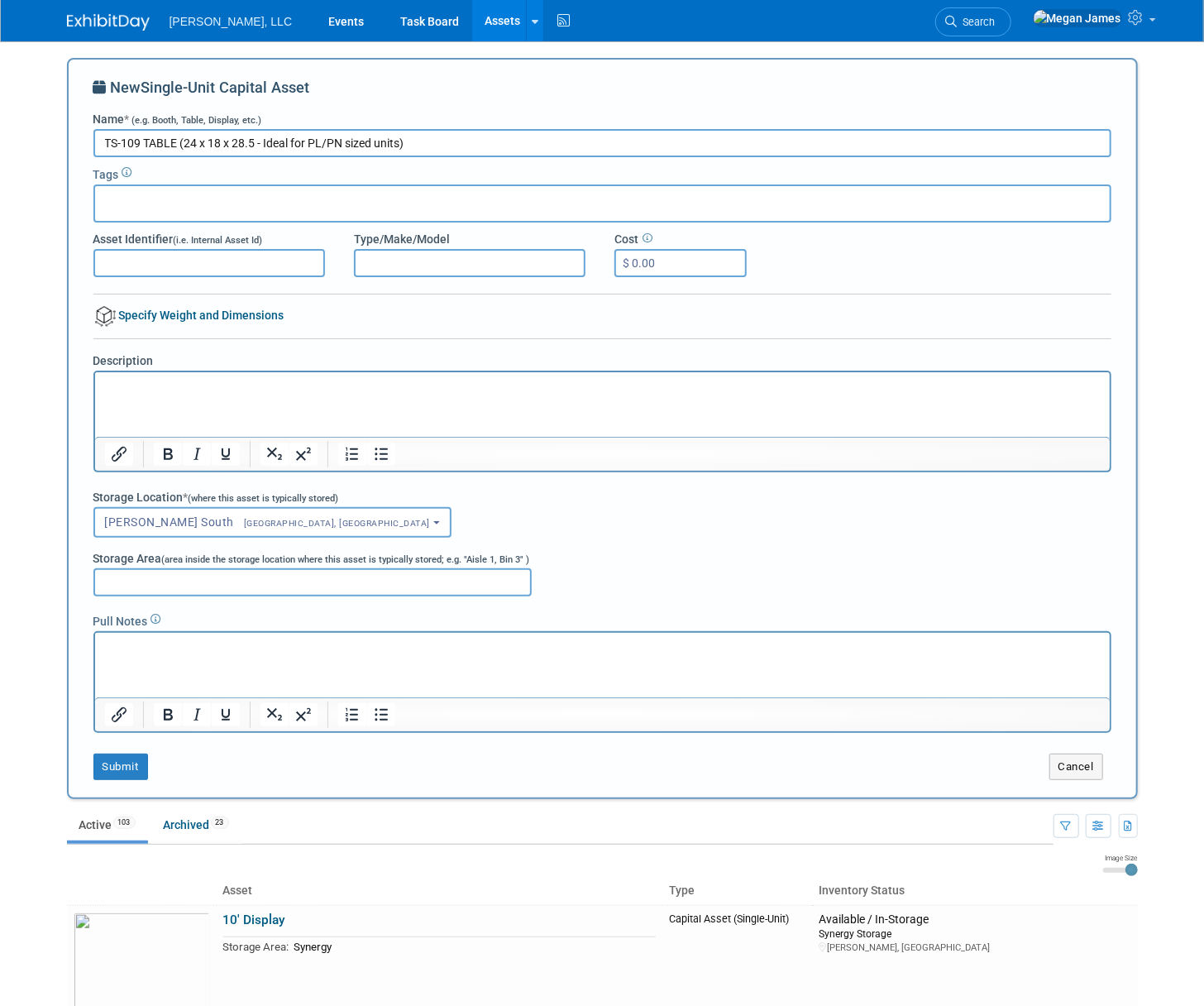 drag, startPoint x: 132, startPoint y: 146, endPoint x: 98, endPoint y: 145, distance: 34.0147 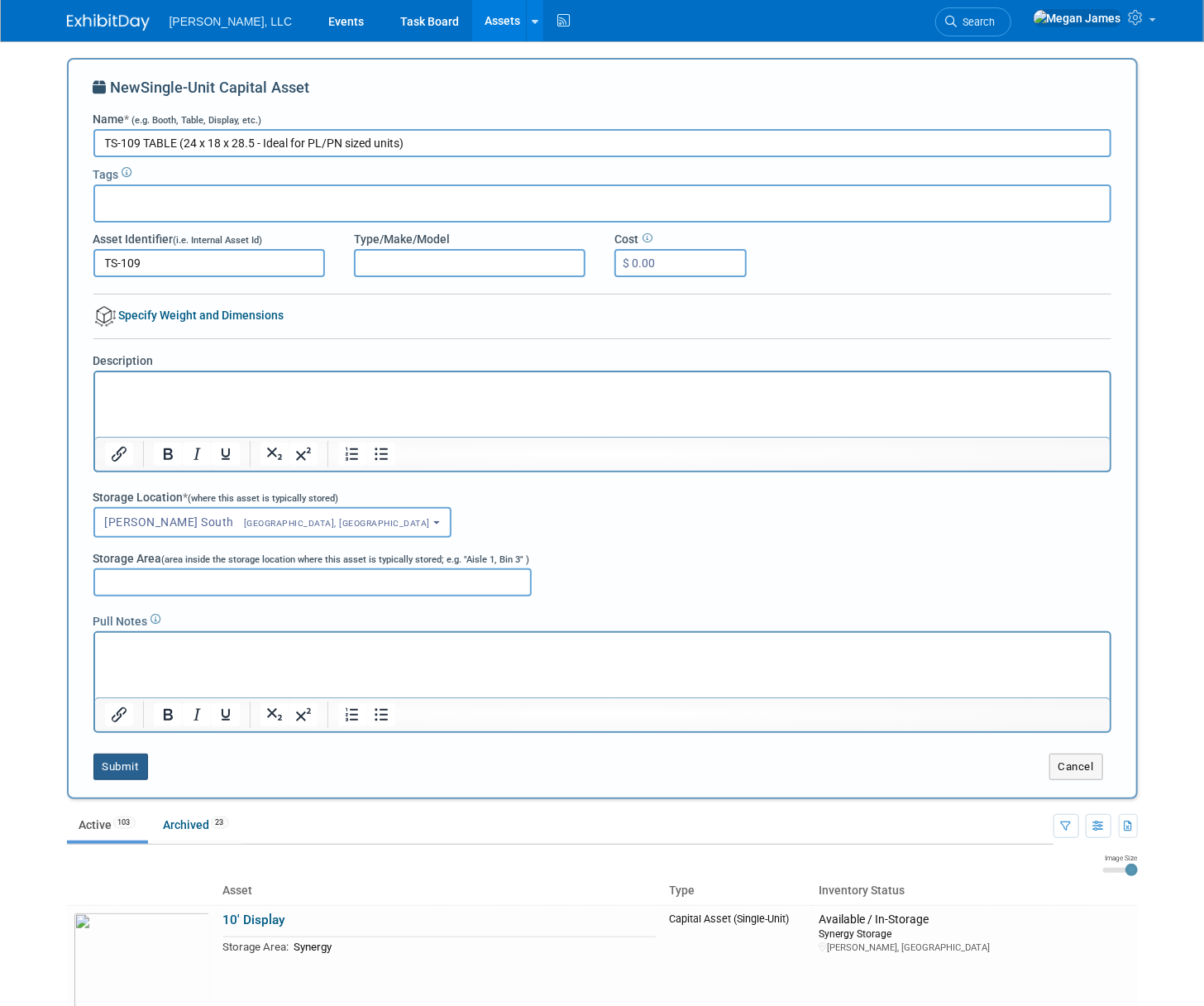 type on "TS-109" 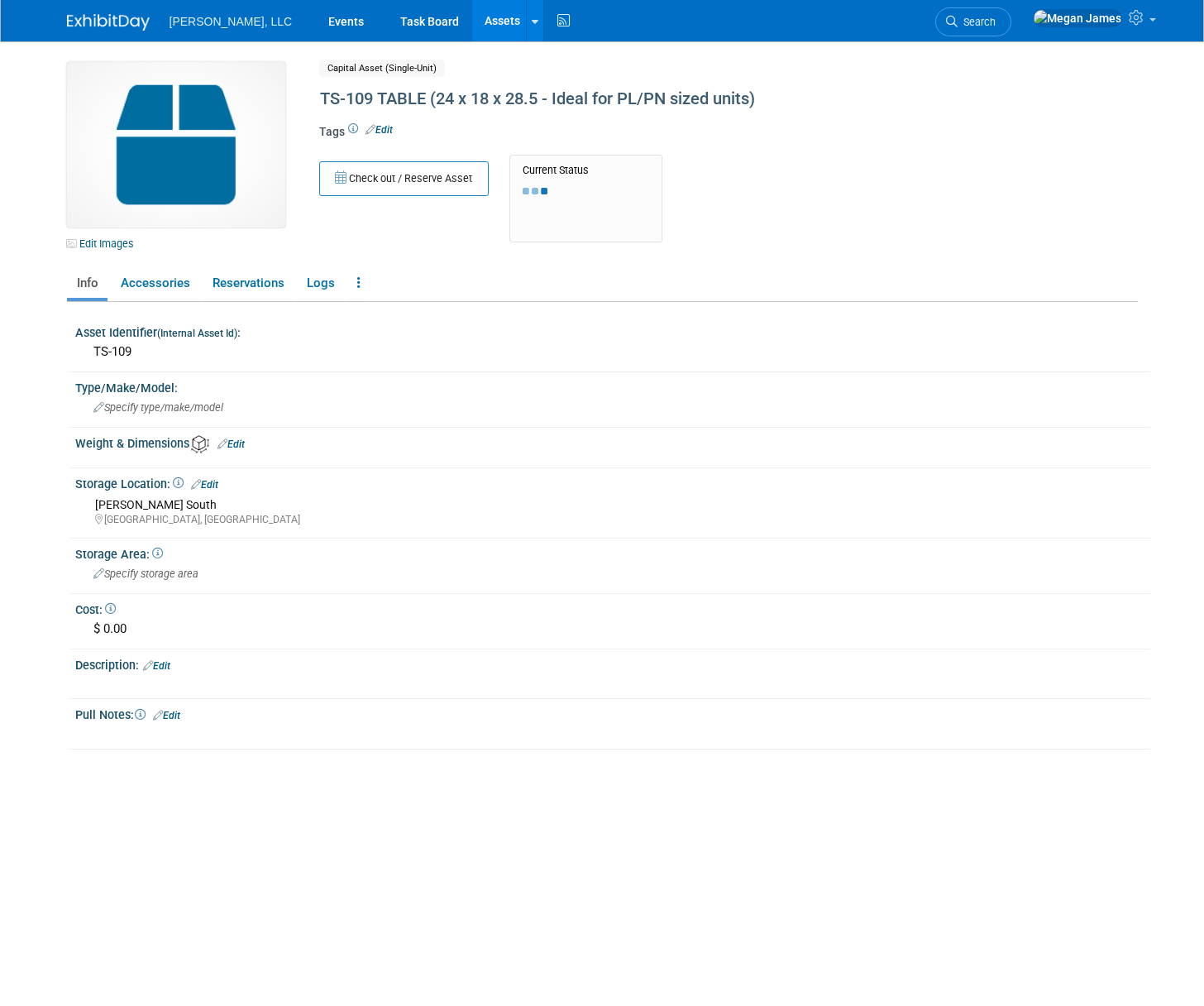 scroll, scrollTop: 0, scrollLeft: 0, axis: both 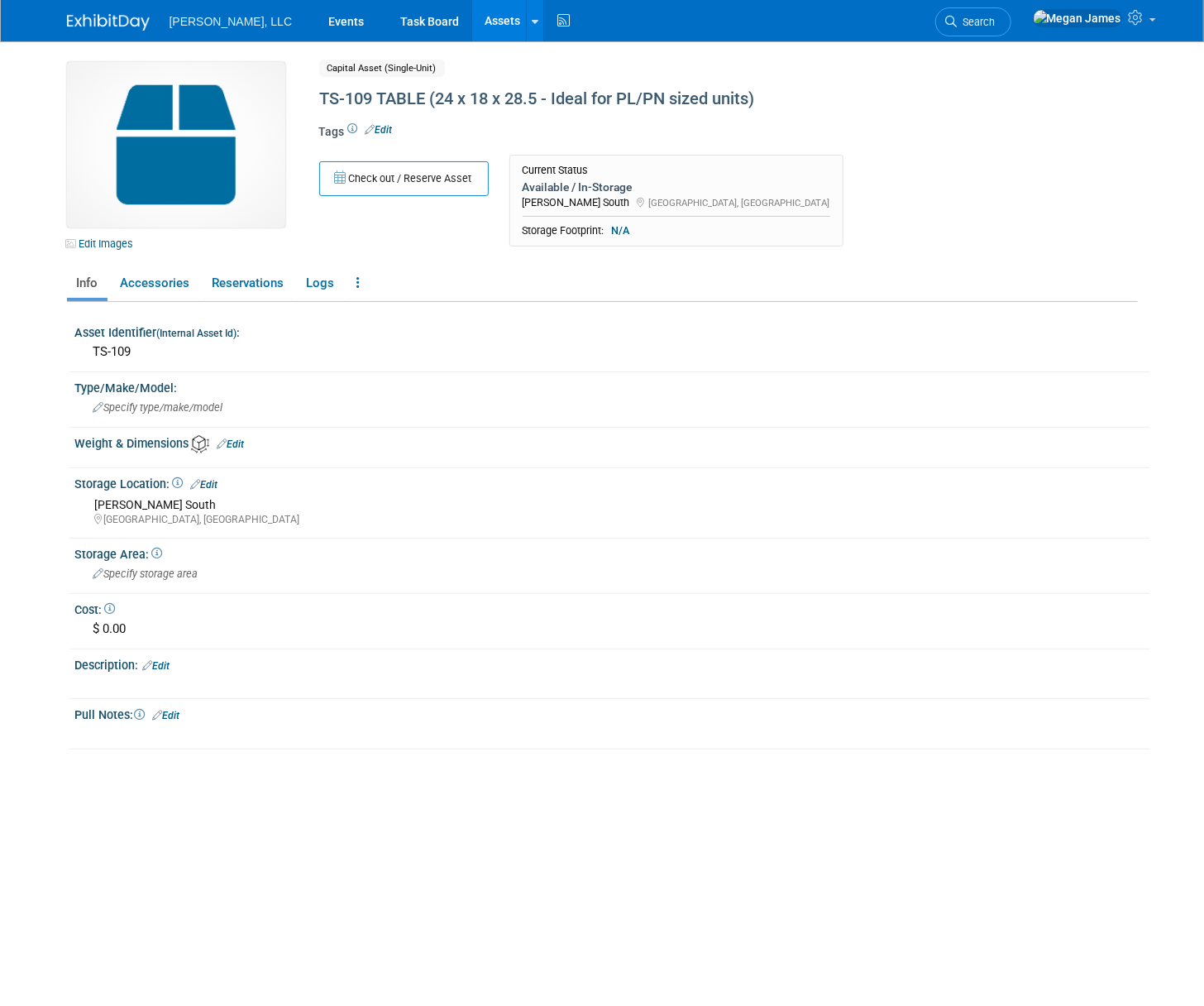 click on "Assets" at bounding box center (502, 21) 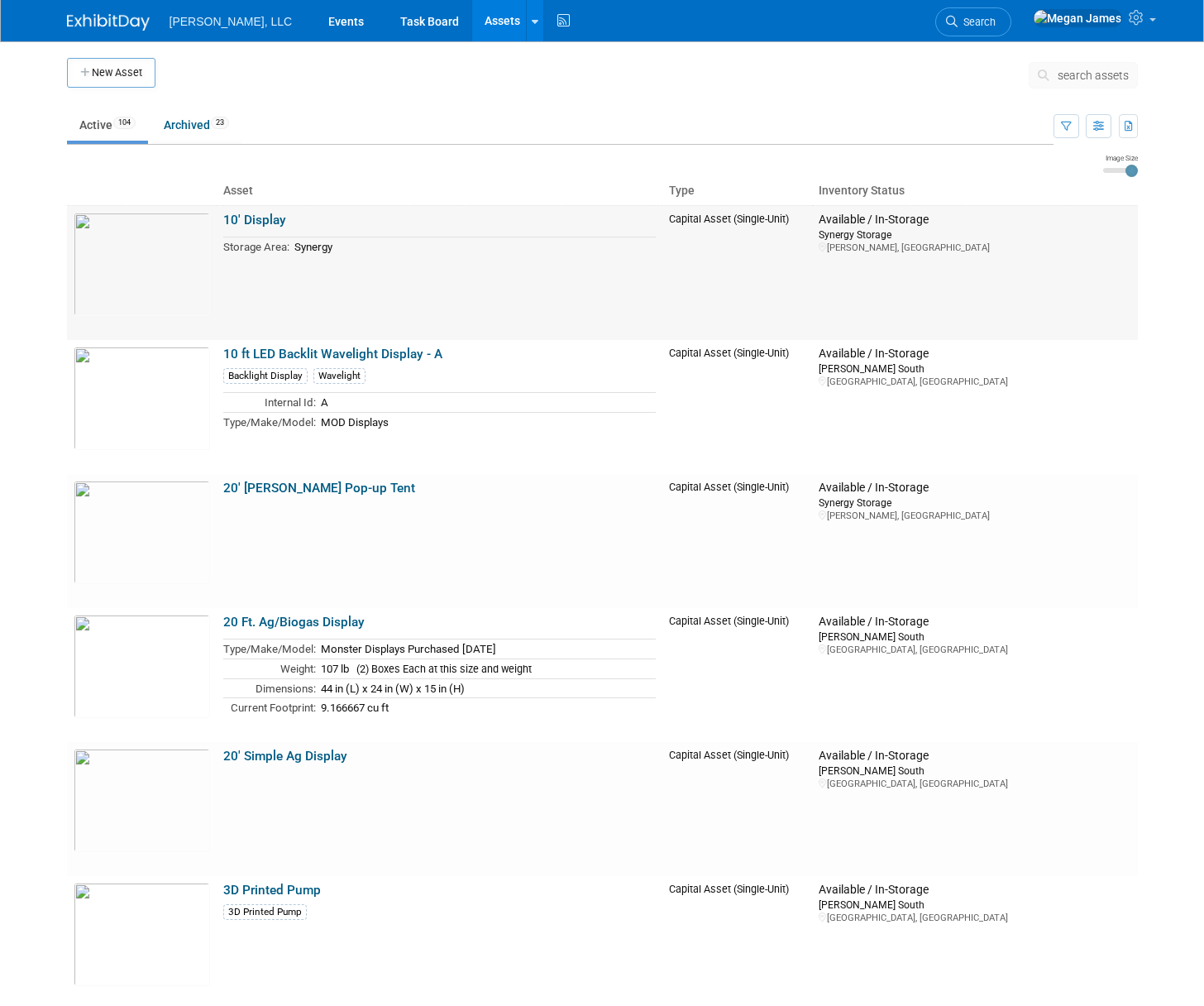 scroll, scrollTop: 0, scrollLeft: 0, axis: both 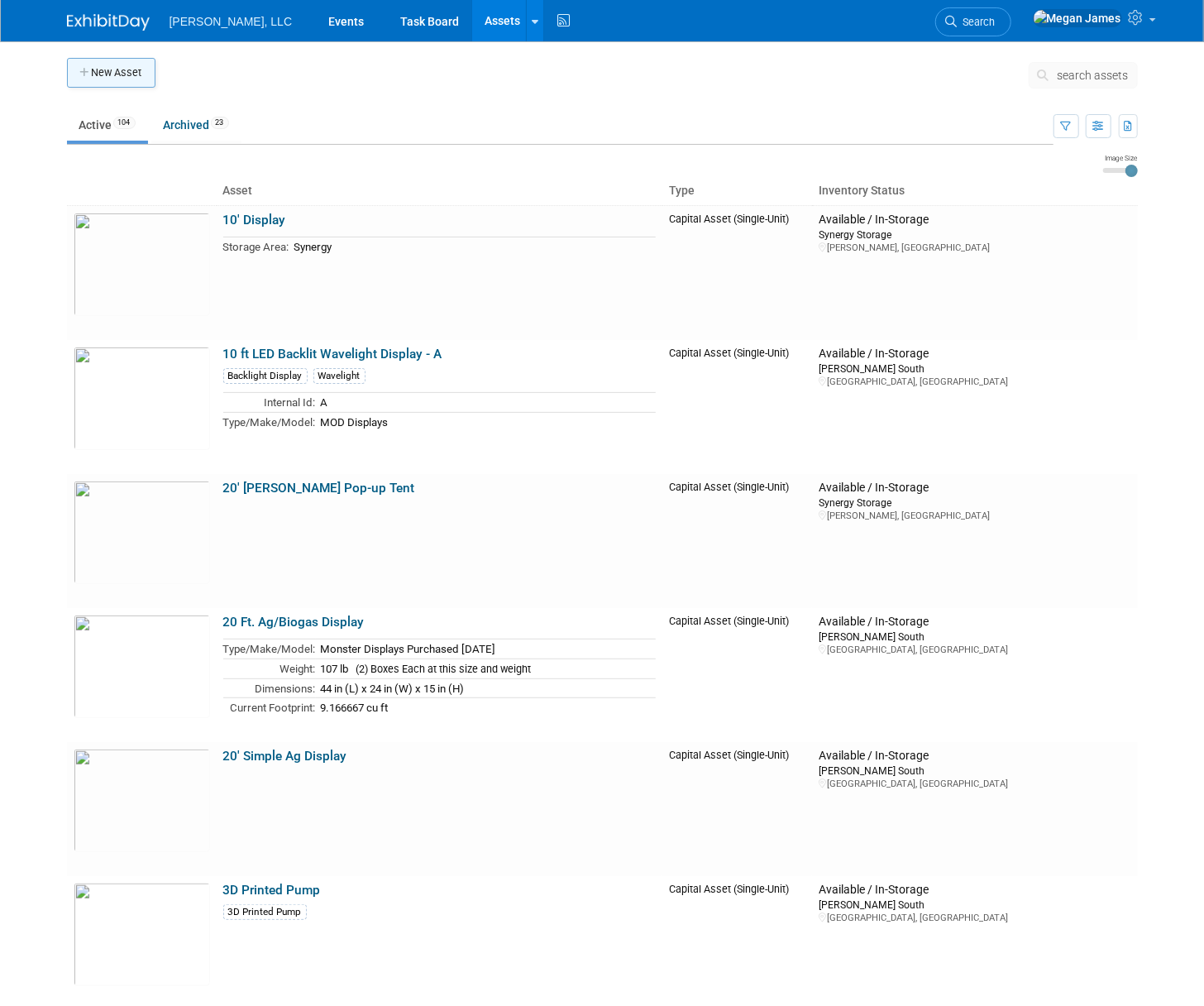 click on "New Asset" at bounding box center (111, 73) 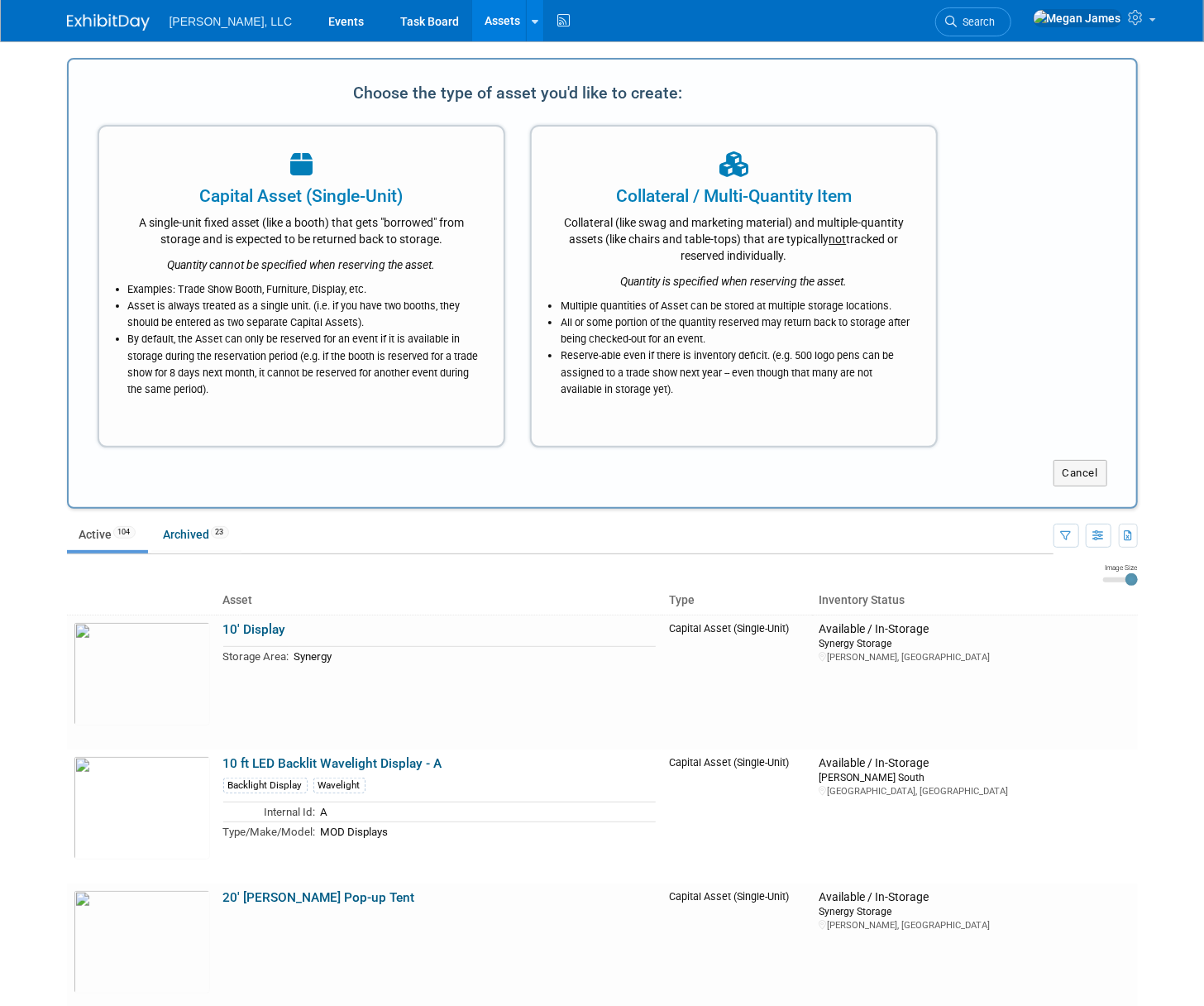 scroll, scrollTop: 0, scrollLeft: 0, axis: both 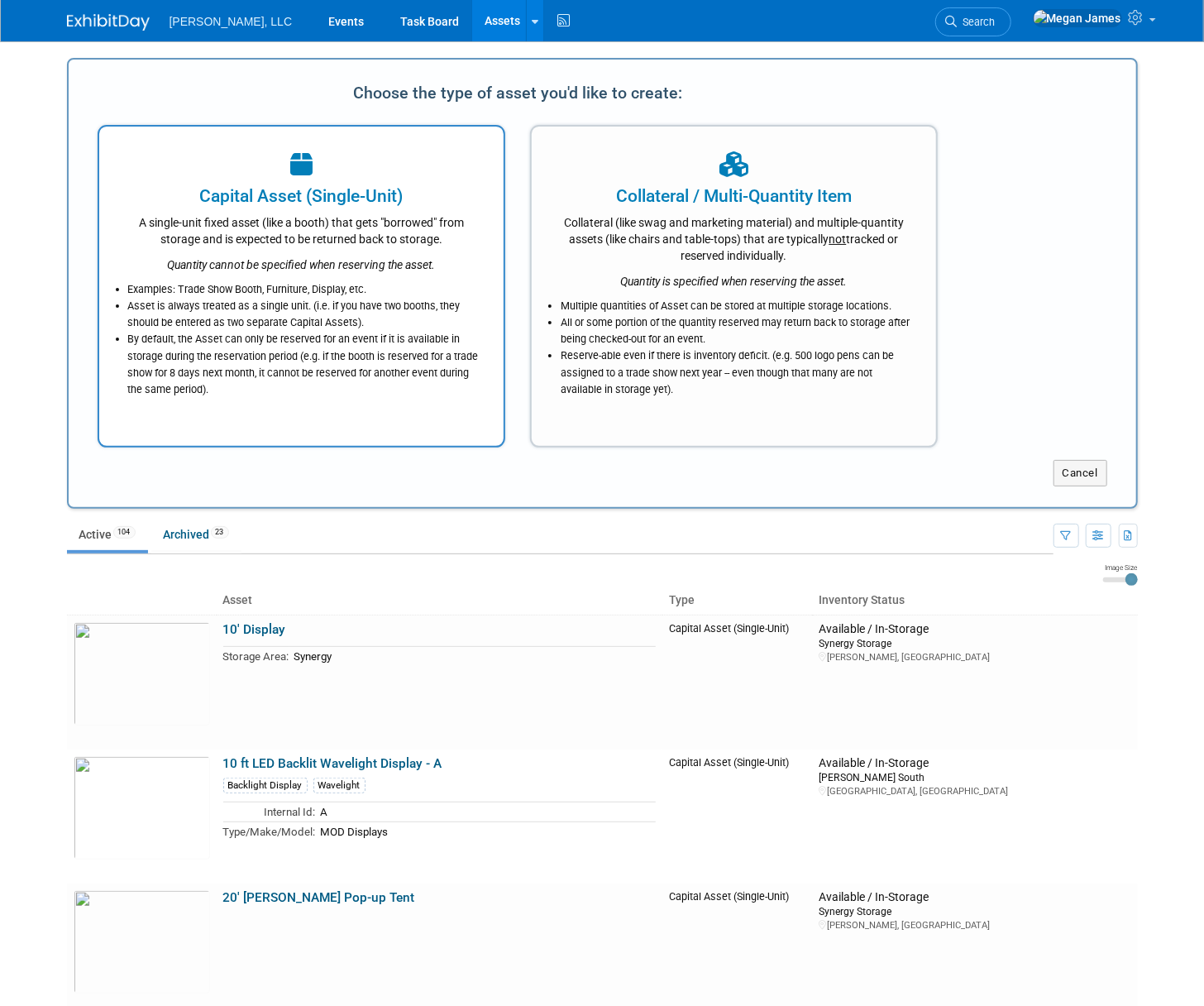 click on "Capital Asset (Single-Unit)" at bounding box center (301, 196) 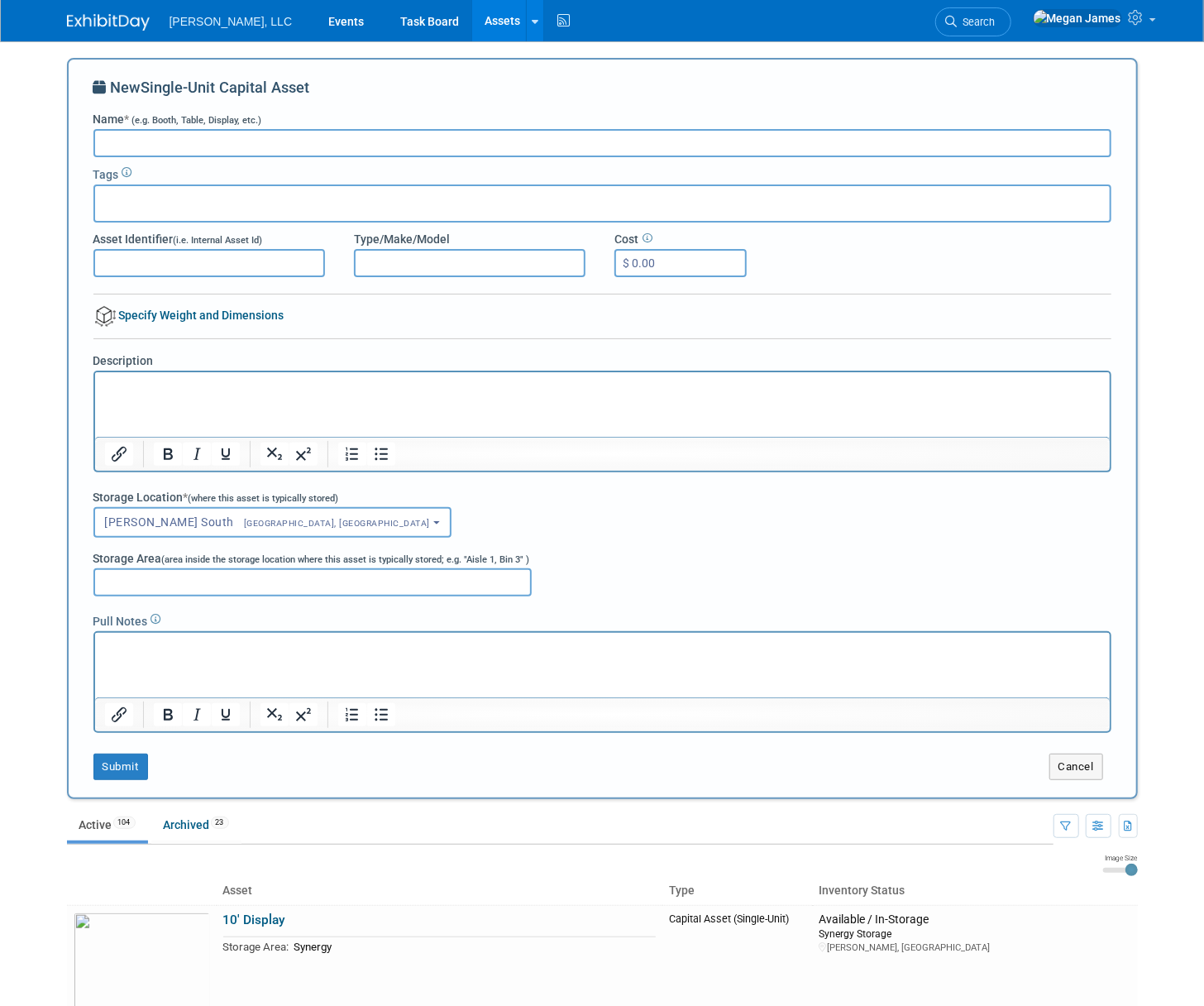 click on "Name  *   (e.g. Booth, Table, Display, etc.)" at bounding box center (602, 143) 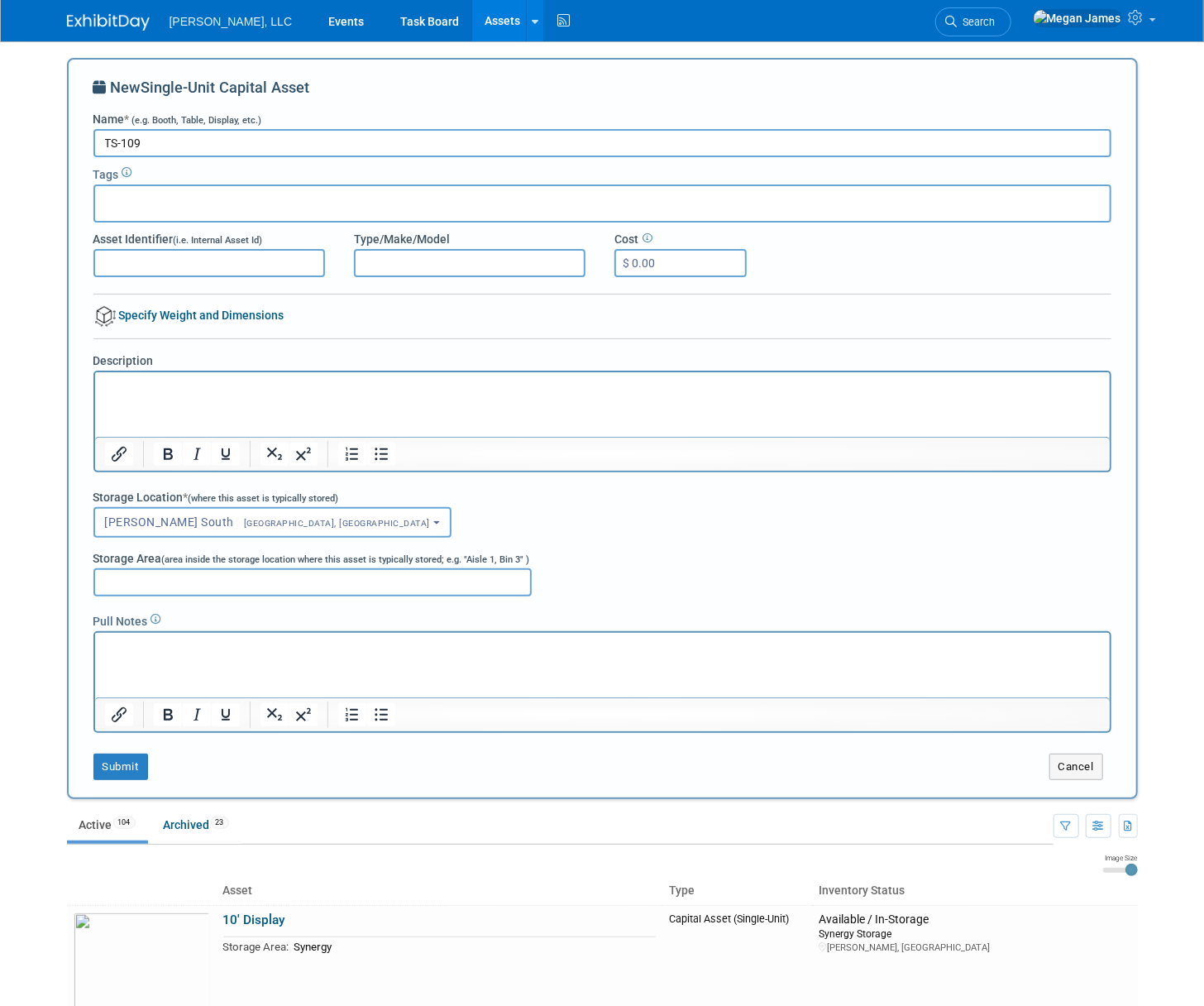 click on "TS-109" at bounding box center [602, 143] 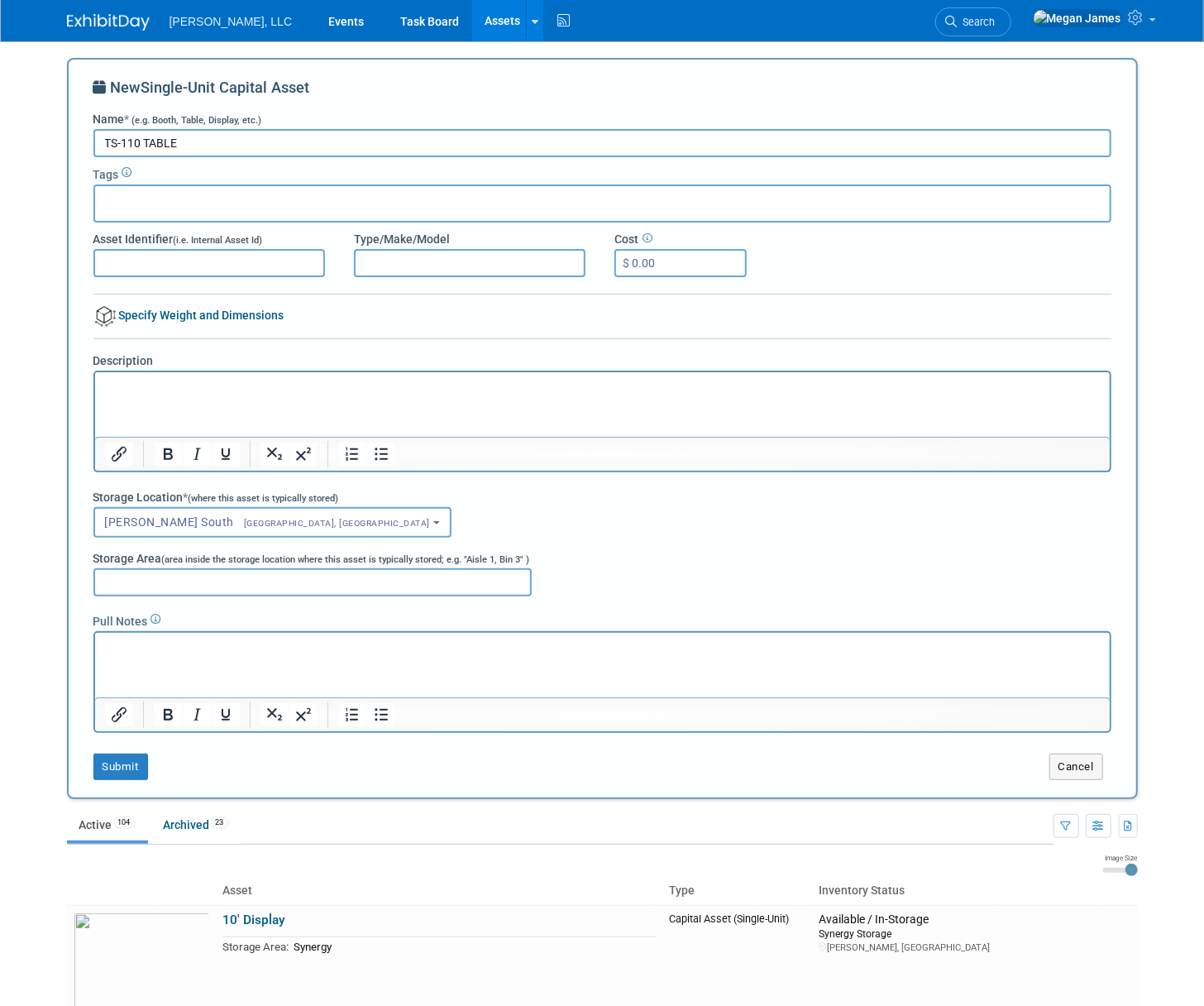 click on "TS-110 TABLE" at bounding box center [602, 143] 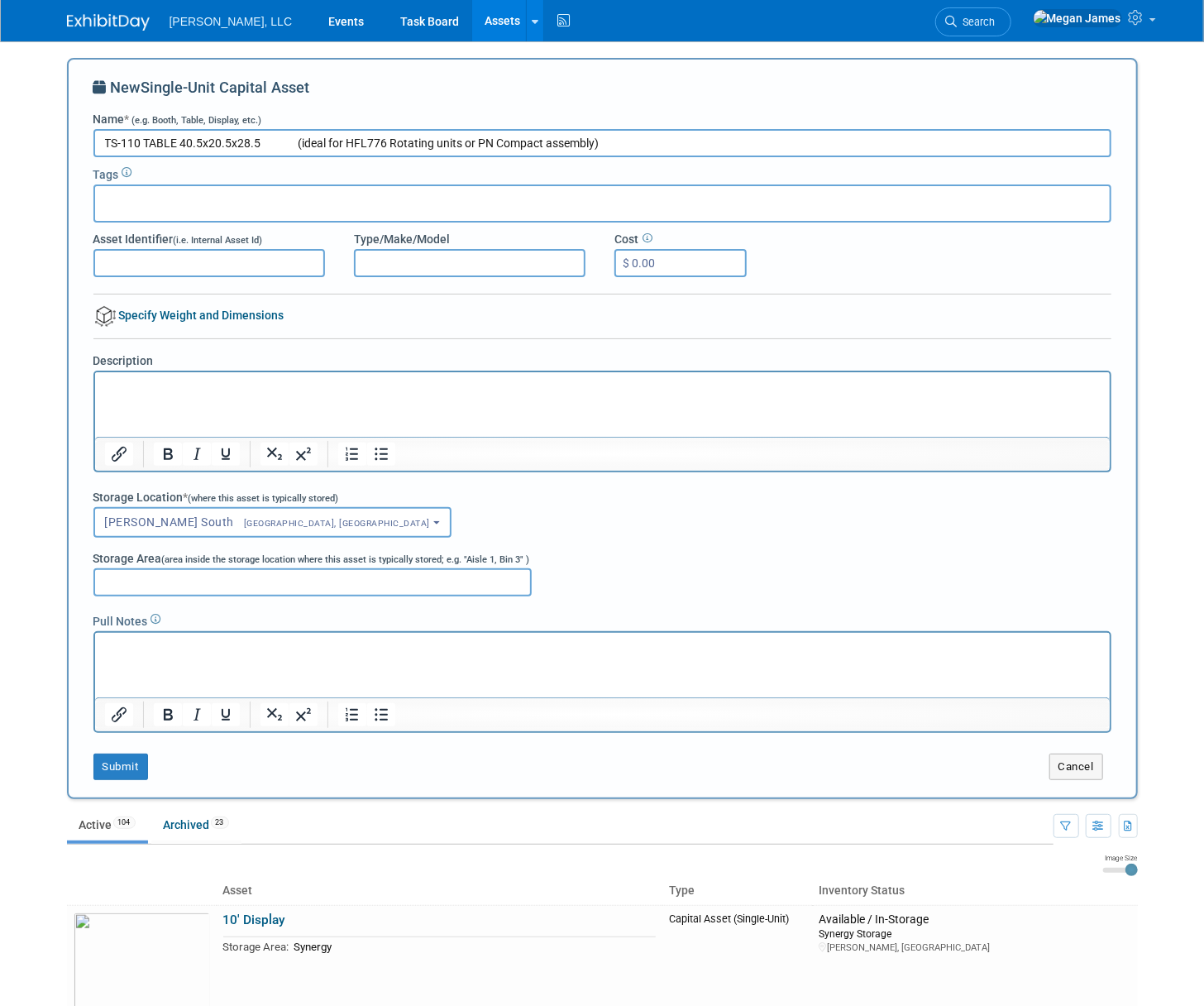 click on "TS-110 TABLE 40.5x20.5x28.5               (ideal for HFL776 Rotating units or PN Compact assembly)" at bounding box center [602, 143] 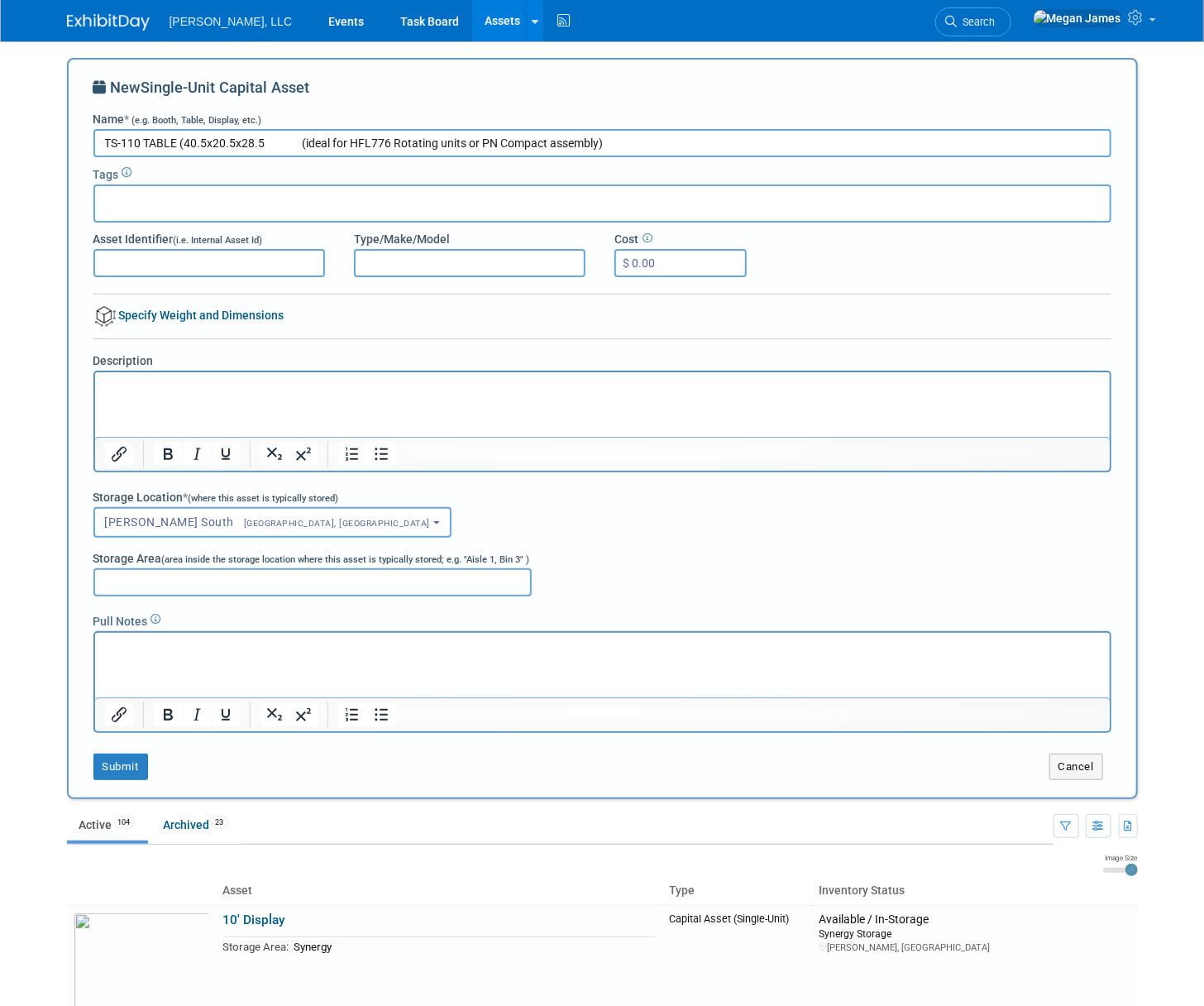 click on "TS-110 TABLE (40.5x20.5x28.5               (ideal for HFL776 Rotating units or PN Compact assembly)" at bounding box center [602, 143] 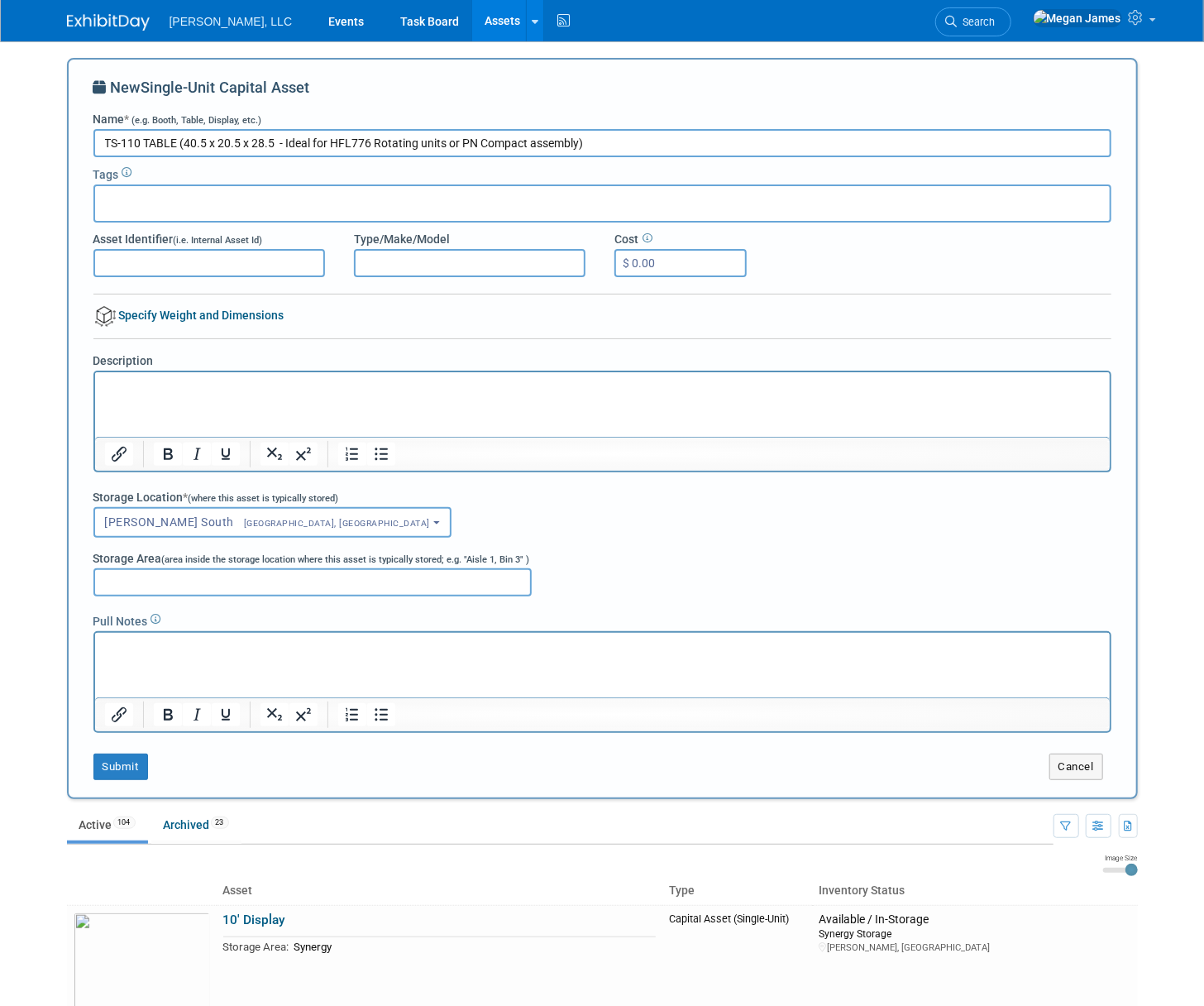 click on "TS-110 TABLE (40.5 x 20.5 x 28.5  - Ideal for HFL776 Rotating units or PN Compact assembly)" at bounding box center (602, 143) 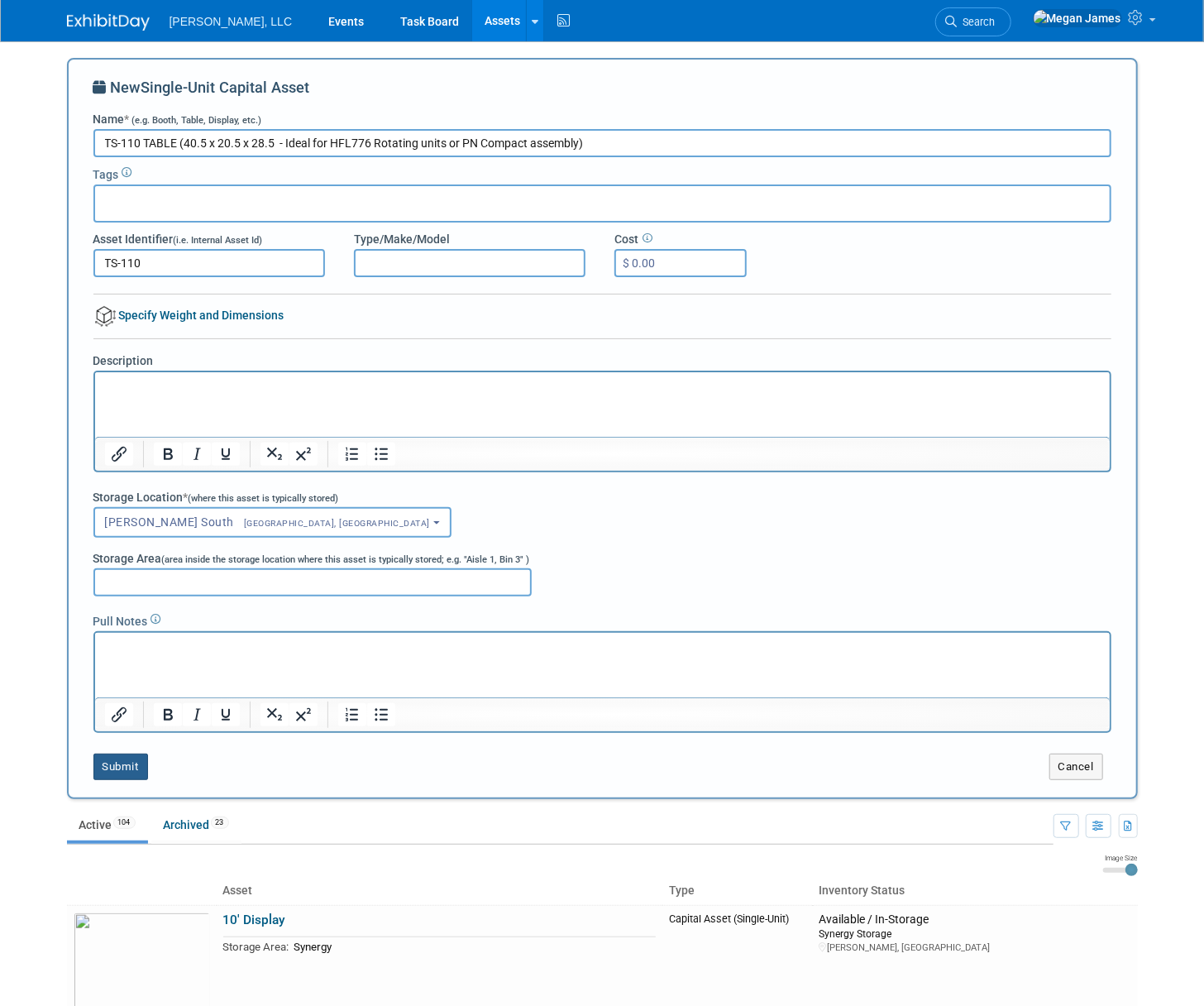type on "TS-110" 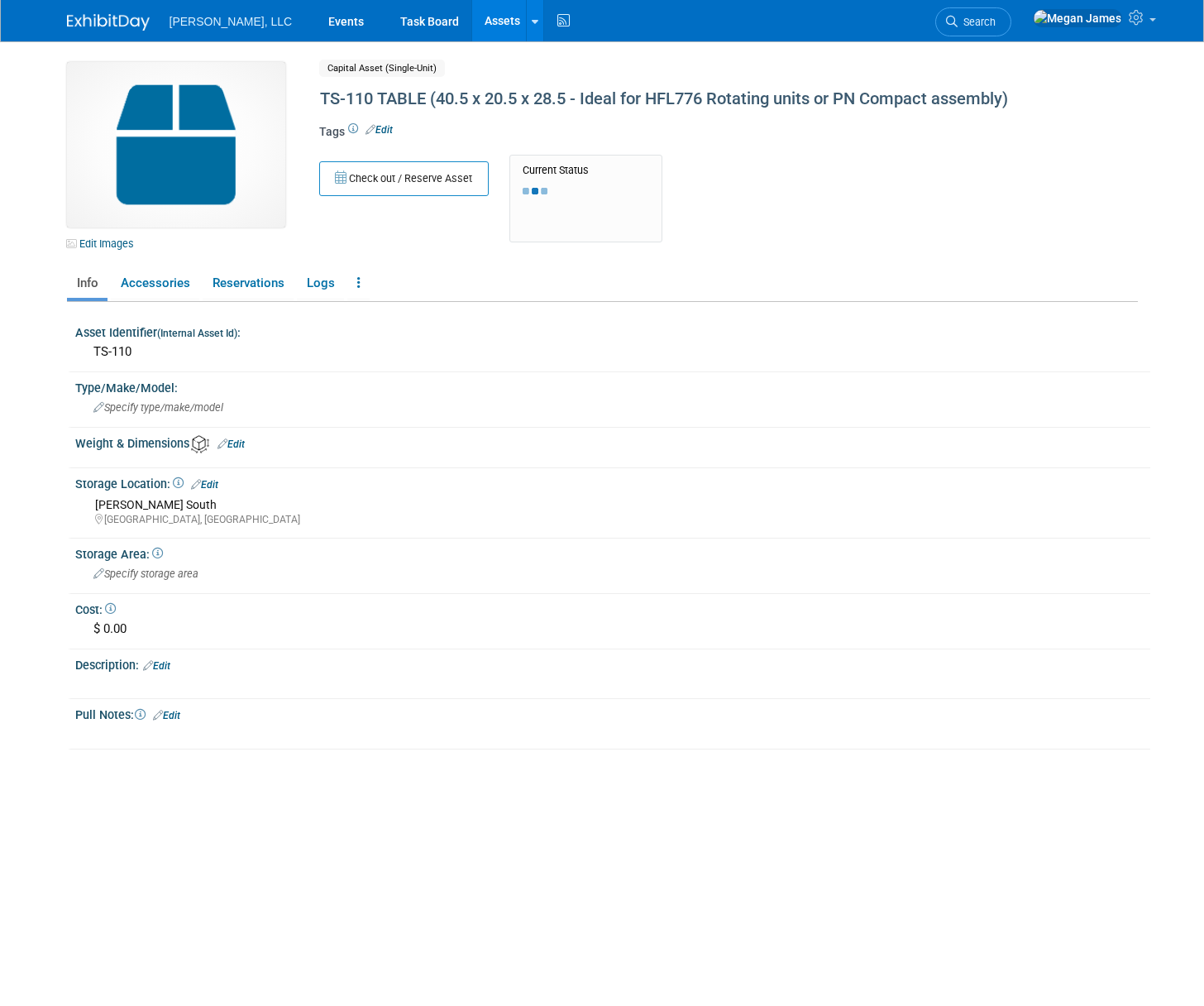 scroll, scrollTop: 0, scrollLeft: 0, axis: both 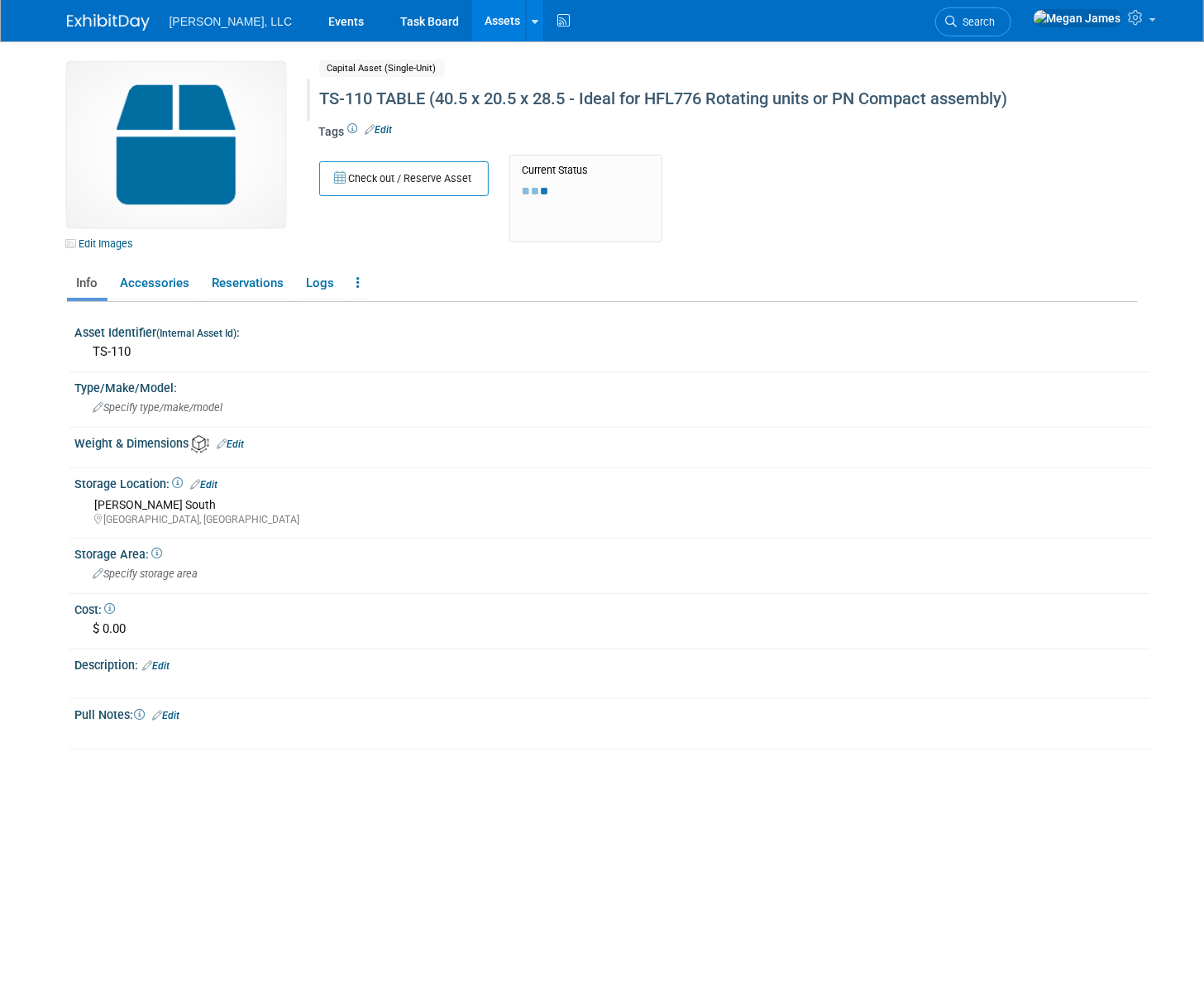 click on "TS-110 TABLE (40.5 x 20.5 x 28.5  - Ideal for HFL776 Rotating units or PN Compact assembly)" at bounding box center (669, 99) 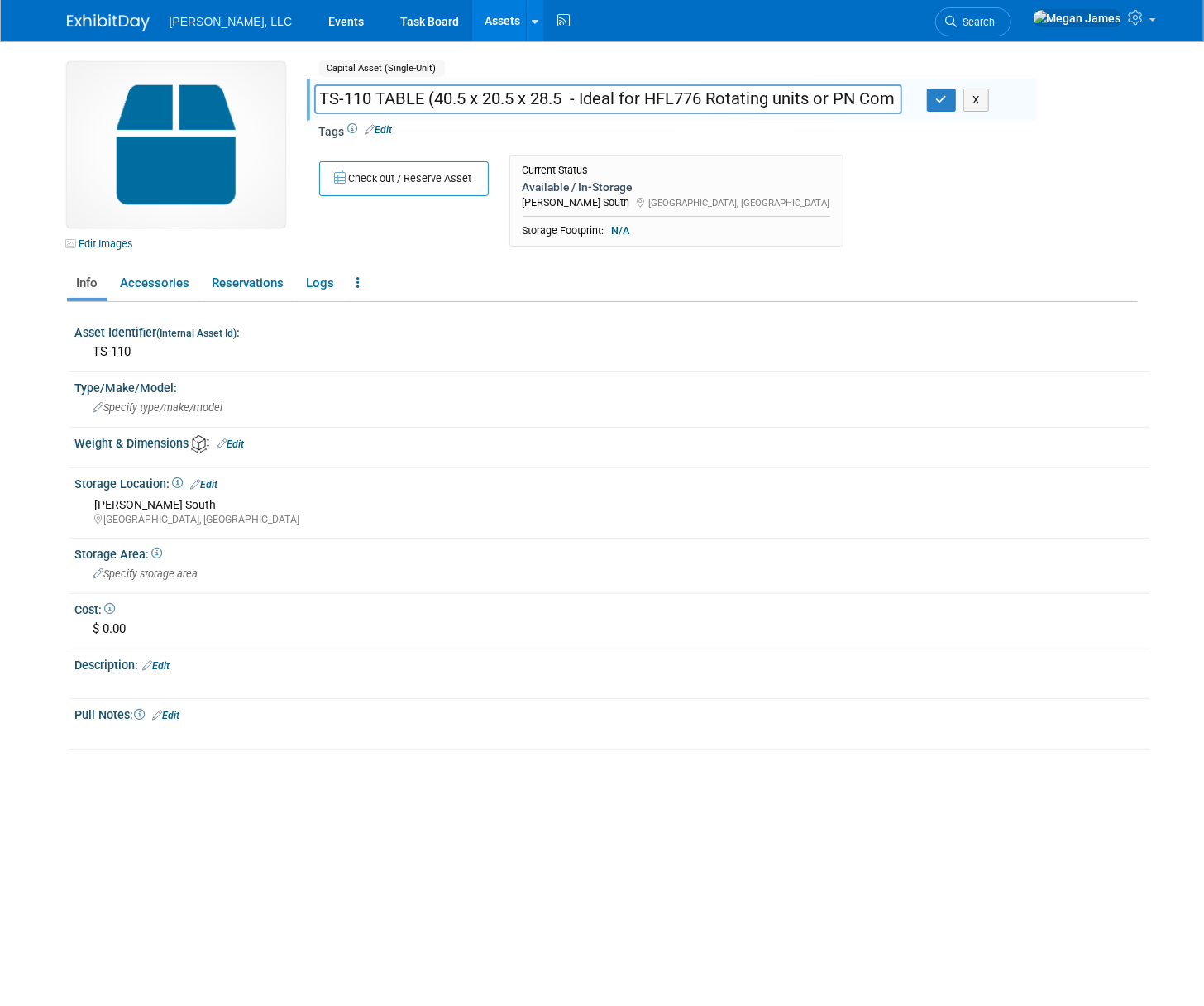click on "TS-110 TABLE (40.5 x 20.5 x 28.5  - Ideal for HFL776 Rotating units or PN Compact assembly)" at bounding box center [608, 98] 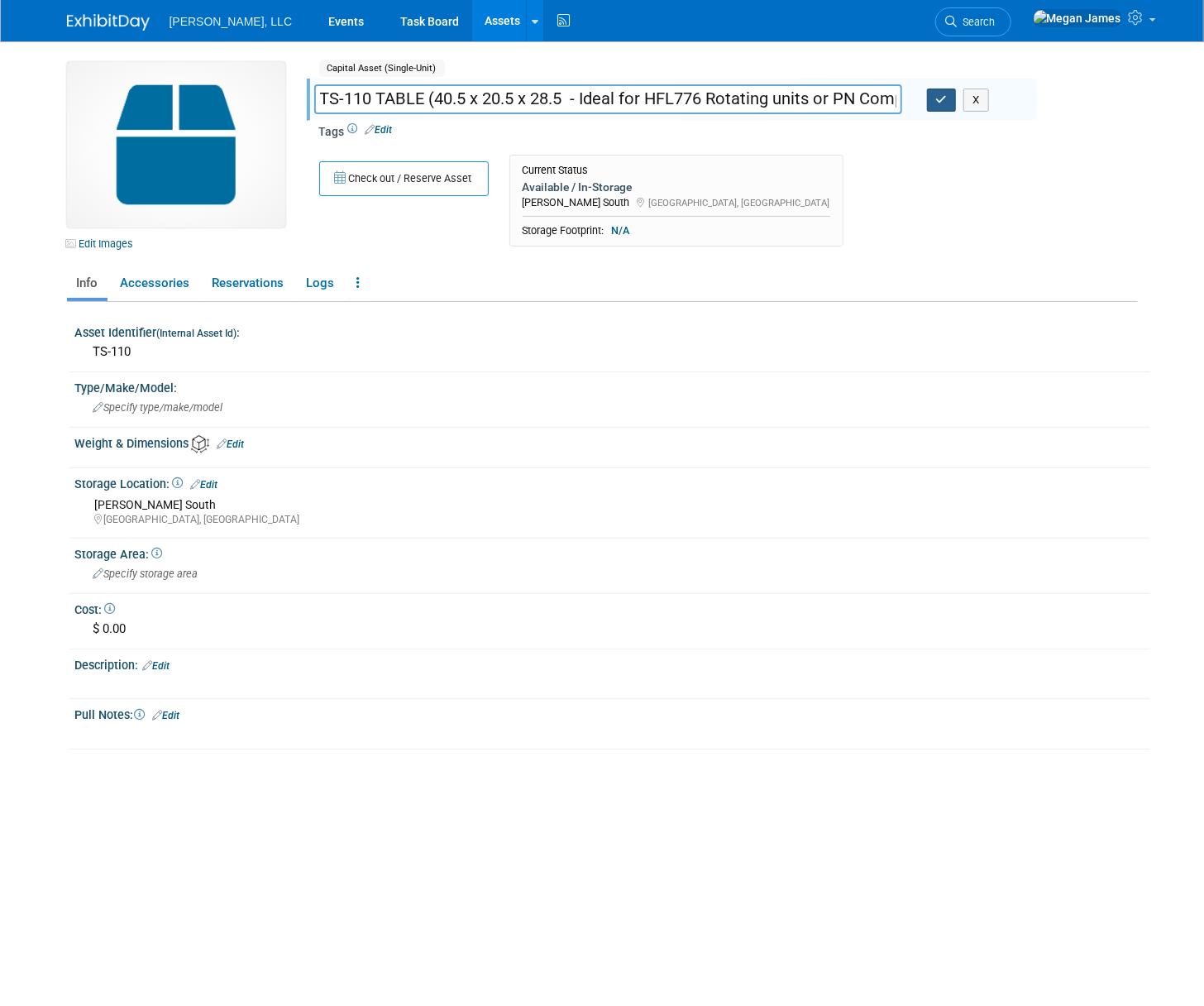 click at bounding box center (942, 100) 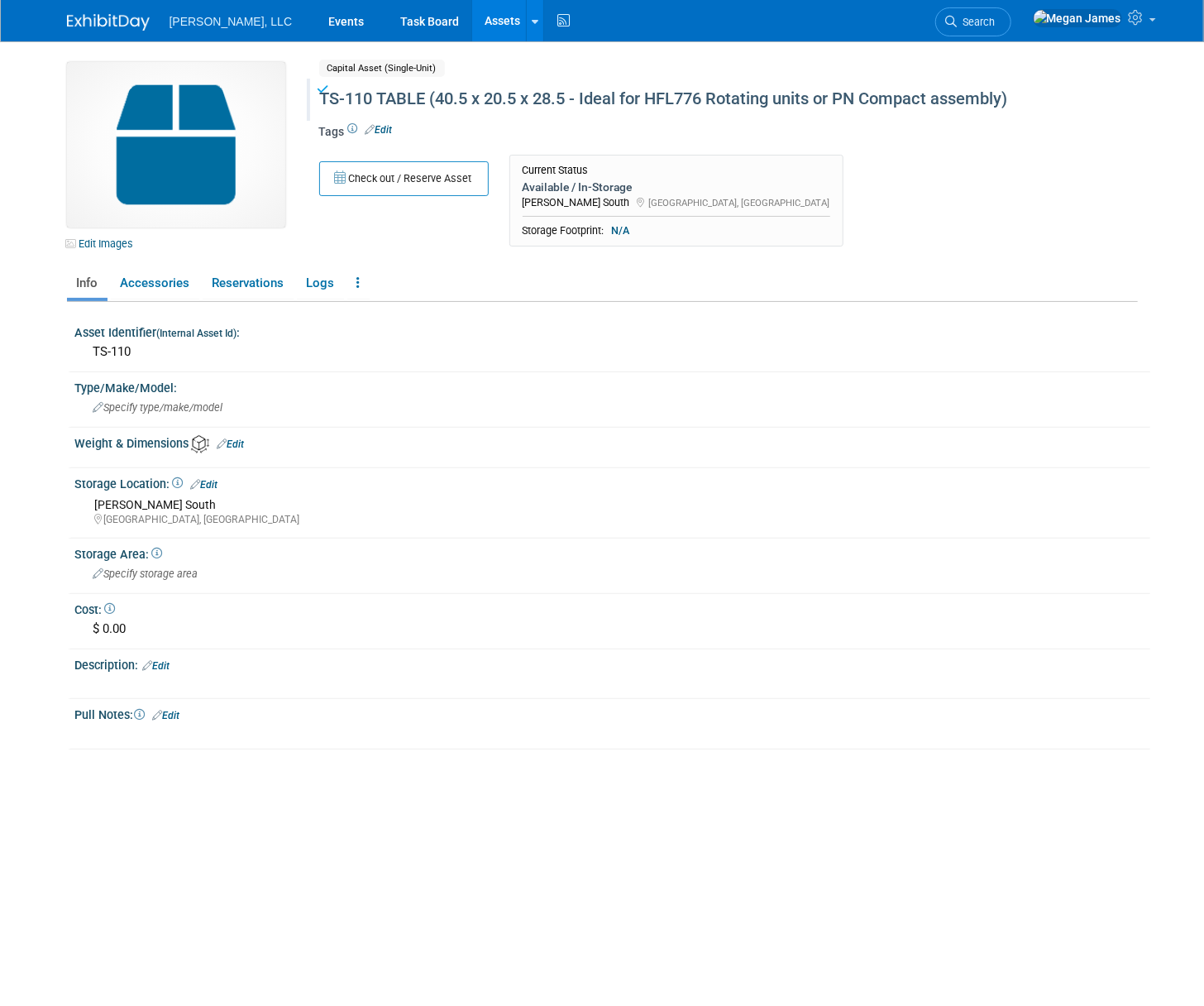 click on "Assets" at bounding box center (502, 21) 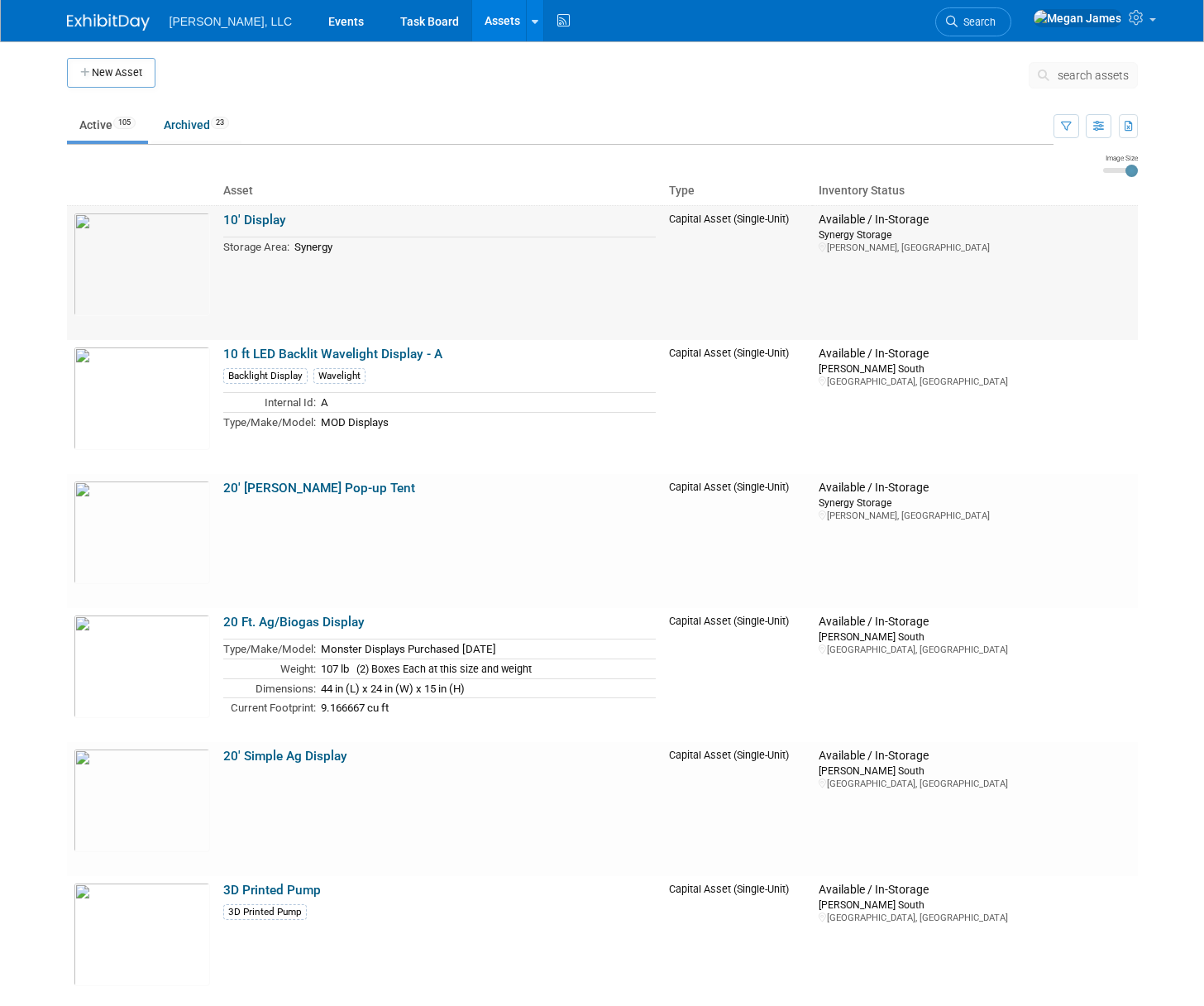 scroll, scrollTop: 0, scrollLeft: 0, axis: both 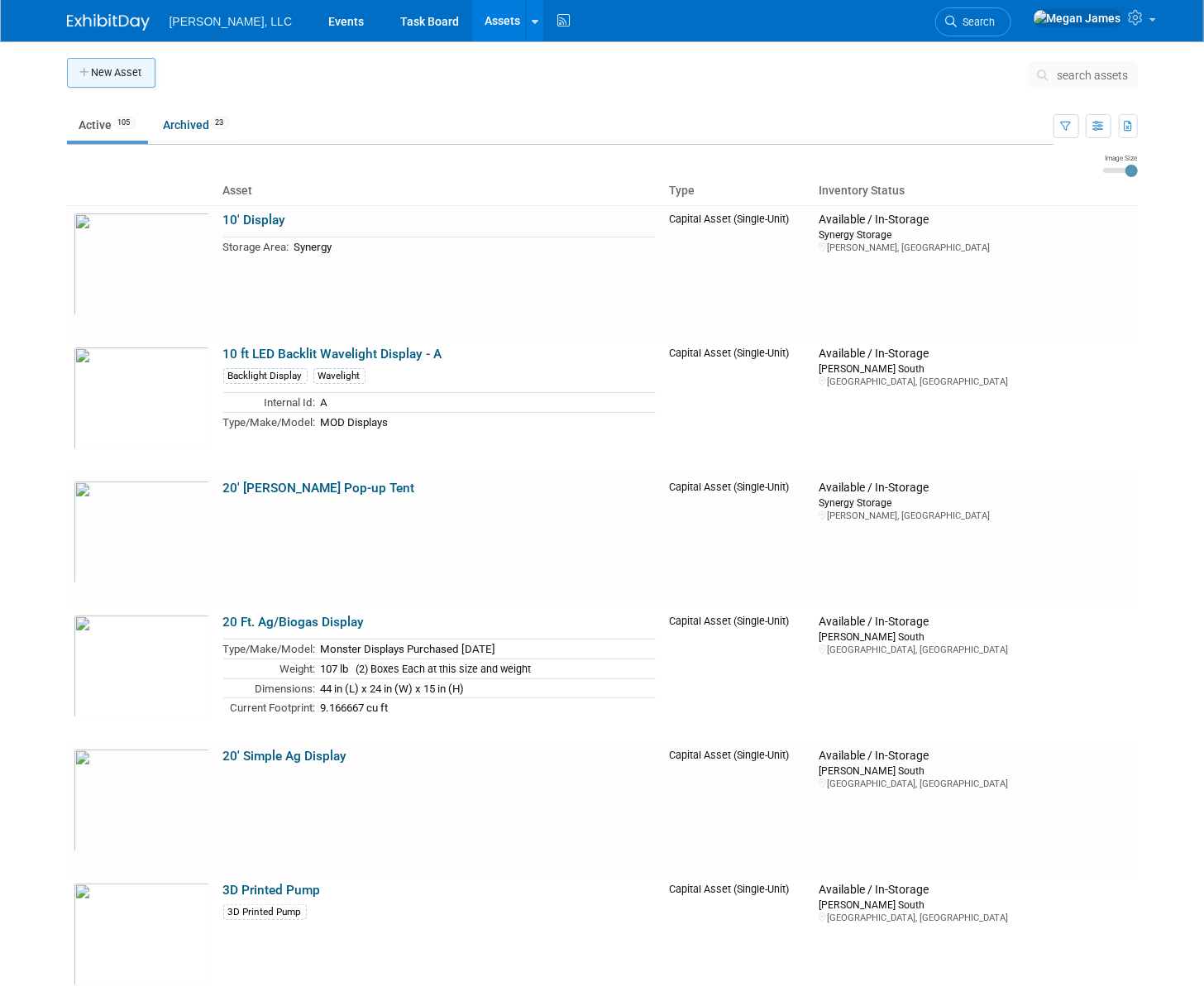 click on "New Asset" at bounding box center [111, 73] 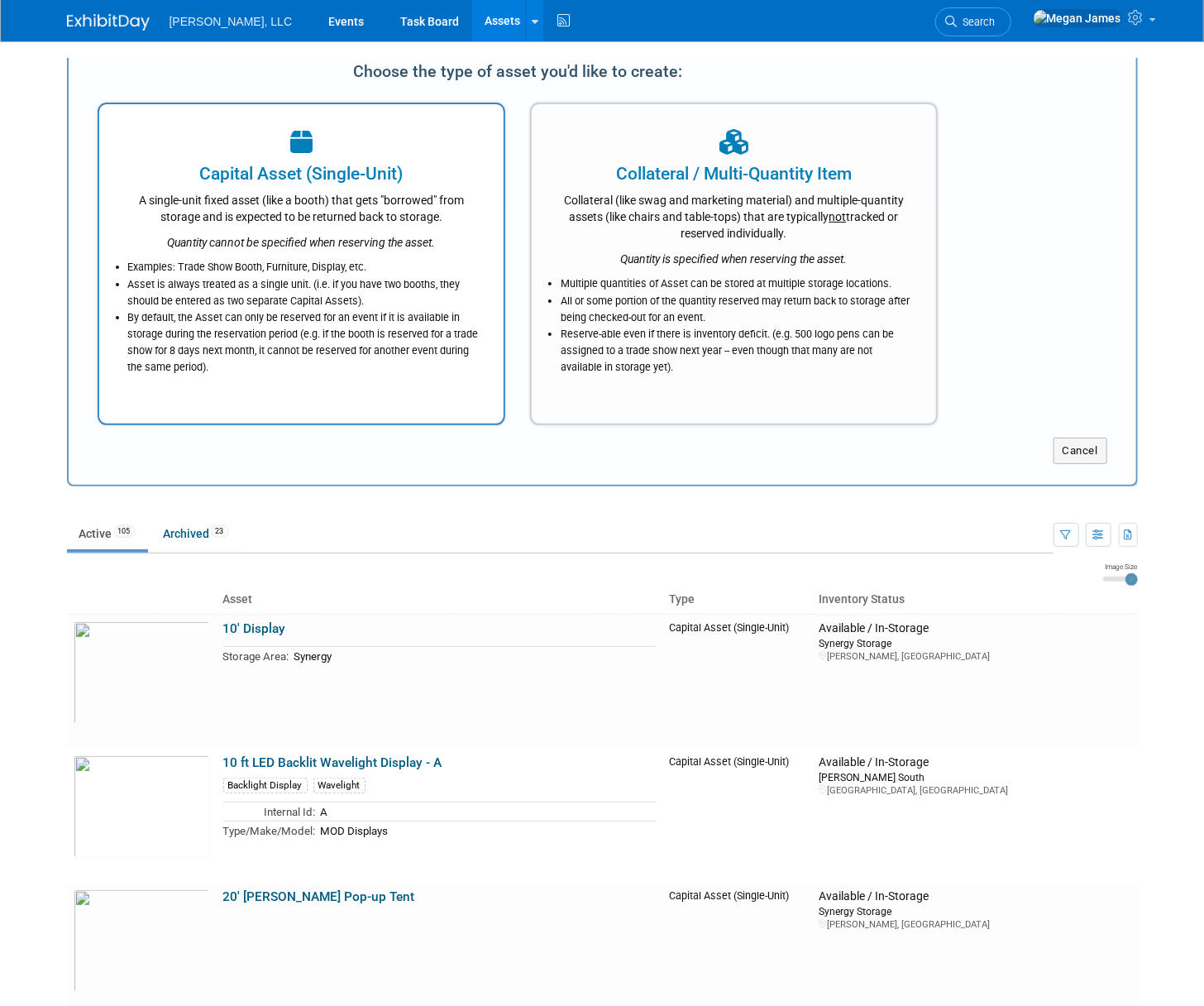 scroll, scrollTop: 0, scrollLeft: 0, axis: both 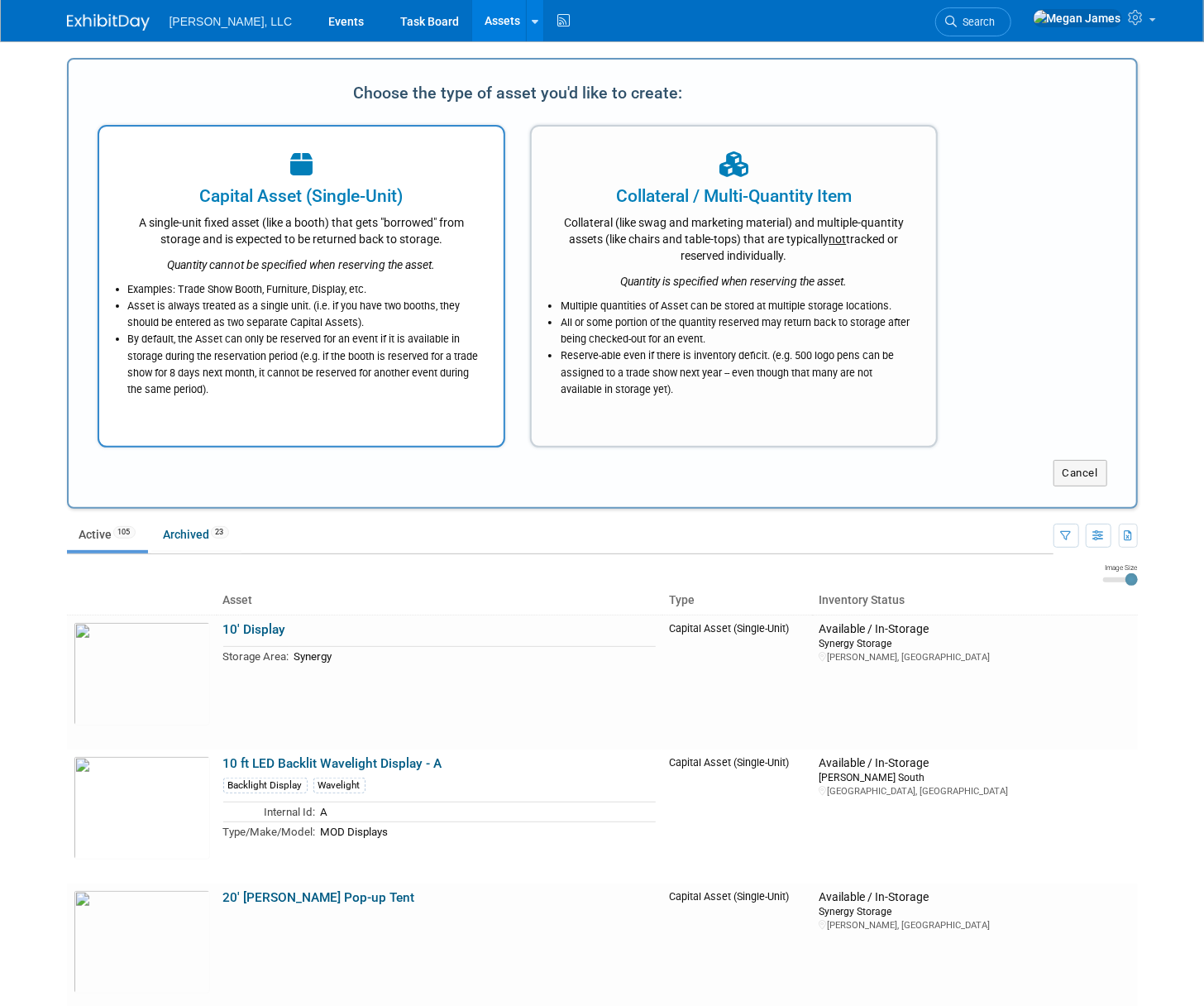 click at bounding box center (301, 165) 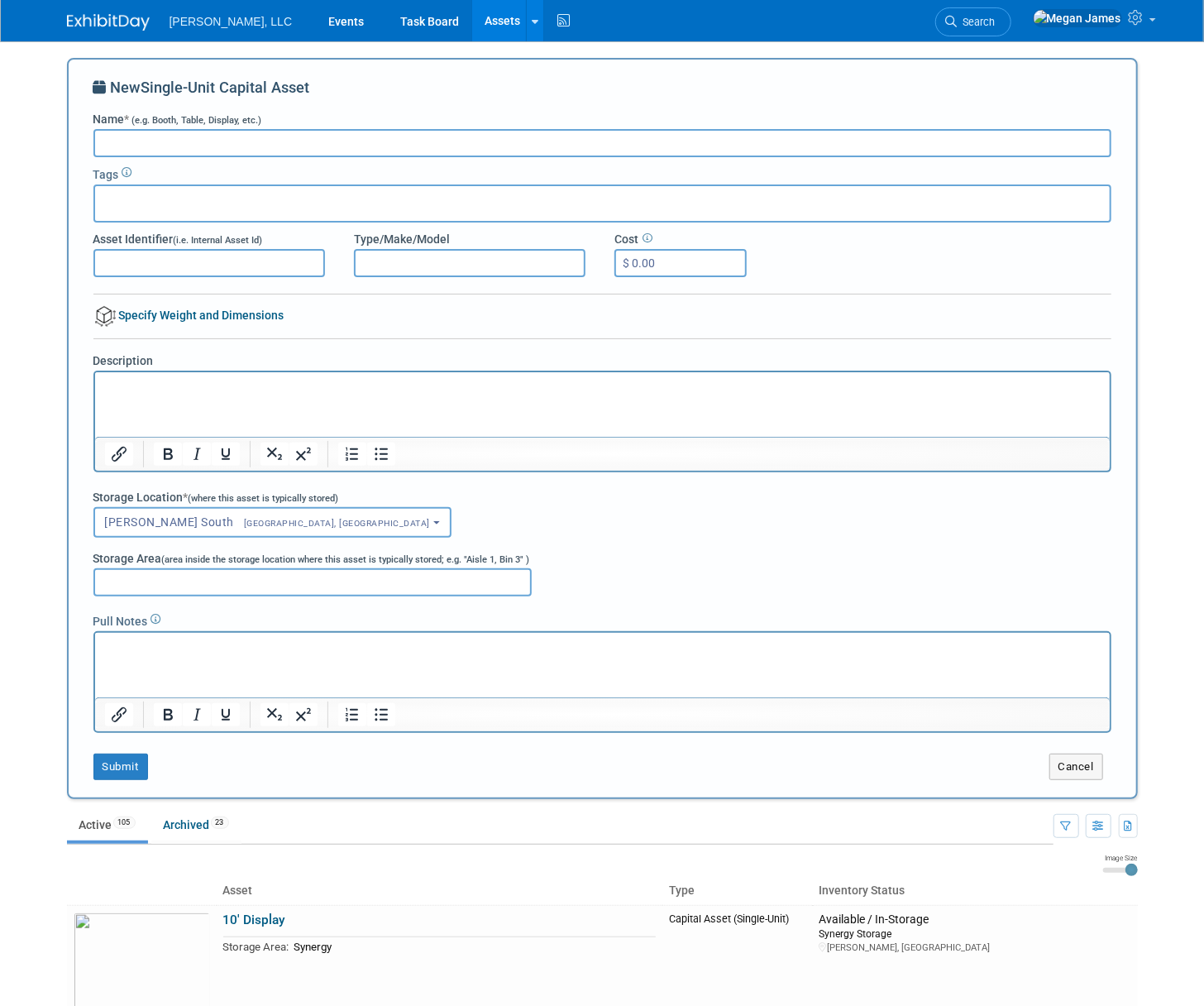 paste on "TS-110 TABLE (40.5 x 20.5 x 28.5  - Ideal for HFL776 Rotating units or PN Compact assembly)" 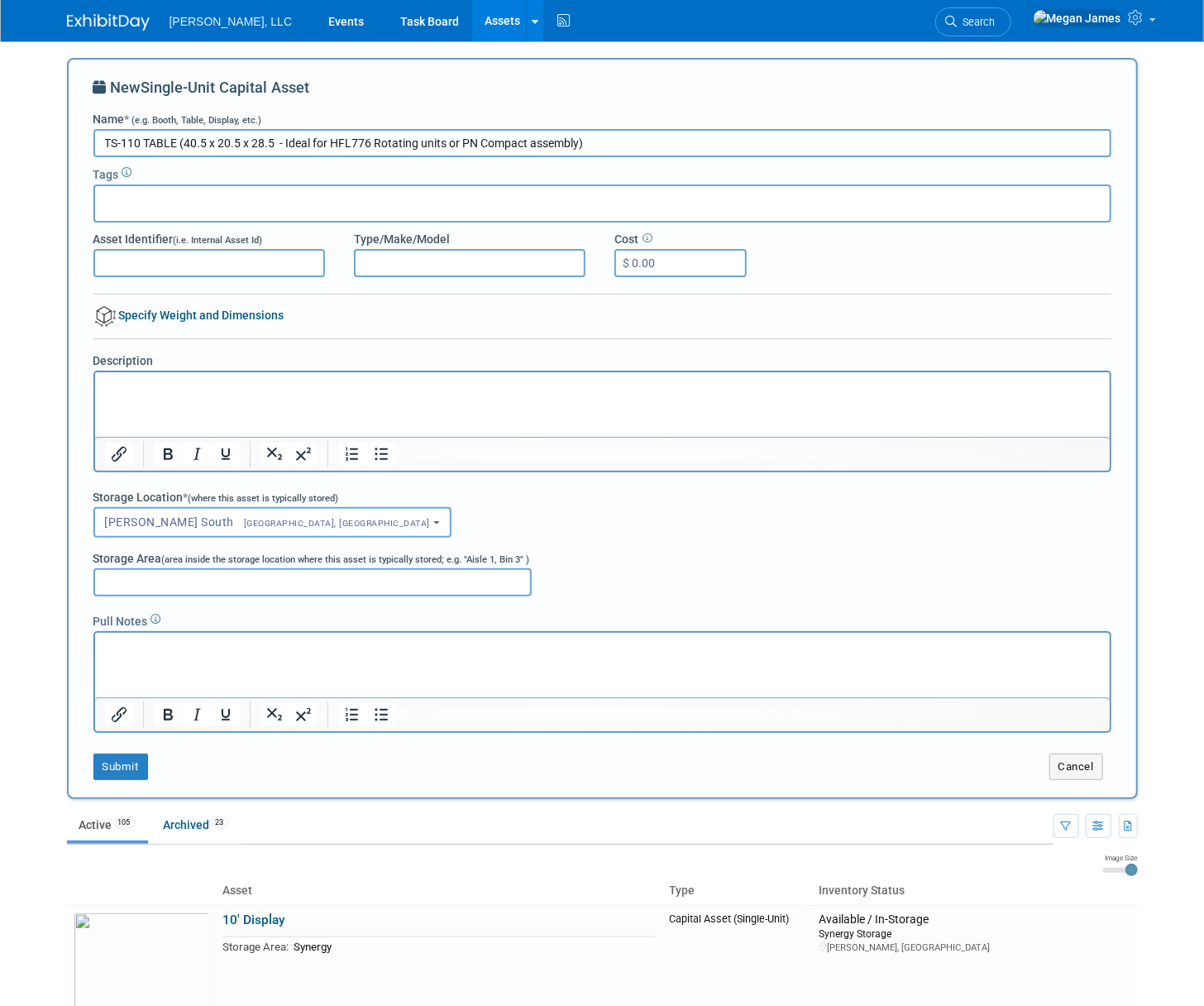 click on "TS-110 TABLE (40.5 x 20.5 x 28.5  - Ideal for HFL776 Rotating units or PN Compact assembly)" at bounding box center (602, 143) 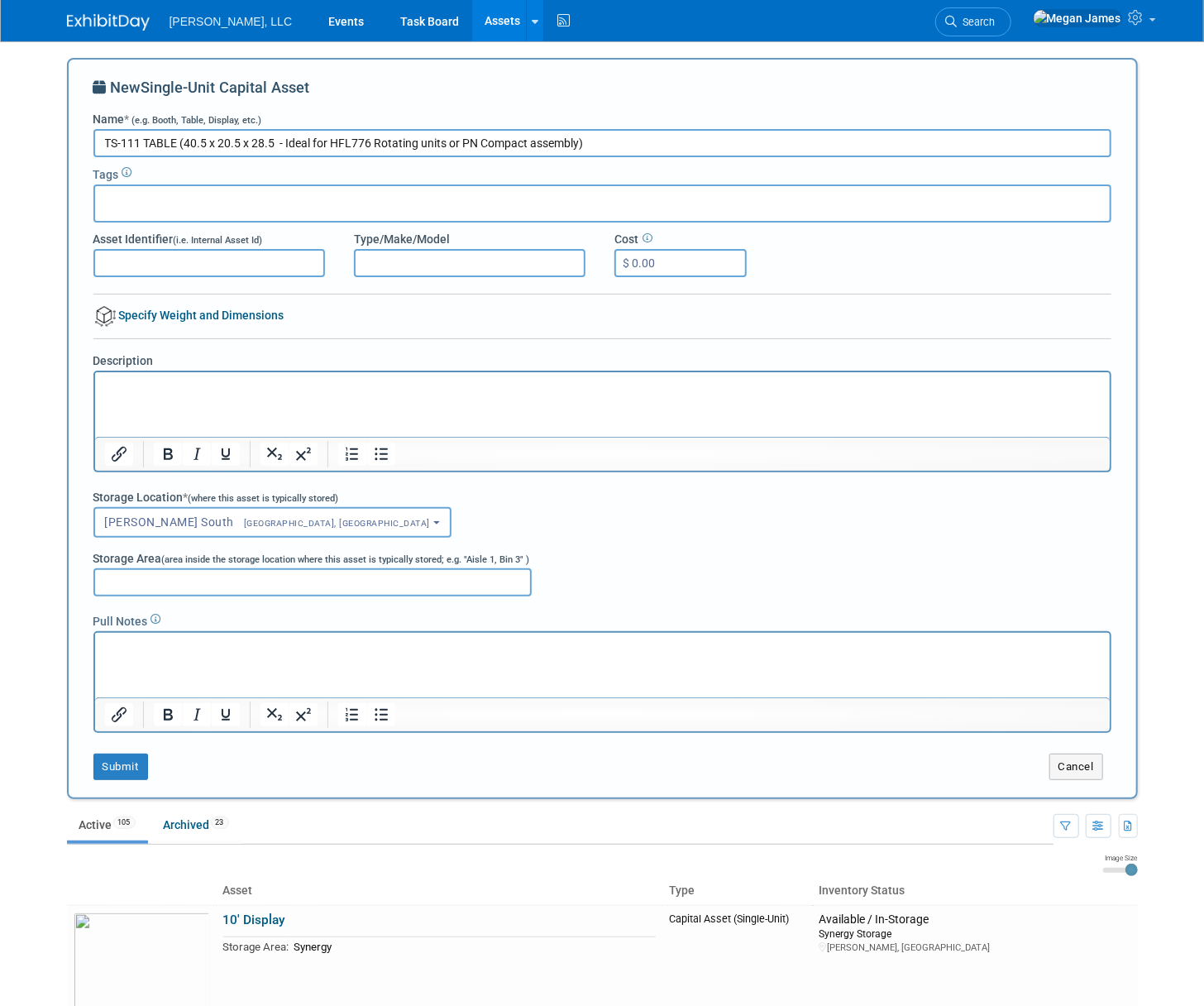 drag, startPoint x: 141, startPoint y: 144, endPoint x: 84, endPoint y: 141, distance: 57.078893 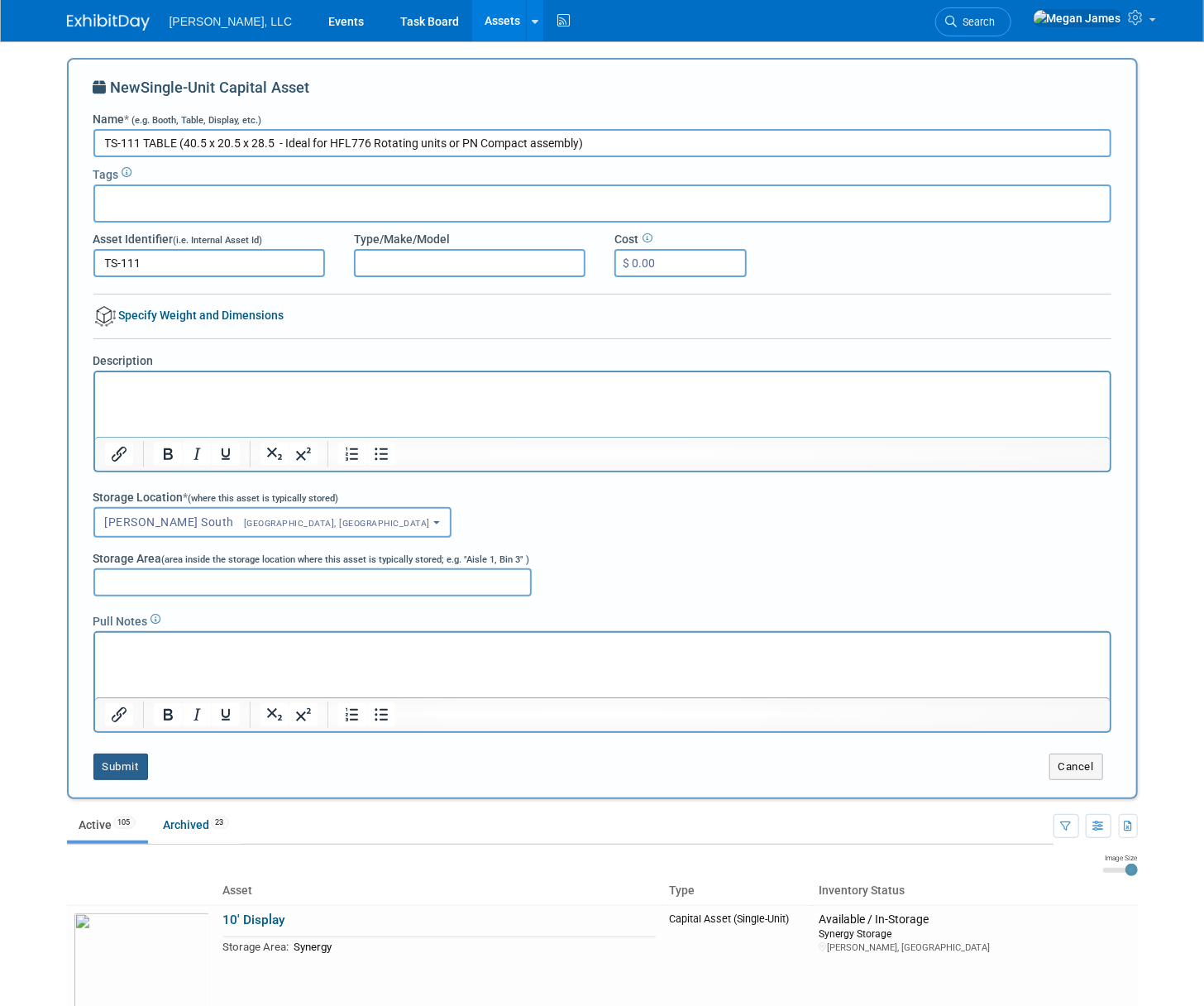 type on "TS-111" 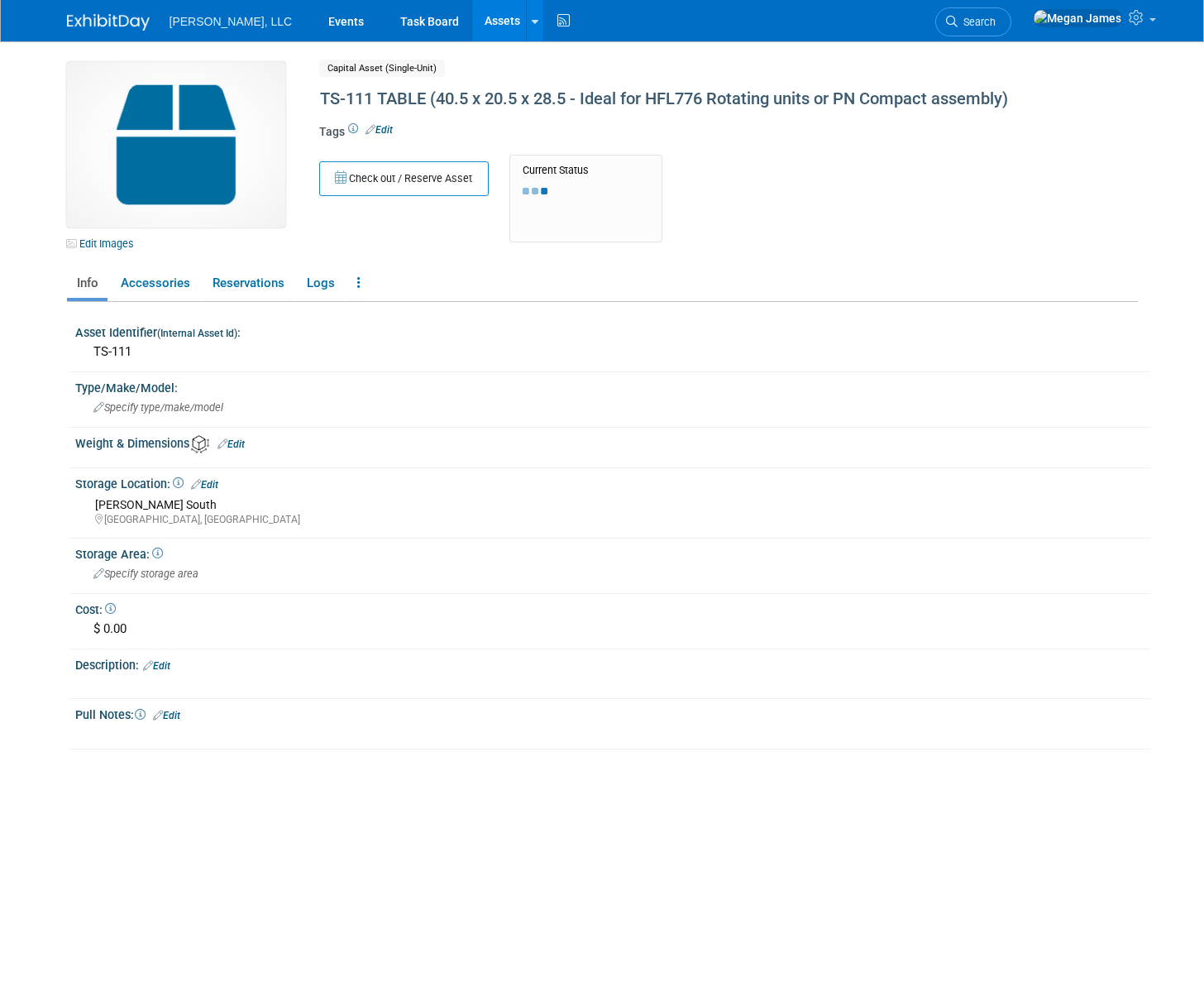 scroll, scrollTop: 0, scrollLeft: 0, axis: both 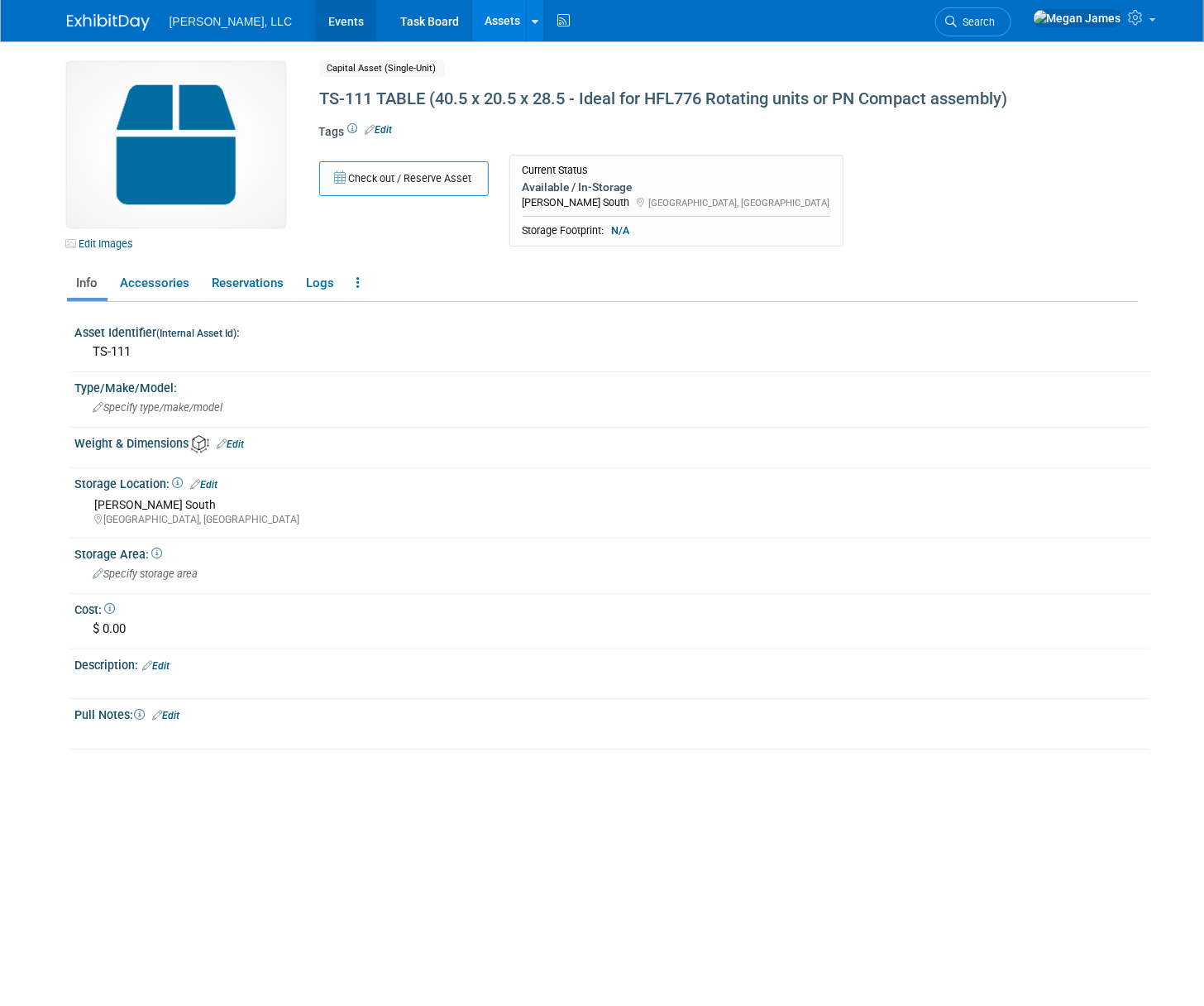 click on "Events" at bounding box center [346, 21] 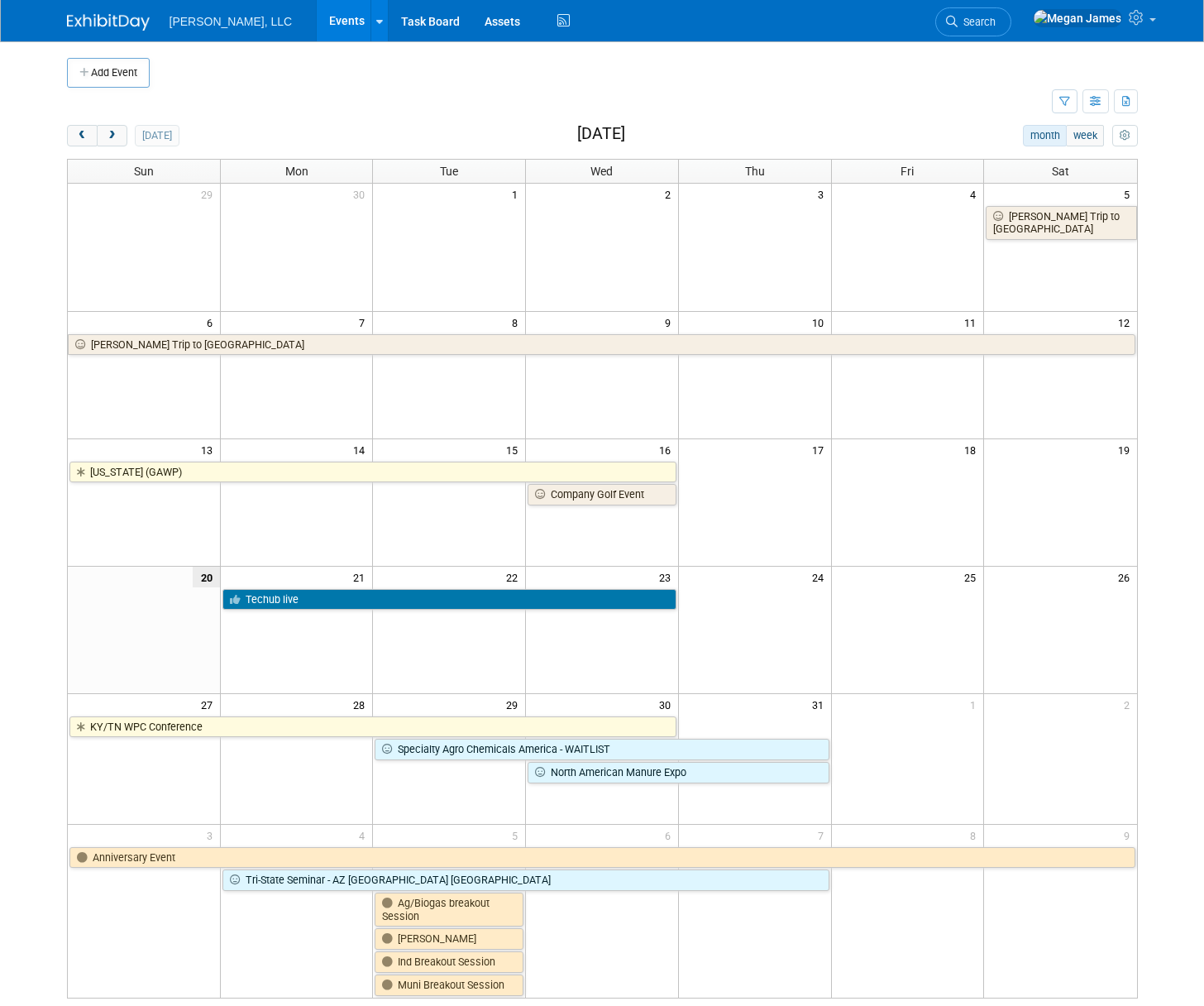 scroll, scrollTop: 0, scrollLeft: 0, axis: both 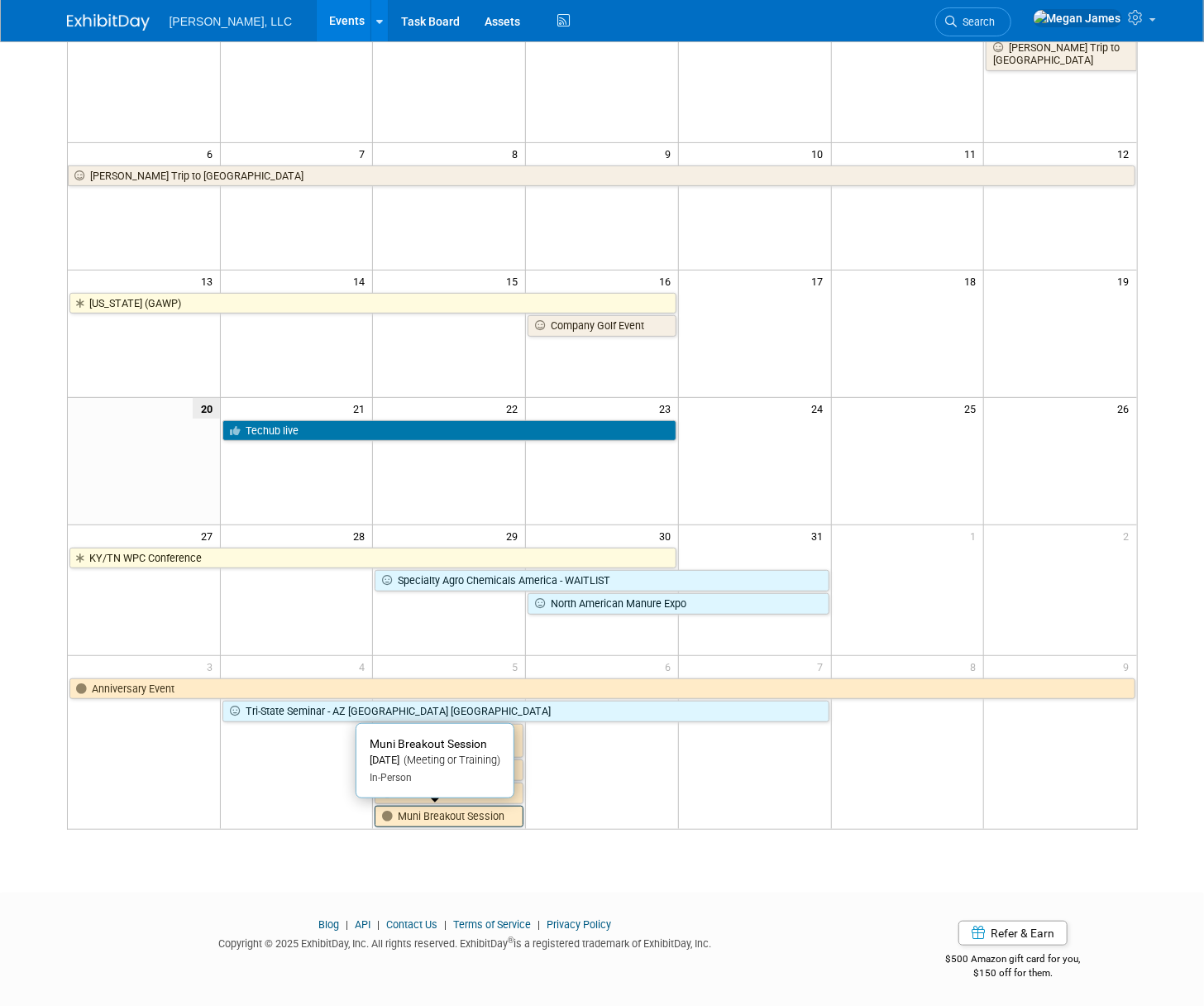 click on "Muni Breakout Session" at bounding box center (449, 817) 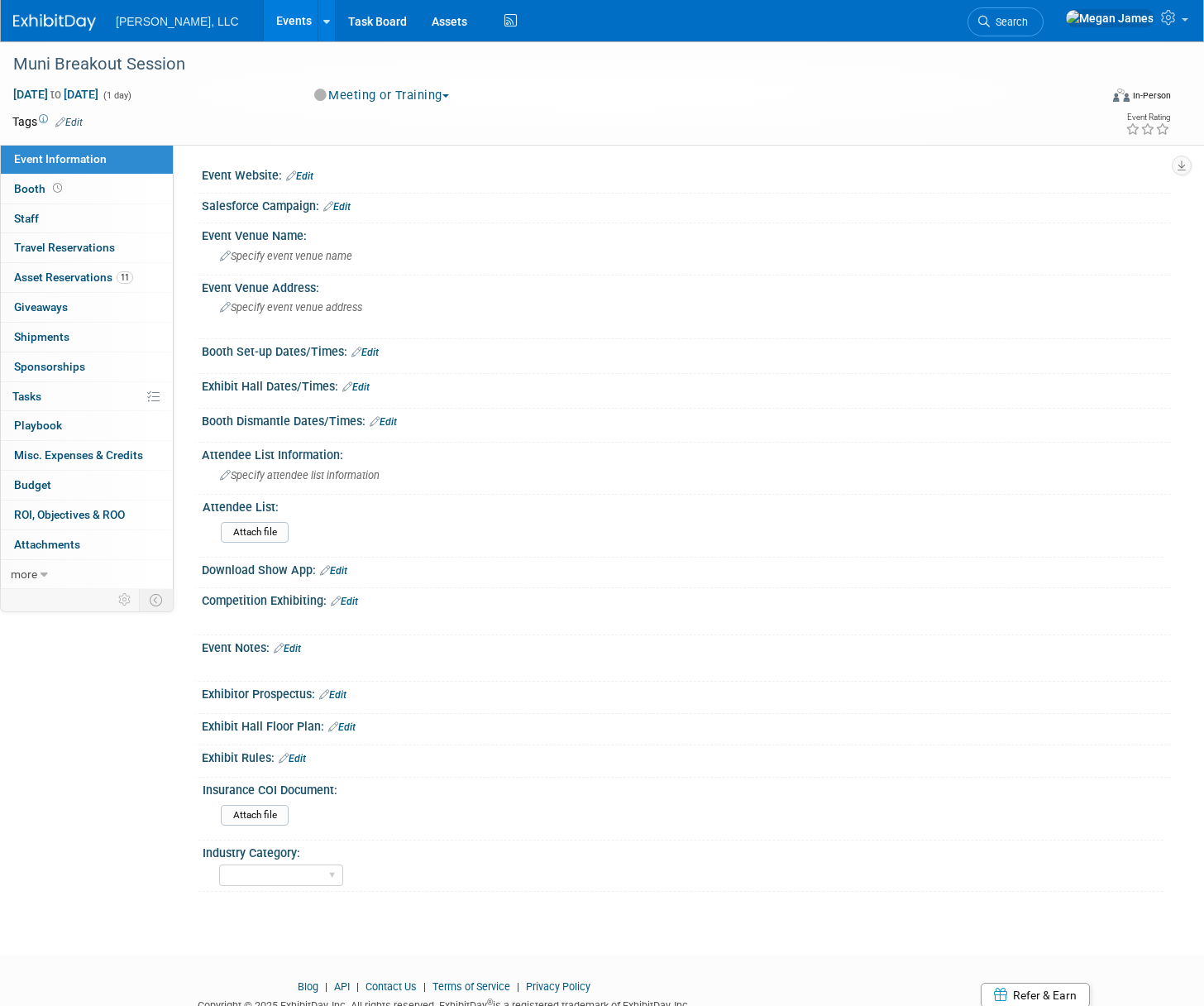 scroll, scrollTop: 0, scrollLeft: 0, axis: both 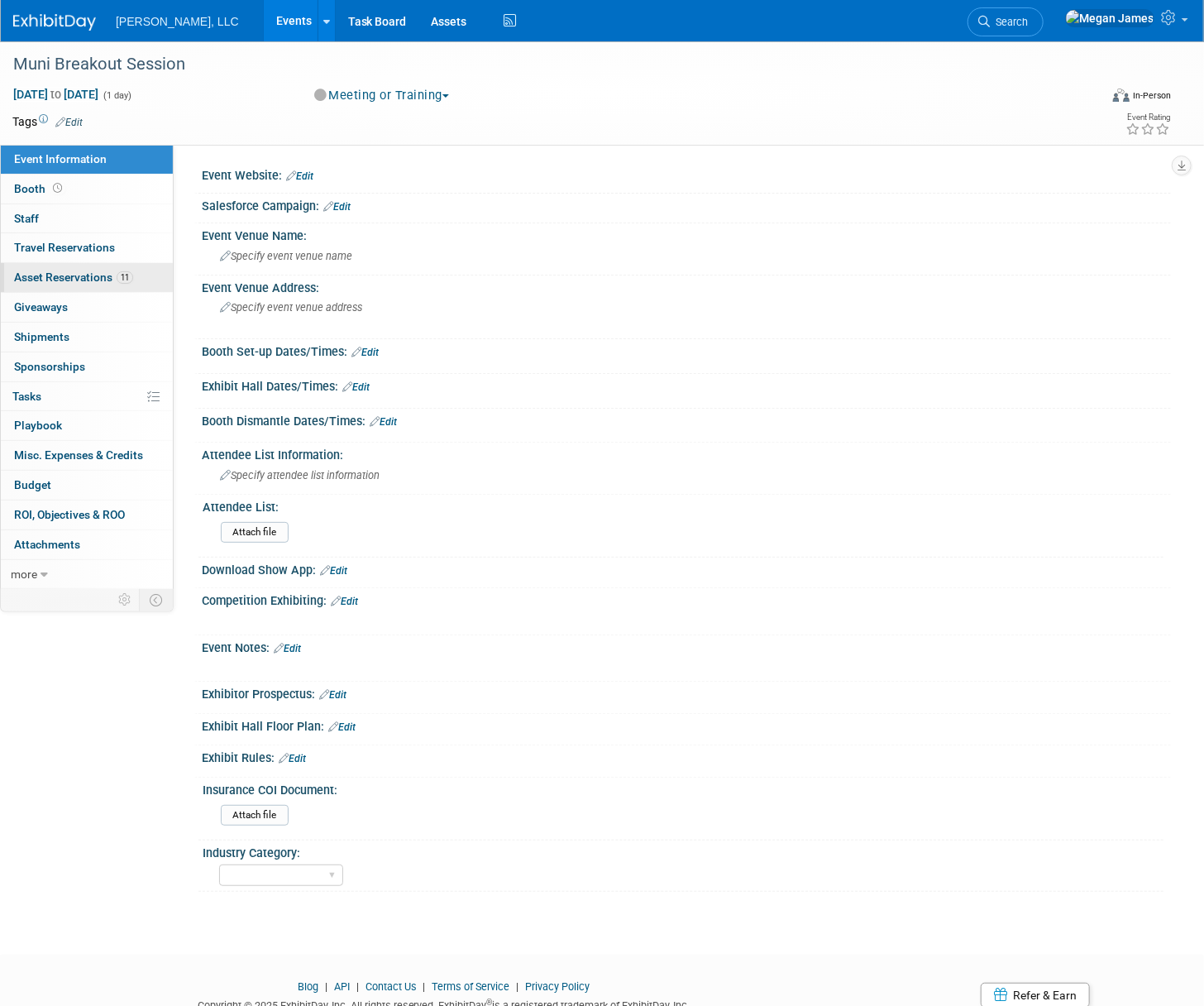 click on "Asset Reservations 11" at bounding box center (74, 277) 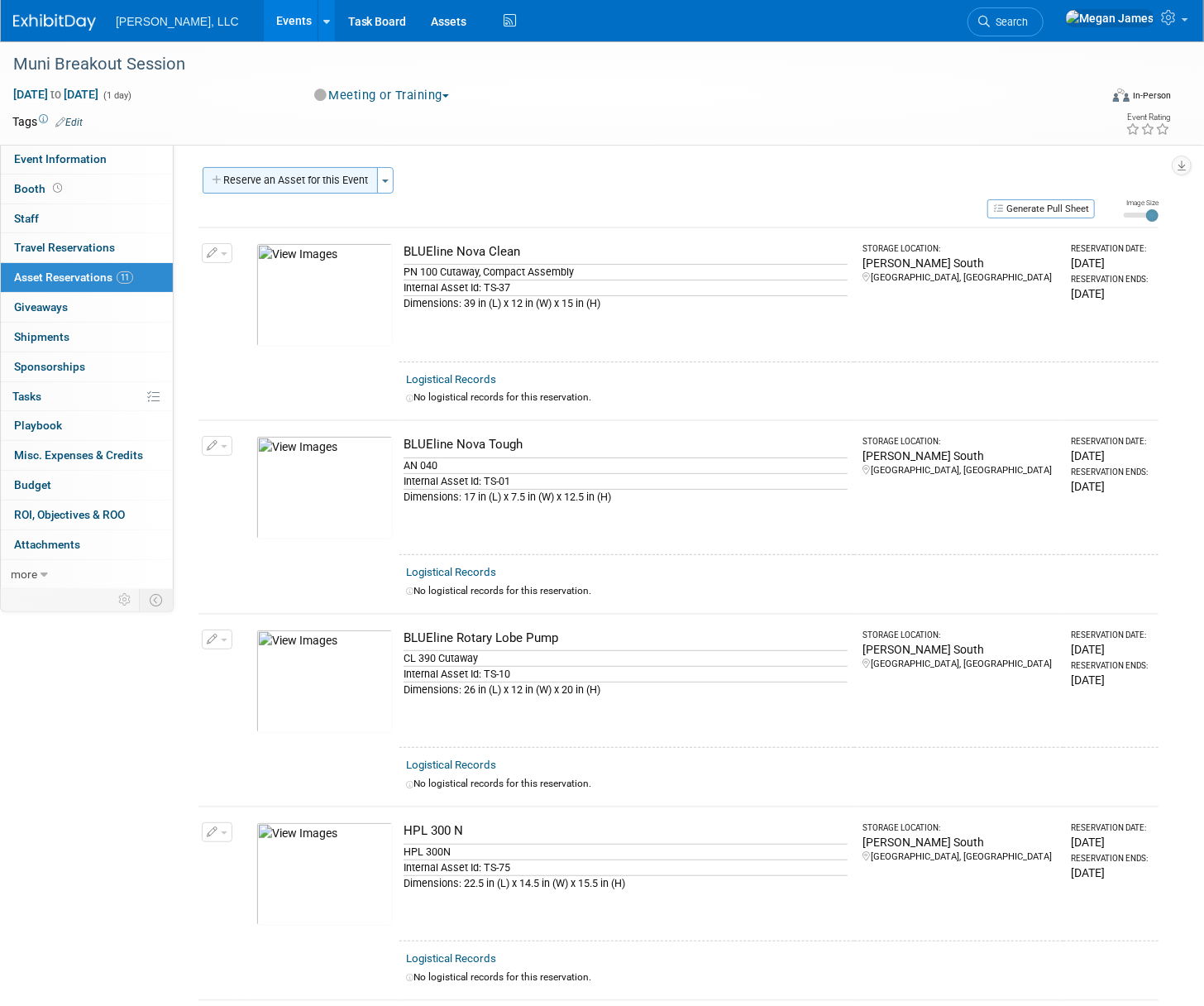 click on "Reserve an Asset for this Event" at bounding box center [290, 180] 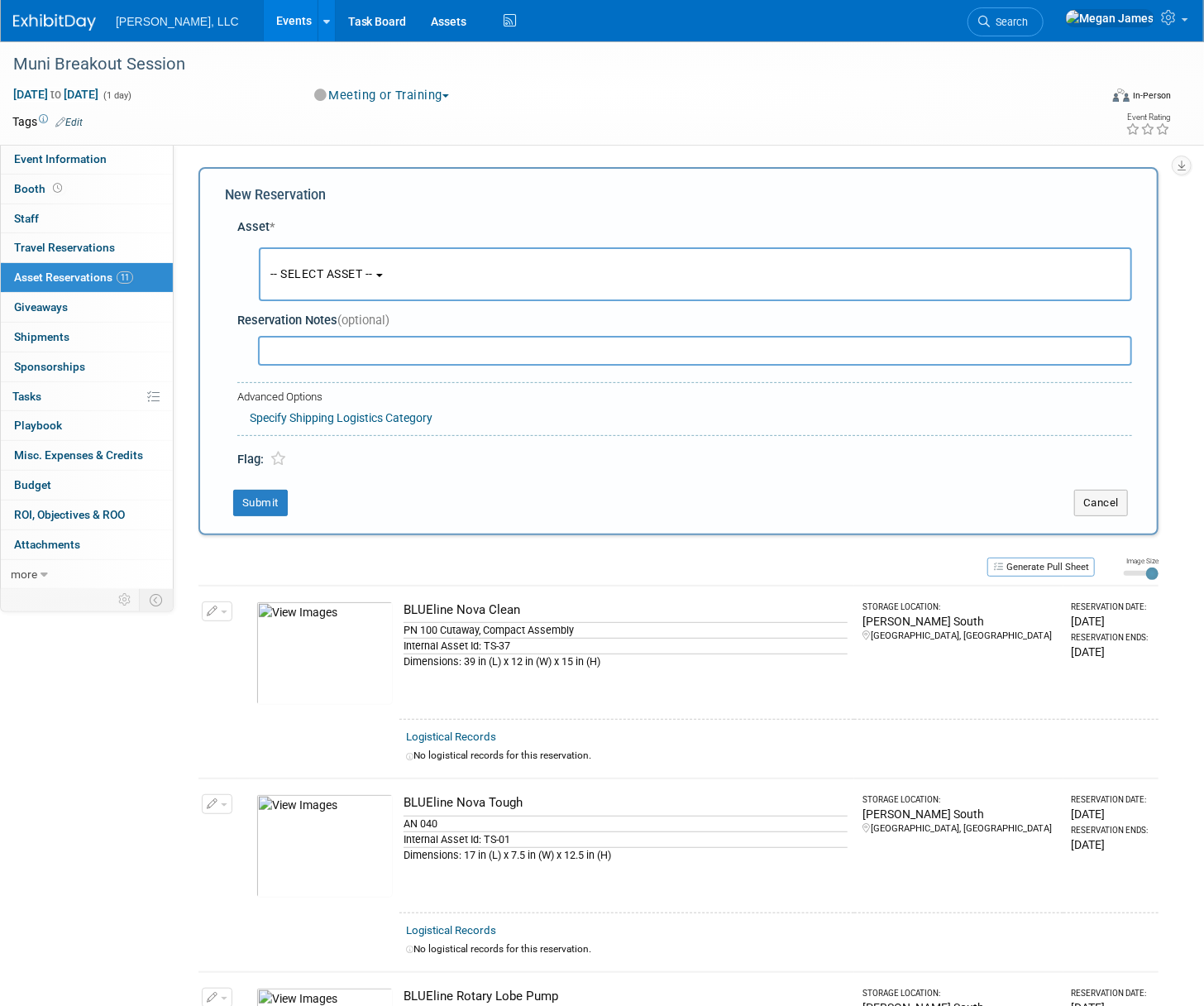 scroll, scrollTop: 16, scrollLeft: 0, axis: vertical 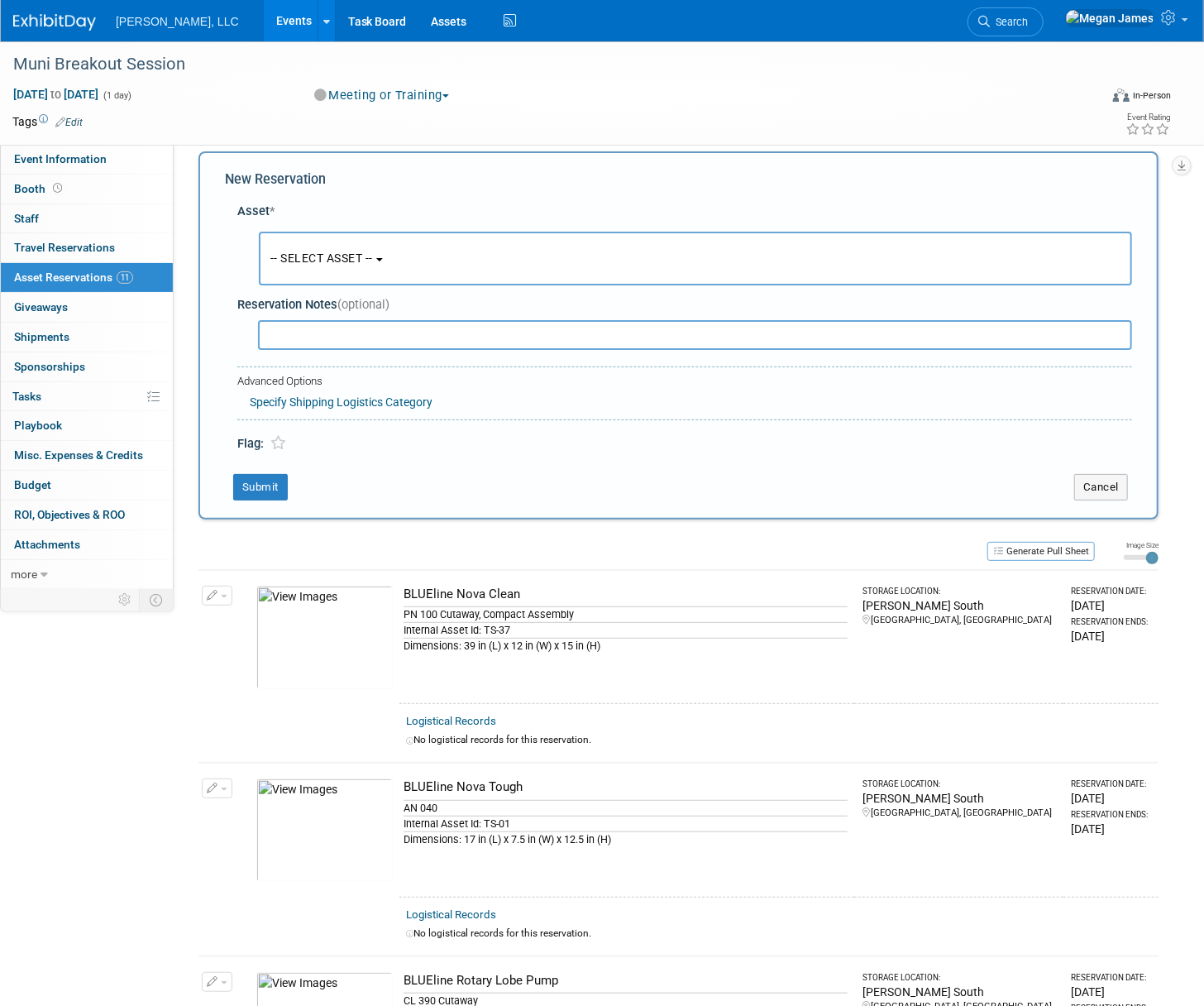 click on "-- SELECT ASSET --" at bounding box center (322, 258) 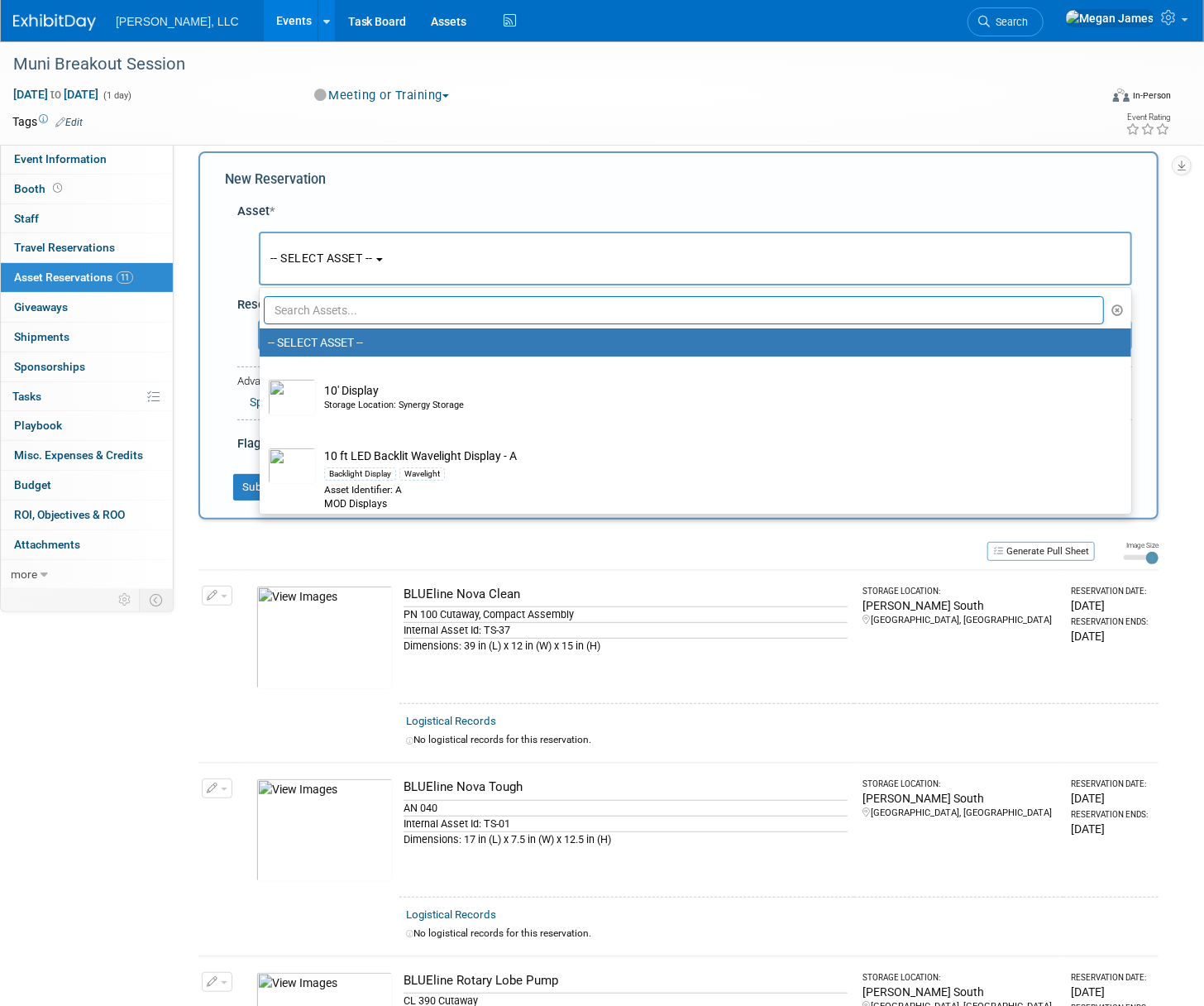 click at bounding box center (684, 310) 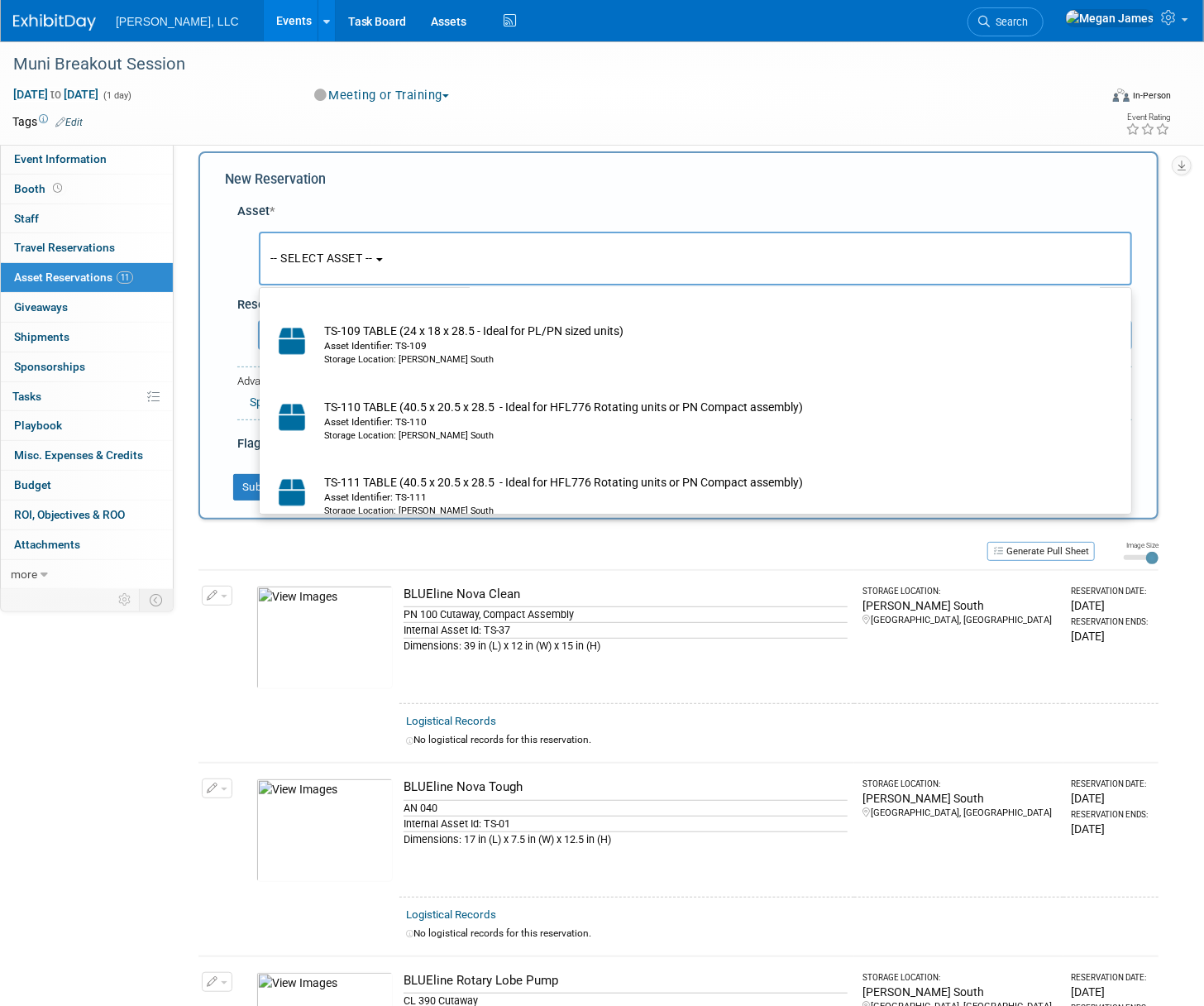 scroll, scrollTop: 2181, scrollLeft: 0, axis: vertical 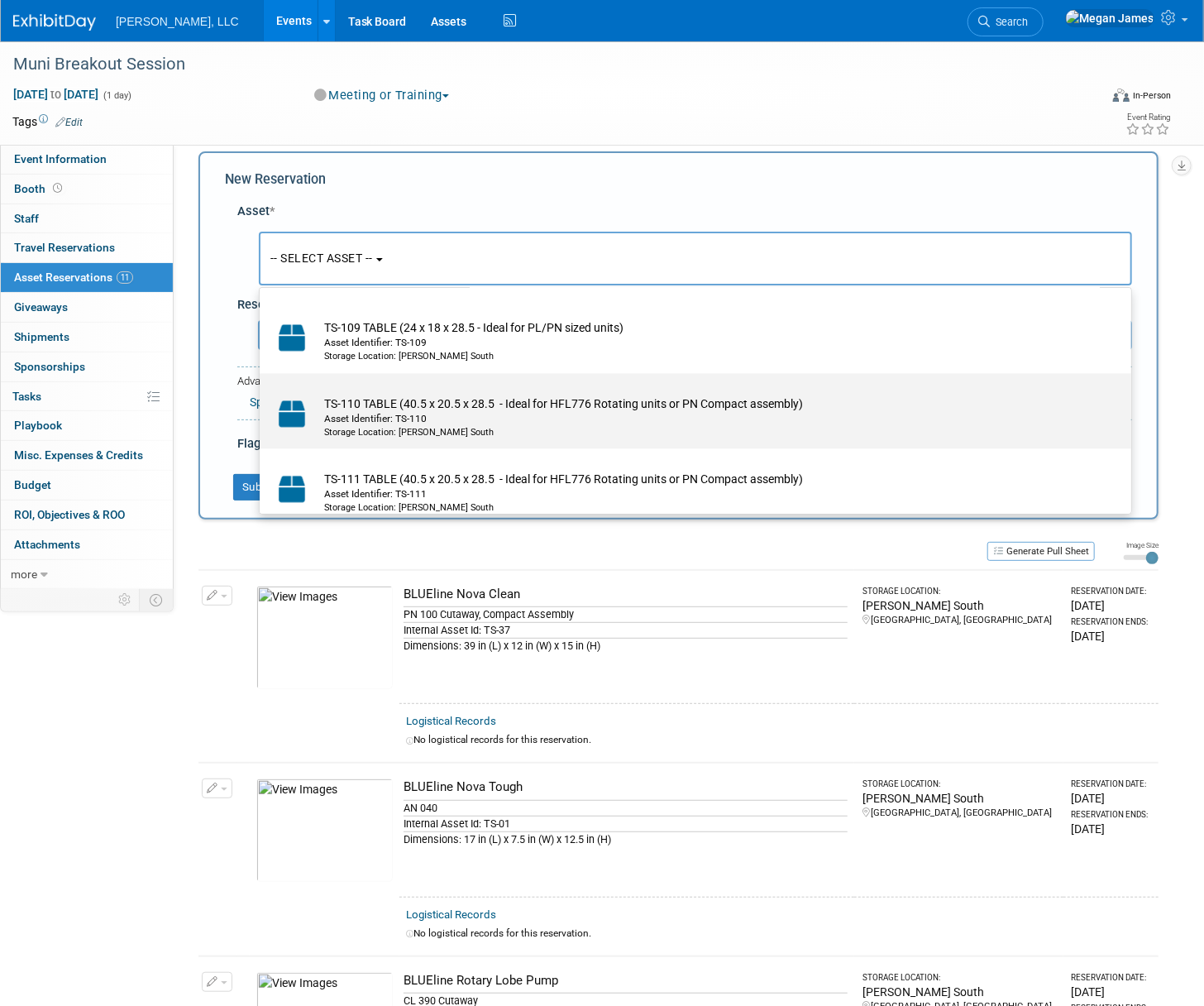 type on "TABLE" 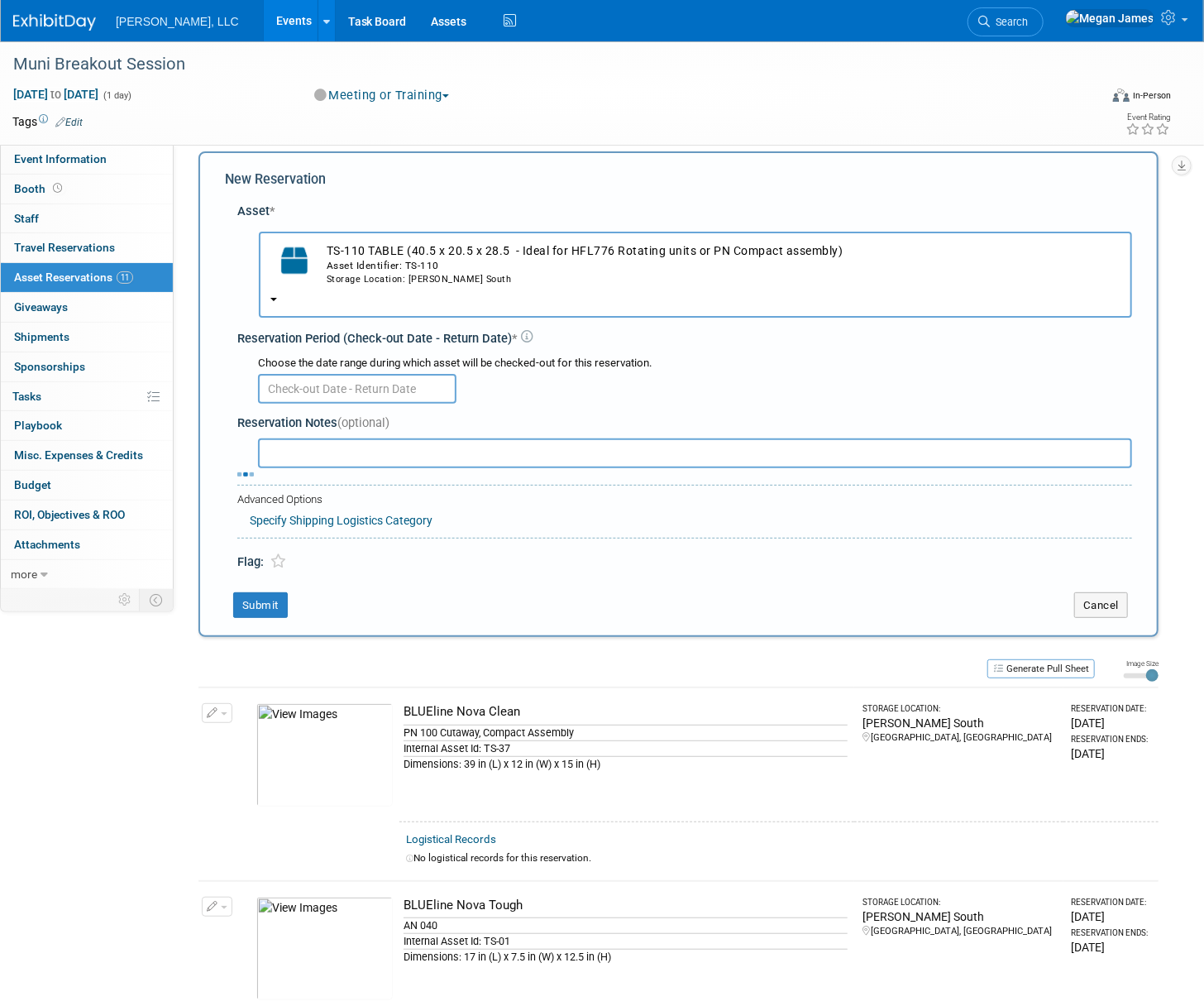 click at bounding box center [357, 389] 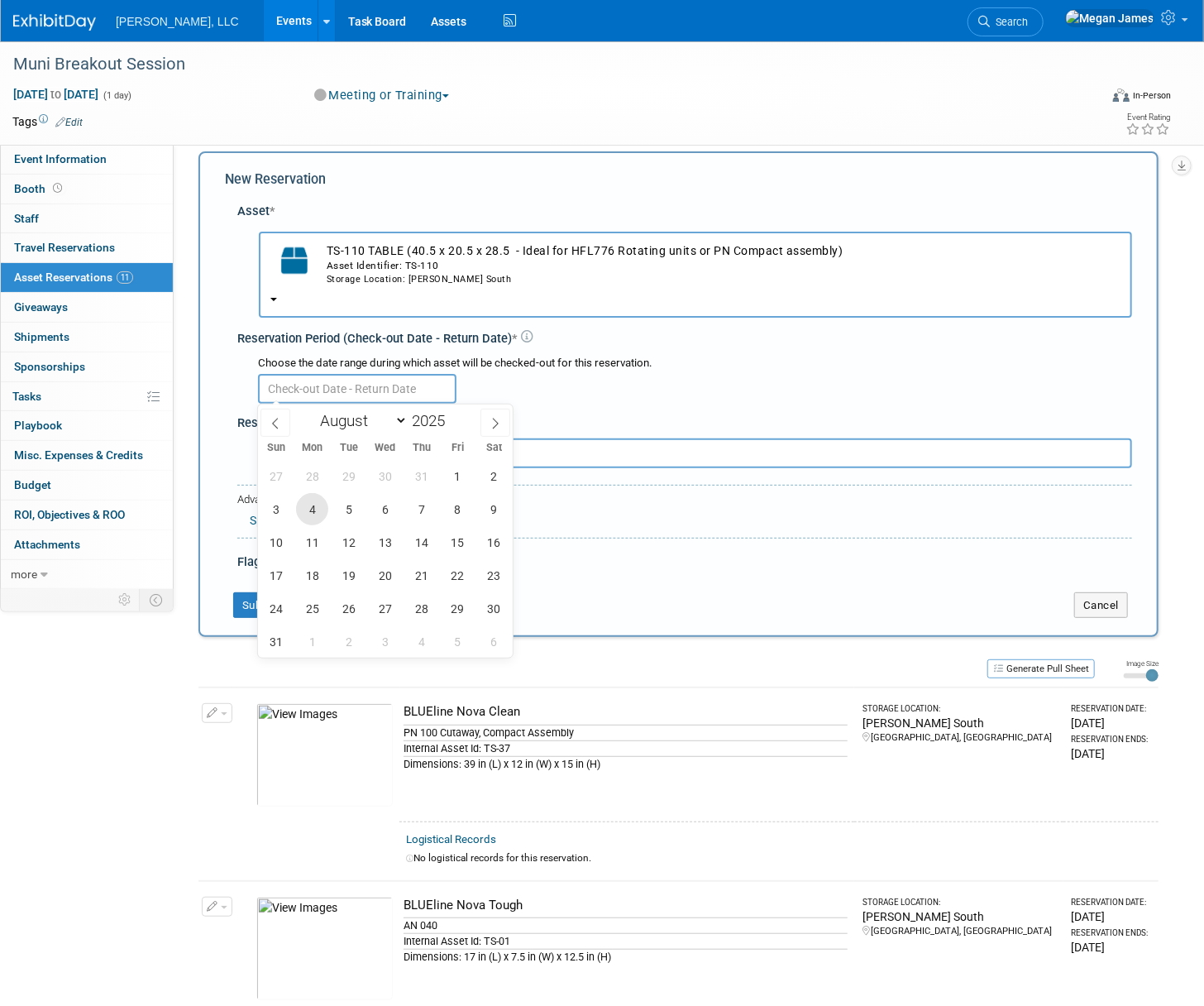 click on "4" at bounding box center [312, 509] 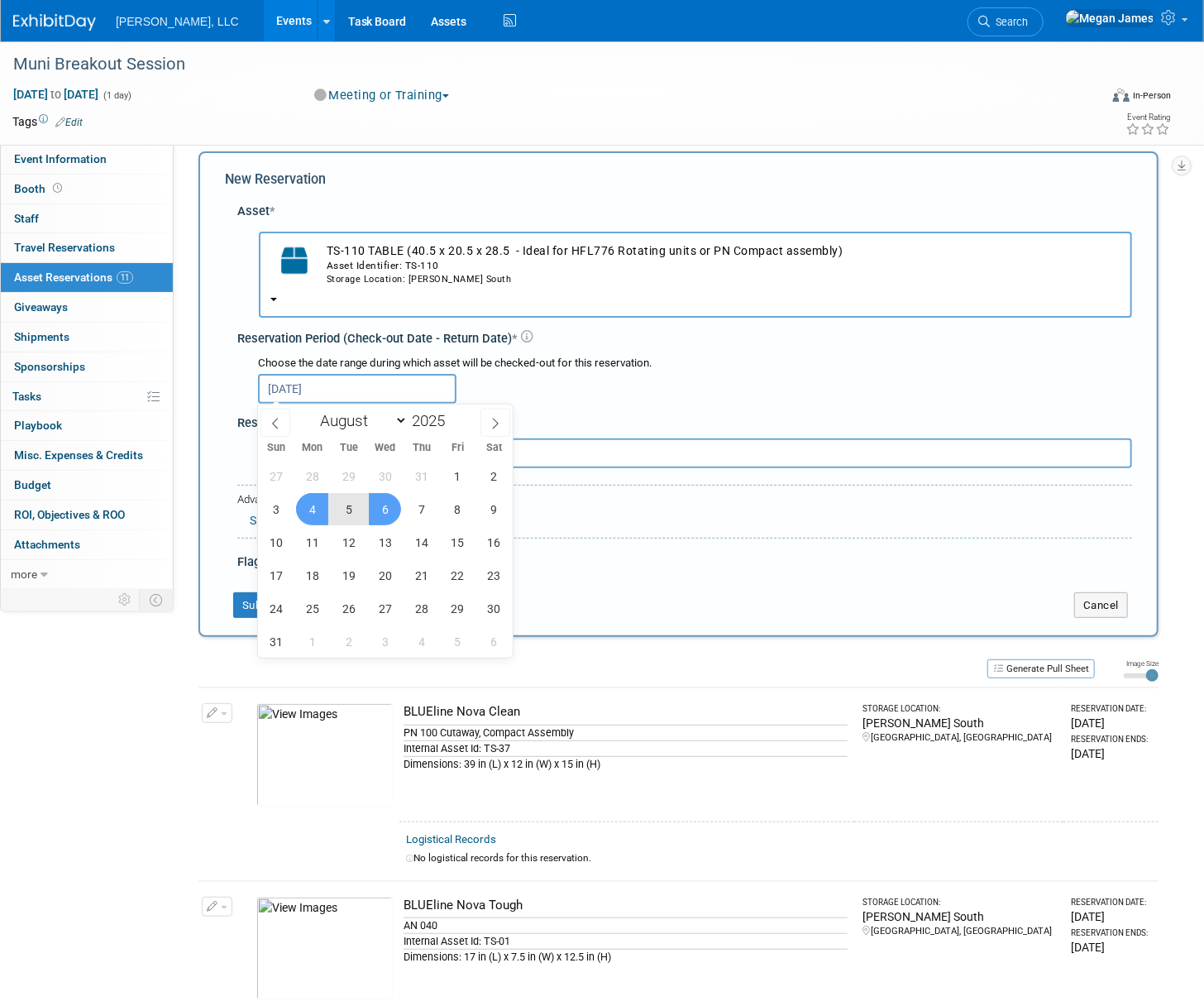 click on "6" at bounding box center [385, 509] 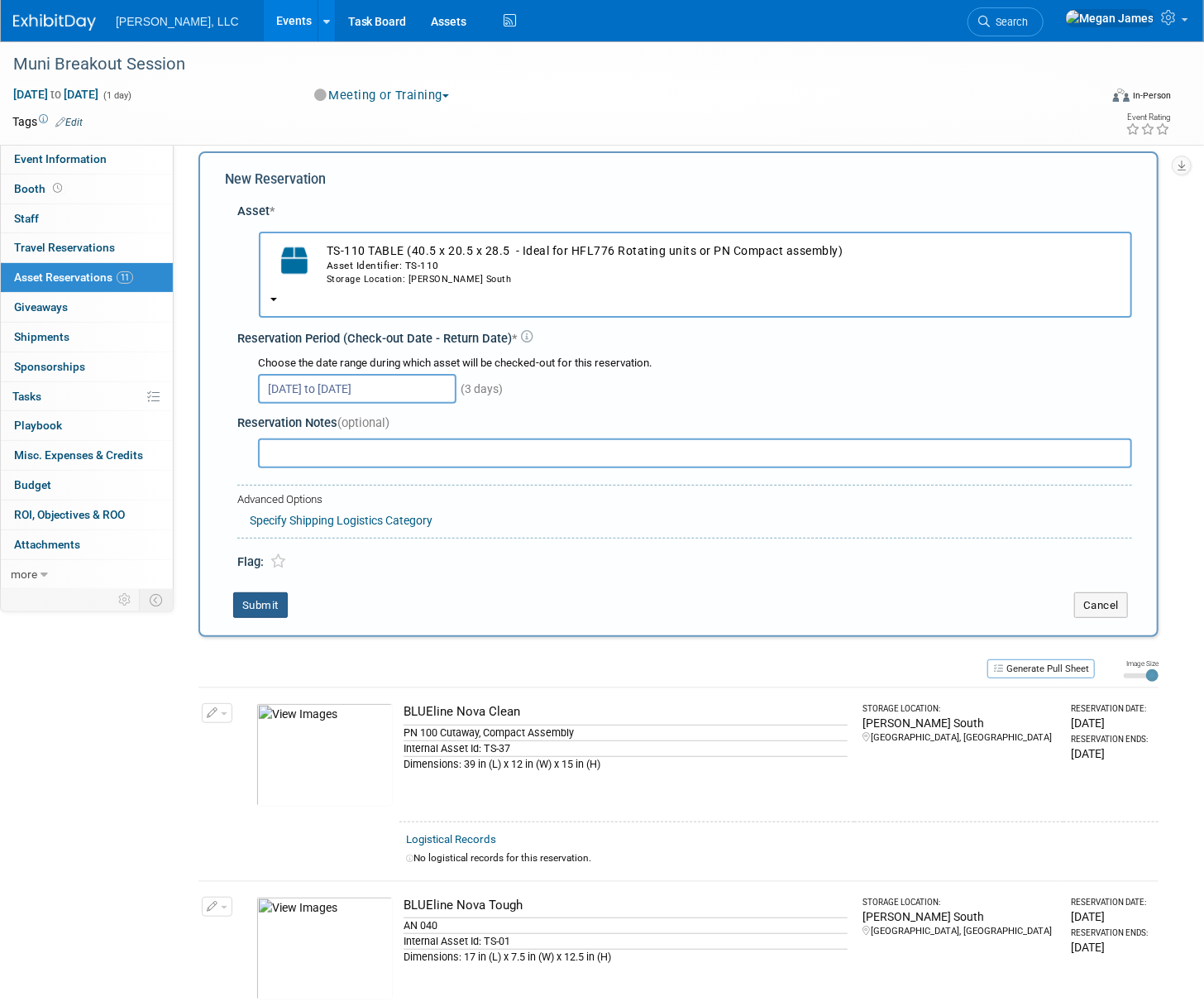 click on "Submit" at bounding box center (260, 606) 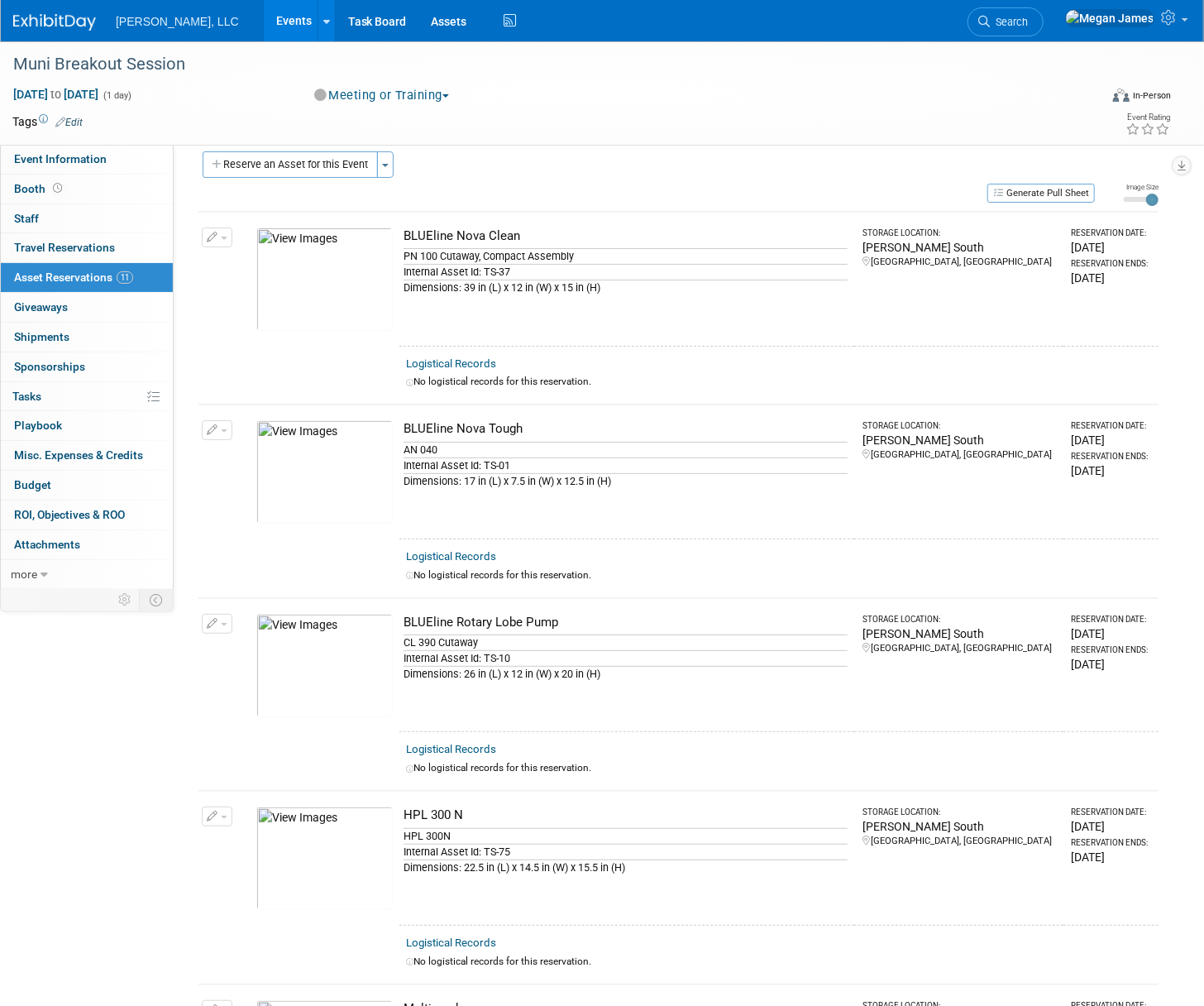 scroll, scrollTop: 1704, scrollLeft: 0, axis: vertical 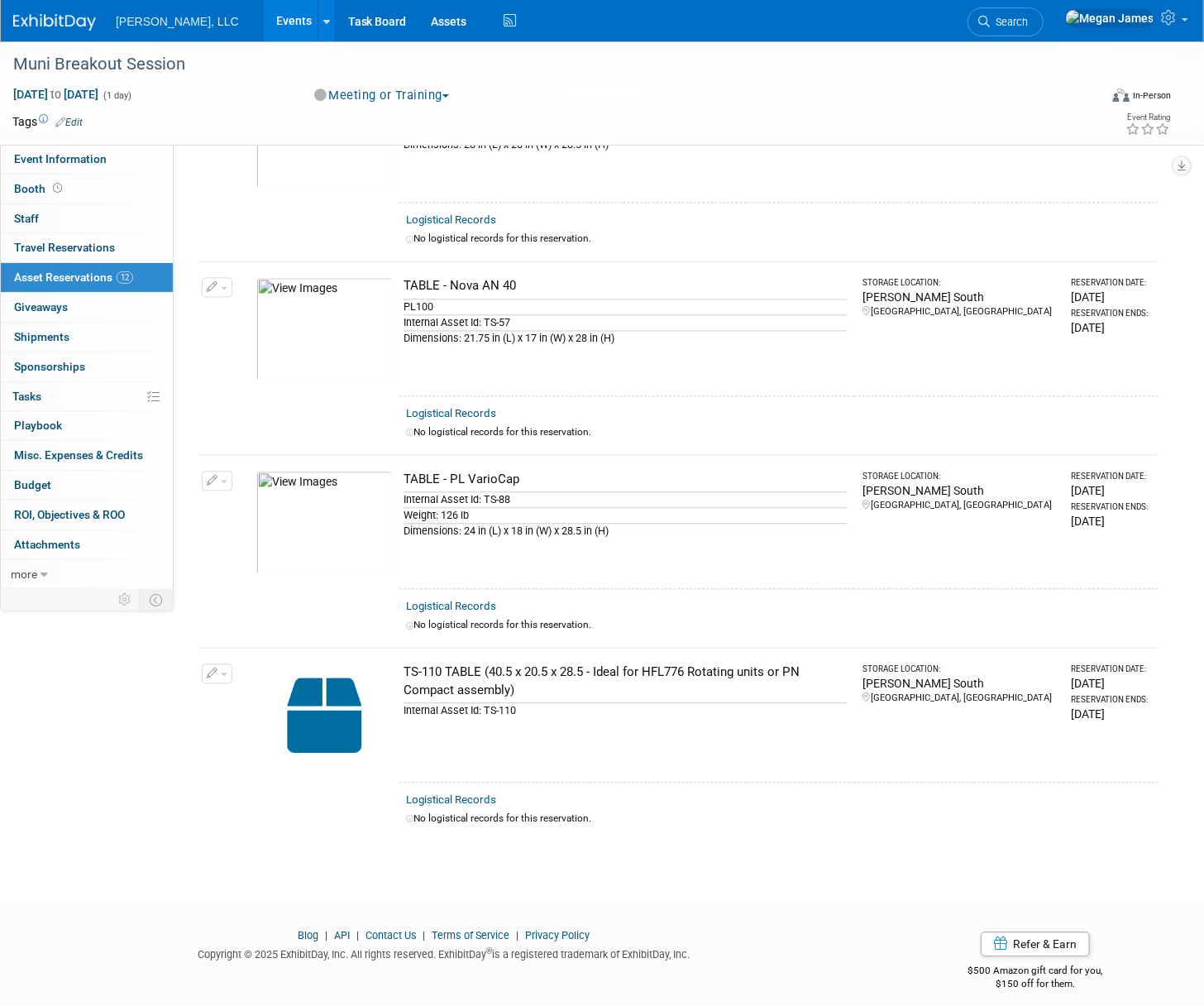 click on "Boerger, LLC
Events
Add Event
Bulk Upload Events
Shareable Event Boards
Recently Viewed Events:
Muni Breakout Session
Aug 5, 2025  to  Aug 5, 2025
ILTA 2026
Jun 15, 2026  to  Jun 17, 2026
OTC Brazil
Oct 28, 2025  to  Oct 30, 2025
Task Board
Assets
Activity Feed
My Account
My Profile & Preferences
Sync to External Calendar...
Team Workspace
Users and Permissions
Workspace Settings
Metrics & Analytics
Budgeting, ROI & ROO
Annual Budgets (all events)
Refer & Earn
Contact us
Sign out
Search
Recently Viewed Events:
Muni Breakout Session
In-Person
Aug 5, 2025  to  Aug 5, 2025
(Meeting or Training)" at bounding box center (602, -1201) 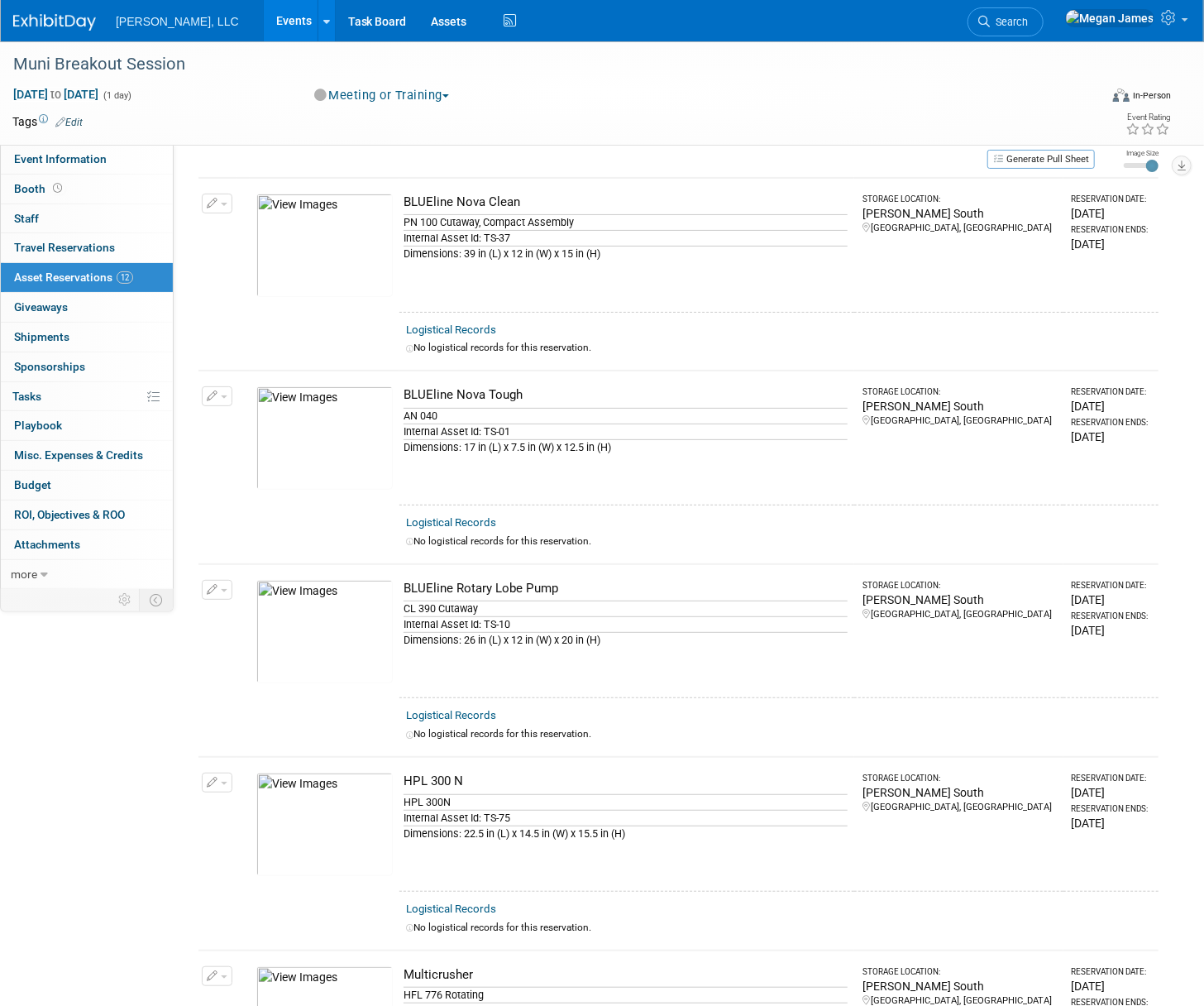 scroll, scrollTop: 0, scrollLeft: 0, axis: both 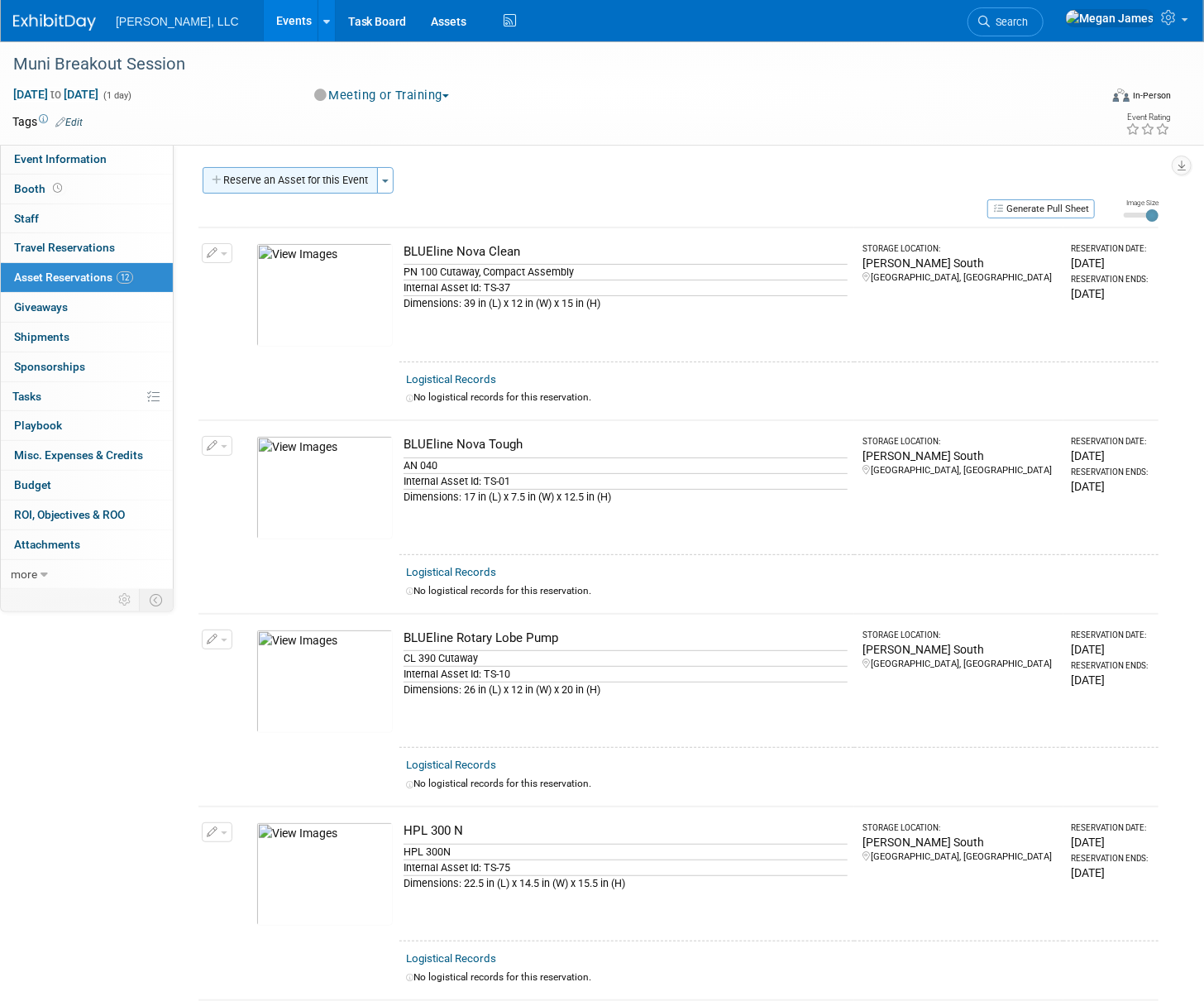click on "Reserve an Asset for this Event" at bounding box center (290, 180) 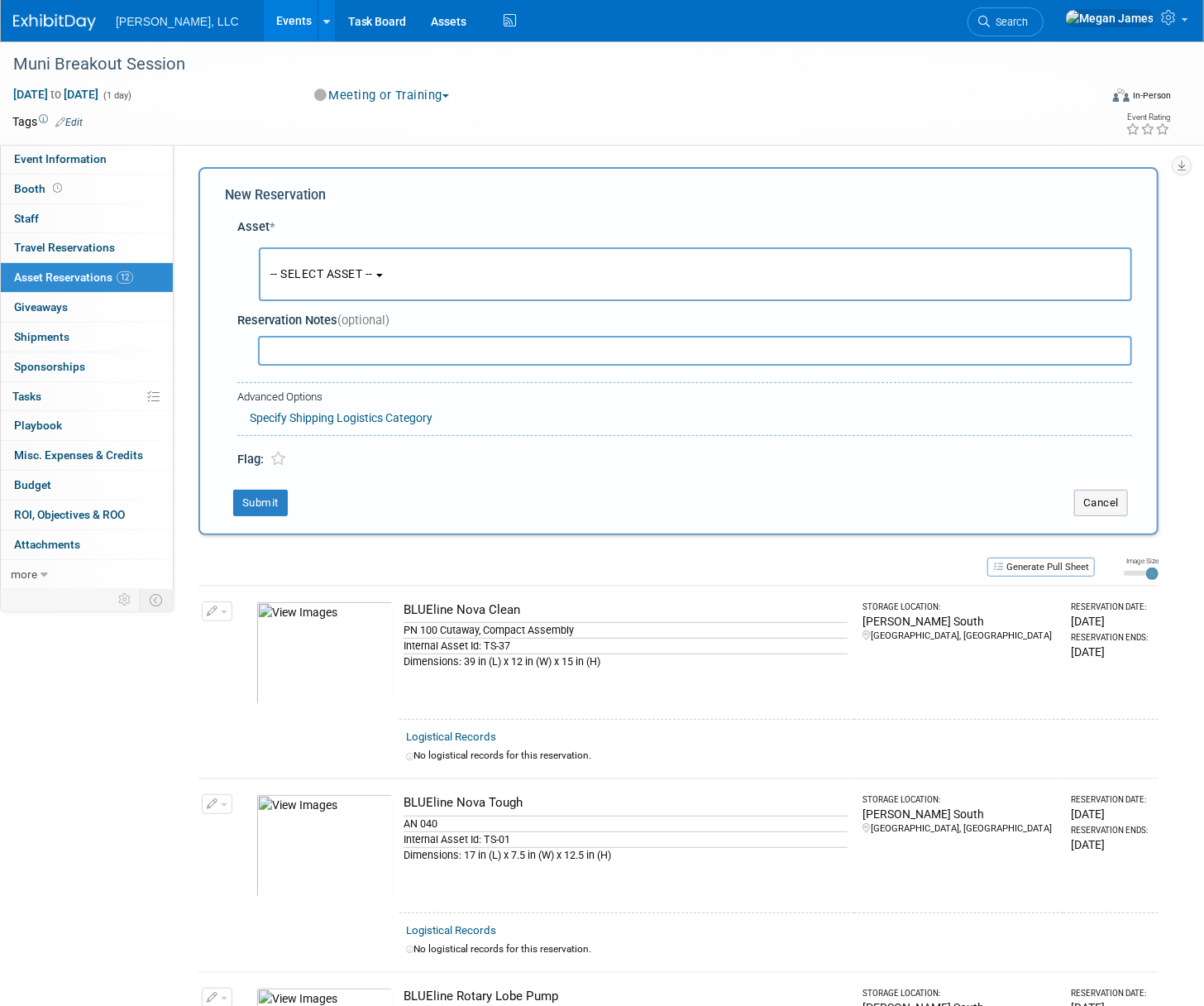 scroll, scrollTop: 16, scrollLeft: 0, axis: vertical 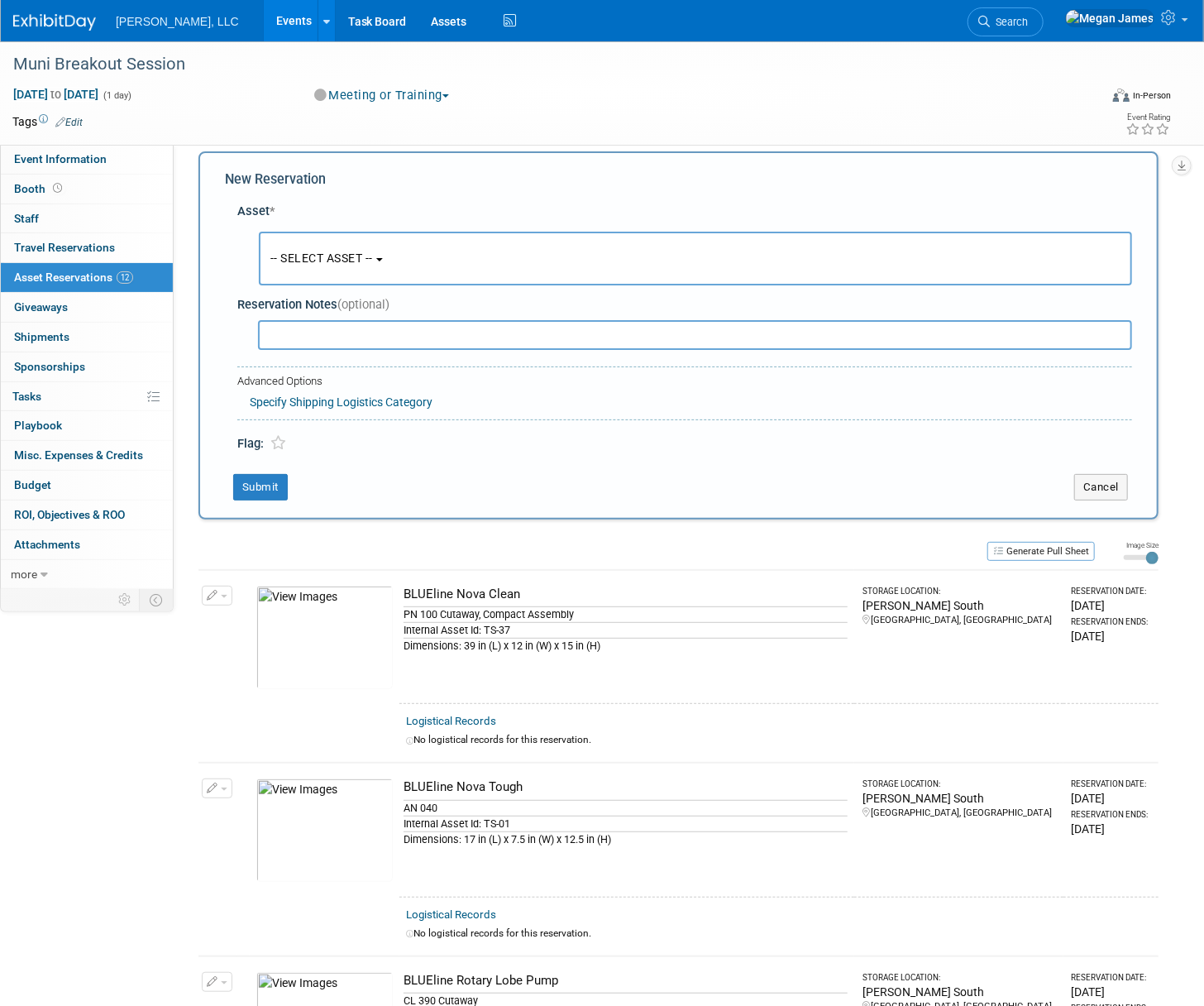 click on "-- SELECT ASSET --" at bounding box center (695, 258) 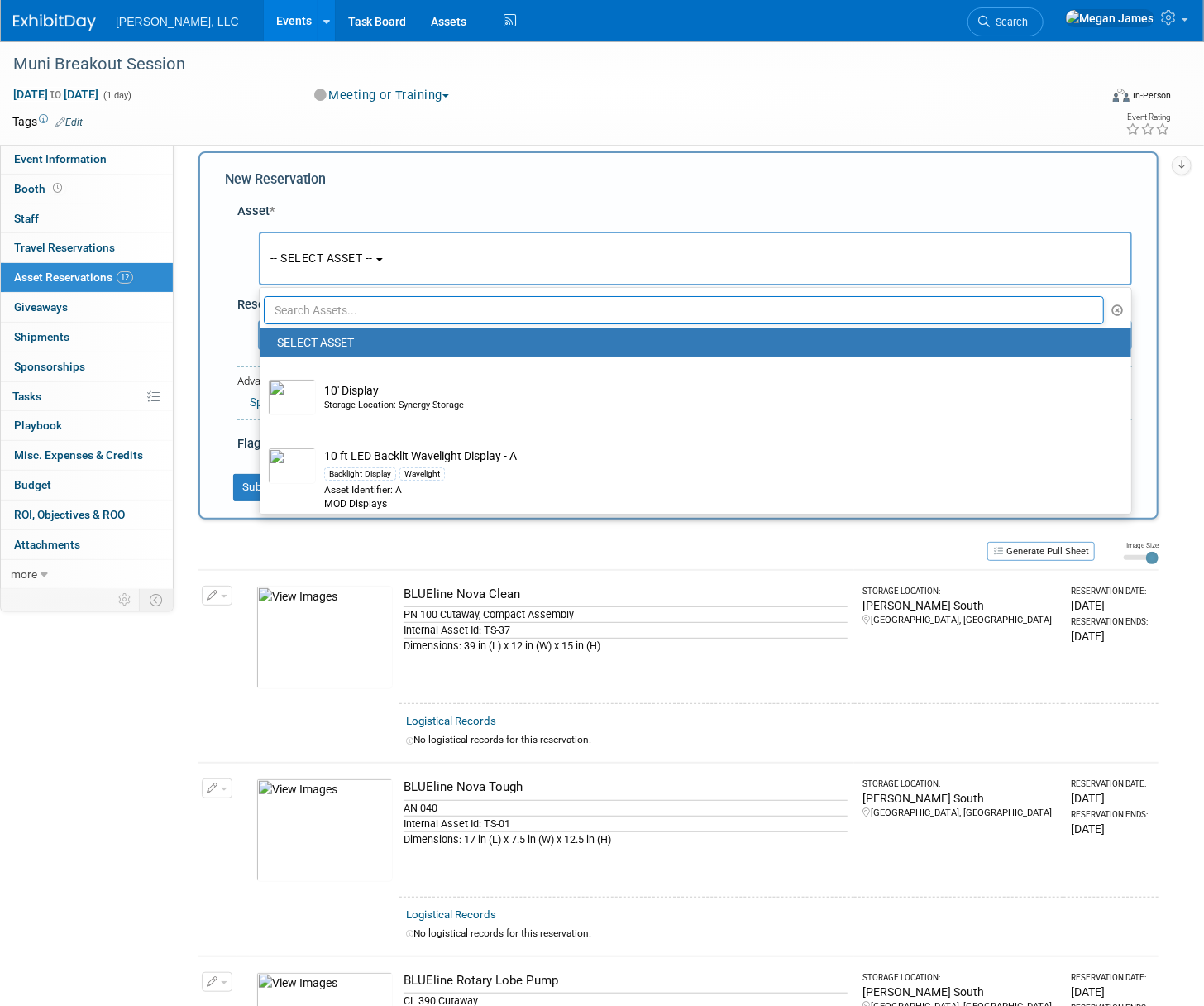 click at bounding box center (684, 310) 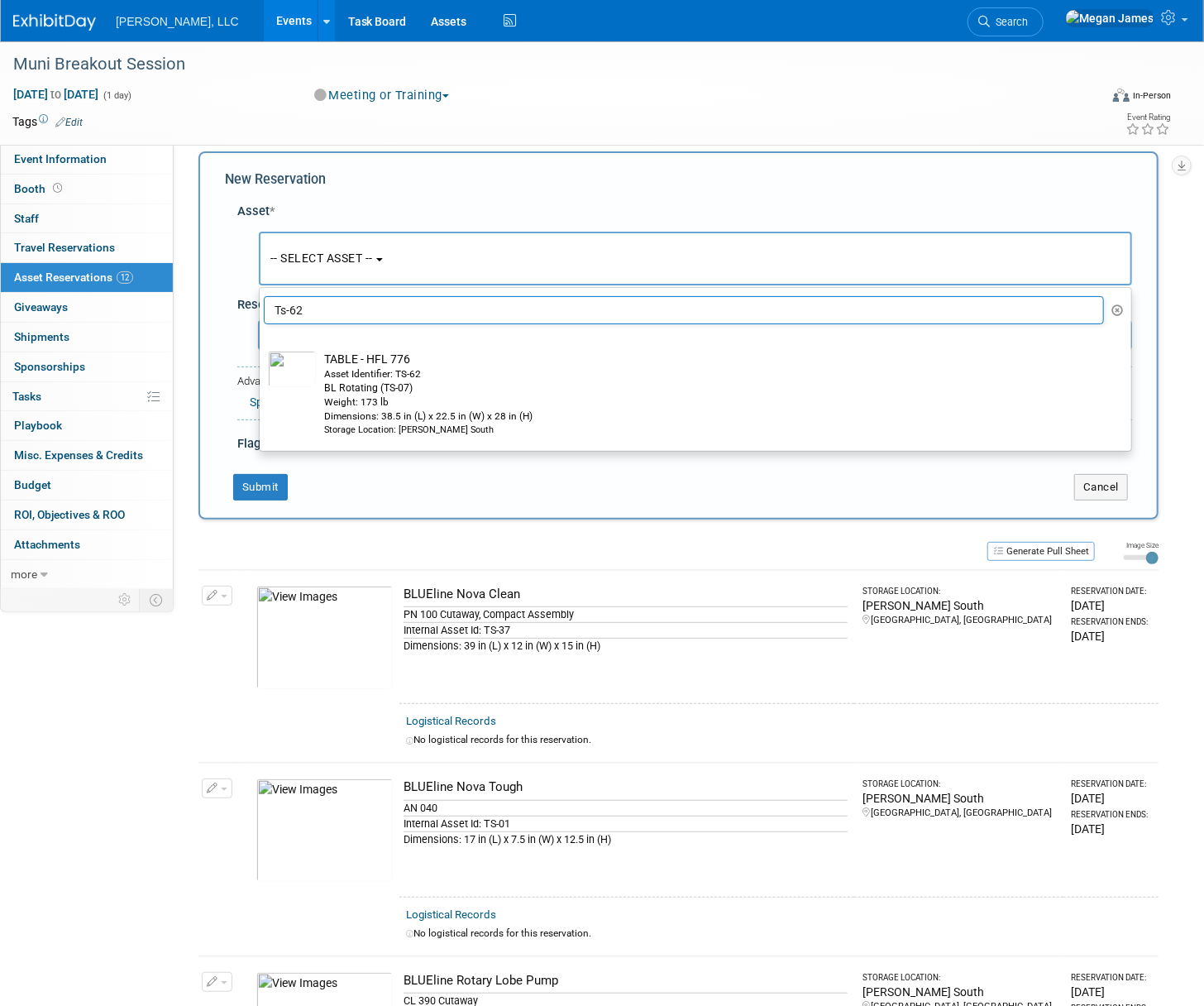 type on "Ts-62" 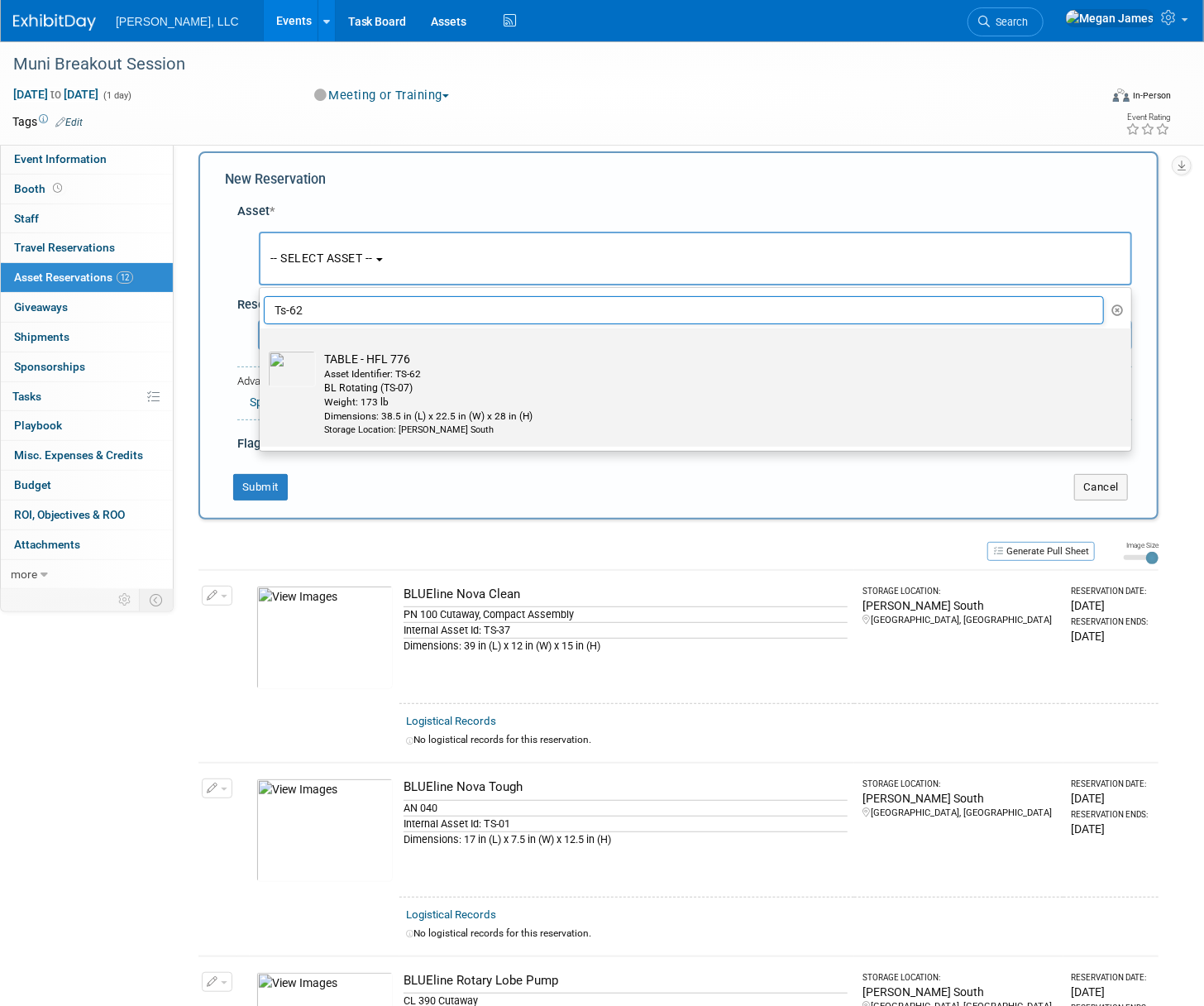 click on "Asset Identifier: TS-62" at bounding box center (711, 374) 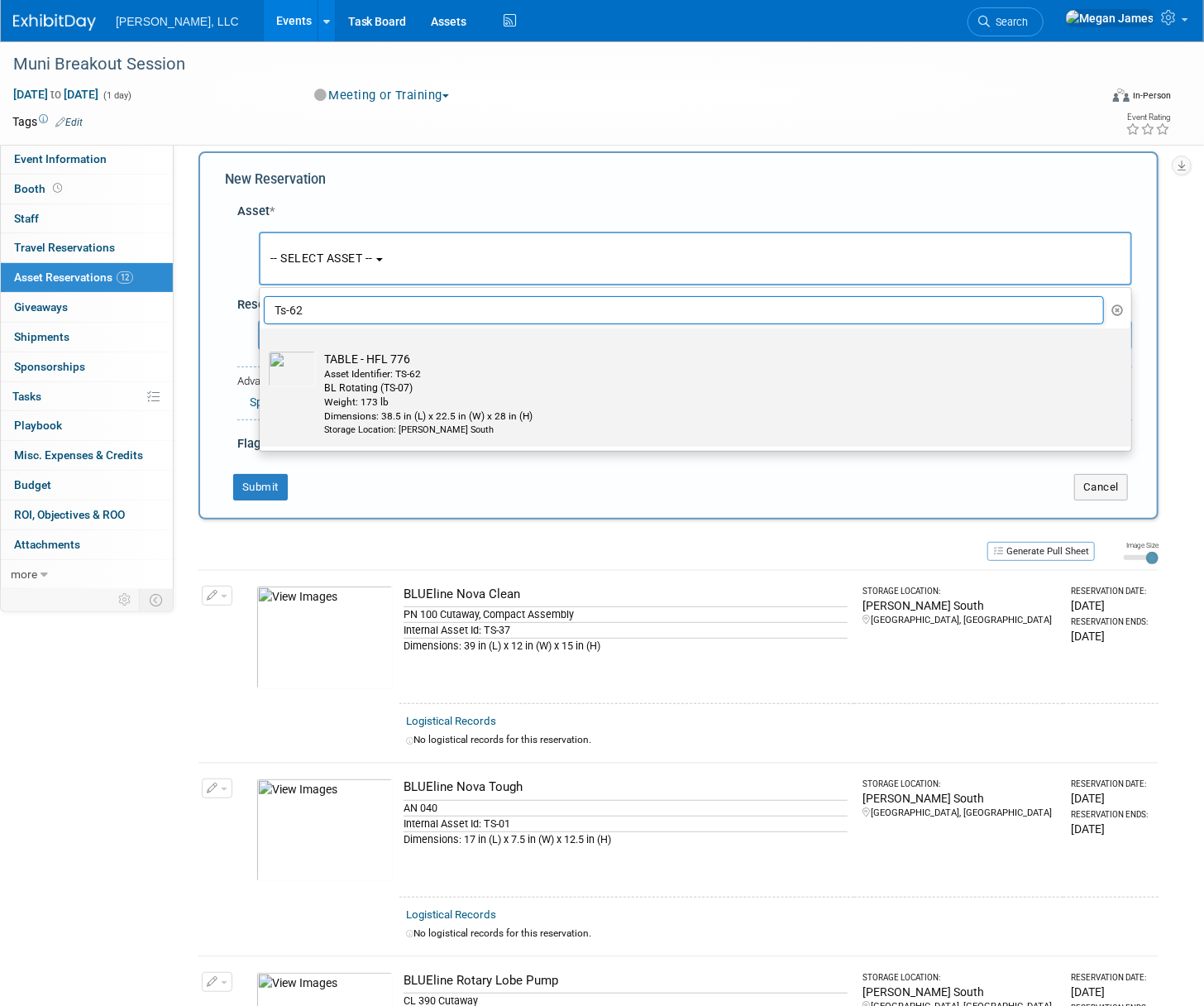 click on "Weight: 173 lb" at bounding box center [711, 402] 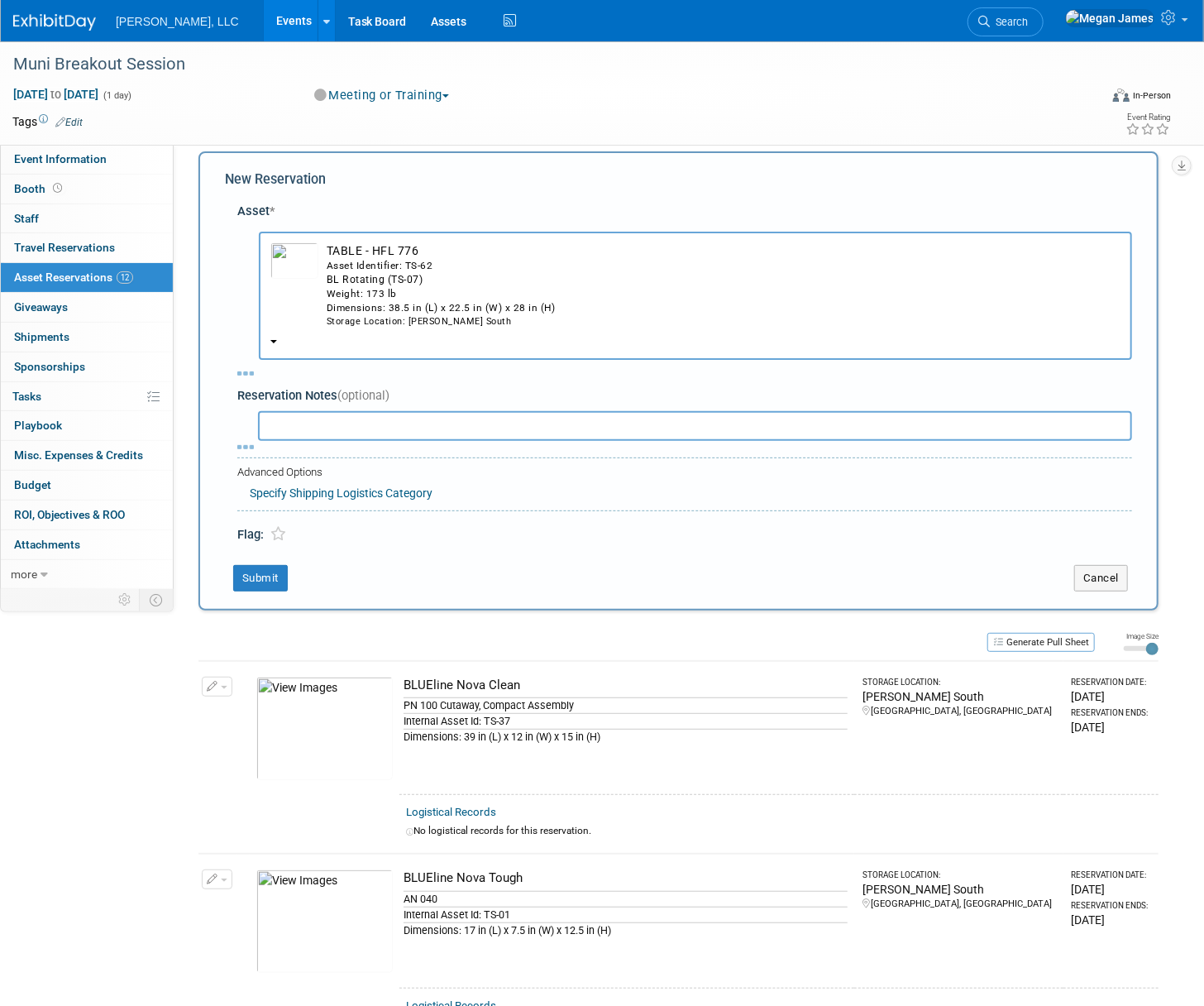 select on "7" 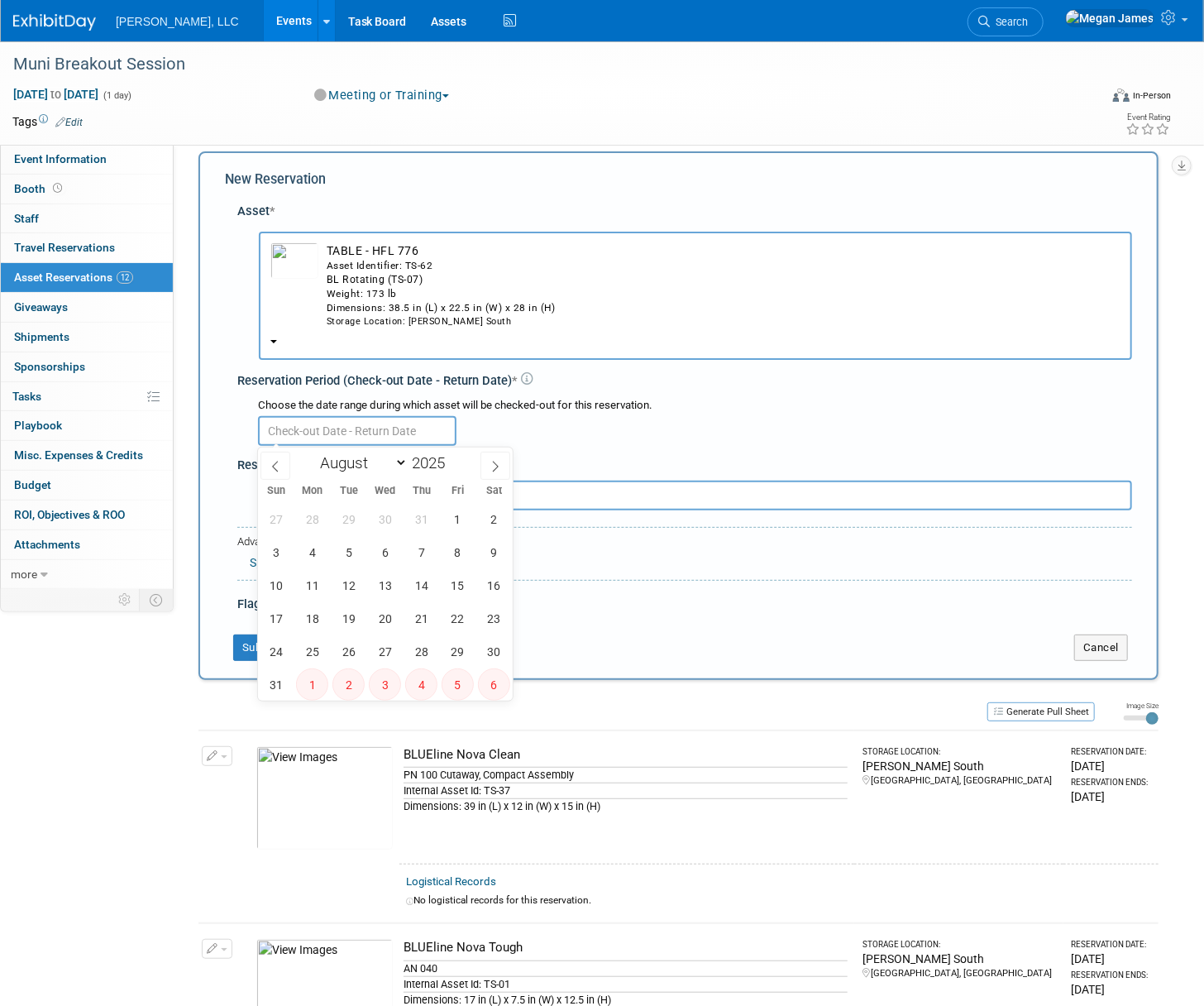 click on "Boerger, LLC
Events
Add Event
Bulk Upload Events
Shareable Event Boards
Recently Viewed Events:
Muni Breakout Session
Aug 5, 2025  to  Aug 5, 2025
ILTA 2026
Jun 15, 2026  to  Jun 17, 2026
OTC Brazil
Oct 28, 2025  to  Oct 30, 2025
Task Board
Assets
Activity Feed
My Account
My Profile & Preferences
Sync to External Calendar...
Team Workspace
Users and Permissions
Workspace Settings
Metrics & Analytics
Budgeting, ROI & ROO
Annual Budgets (all events)
Refer & Earn
Contact us
Sign out
Search
Recently Viewed Events:
Muni Breakout Session
In-Person
Aug 5, 2025  to  Aug 5, 2025
(Meeting or Training)" at bounding box center (602, 487) 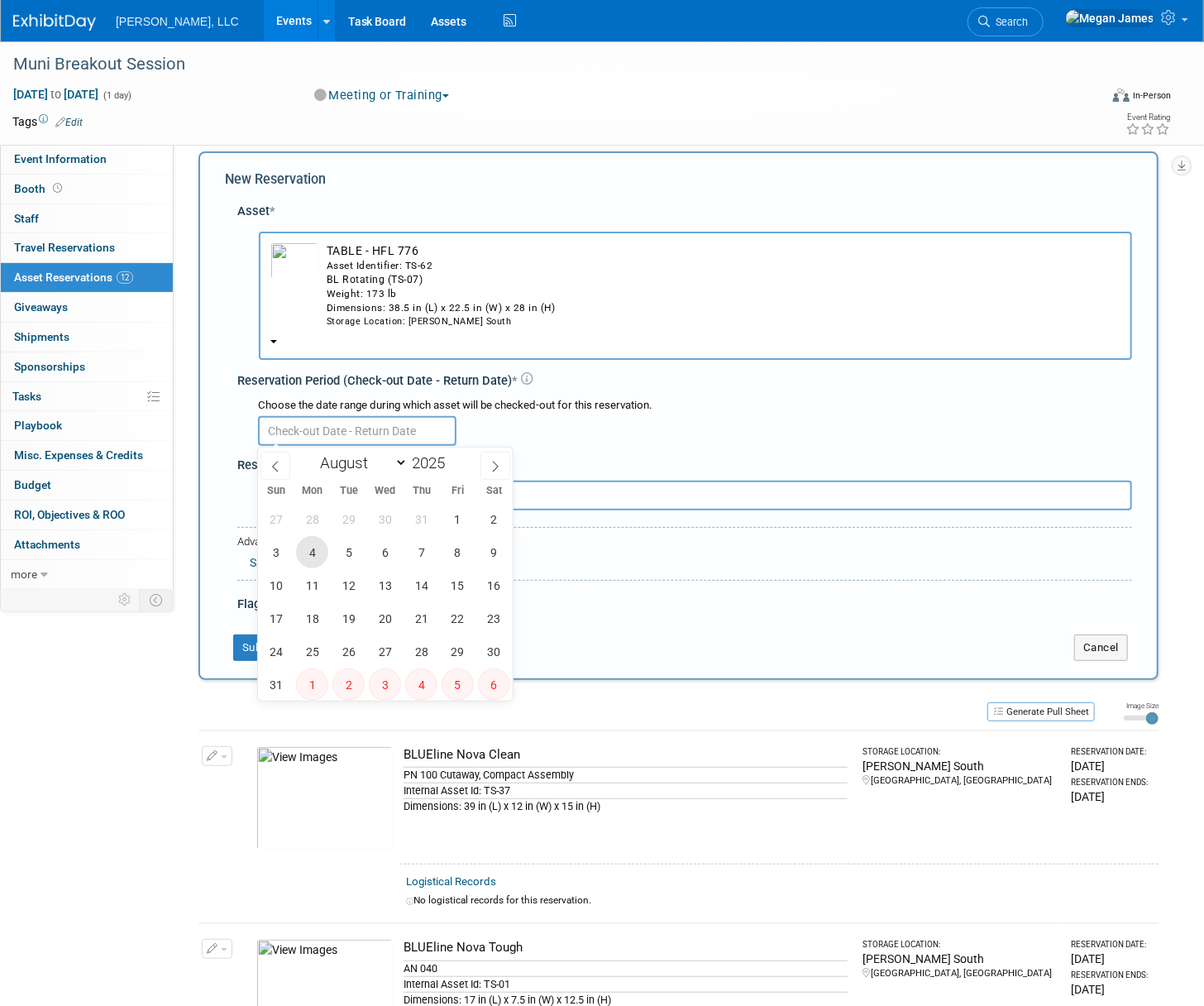 click on "4" at bounding box center (312, 552) 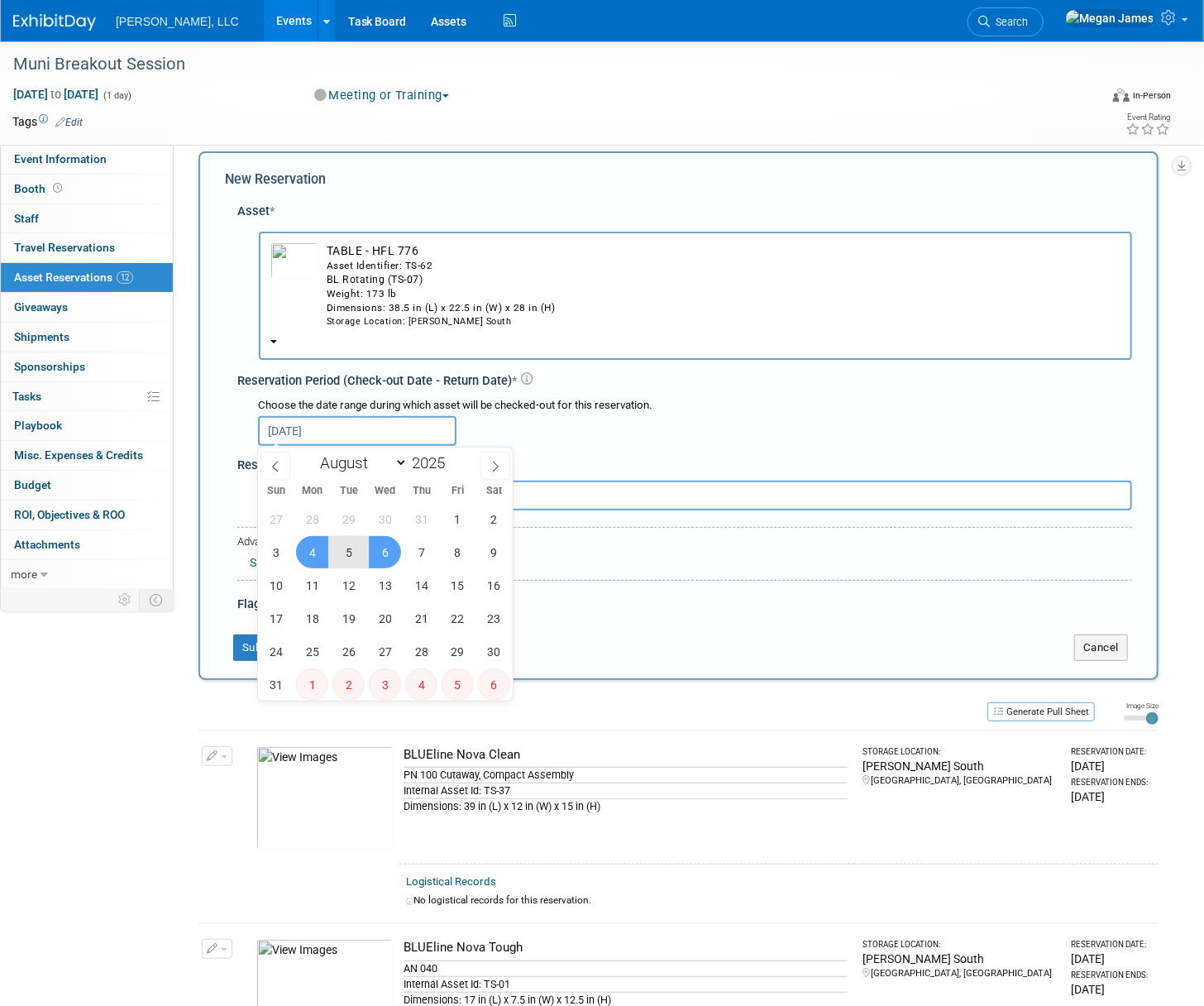 click on "6" at bounding box center (385, 552) 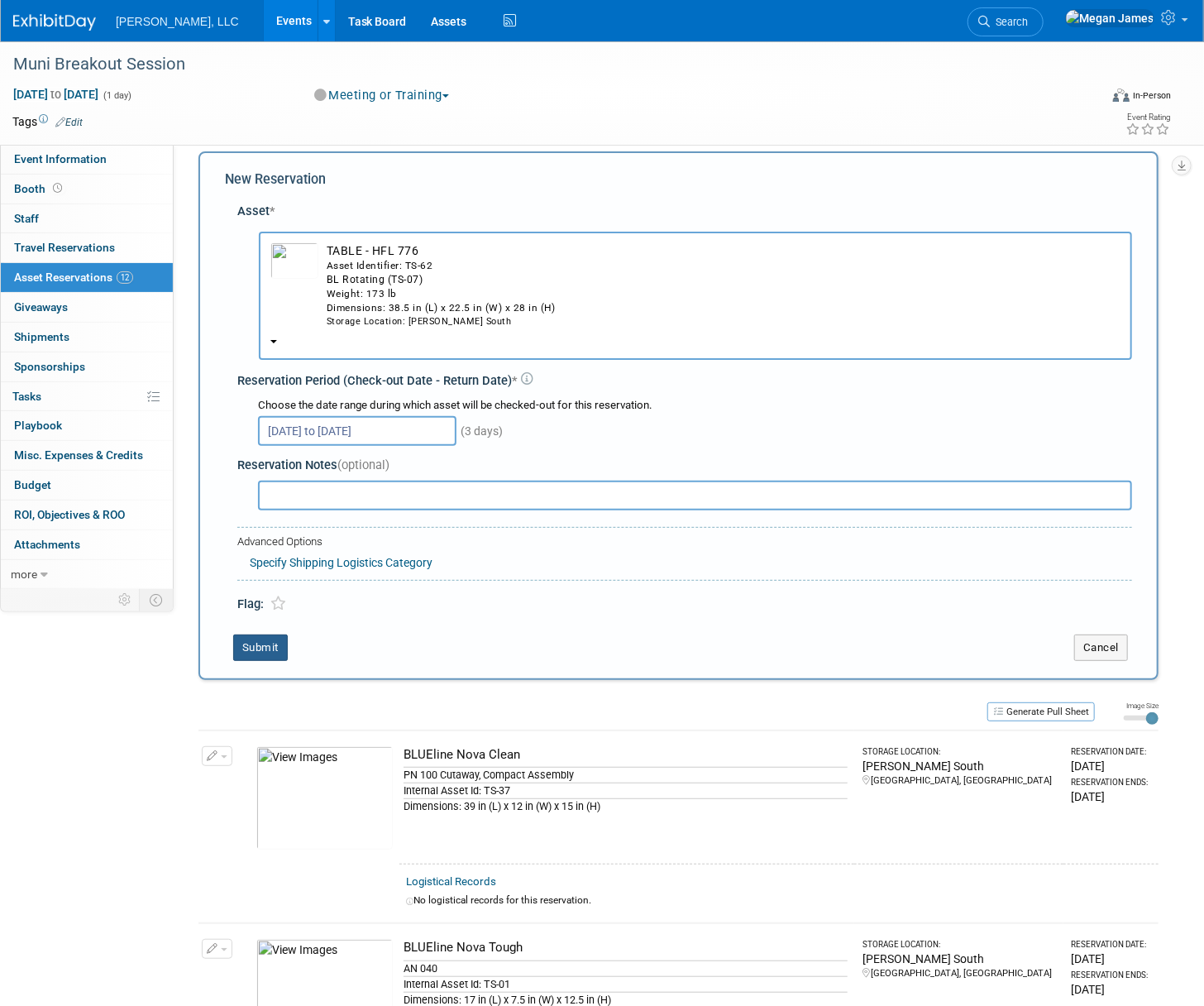 click on "Submit" at bounding box center (260, 648) 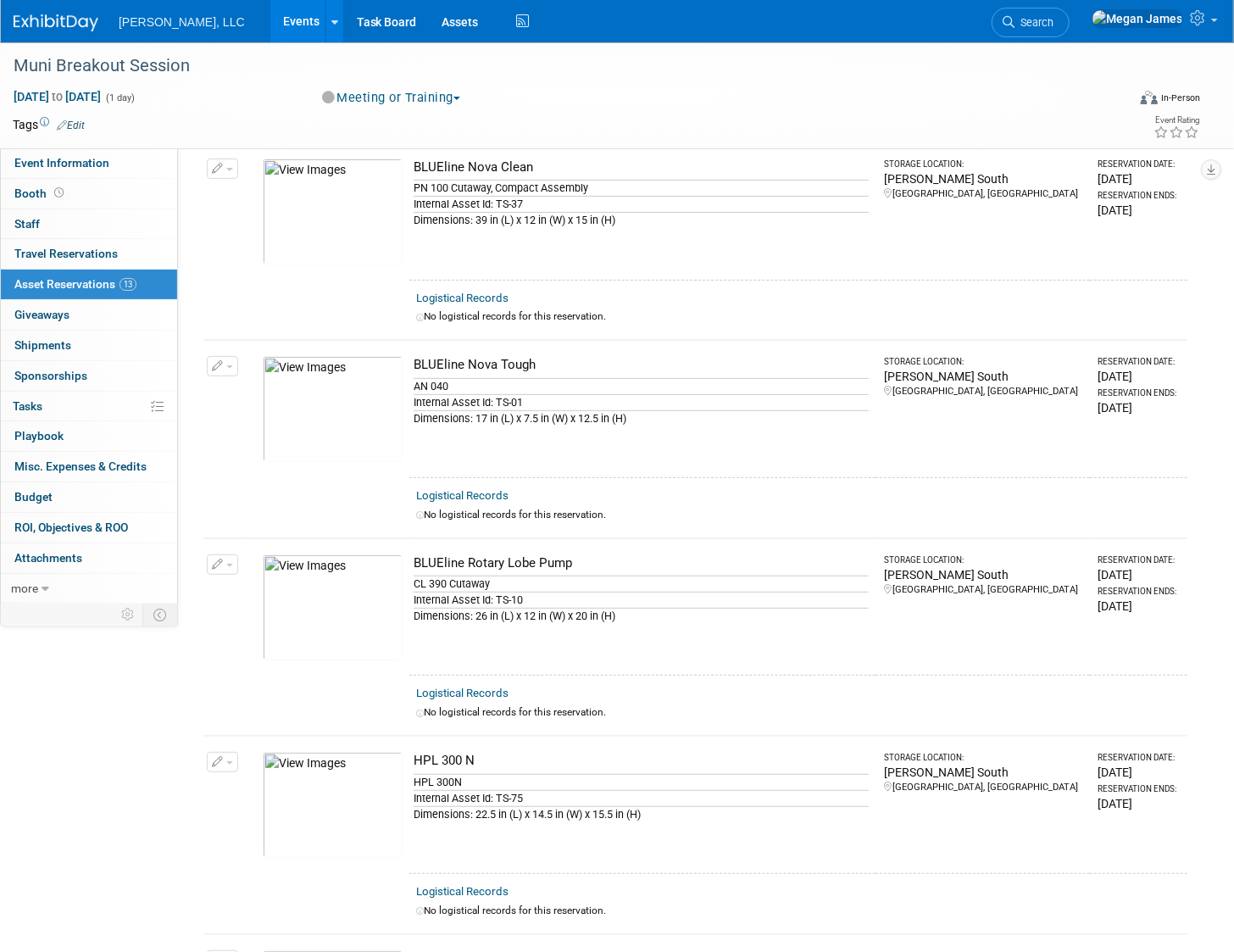 scroll, scrollTop: 0, scrollLeft: 0, axis: both 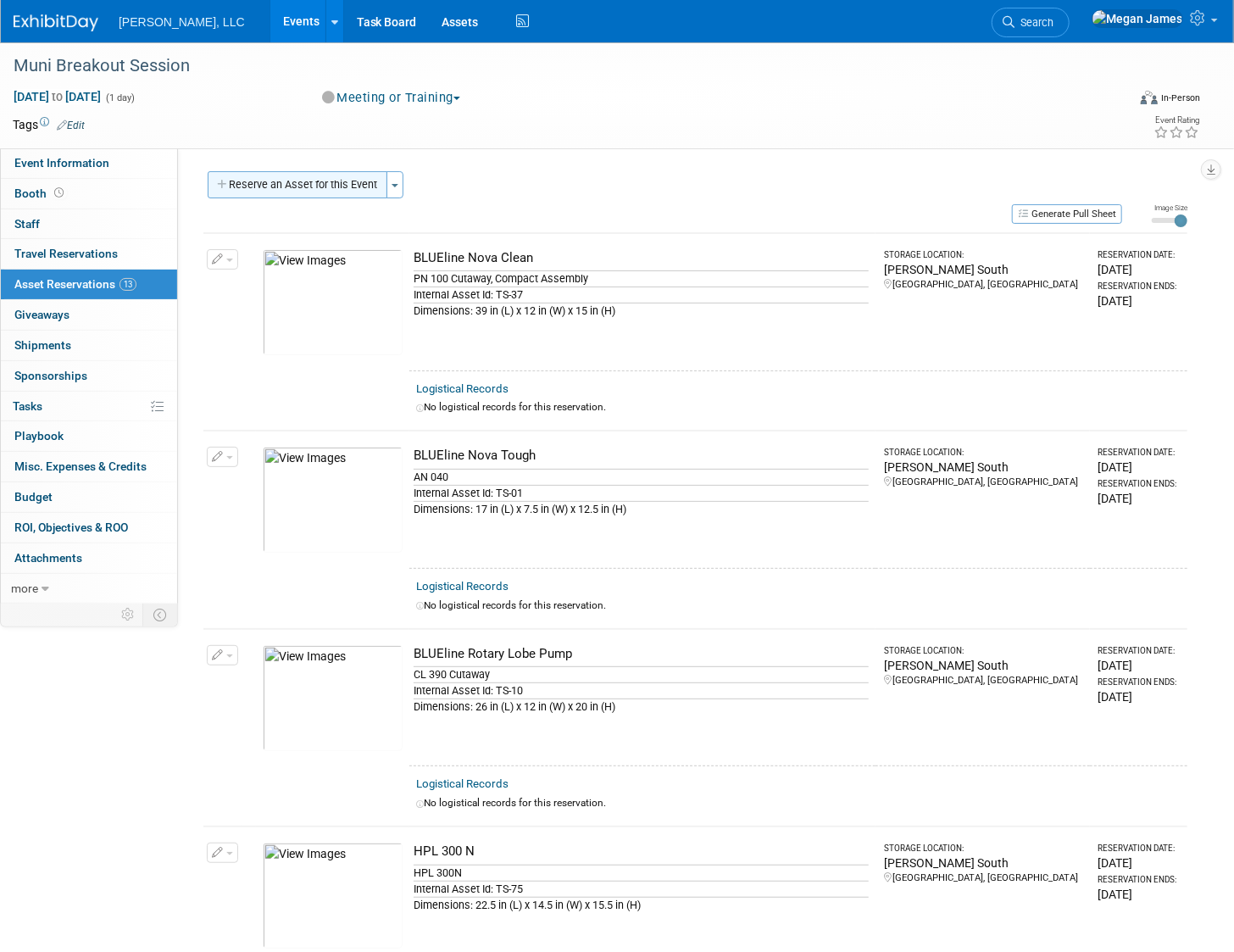 click on "Reserve an Asset for this Event" at bounding box center [297, 185] 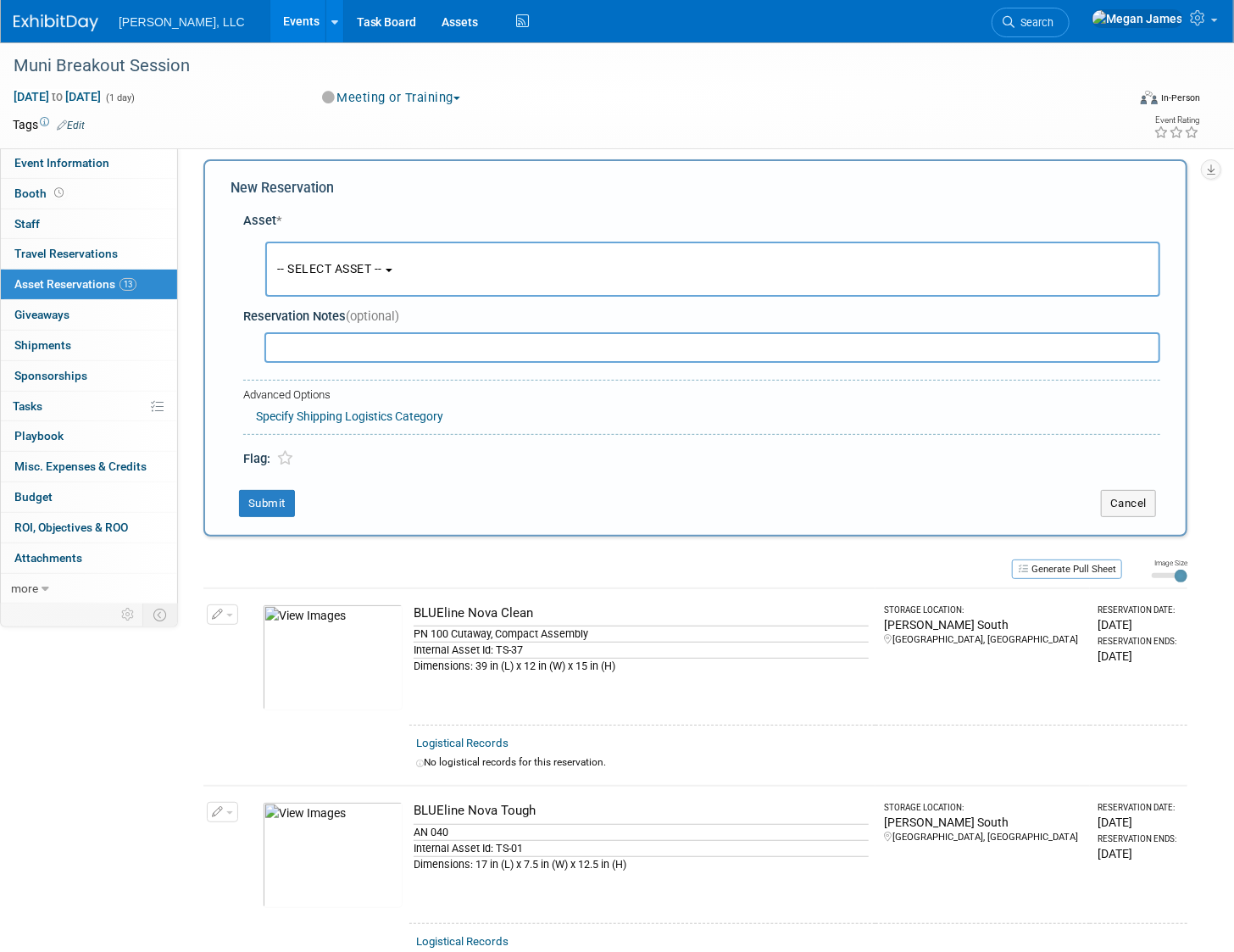 scroll, scrollTop: 16, scrollLeft: 0, axis: vertical 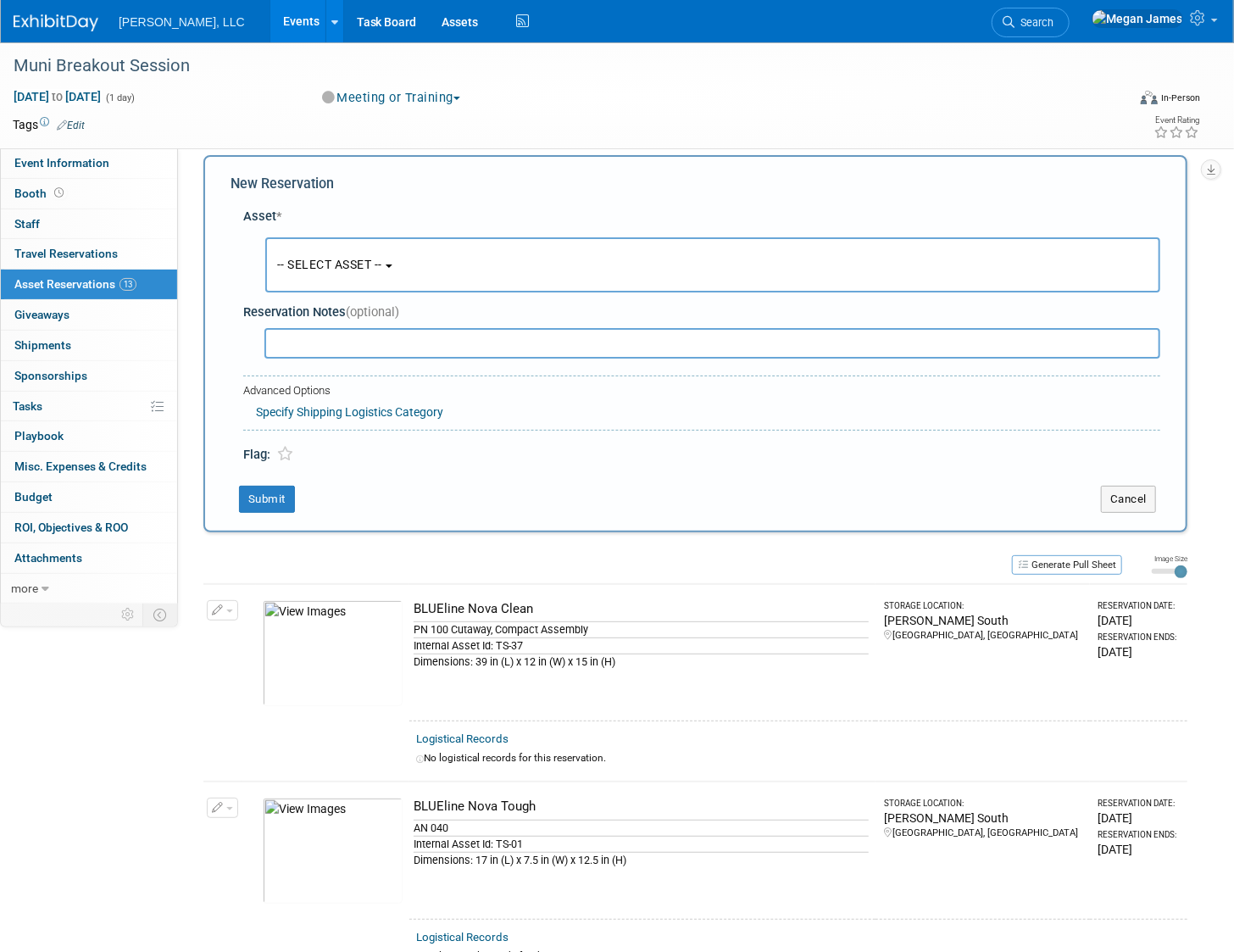 click on "-- SELECT ASSET --" at bounding box center [330, 264] 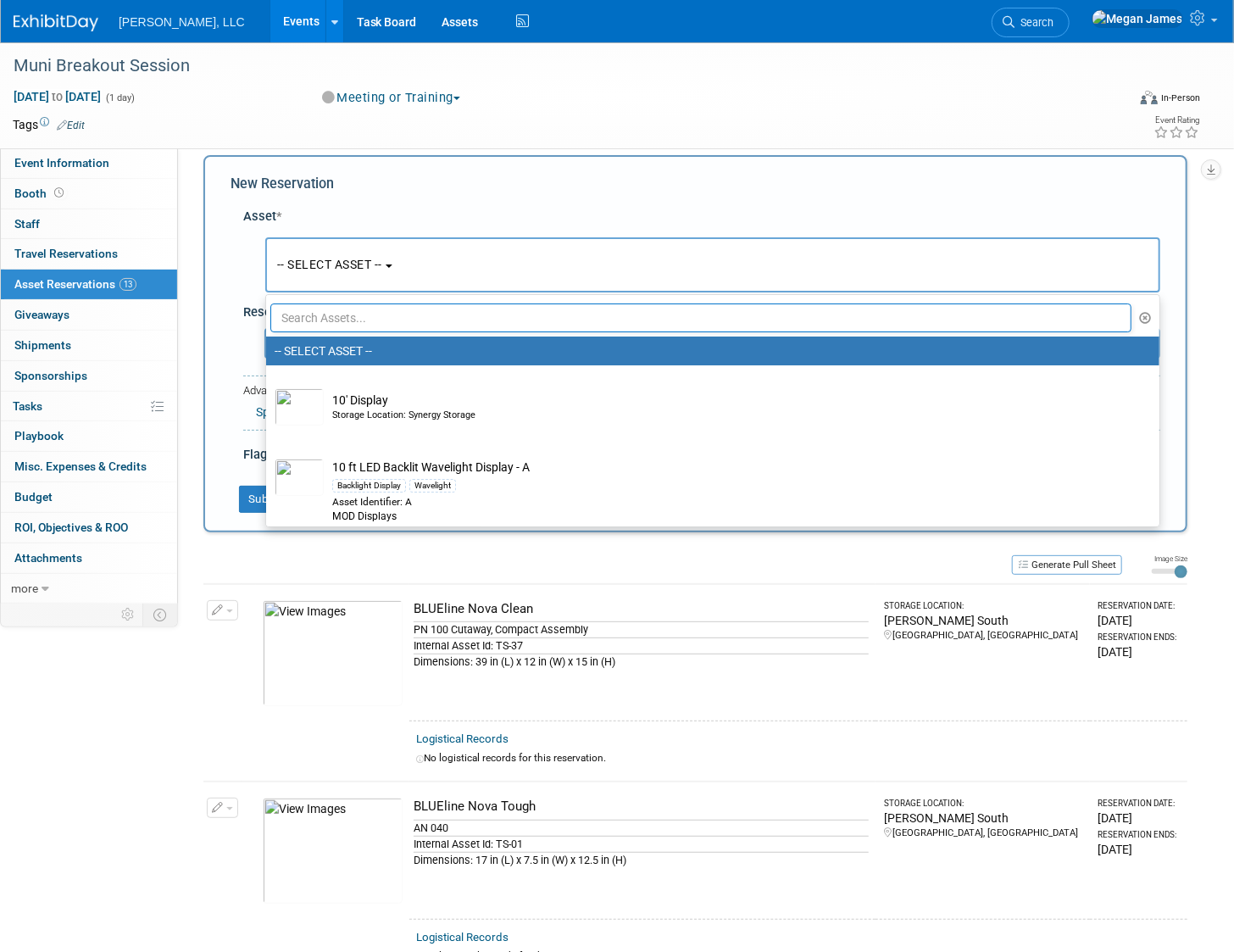 click at bounding box center [701, 318] 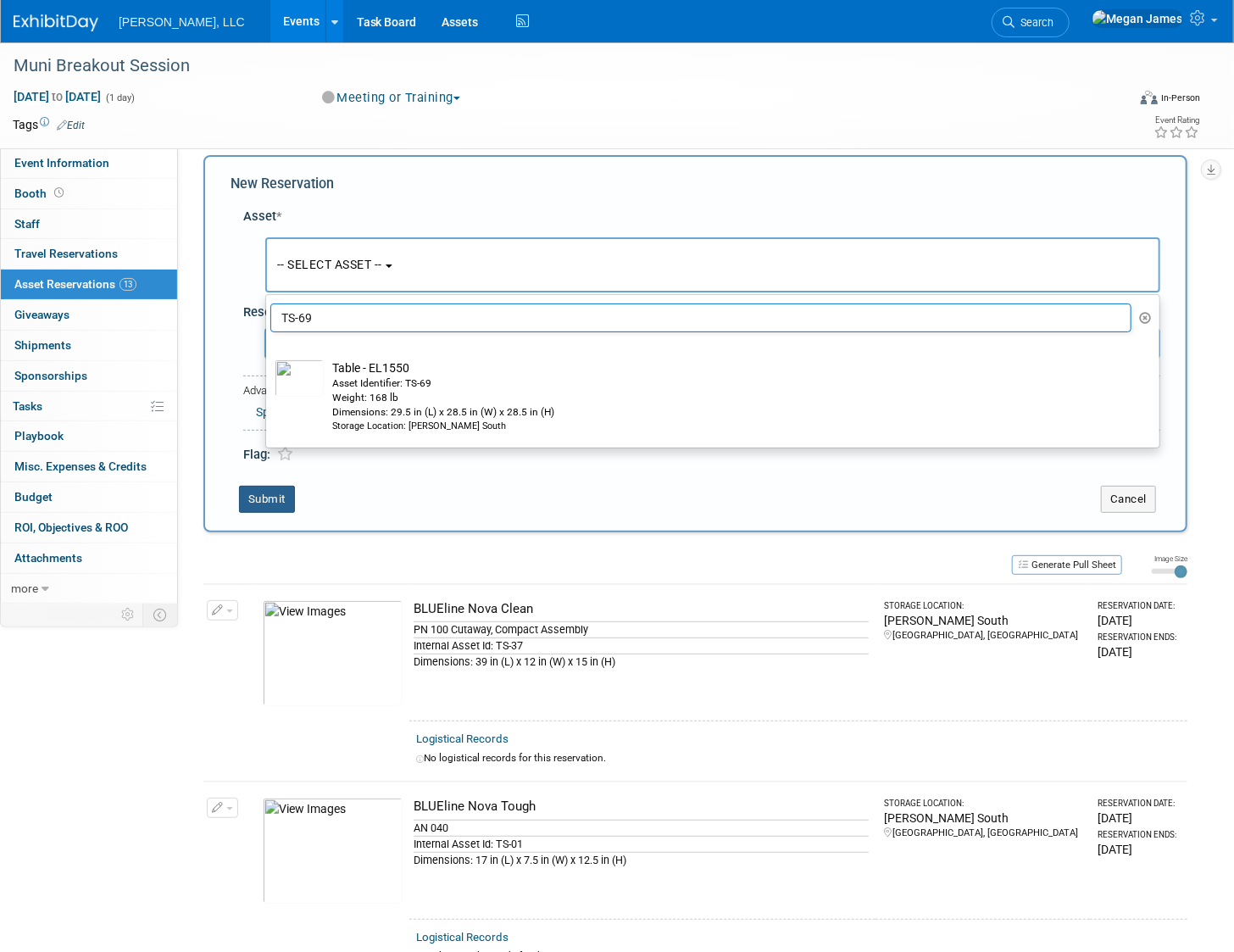 type on "TS-69" 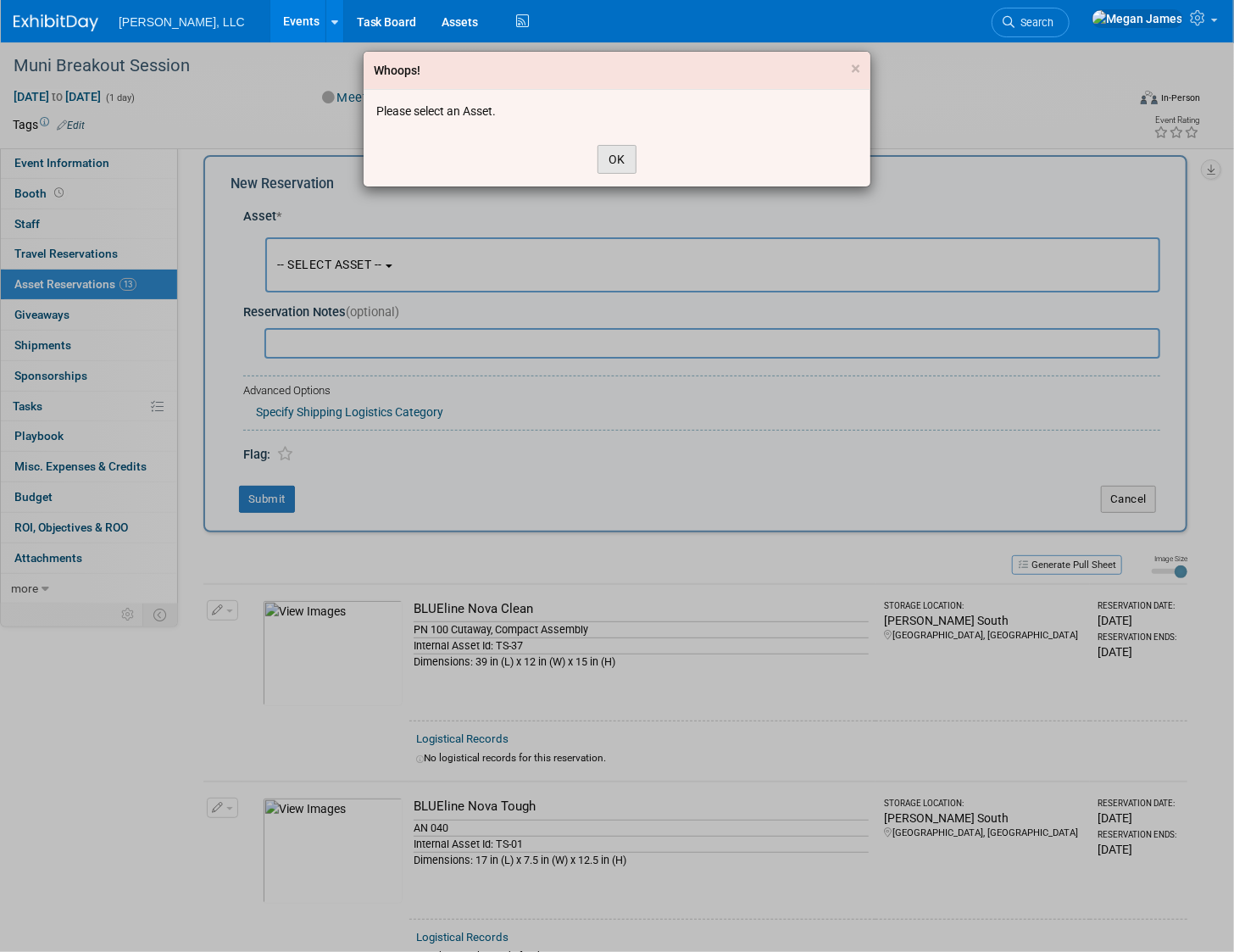 click on "OK" at bounding box center (617, 159) 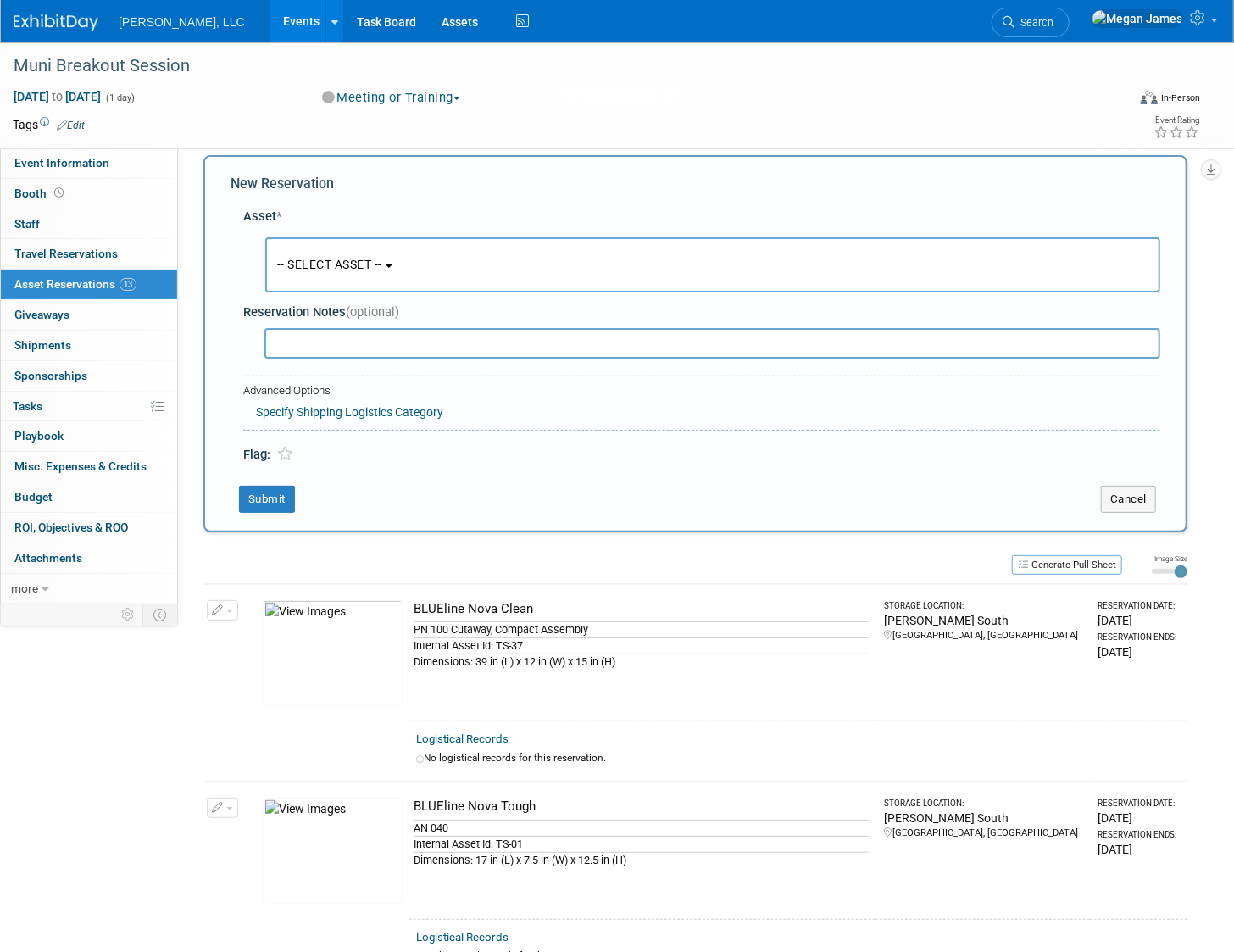 click on "-- SELECT ASSET --" at bounding box center (713, 264) 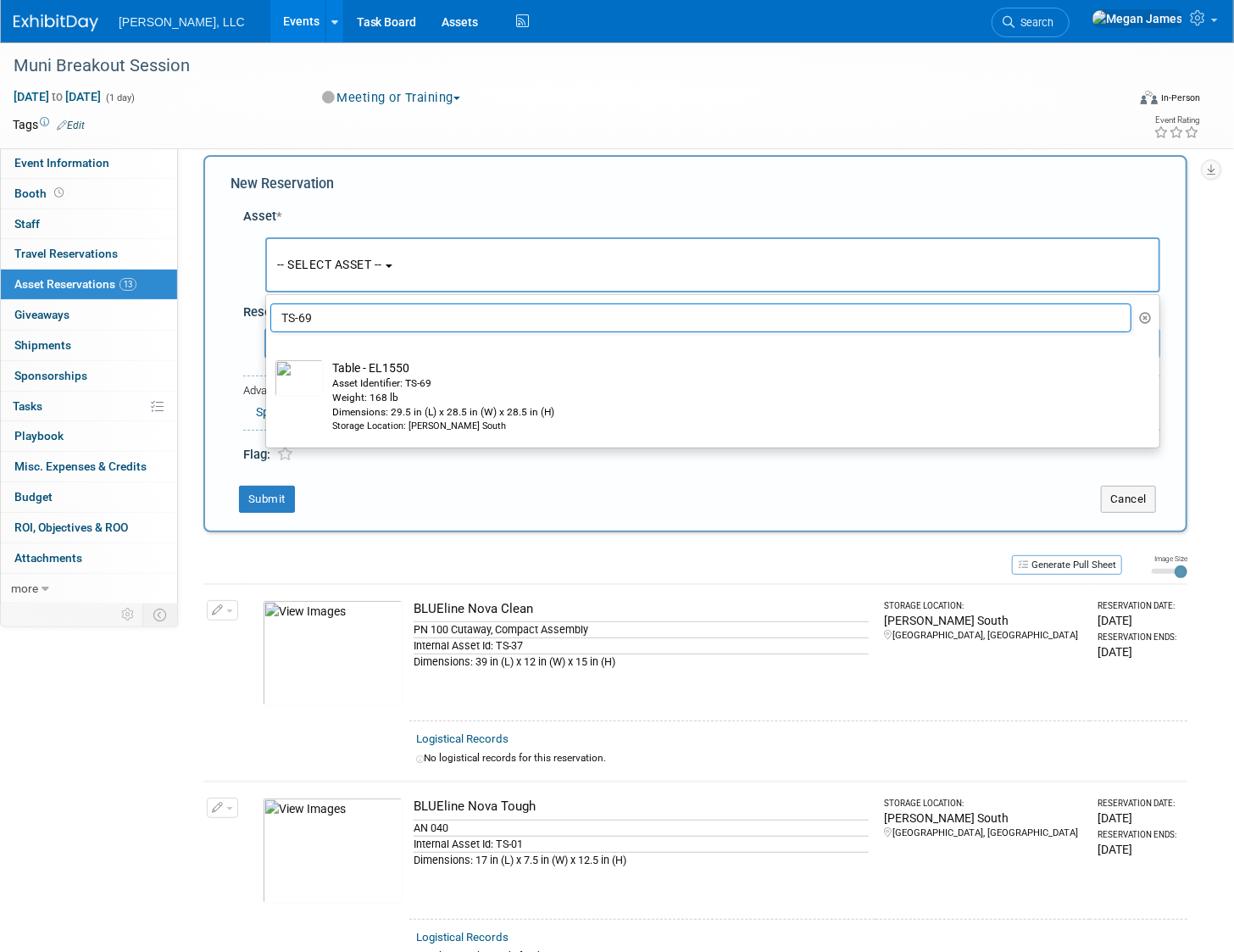 click on "TS-69" at bounding box center [701, 318] 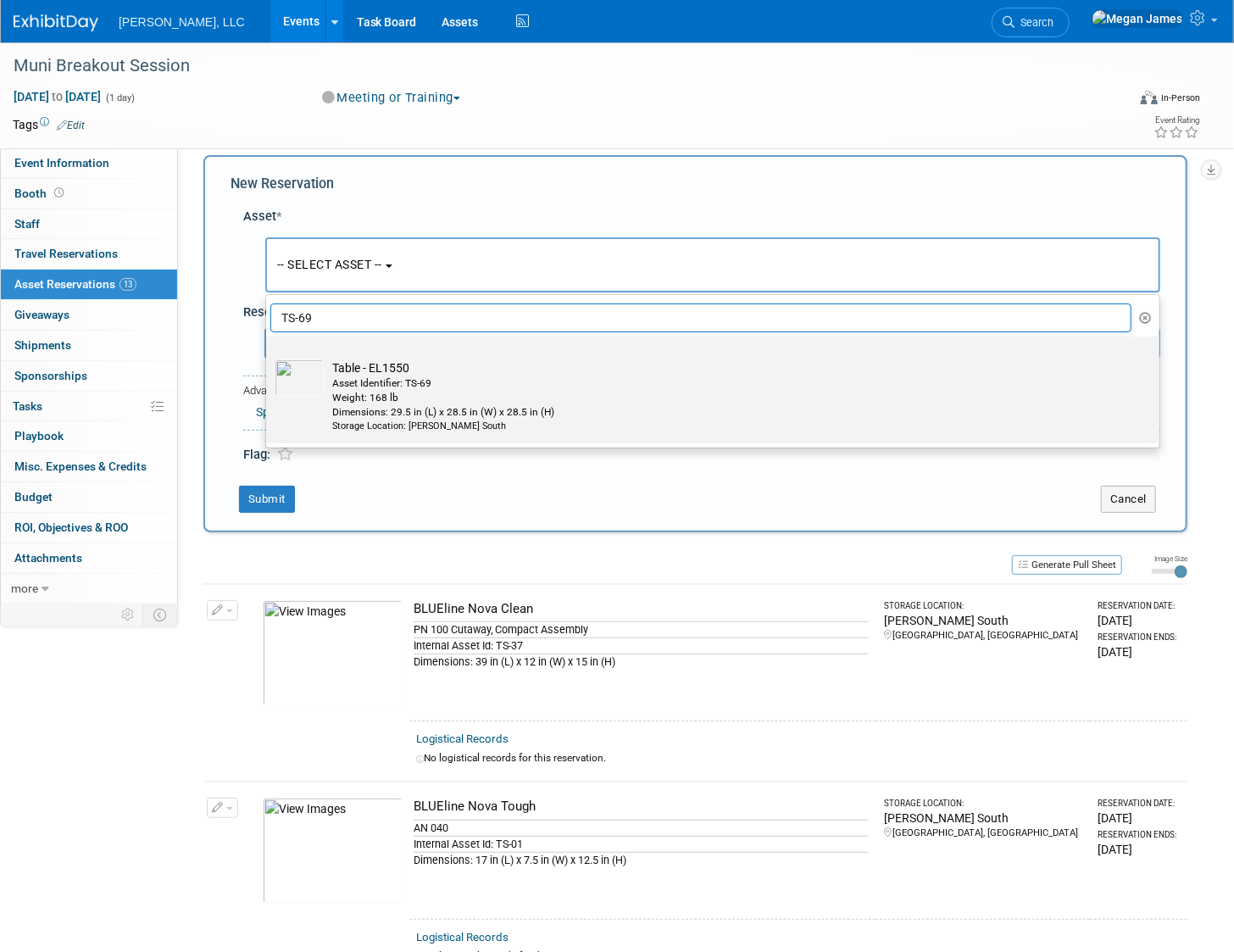 click on "Weight: 168 lb" at bounding box center [729, 398] 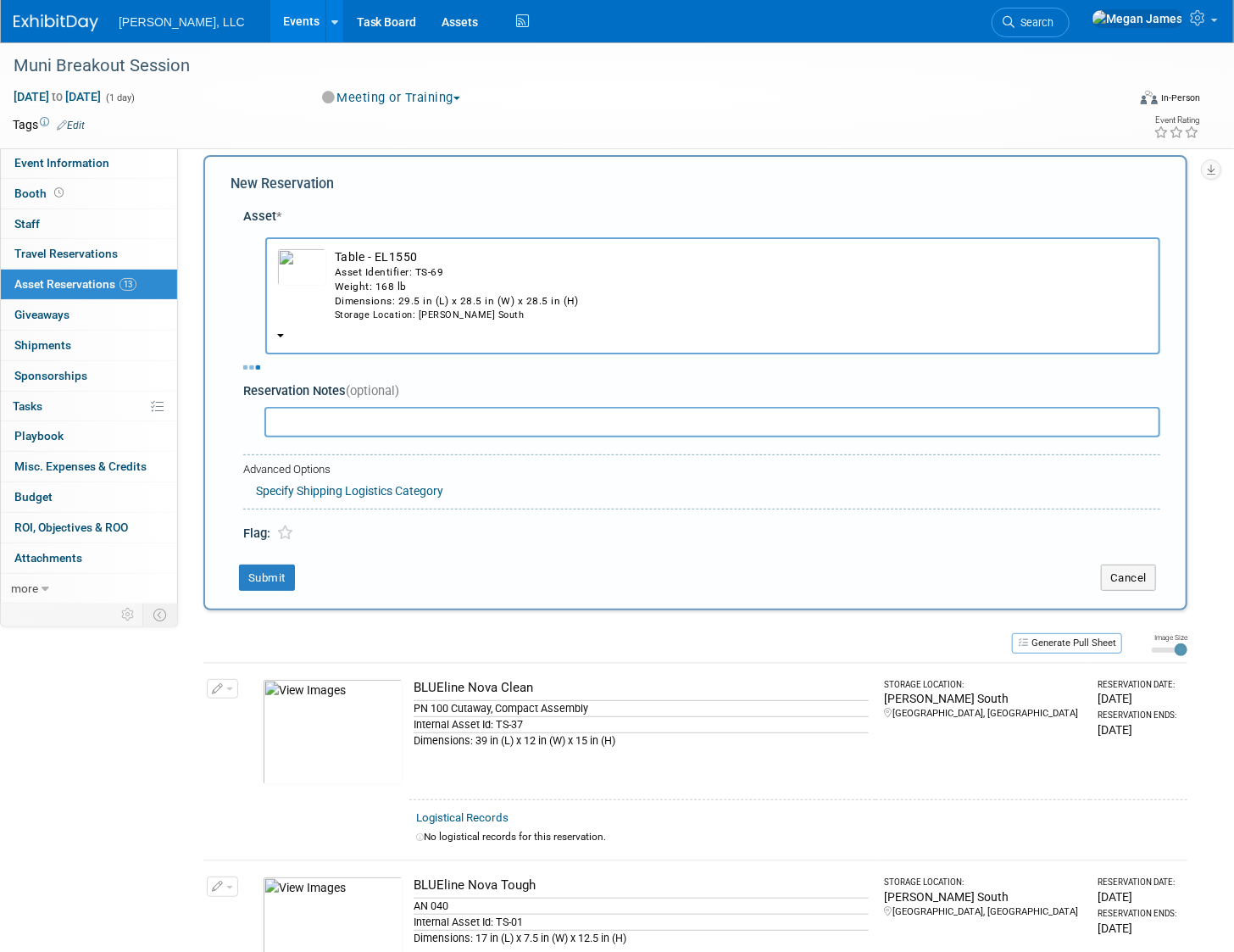 select on "7" 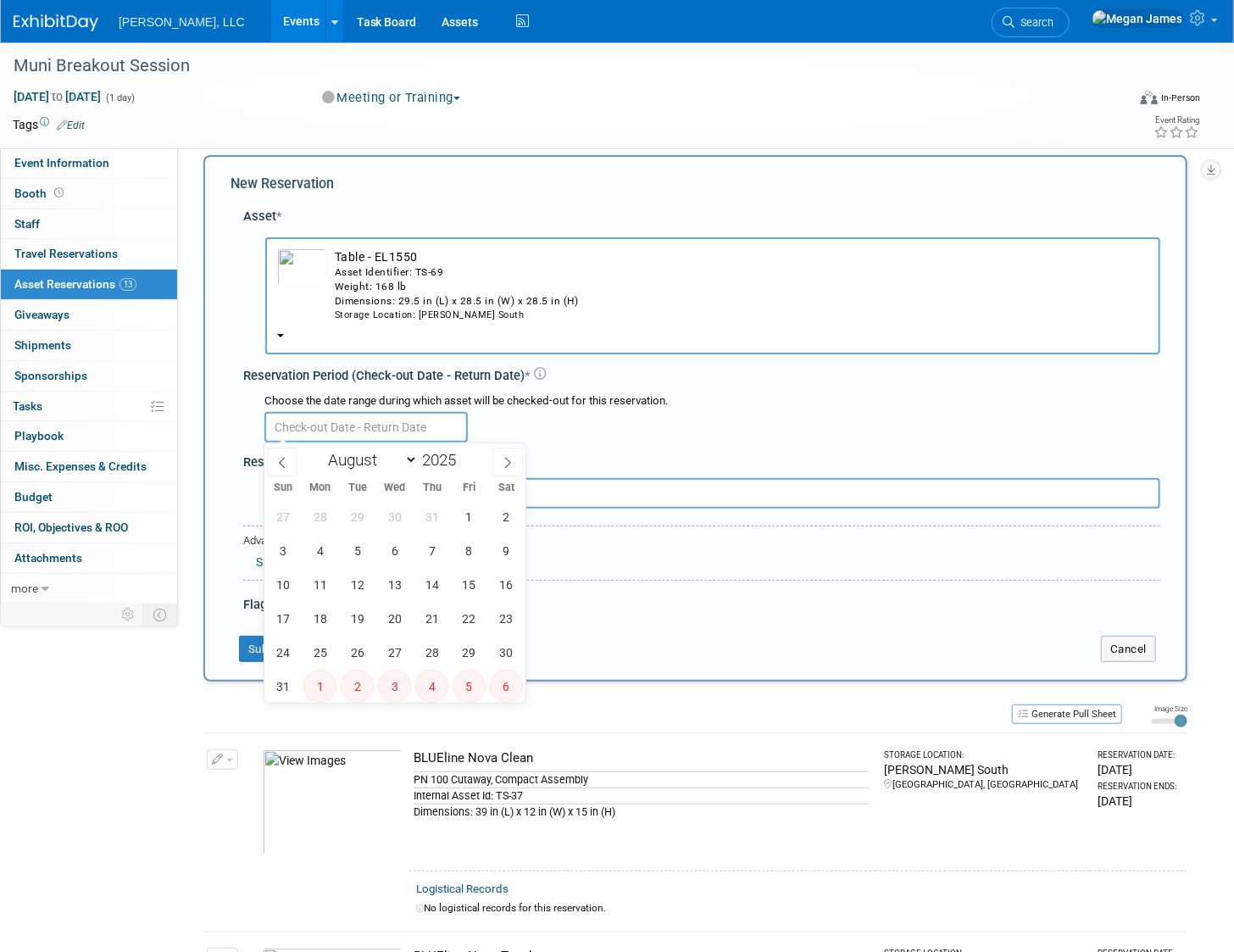click at bounding box center (366, 427) 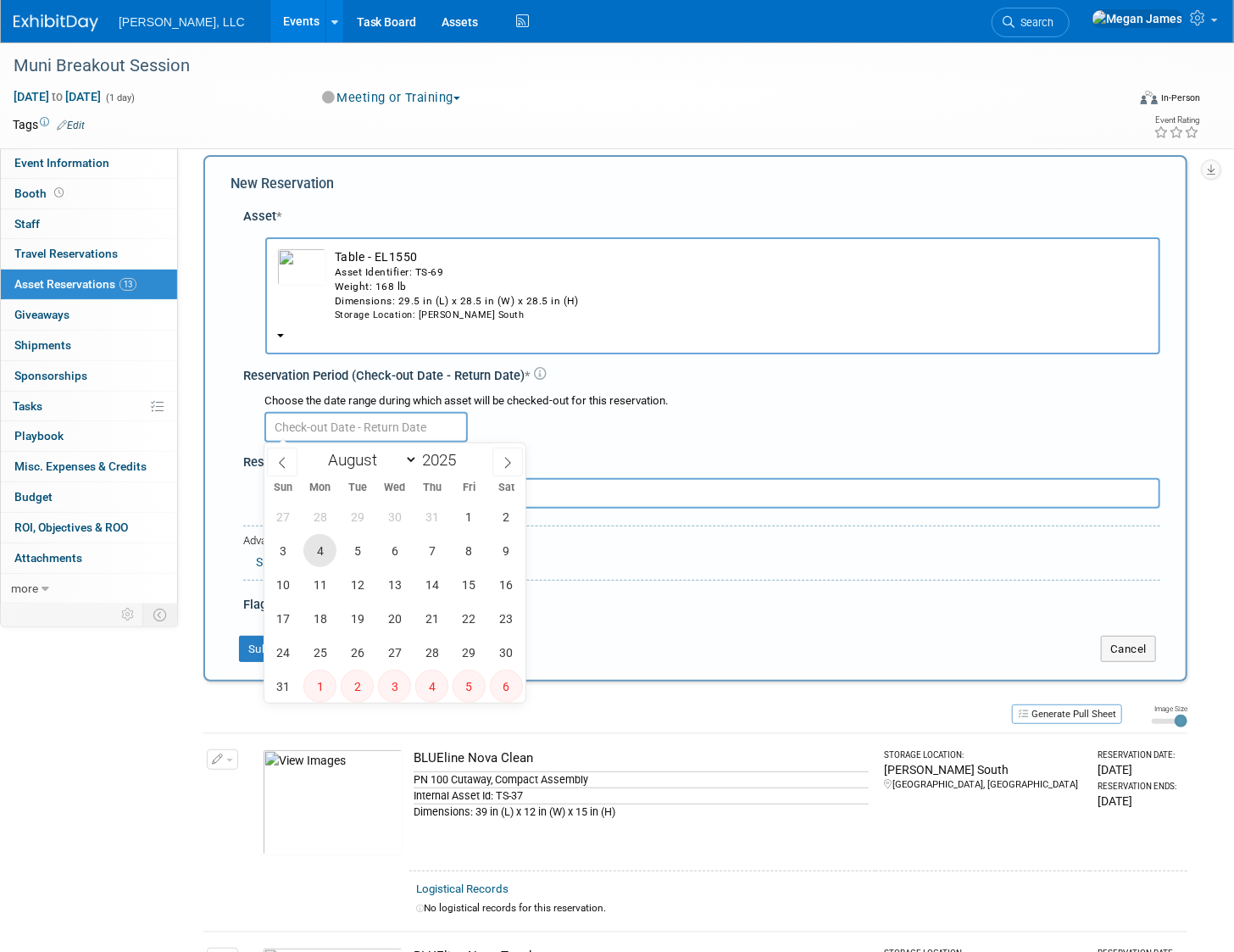 click on "4" at bounding box center [320, 550] 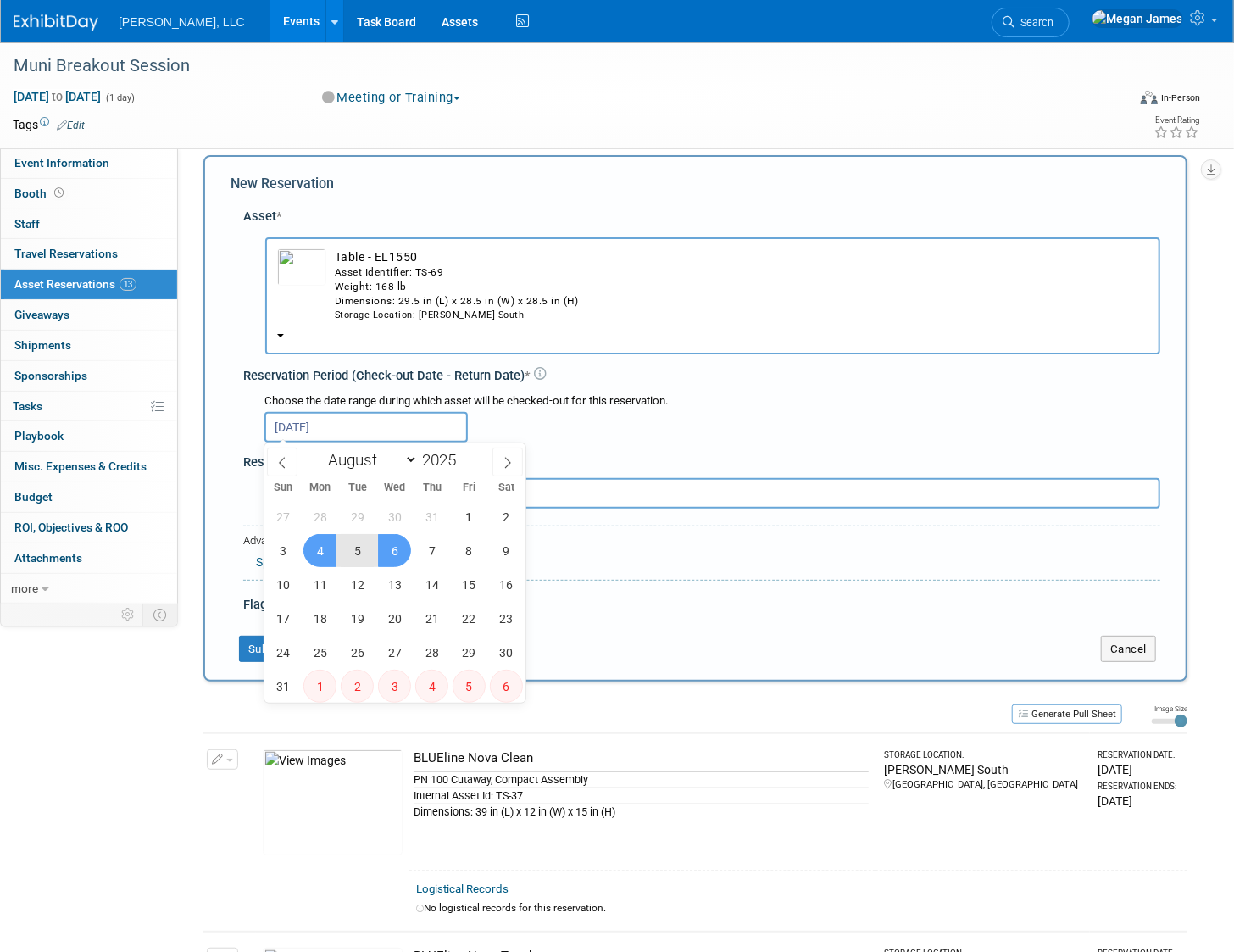 click on "6" at bounding box center [394, 550] 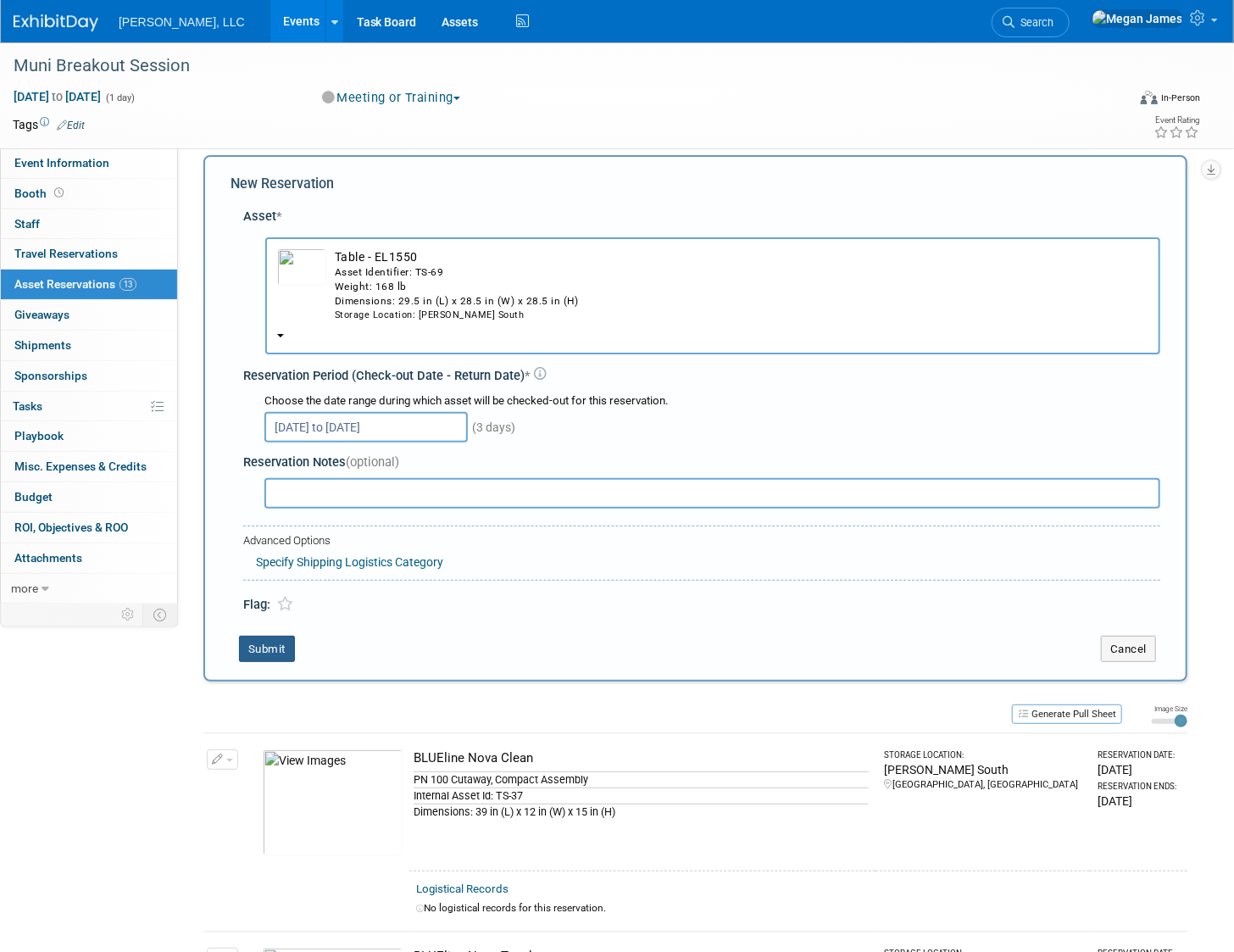 click on "Submit" at bounding box center (267, 649) 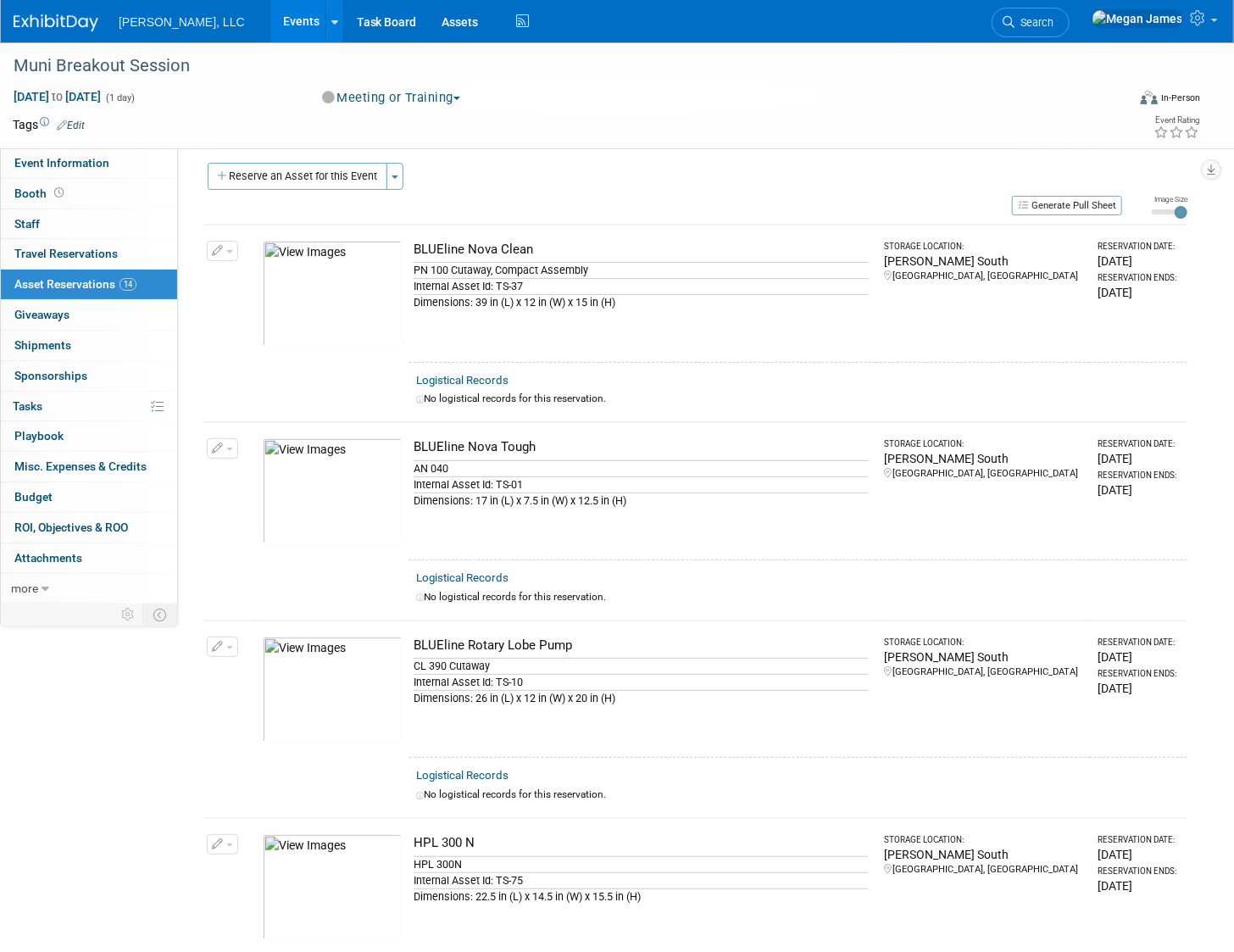 scroll, scrollTop: 0, scrollLeft: 0, axis: both 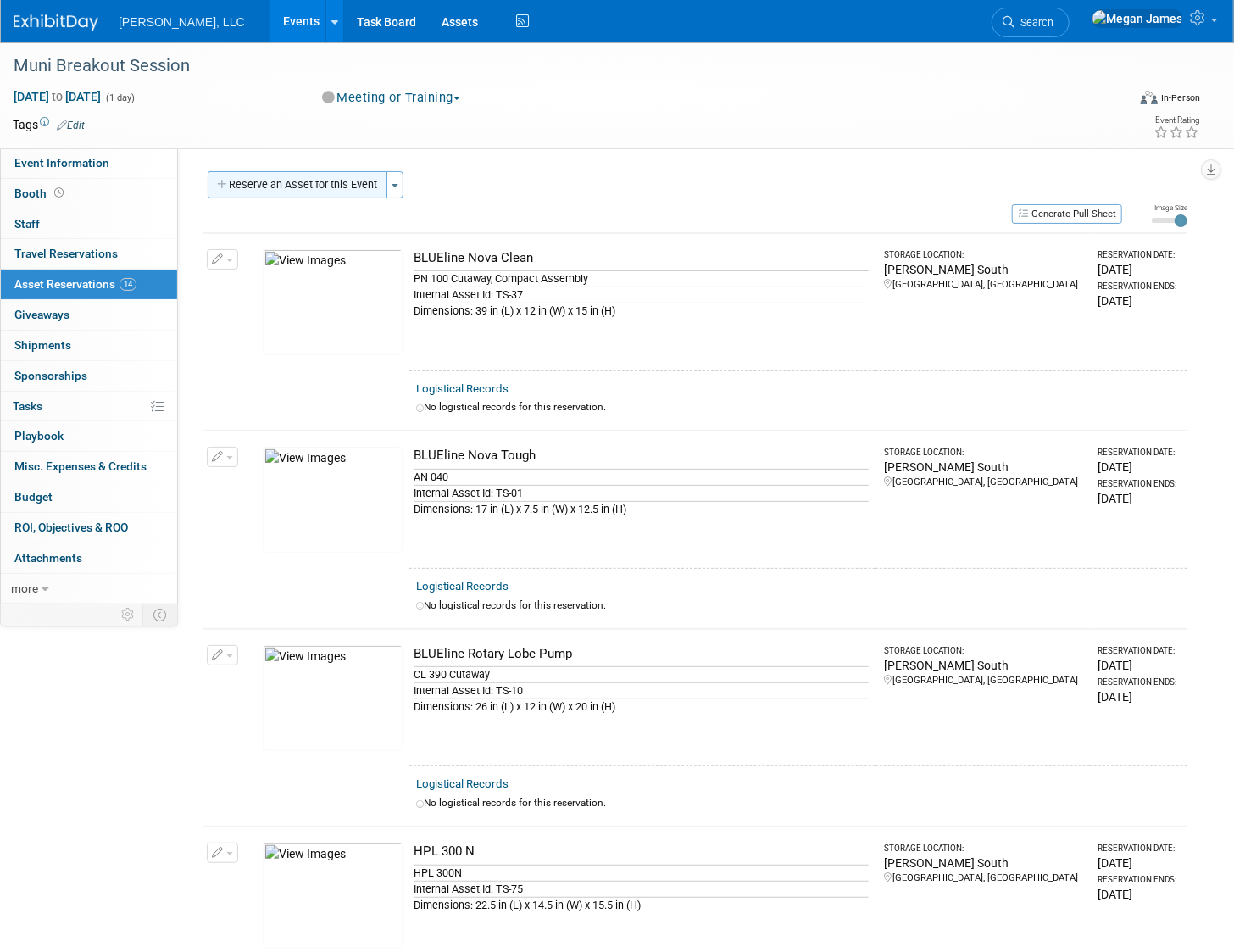 click on "Reserve an Asset for this Event" at bounding box center (297, 185) 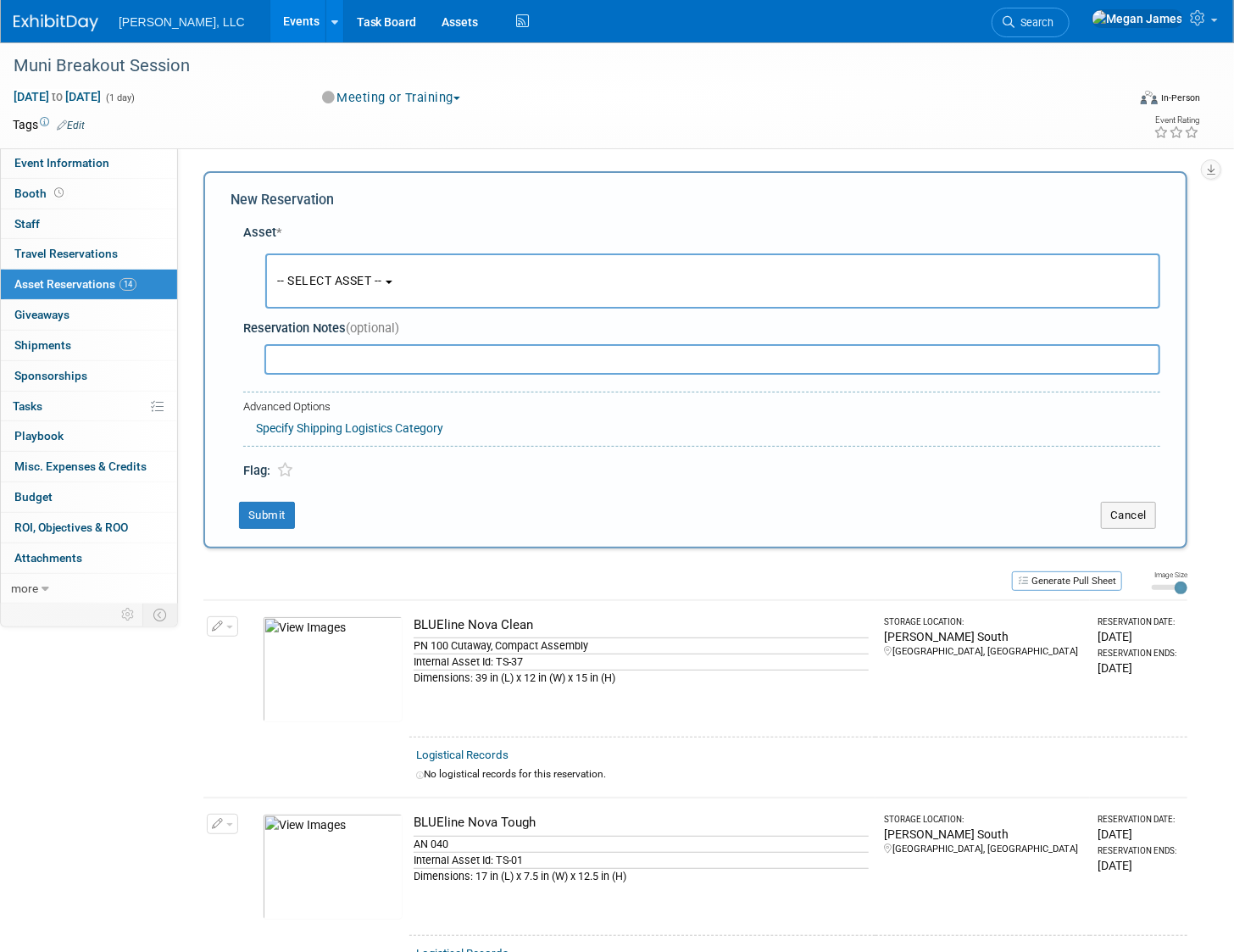 scroll, scrollTop: 16, scrollLeft: 0, axis: vertical 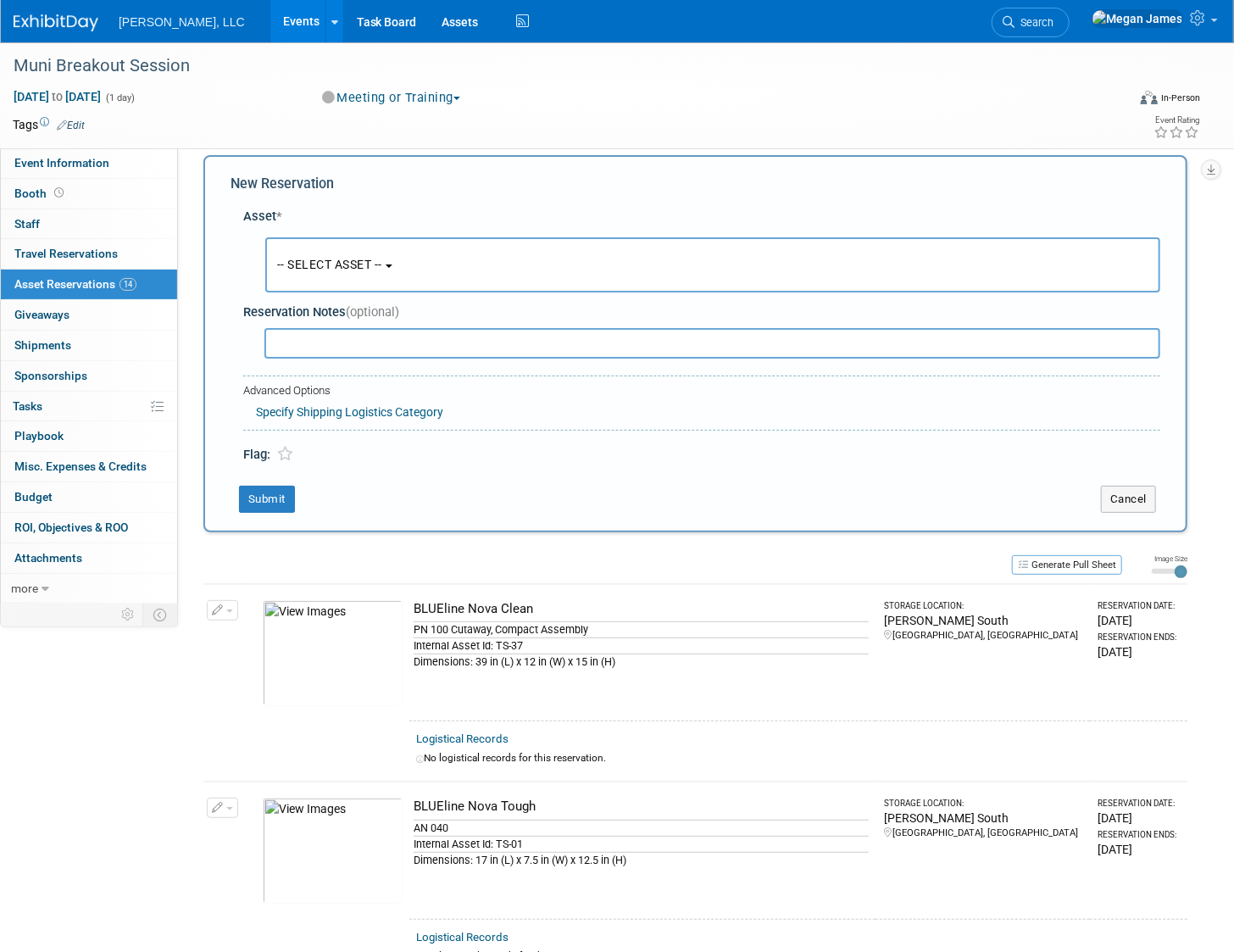 click on "-- SELECT ASSET --" at bounding box center [330, 264] 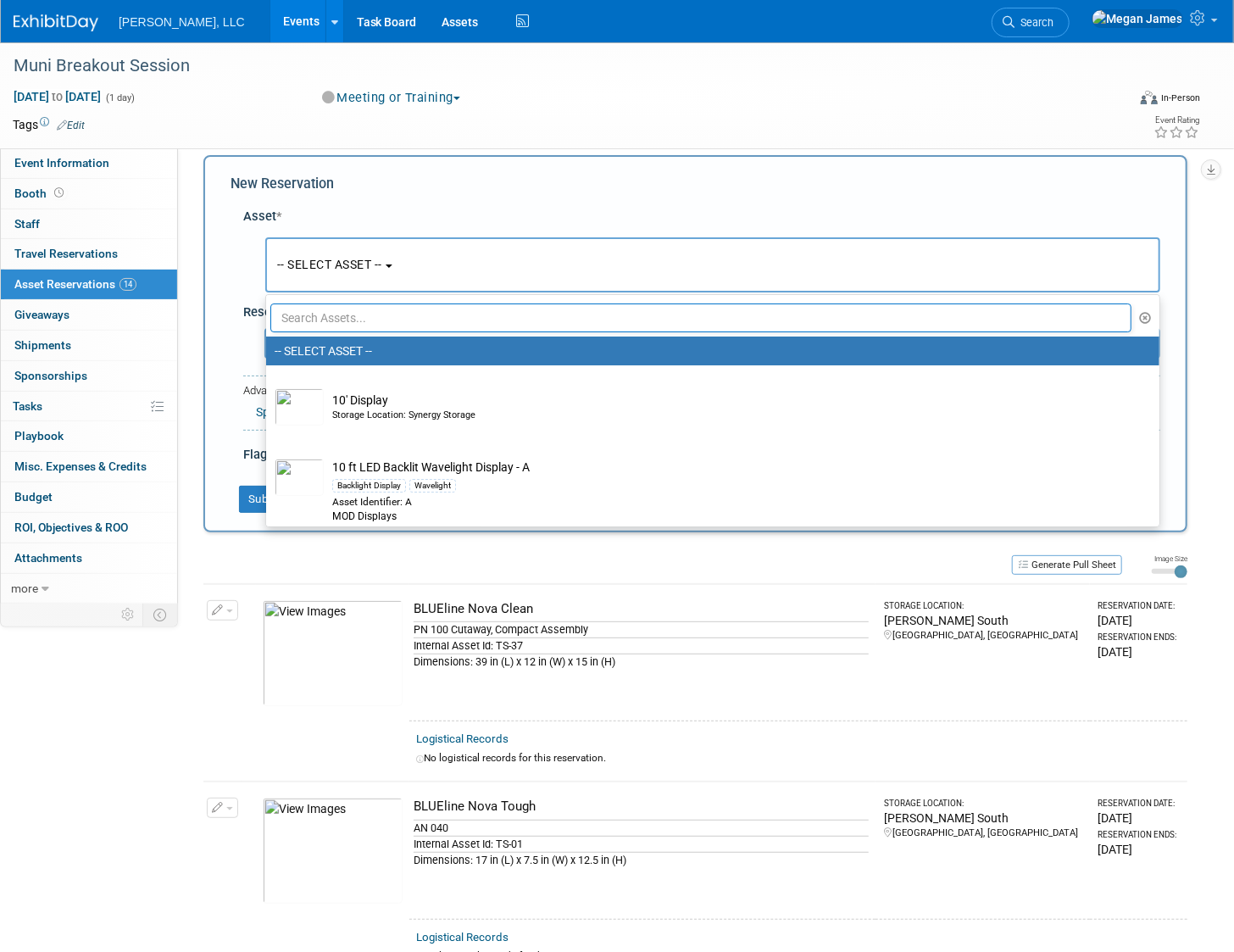 click at bounding box center [701, 318] 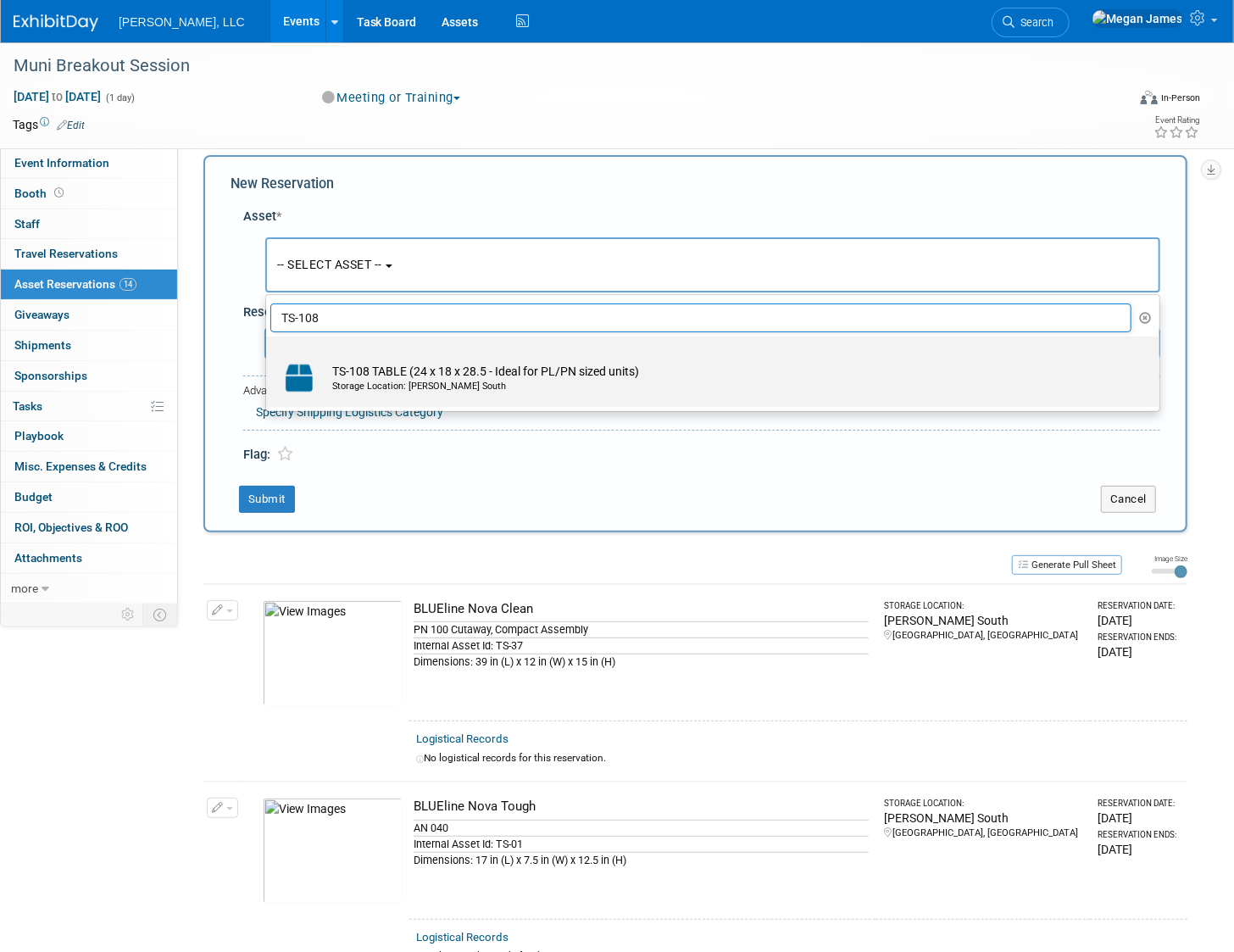 type on "TS-108" 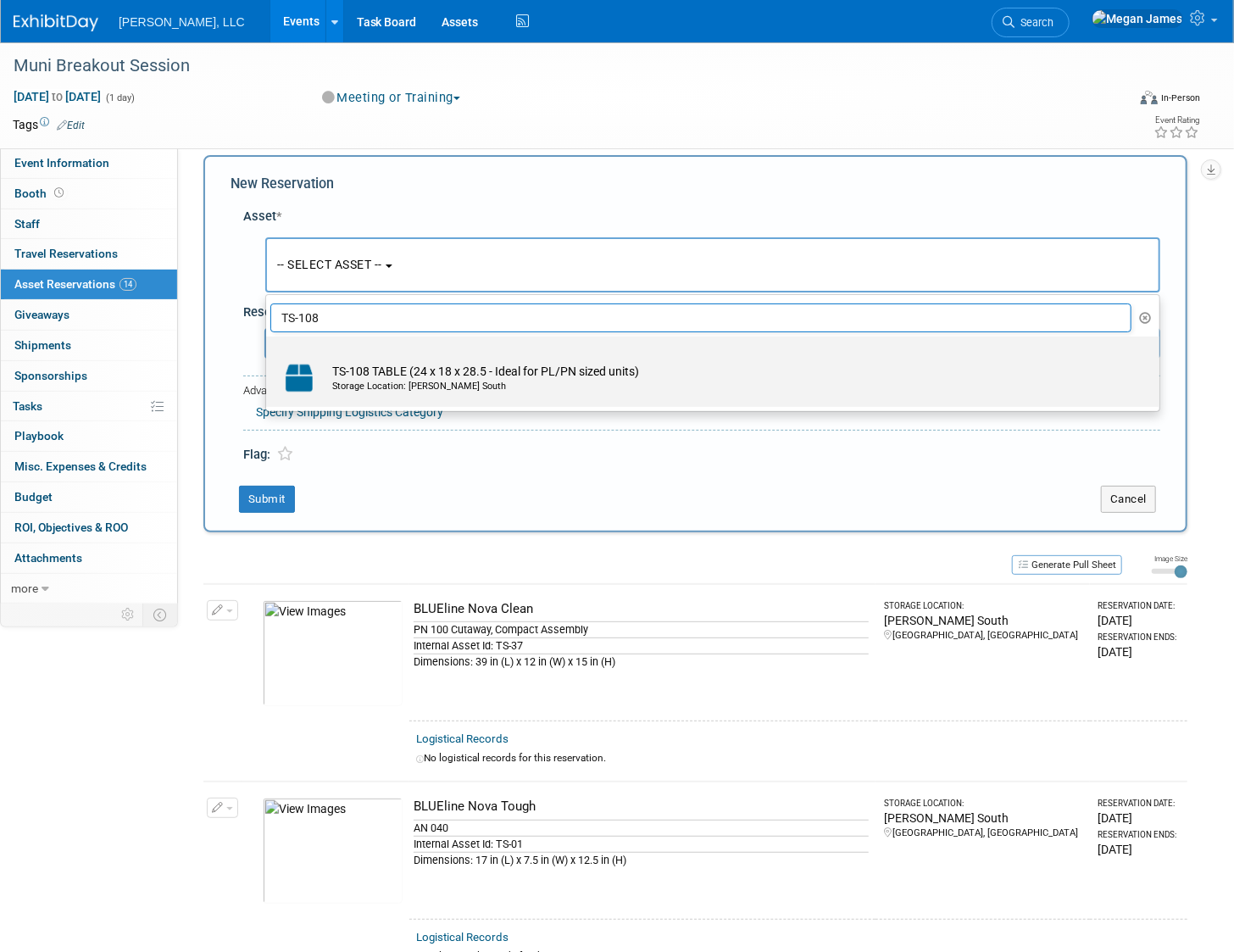 click on "TS-108 TABLE (24 x 18 x 28.5 - Ideal for PL/PN sized units) Storage Location: Boerger South" at bounding box center (725, 378) 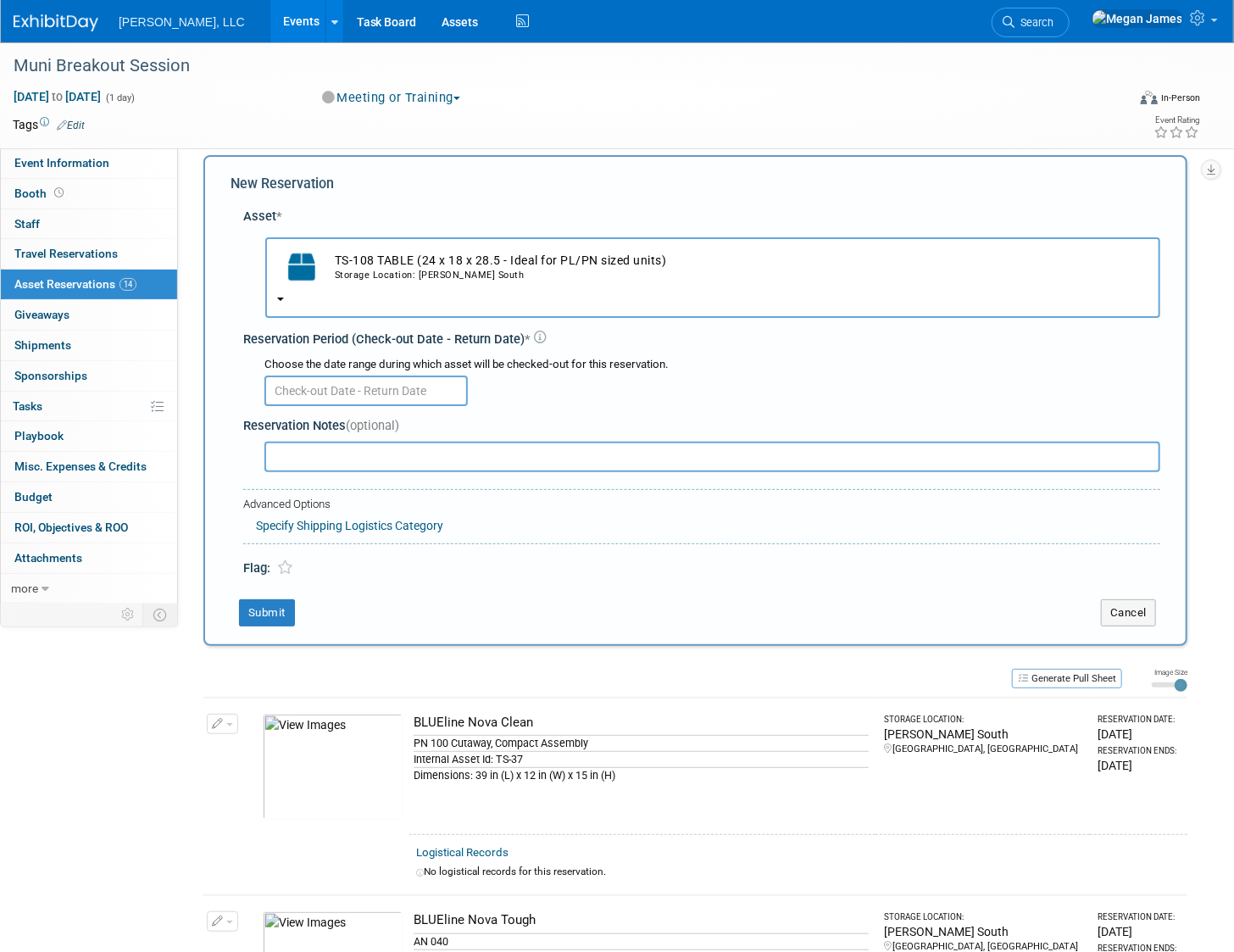 click at bounding box center [366, 391] 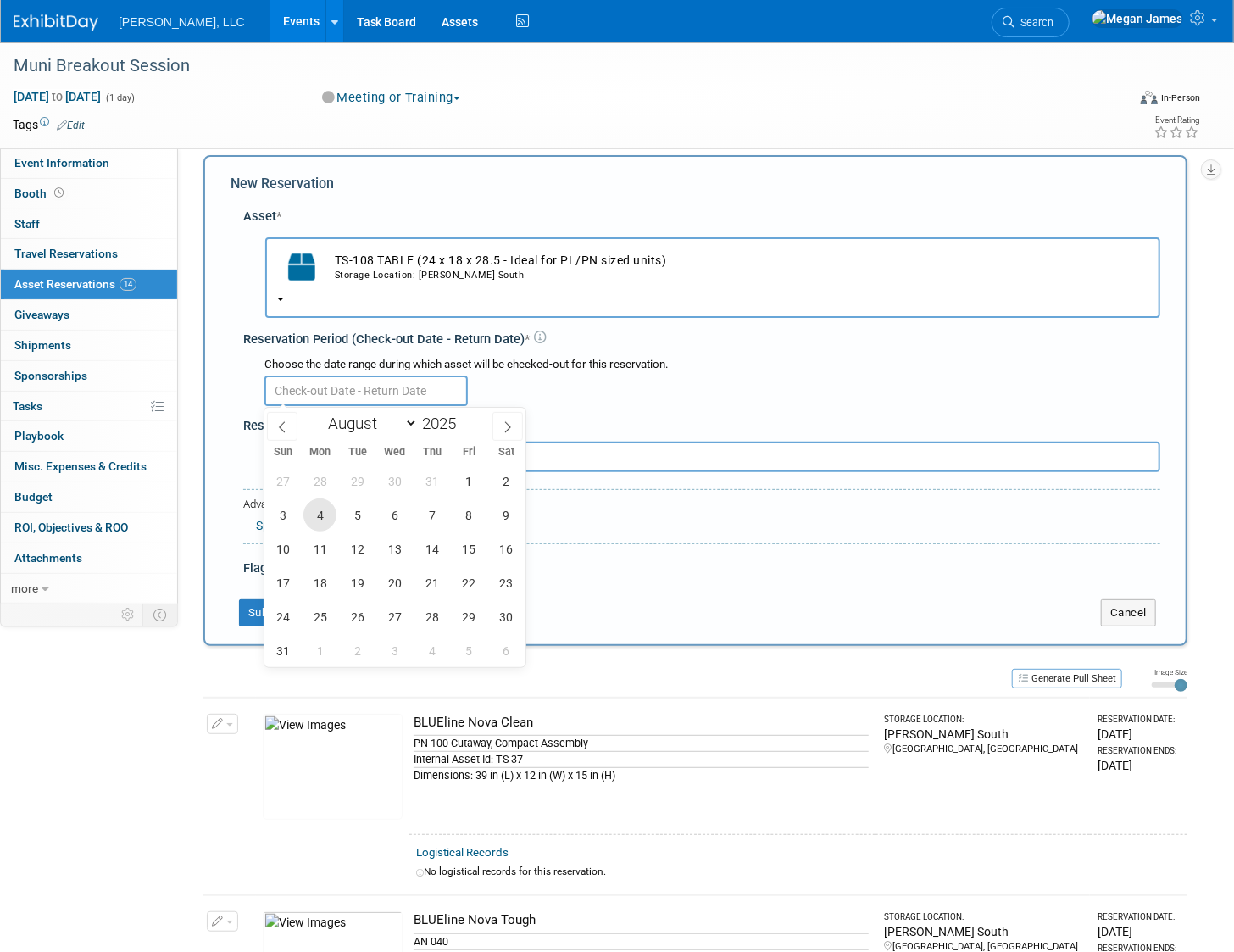 click on "4" at bounding box center [320, 515] 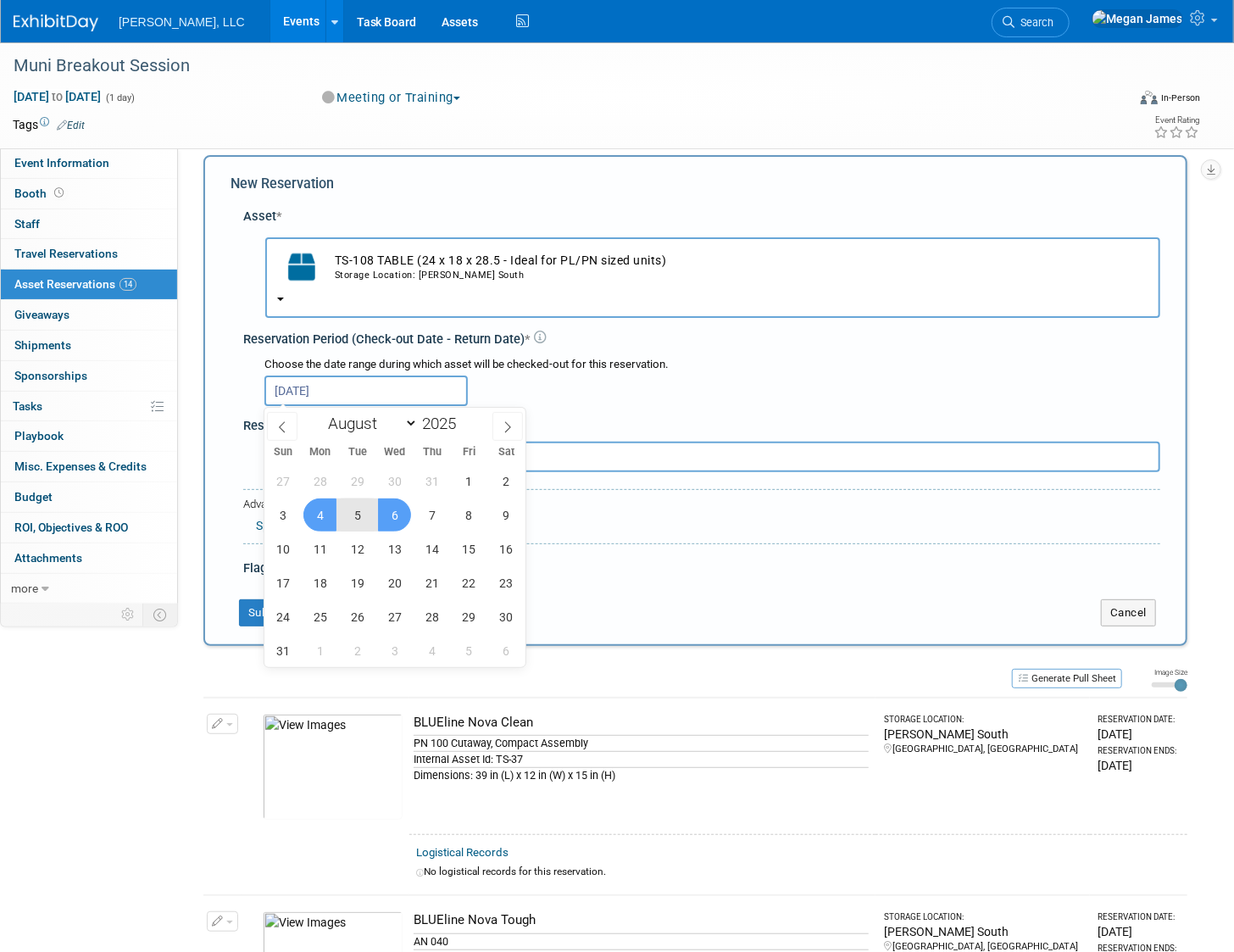 click on "6" at bounding box center [394, 515] 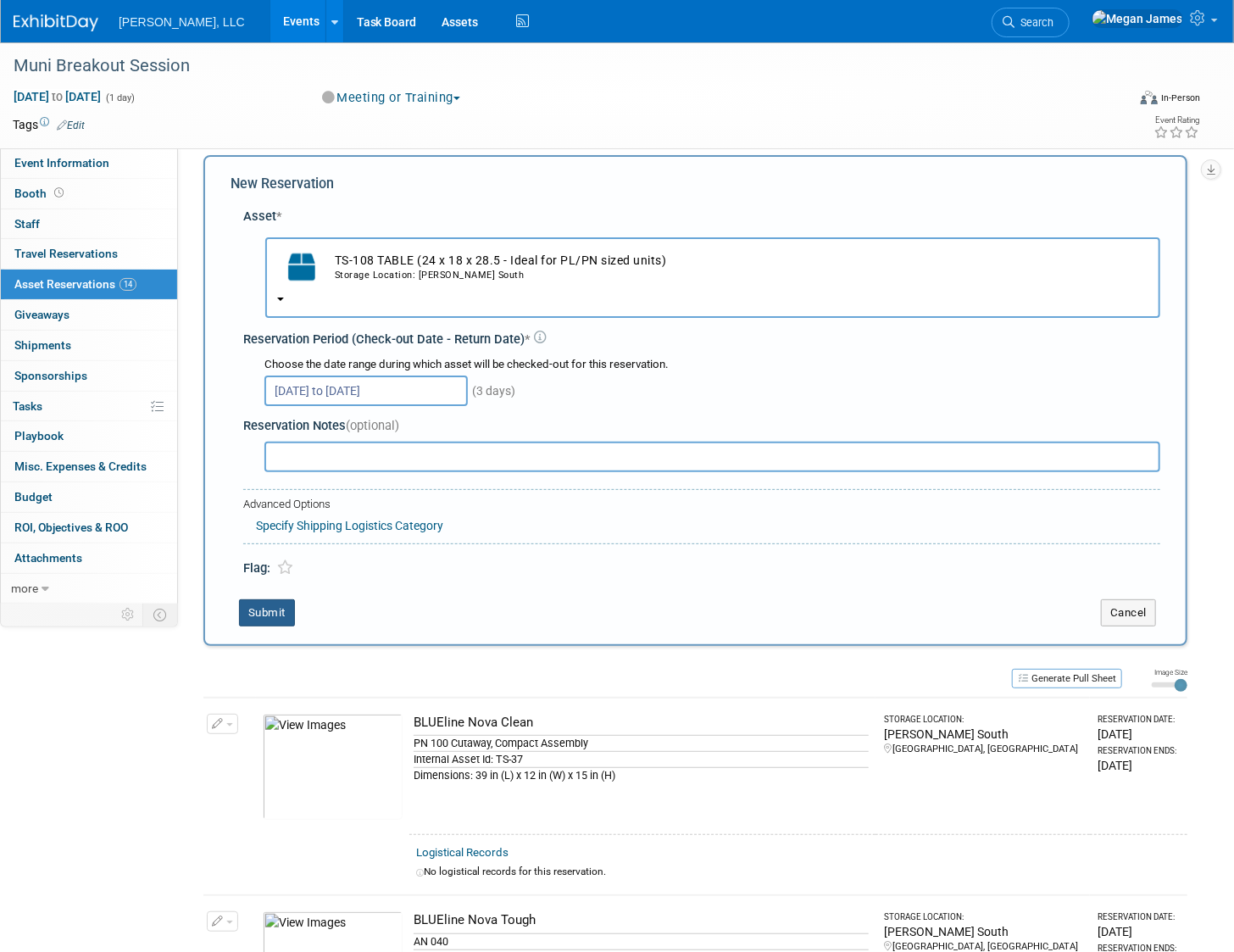 click on "Submit" at bounding box center (267, 613) 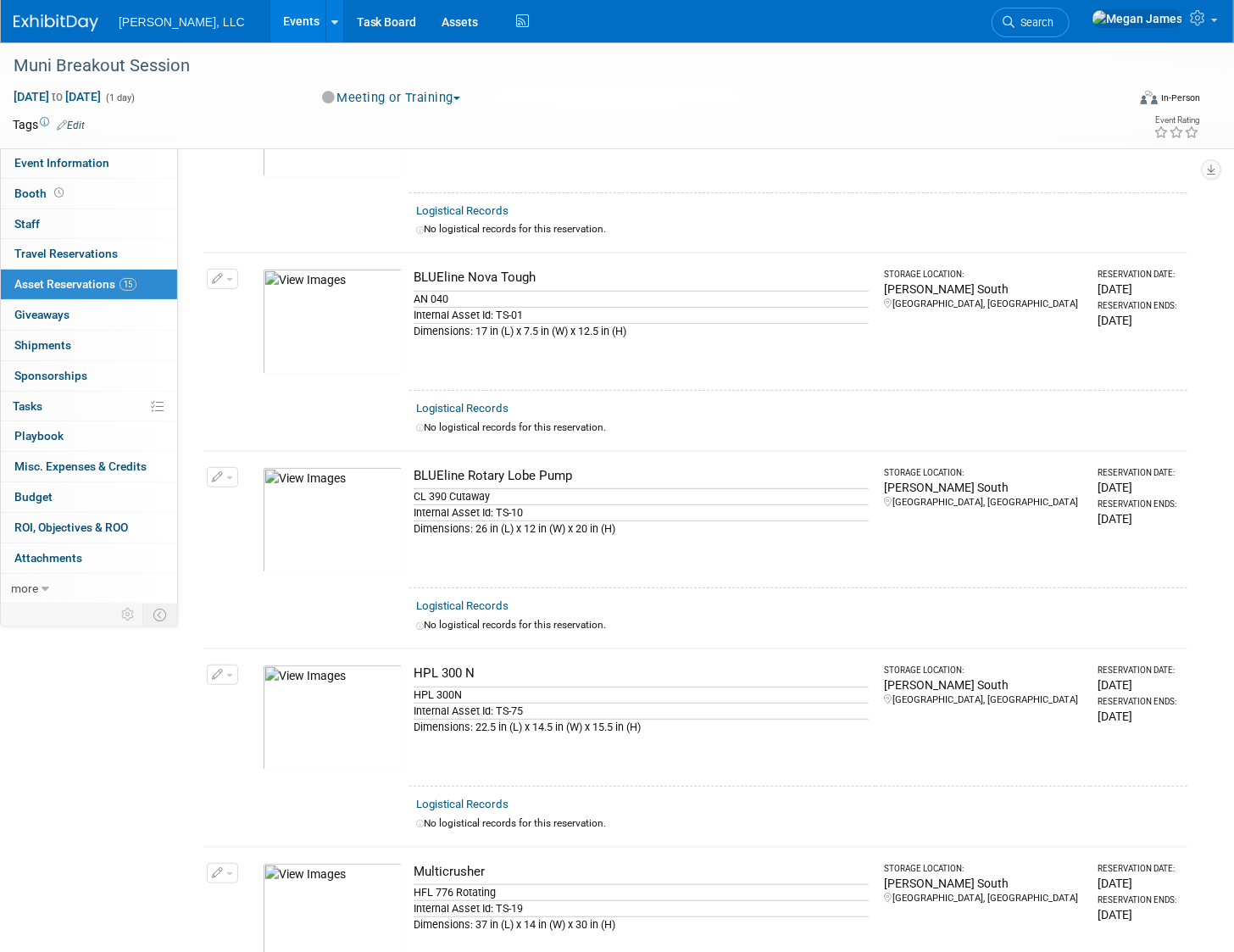 scroll, scrollTop: 0, scrollLeft: 0, axis: both 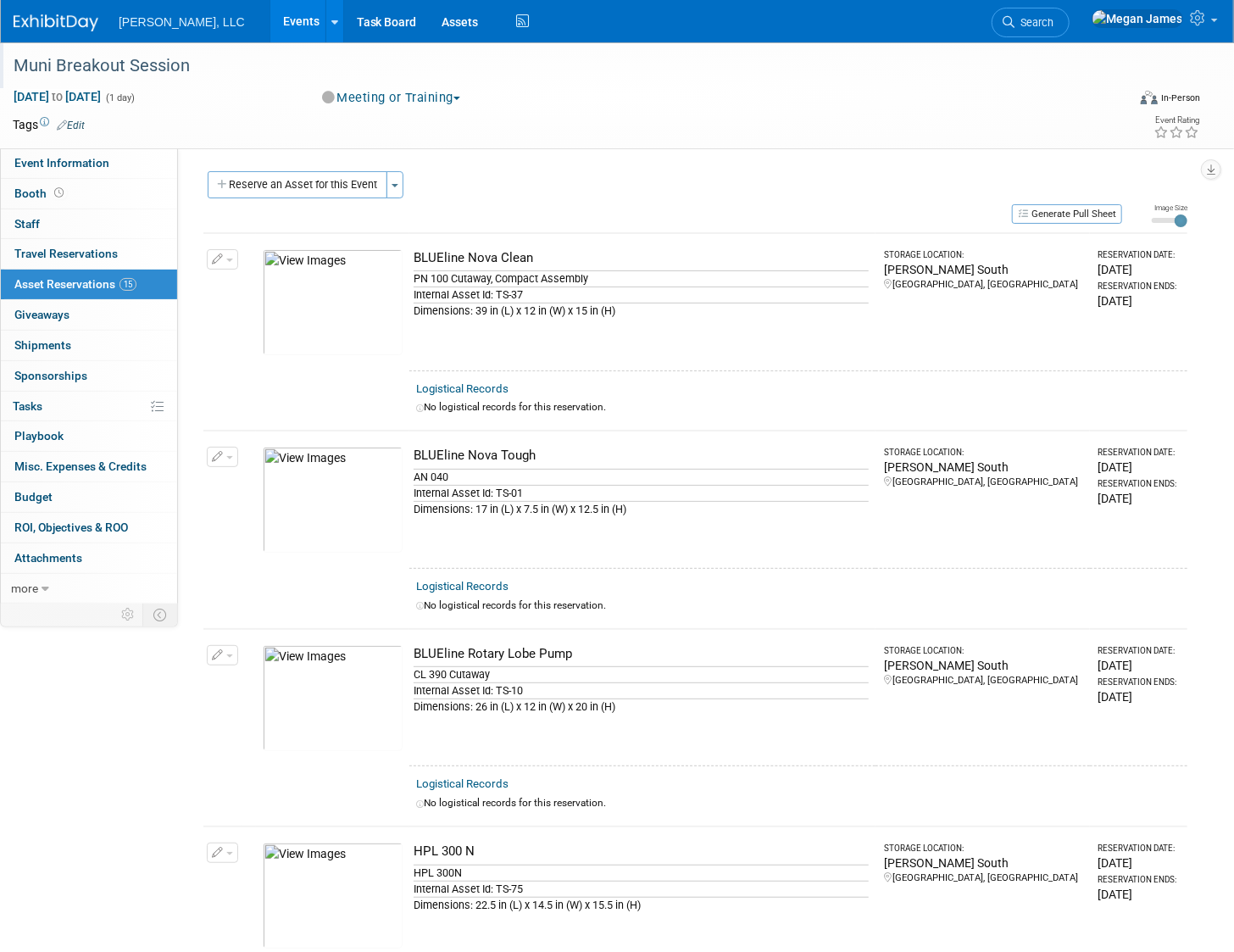 click on "Muni Breakout Session" at bounding box center (553, 66) 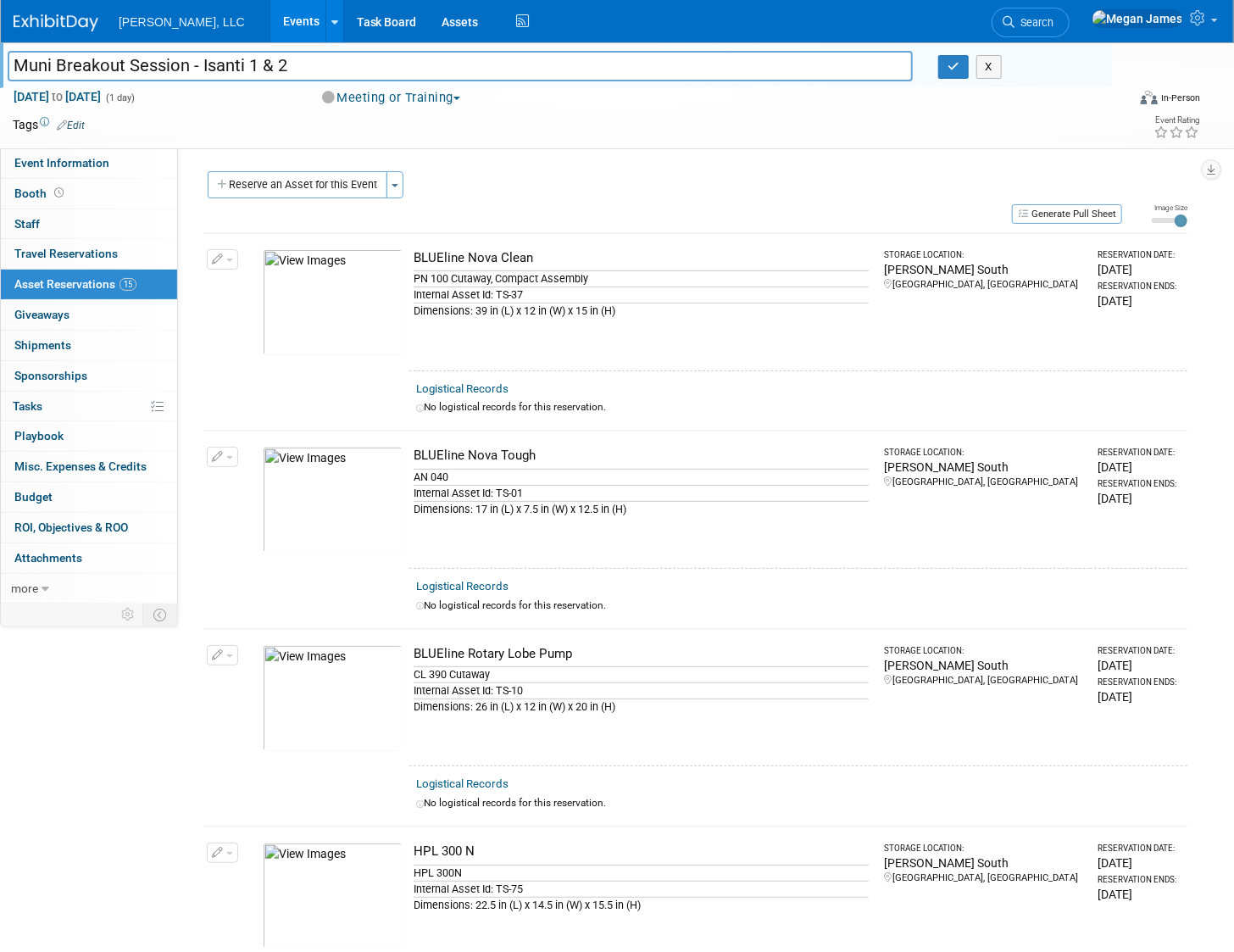 type on "Muni Breakout Session - Isanti 1 & 2" 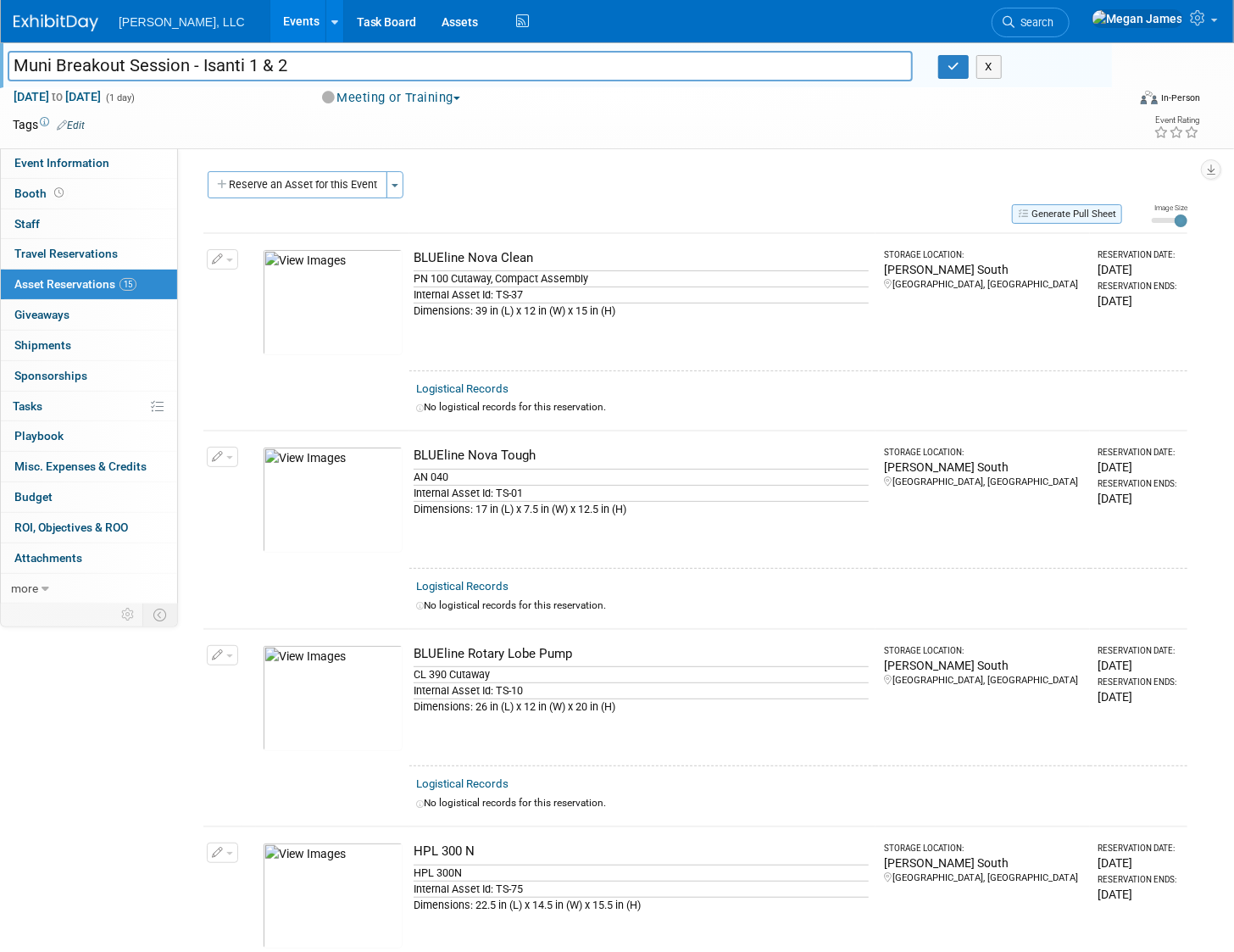 click on "Generate Pull Sheet" at bounding box center (1067, 214) 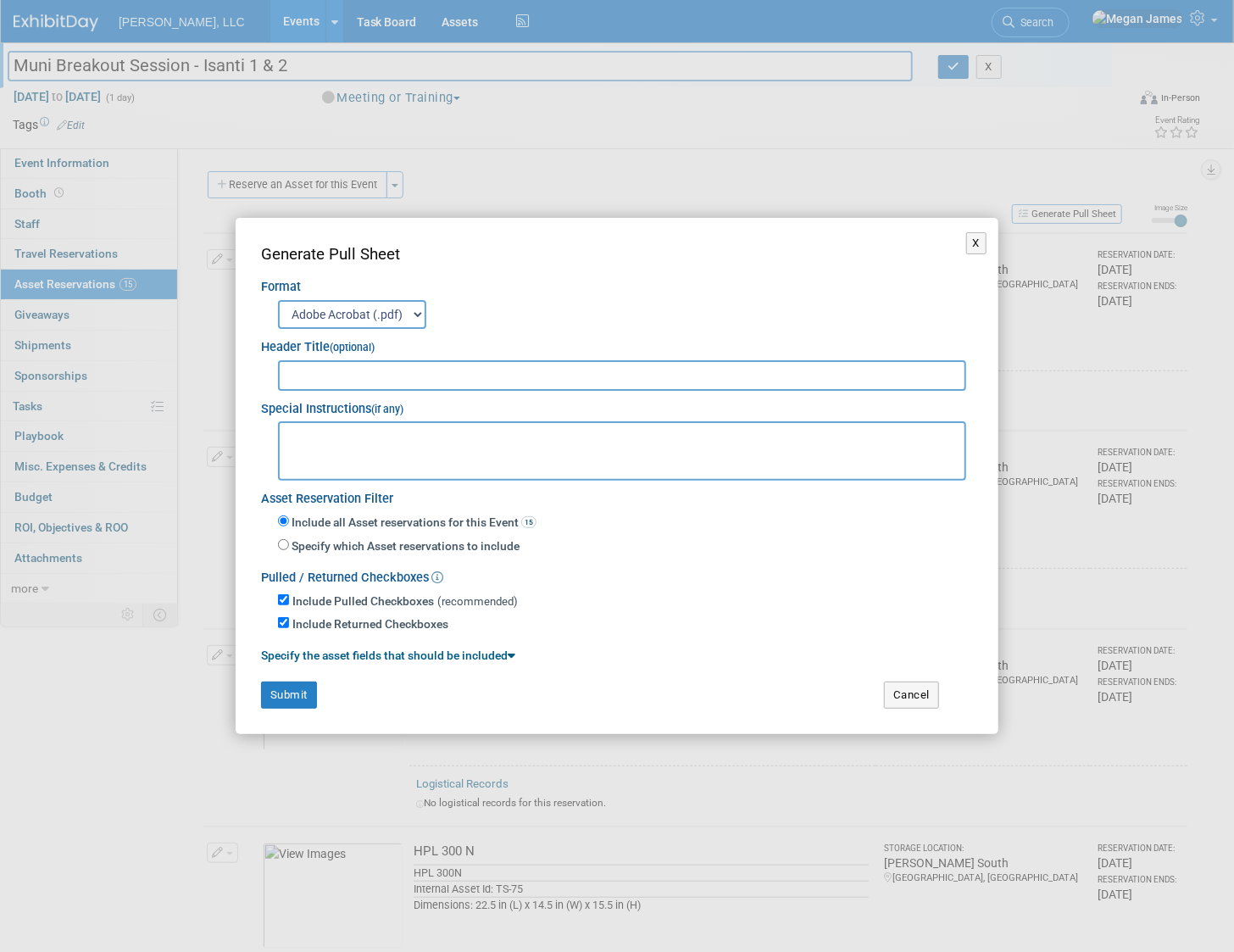 click at bounding box center [622, 376] 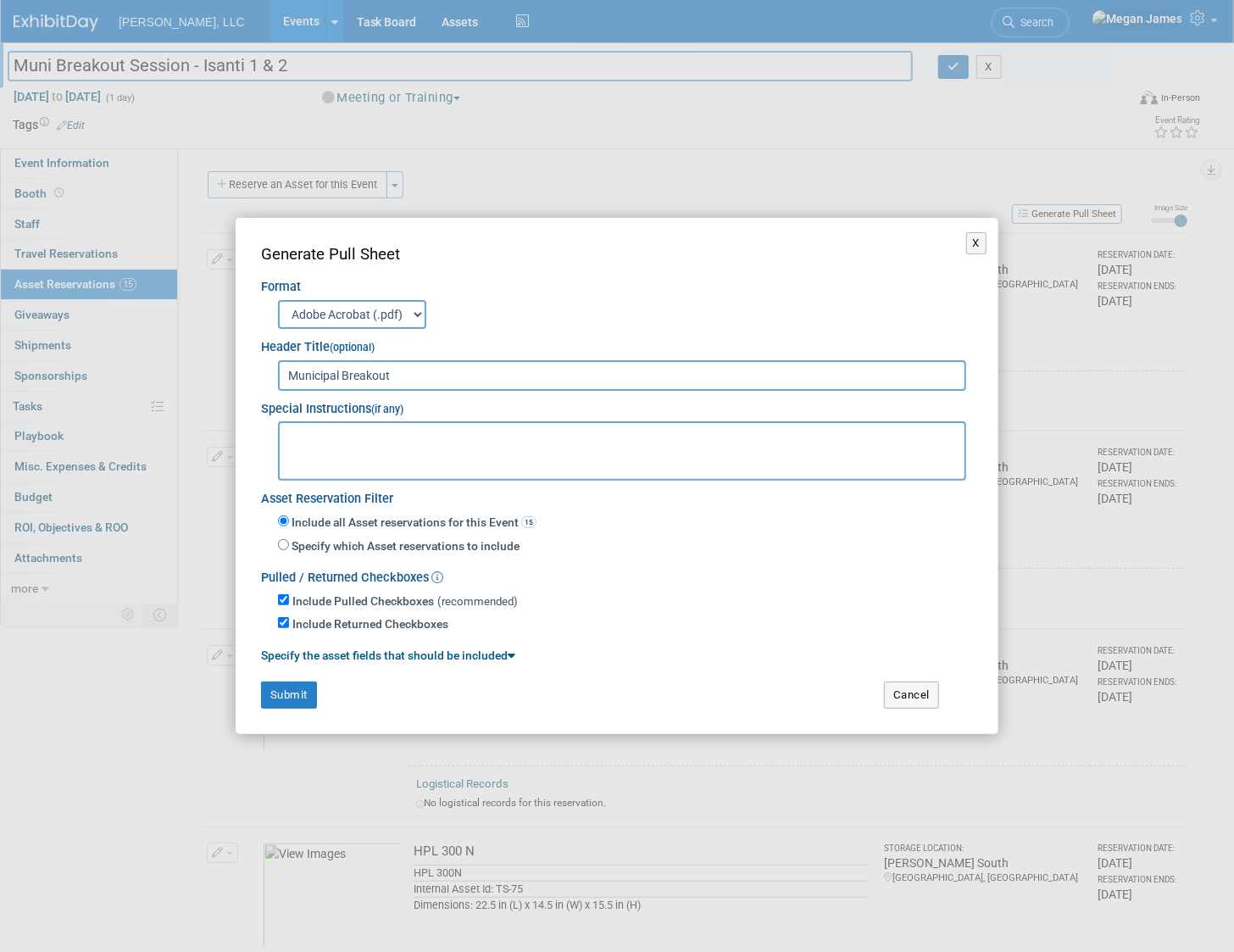 type on "Municipal Breakout" 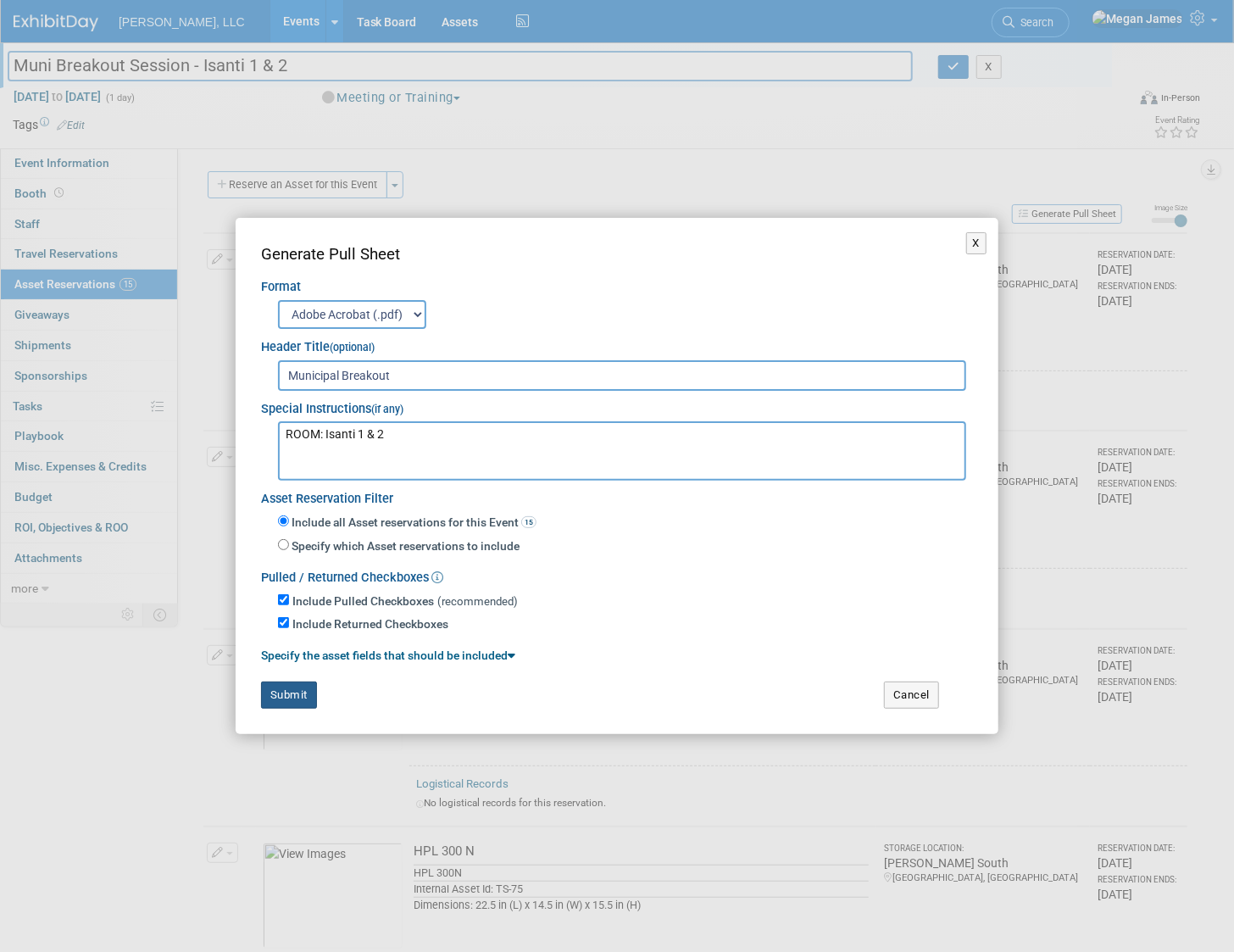 type on "ROOM: Isanti 1 & 2" 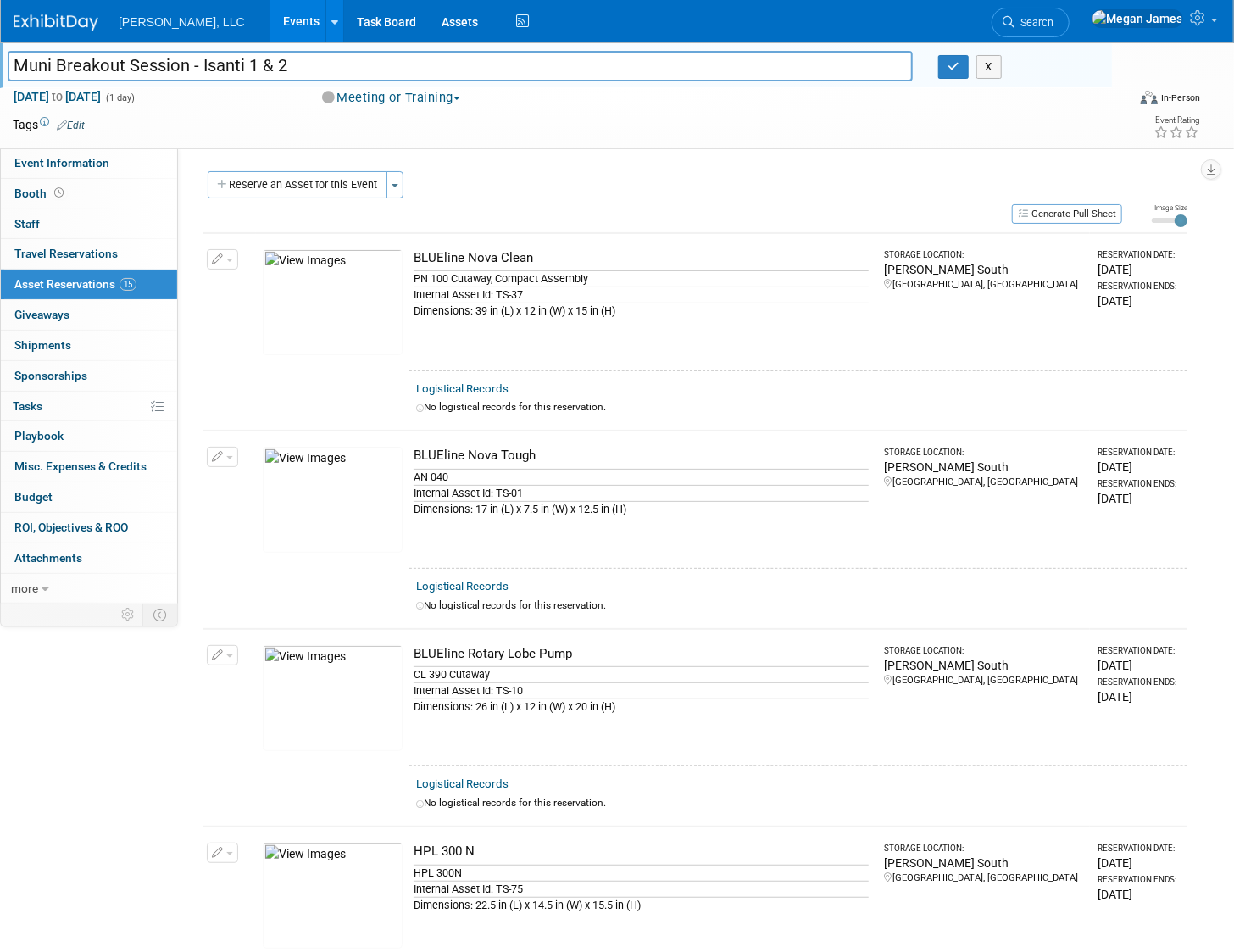 drag, startPoint x: 726, startPoint y: 36, endPoint x: 814, endPoint y: 25, distance: 88.684835 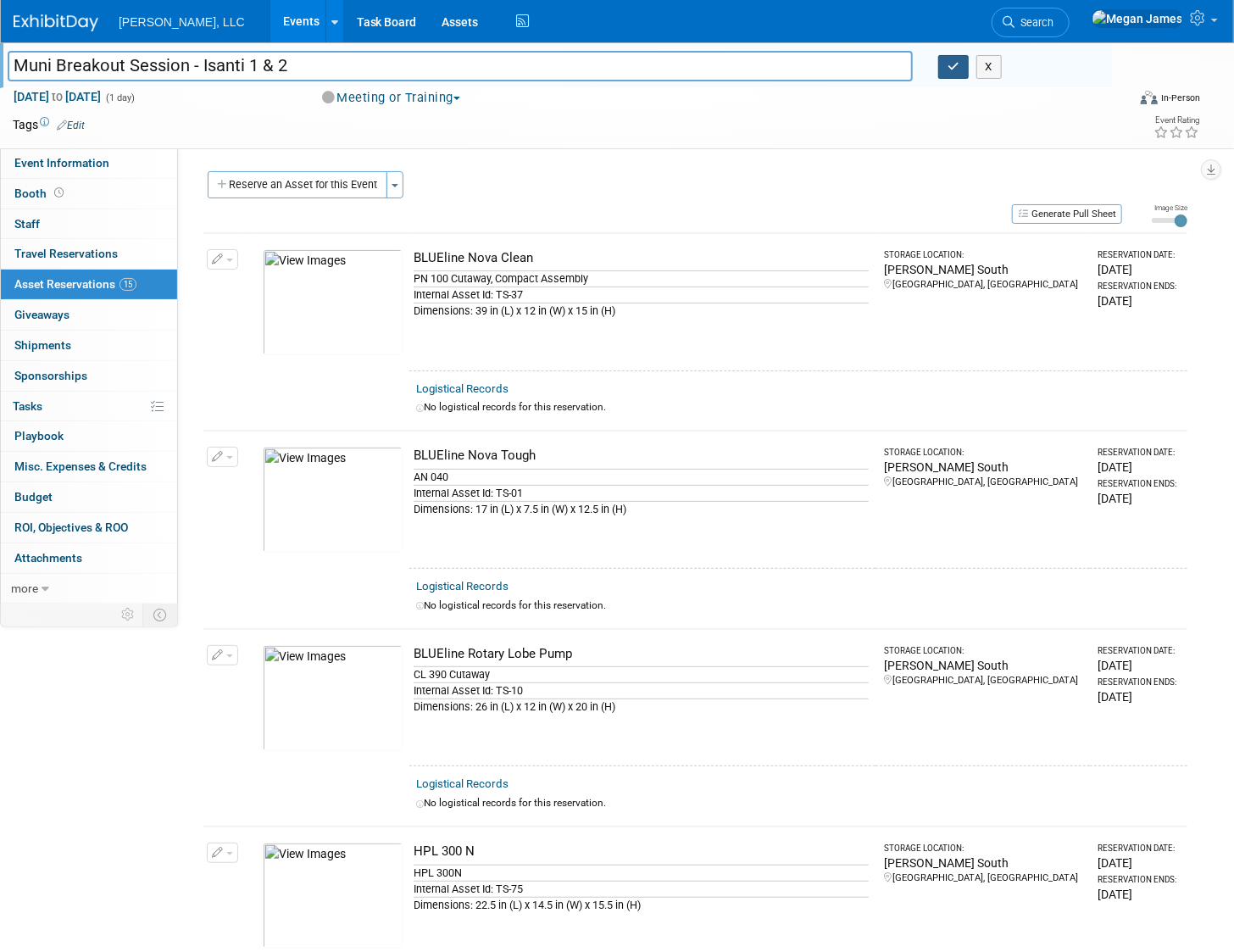 drag, startPoint x: 948, startPoint y: 64, endPoint x: 958, endPoint y: 64, distance: 10 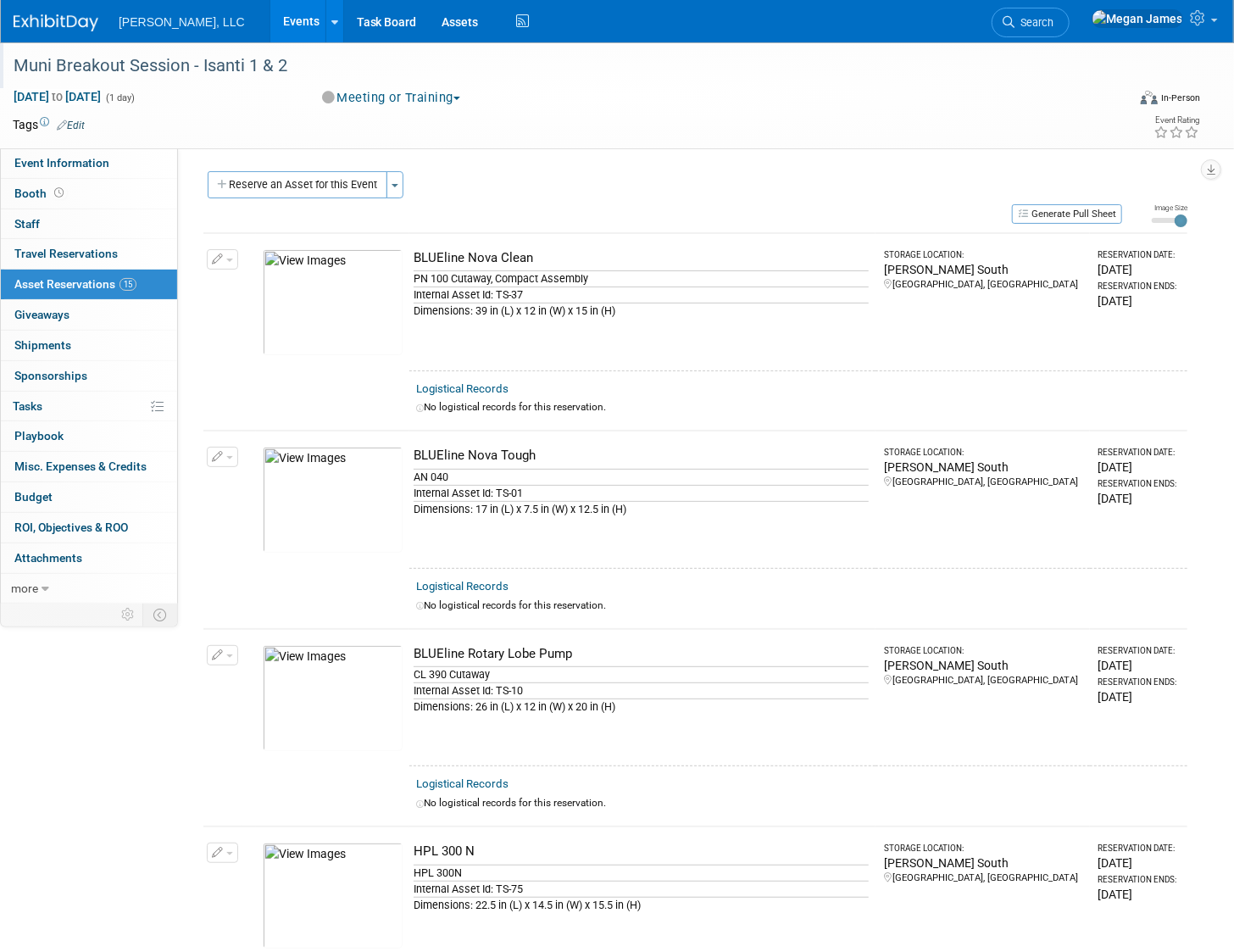 click on "Events" at bounding box center (301, 21) 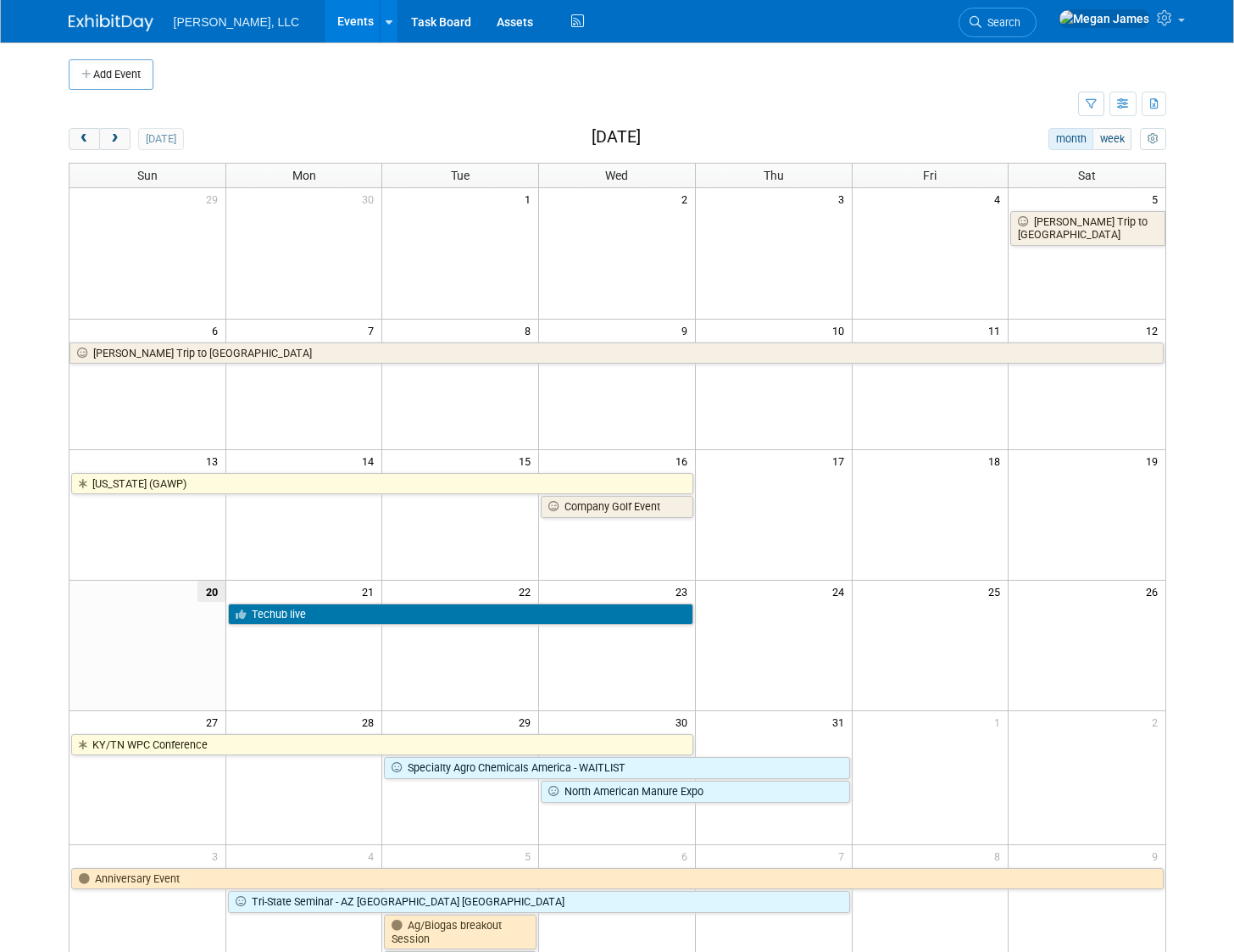 scroll, scrollTop: 0, scrollLeft: 0, axis: both 